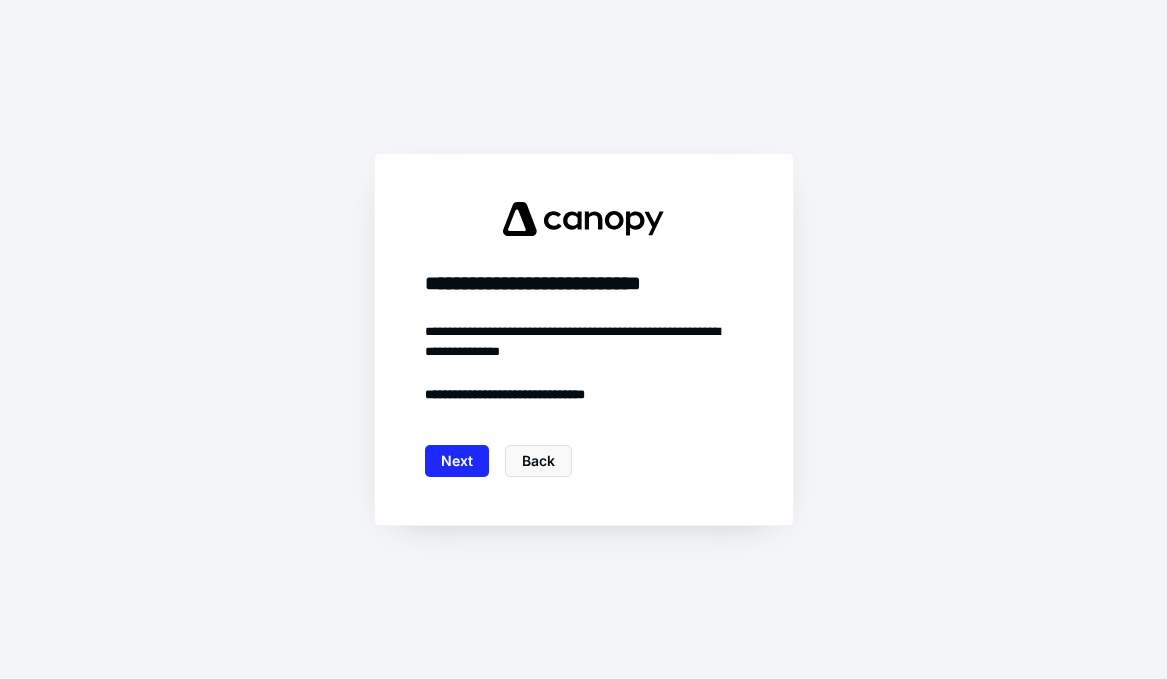 scroll, scrollTop: 0, scrollLeft: 0, axis: both 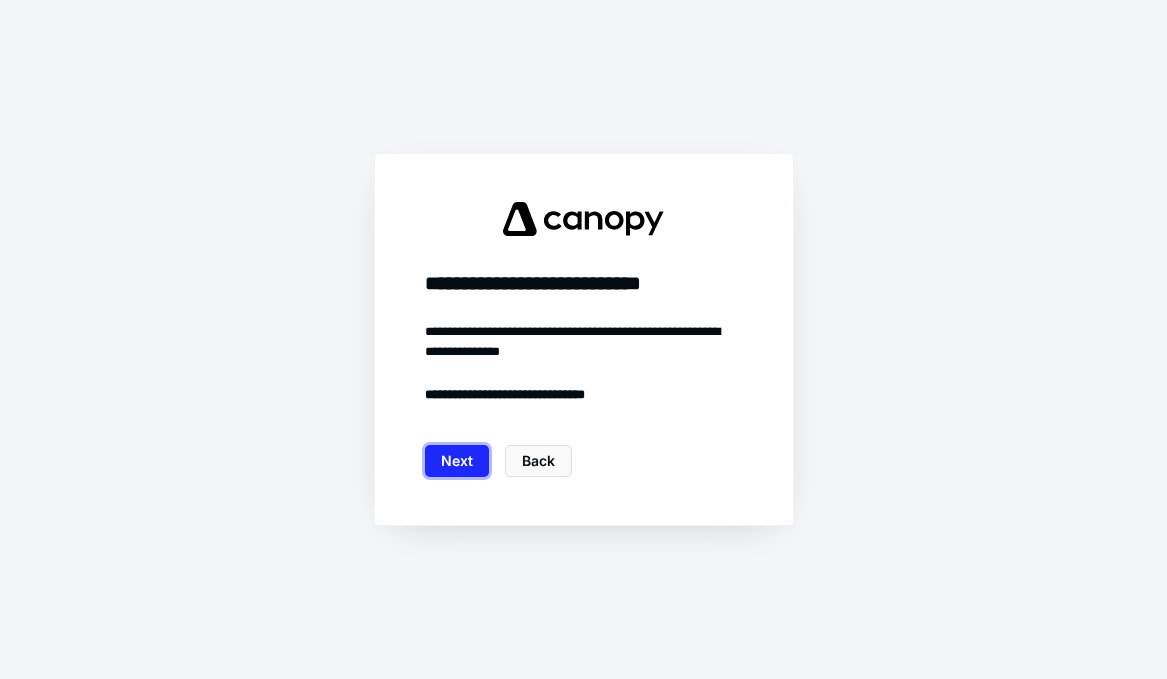 drag, startPoint x: 477, startPoint y: 463, endPoint x: 404, endPoint y: 471, distance: 73.43705 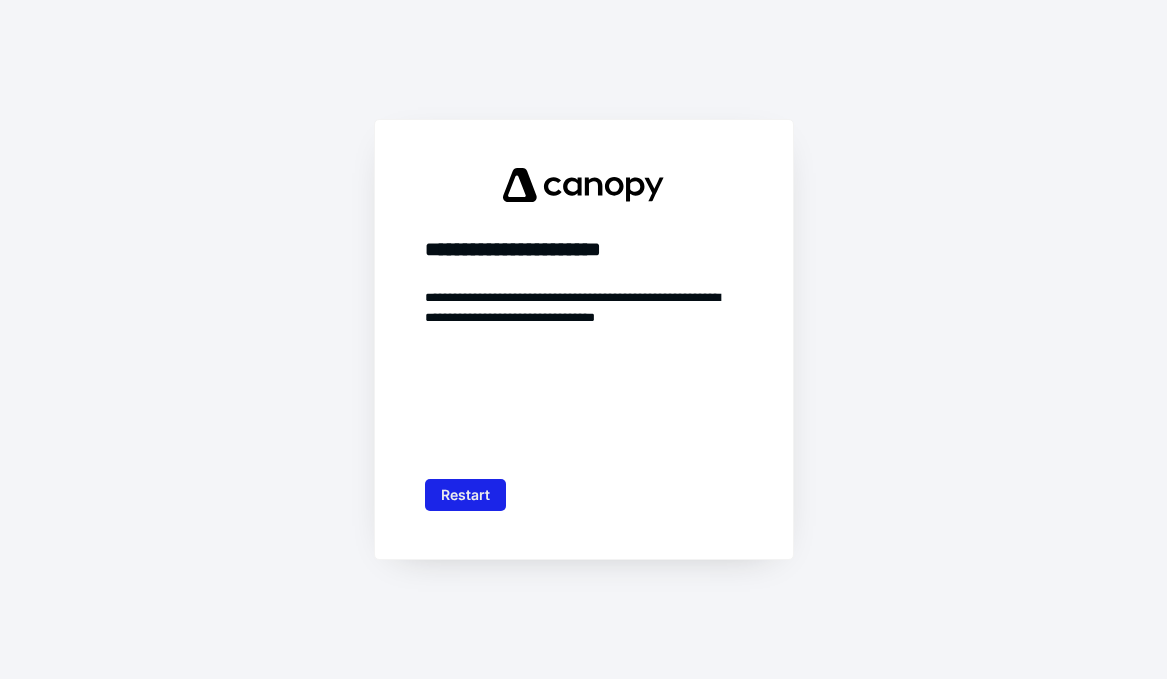 click on "Restart" at bounding box center (465, 495) 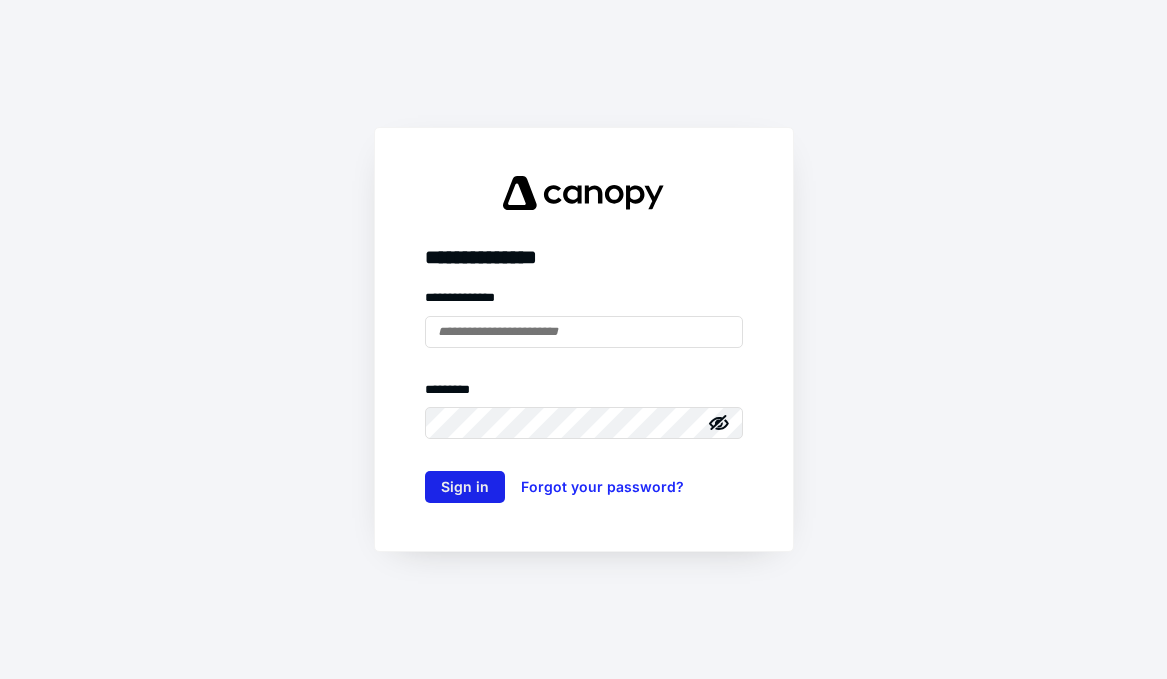 type on "**********" 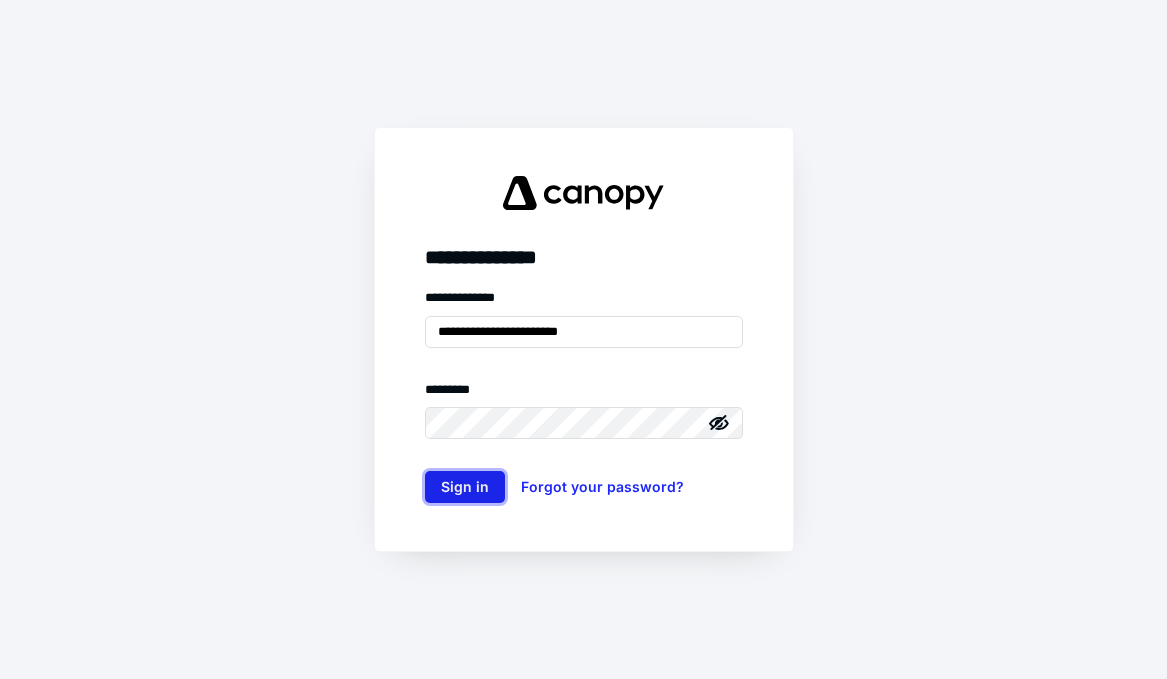 click on "Sign in" at bounding box center [465, 487] 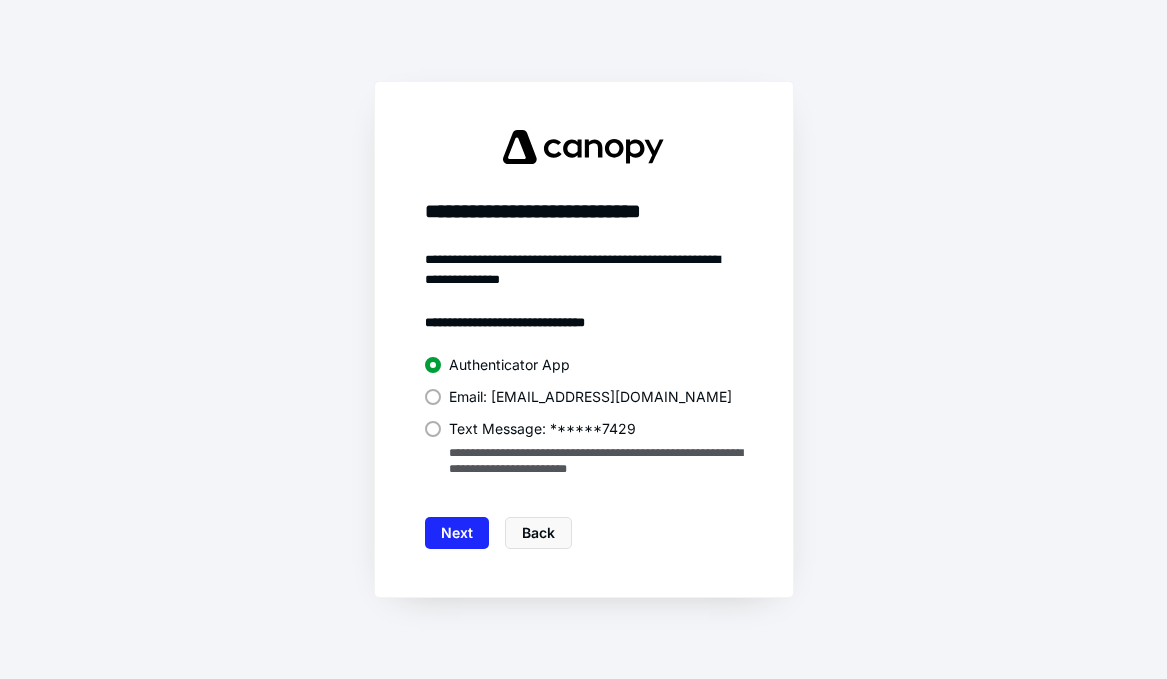 click at bounding box center (433, 429) 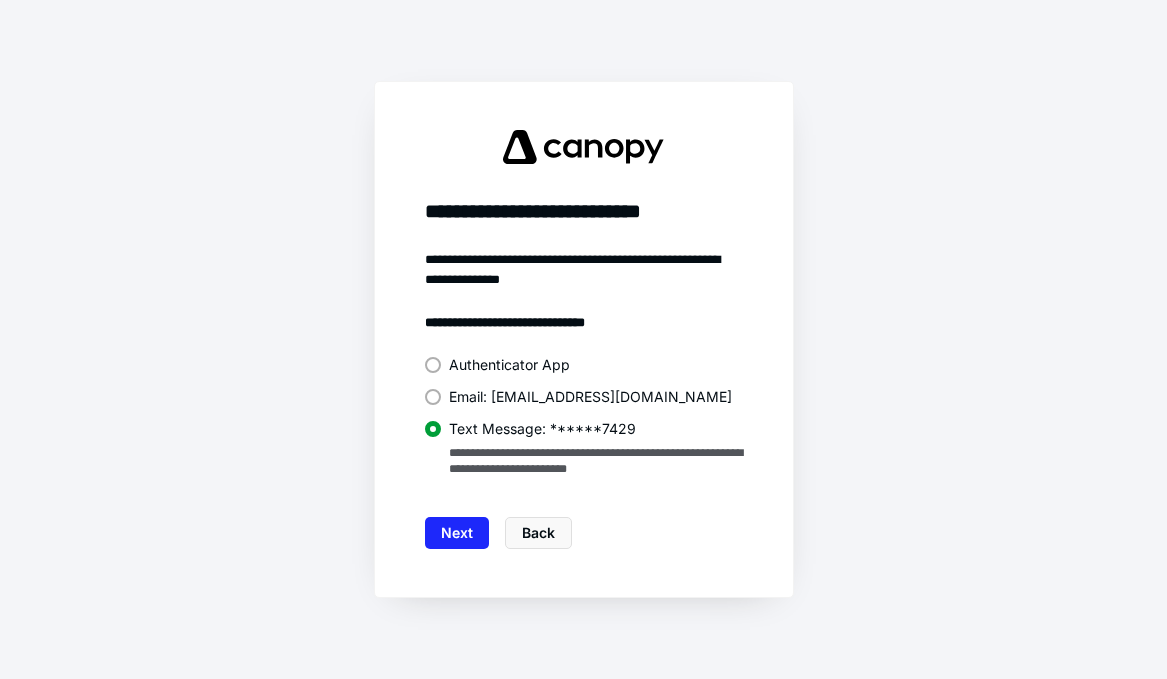 click on "Next Back" at bounding box center [584, 533] 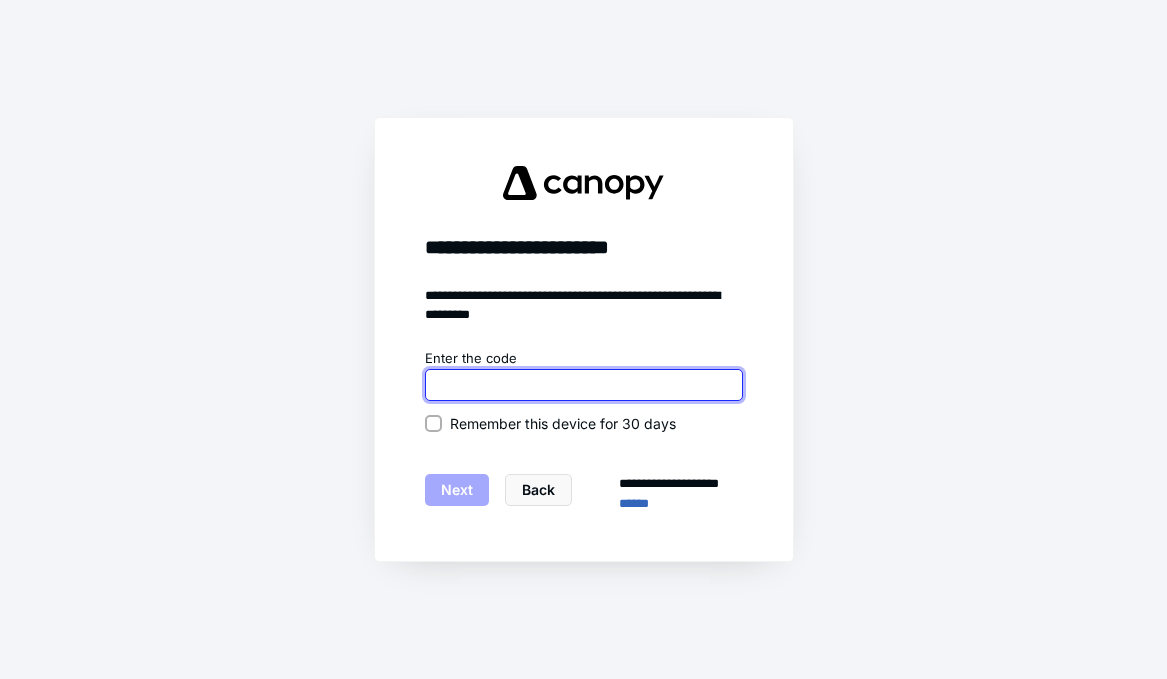 click at bounding box center [584, 385] 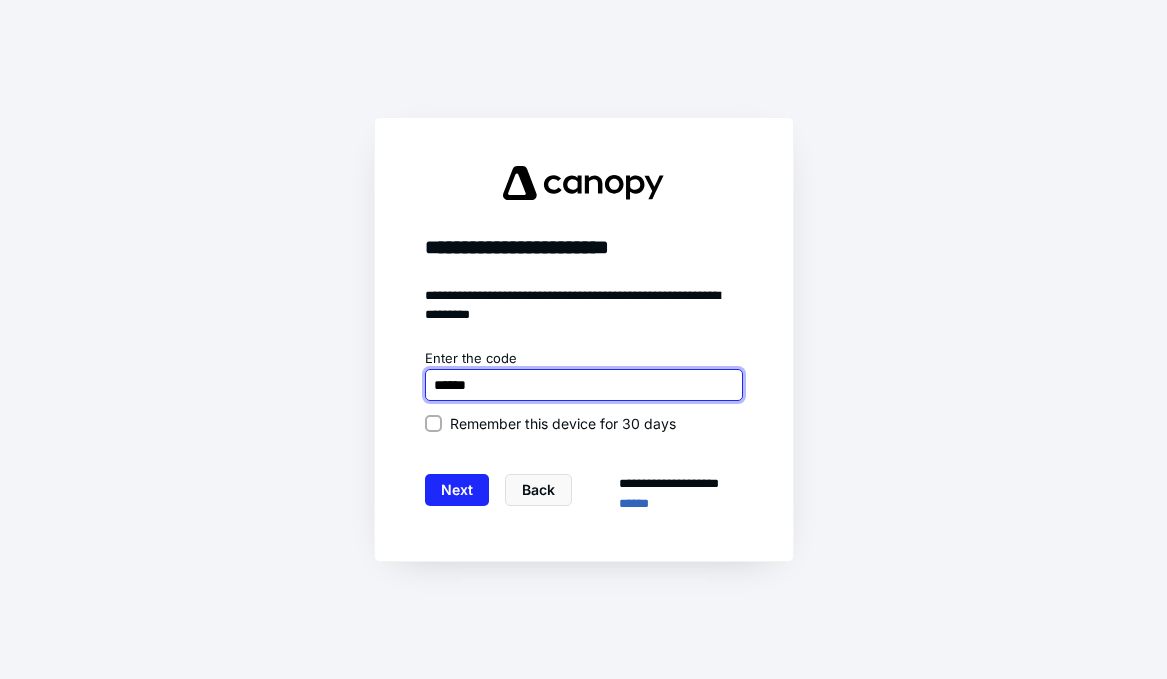 type on "******" 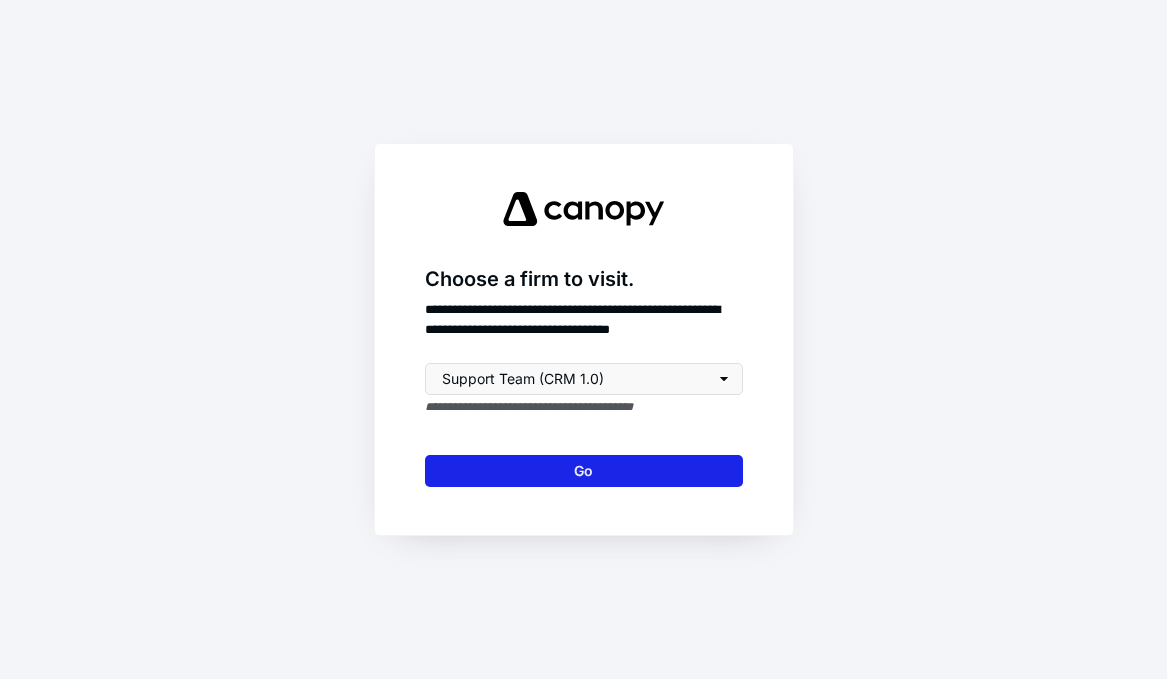 click on "Go" at bounding box center [584, 471] 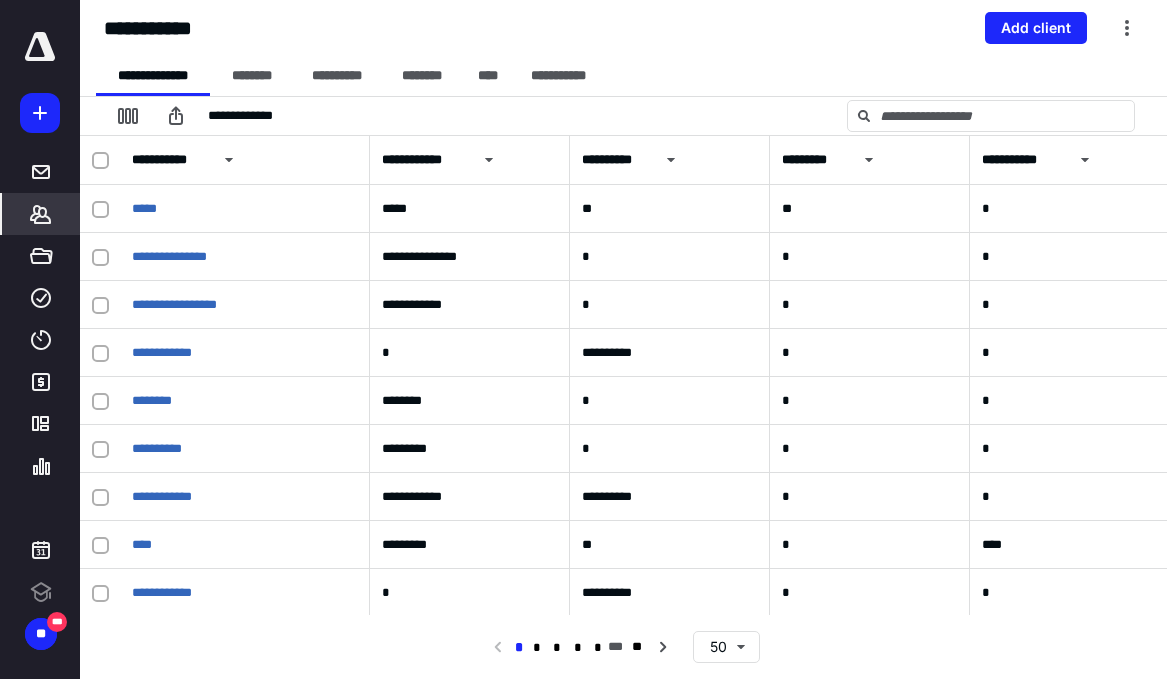 scroll, scrollTop: 0, scrollLeft: 0, axis: both 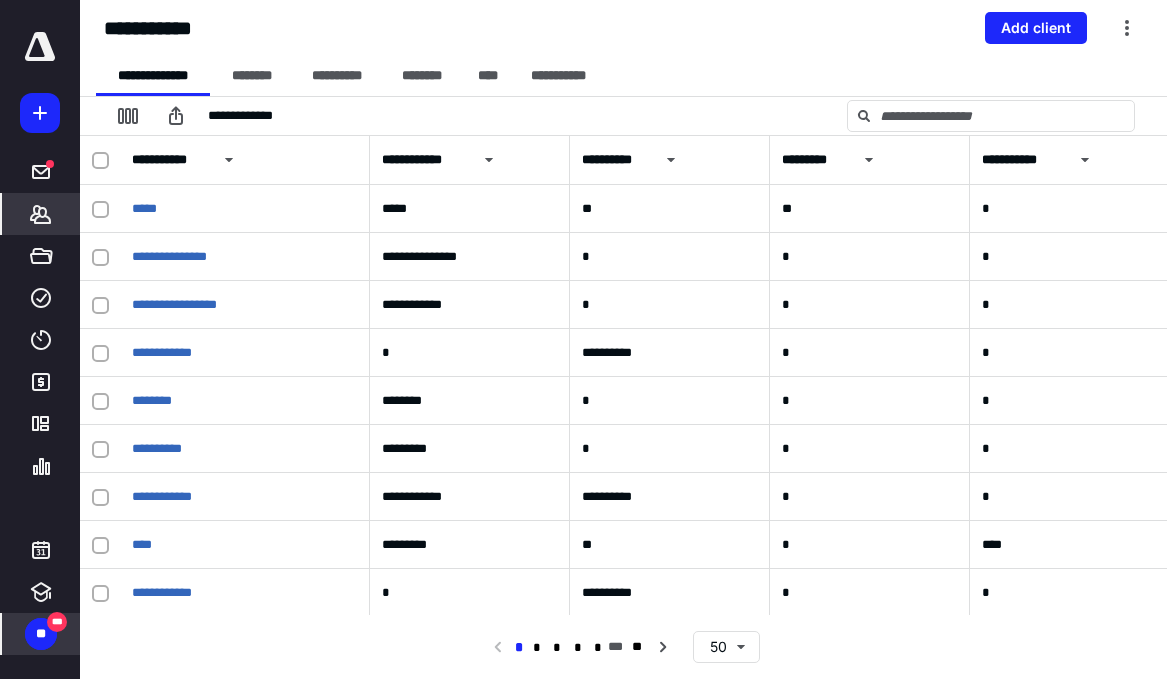 click on "**" at bounding box center (41, 634) 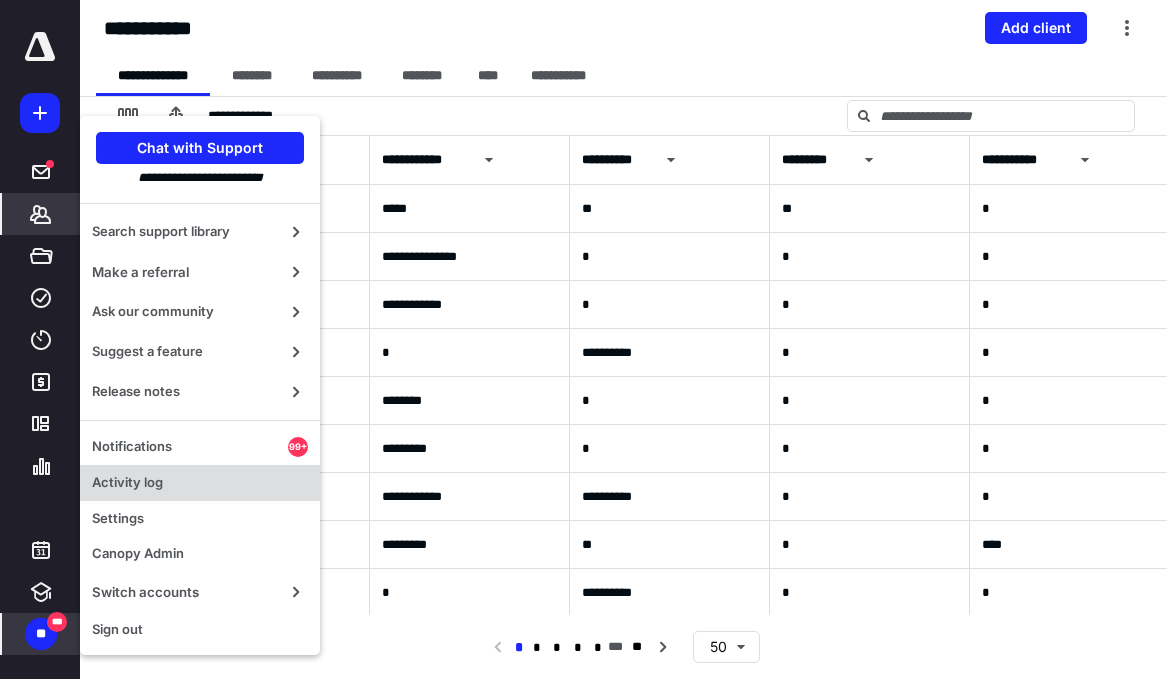 click on "Activity log" at bounding box center [200, 483] 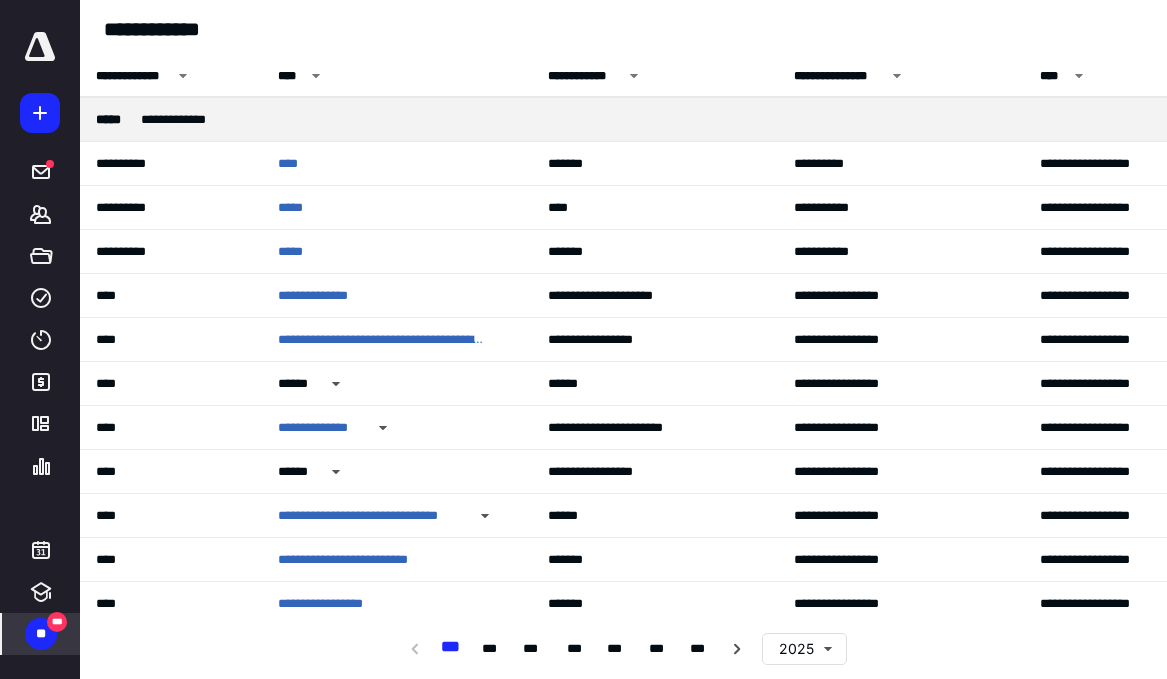 drag, startPoint x: 39, startPoint y: 636, endPoint x: 59, endPoint y: 633, distance: 20.22375 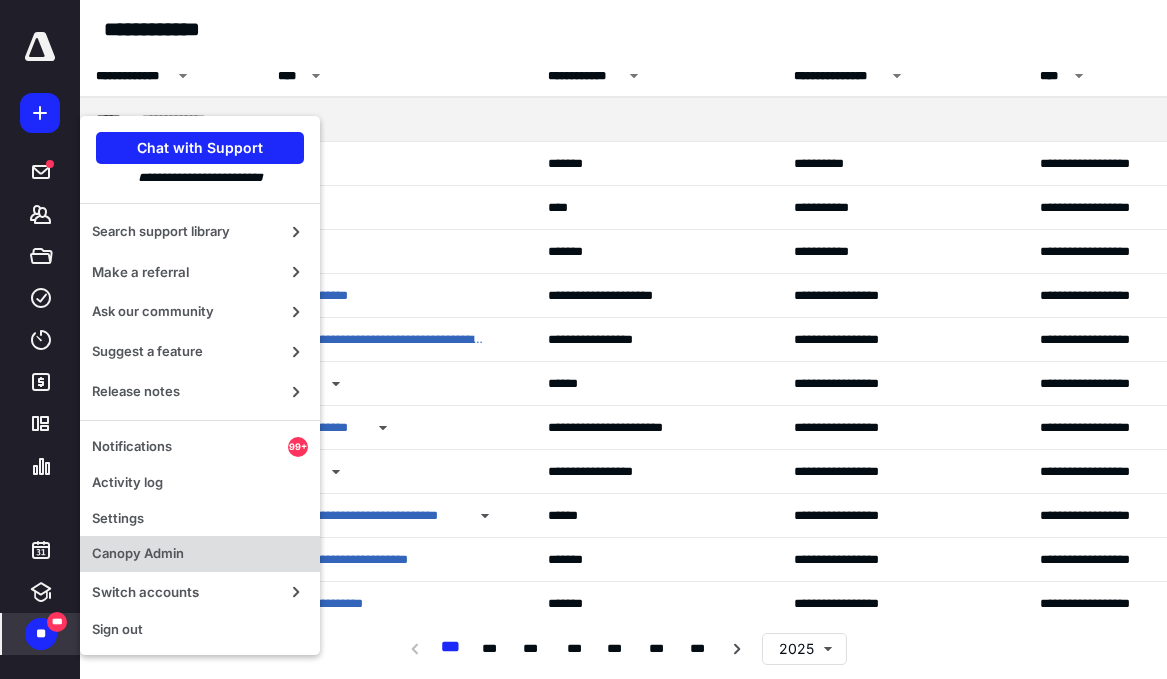 click on "Canopy Admin" at bounding box center [200, 554] 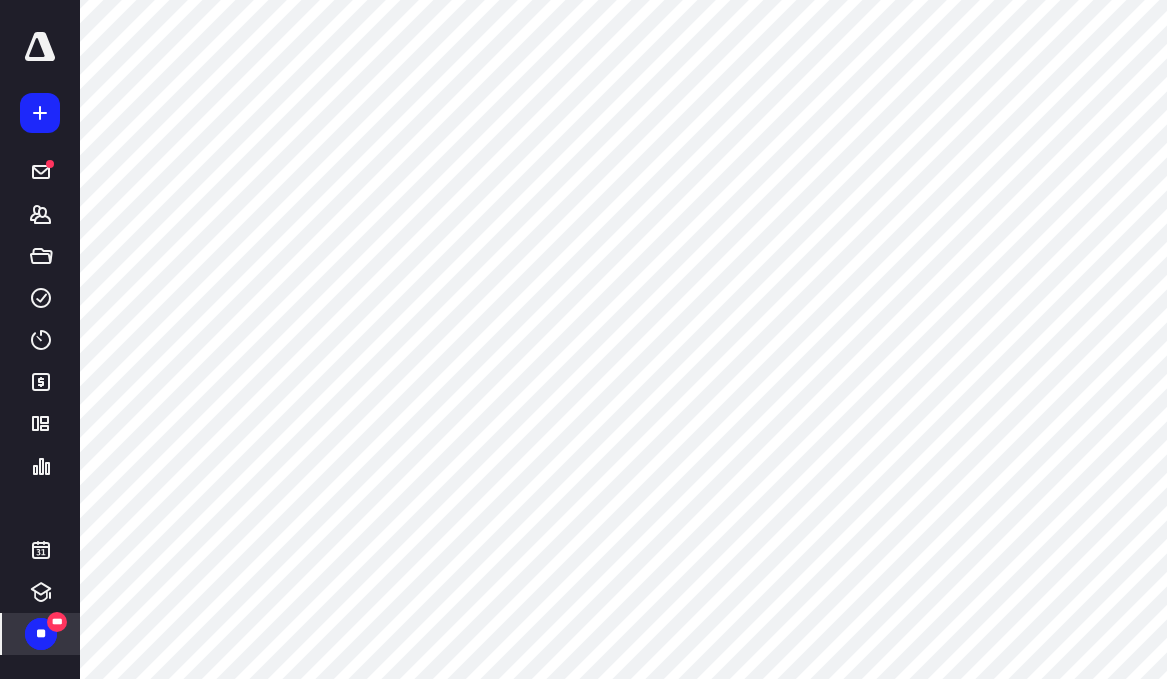 scroll, scrollTop: 457, scrollLeft: 0, axis: vertical 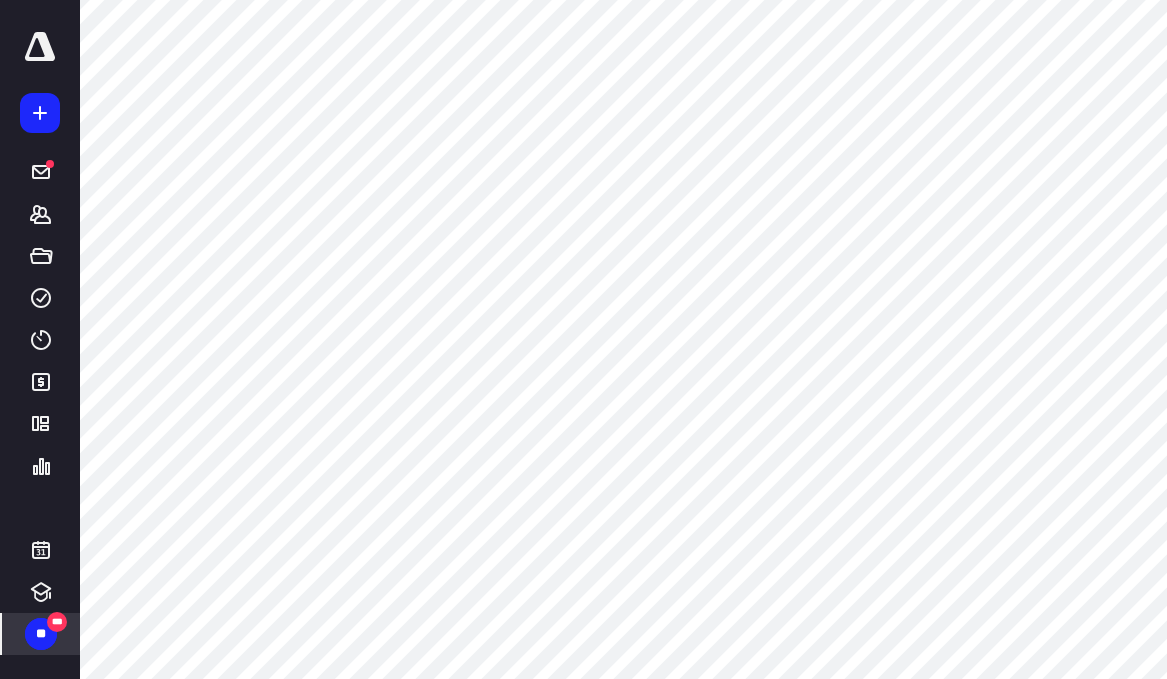 click on "**" at bounding box center [41, 634] 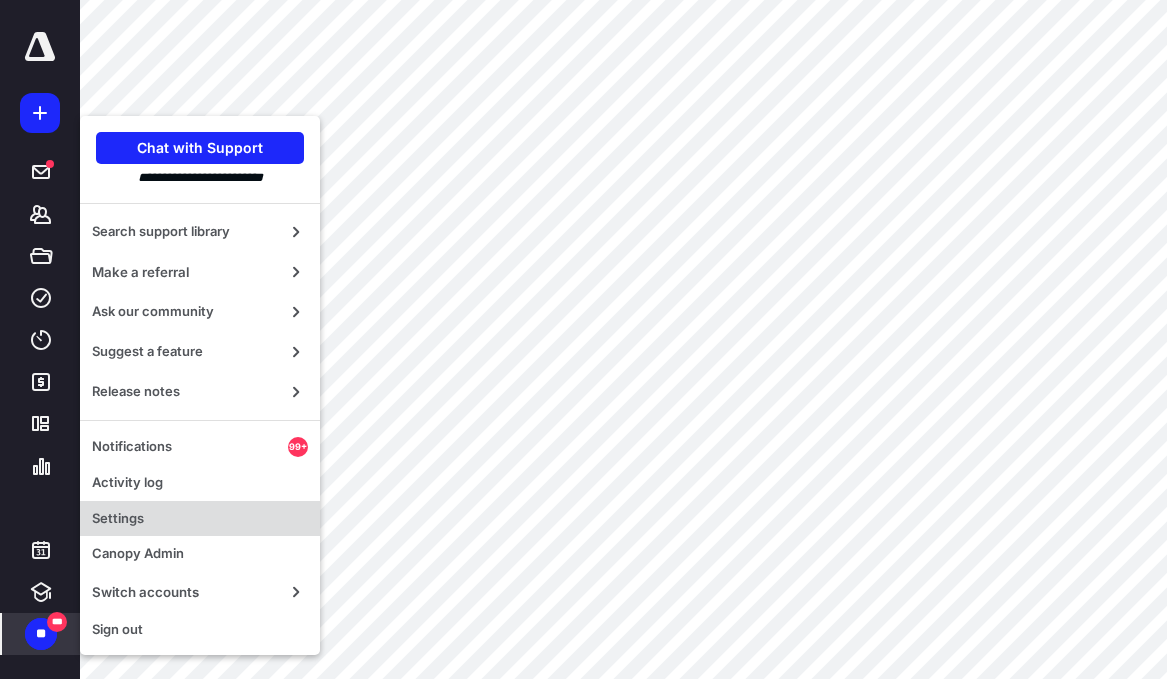click on "Settings" at bounding box center [200, 519] 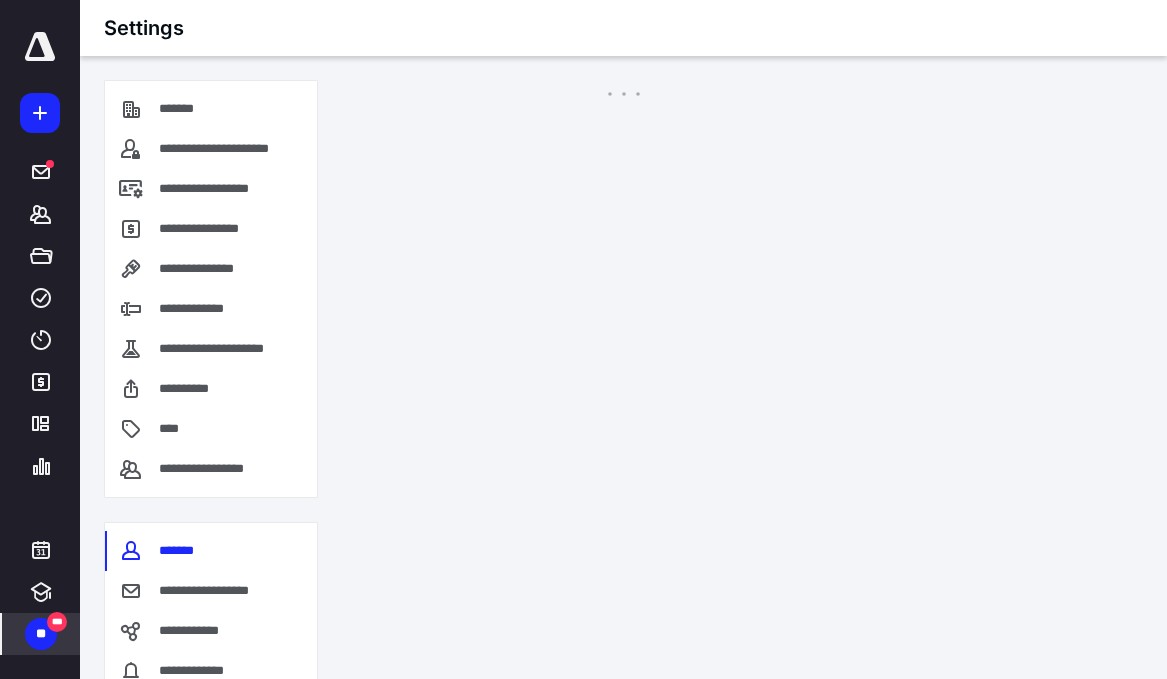 scroll, scrollTop: 0, scrollLeft: 0, axis: both 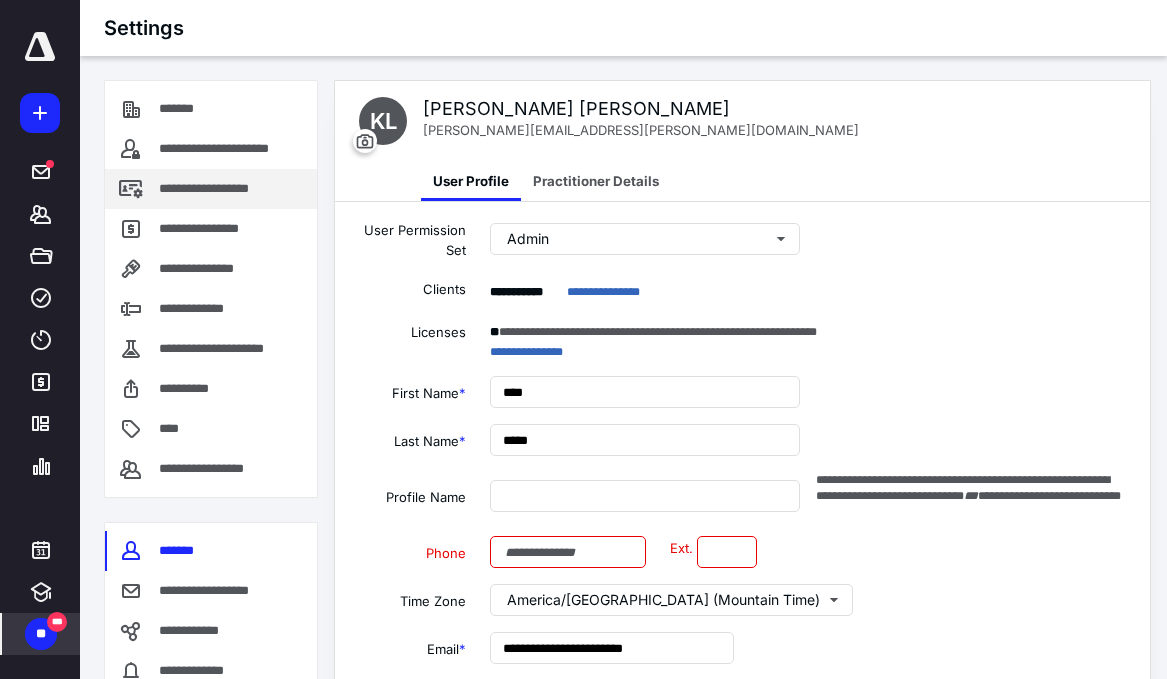 click on "**********" at bounding box center [226, 189] 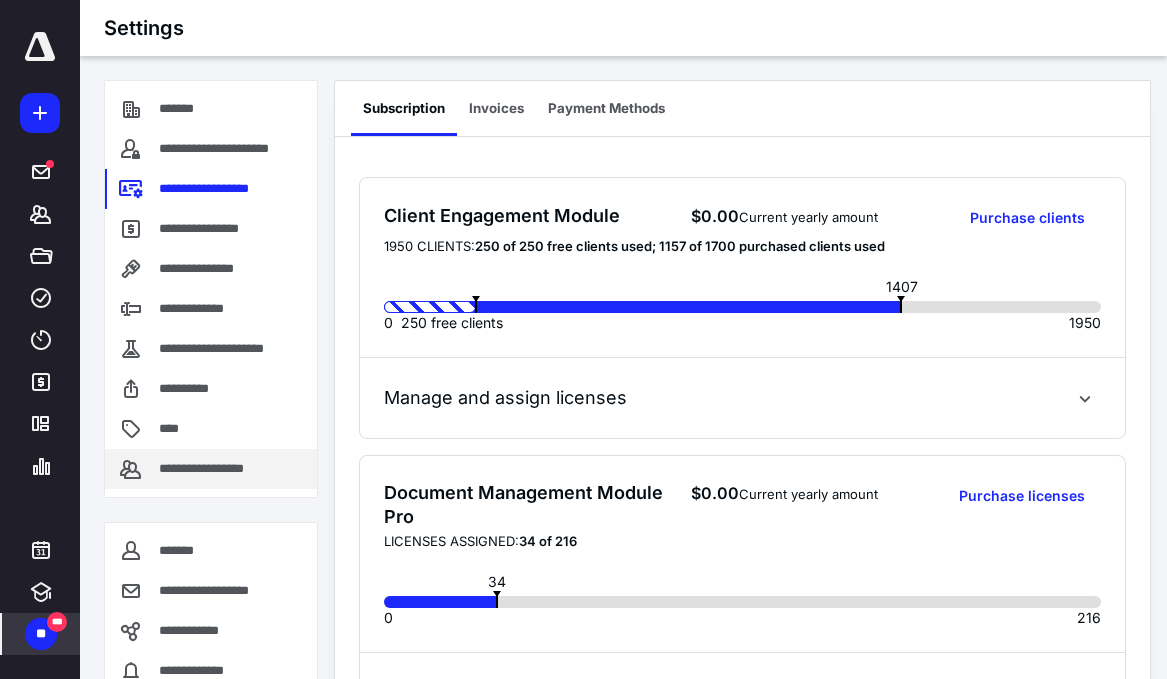 click on "**********" at bounding box center [211, 469] 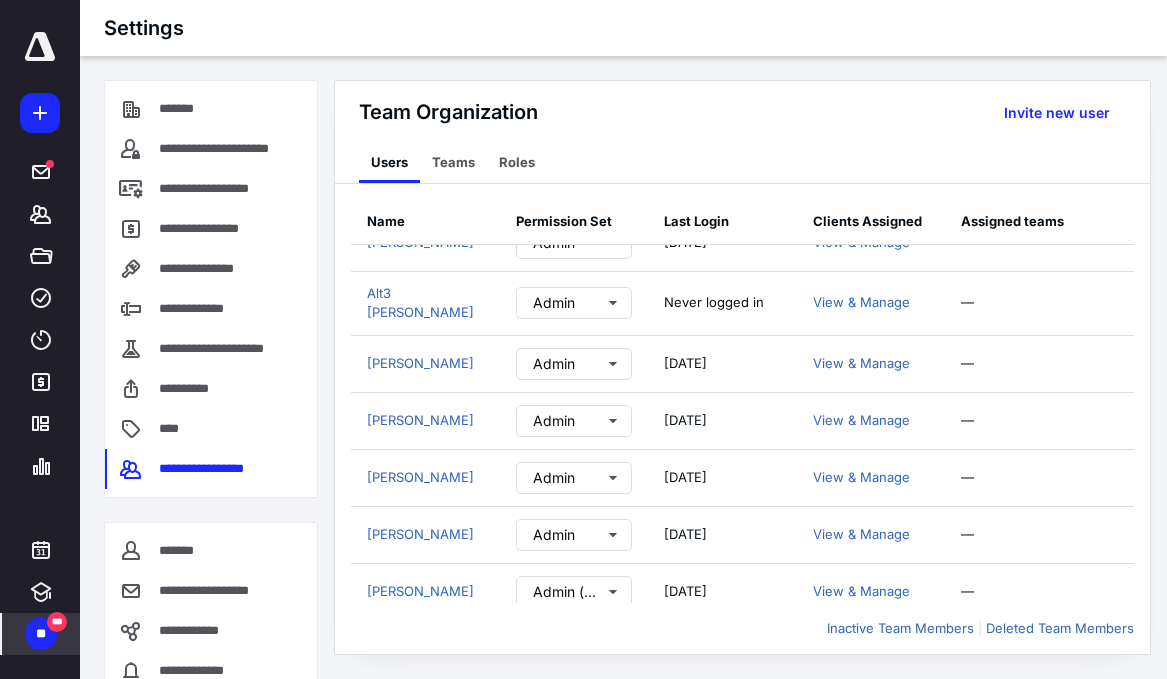 scroll, scrollTop: 0, scrollLeft: 0, axis: both 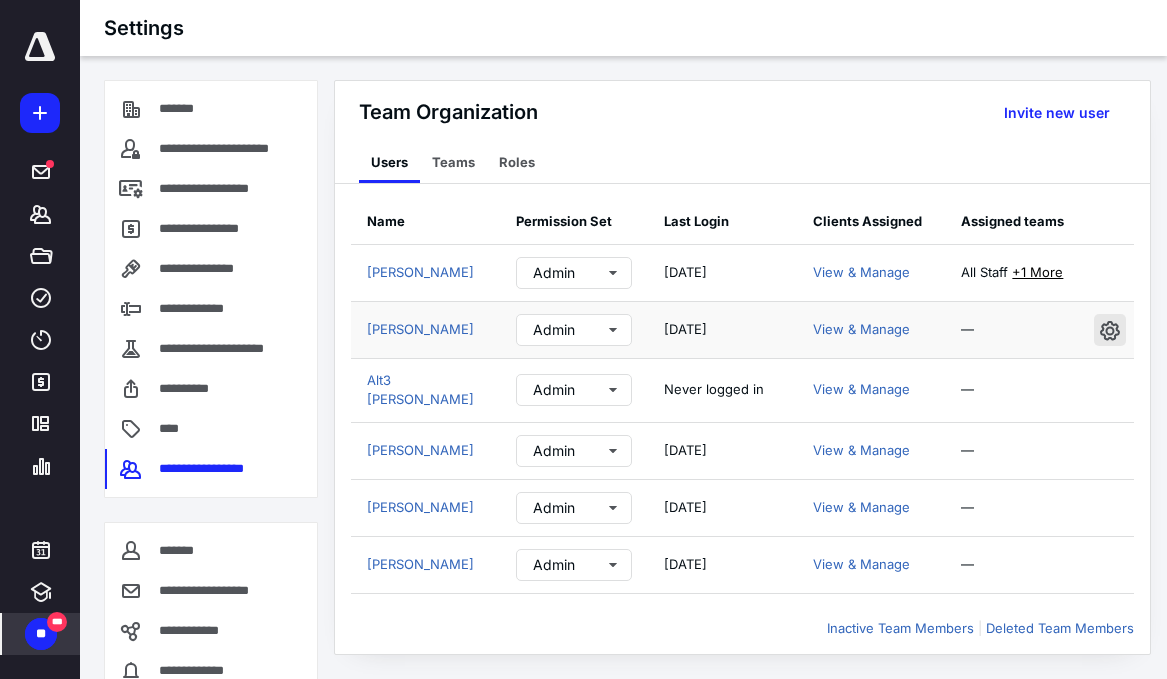 click at bounding box center [1110, 330] 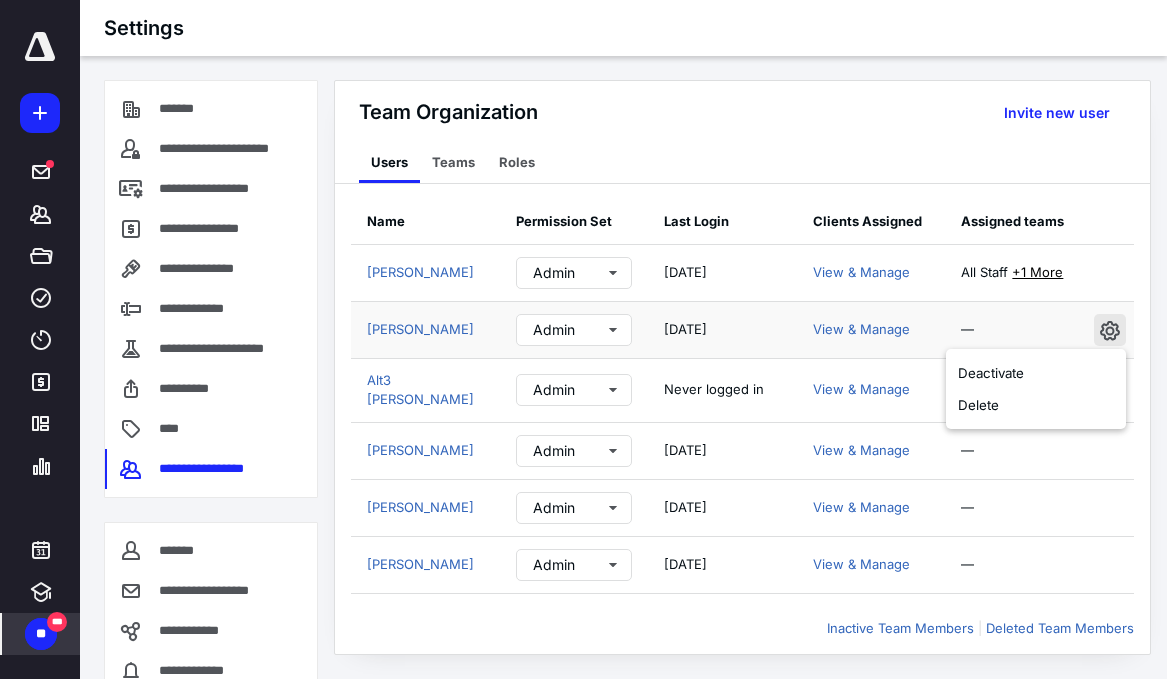 click at bounding box center [1110, 330] 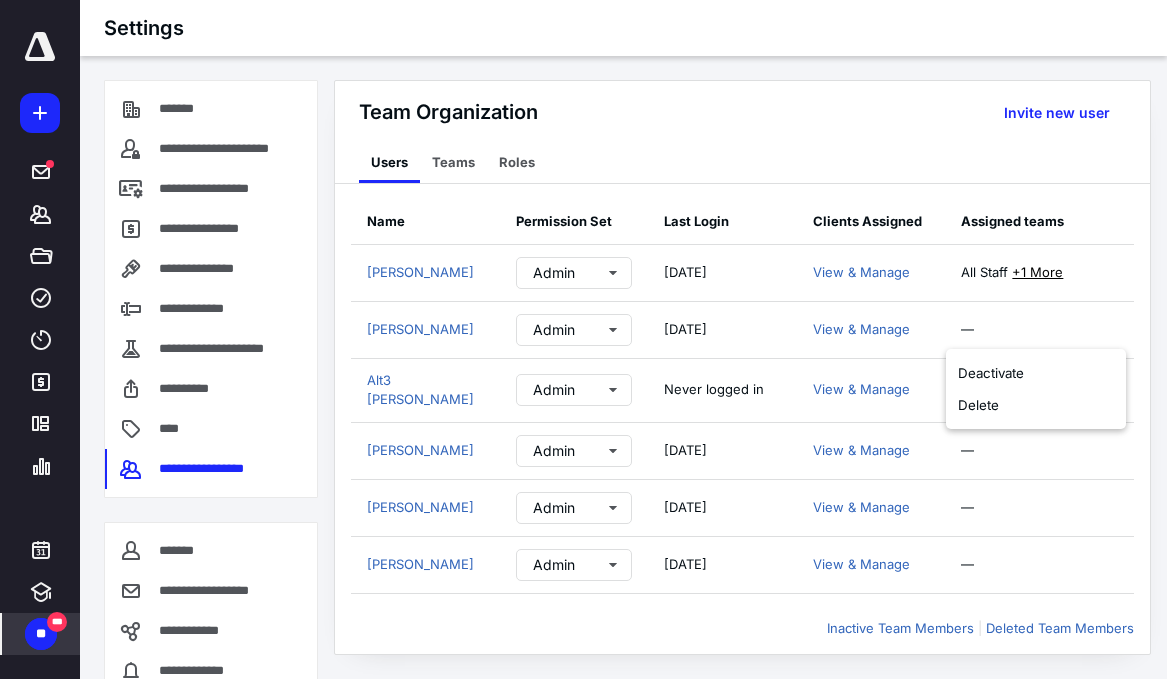 click on "Team Organization Users Teams Roles Invite new user" at bounding box center [742, 132] 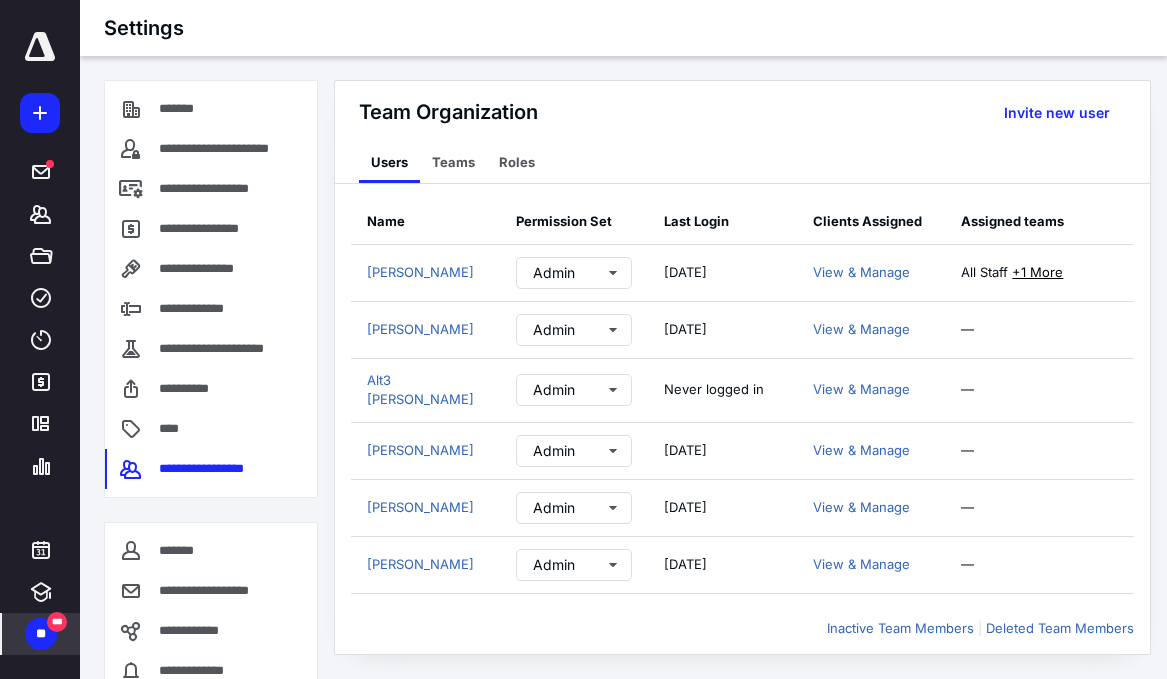 click on "**" at bounding box center [41, 634] 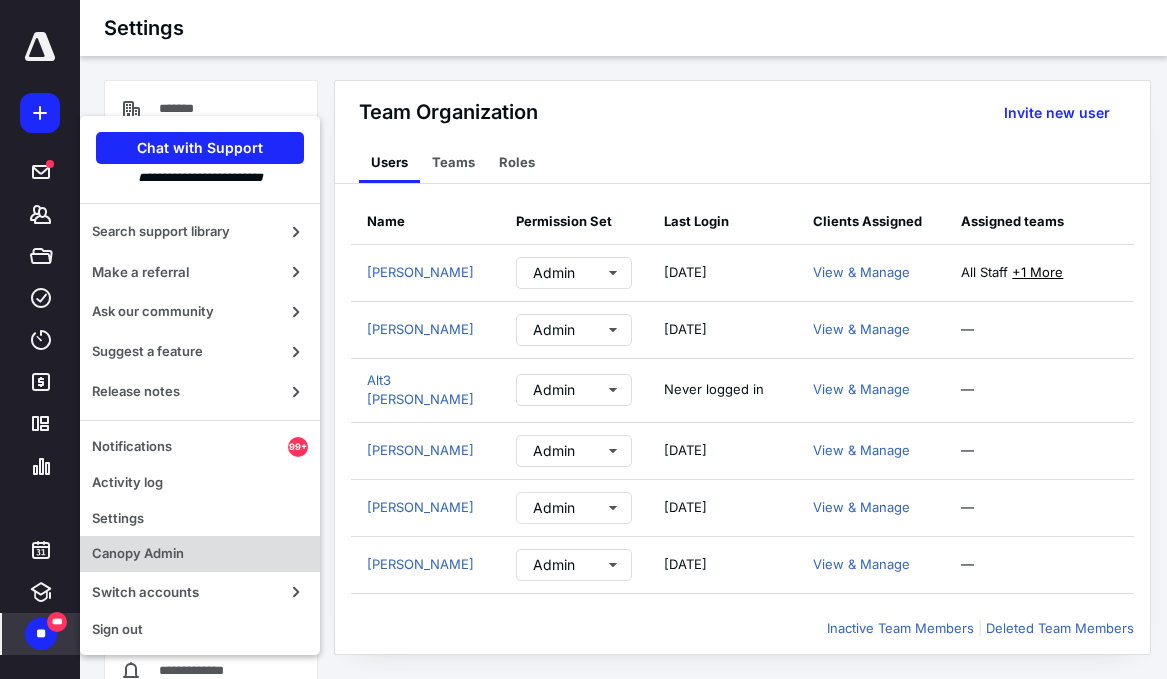 drag, startPoint x: 174, startPoint y: 554, endPoint x: 209, endPoint y: 538, distance: 38.483765 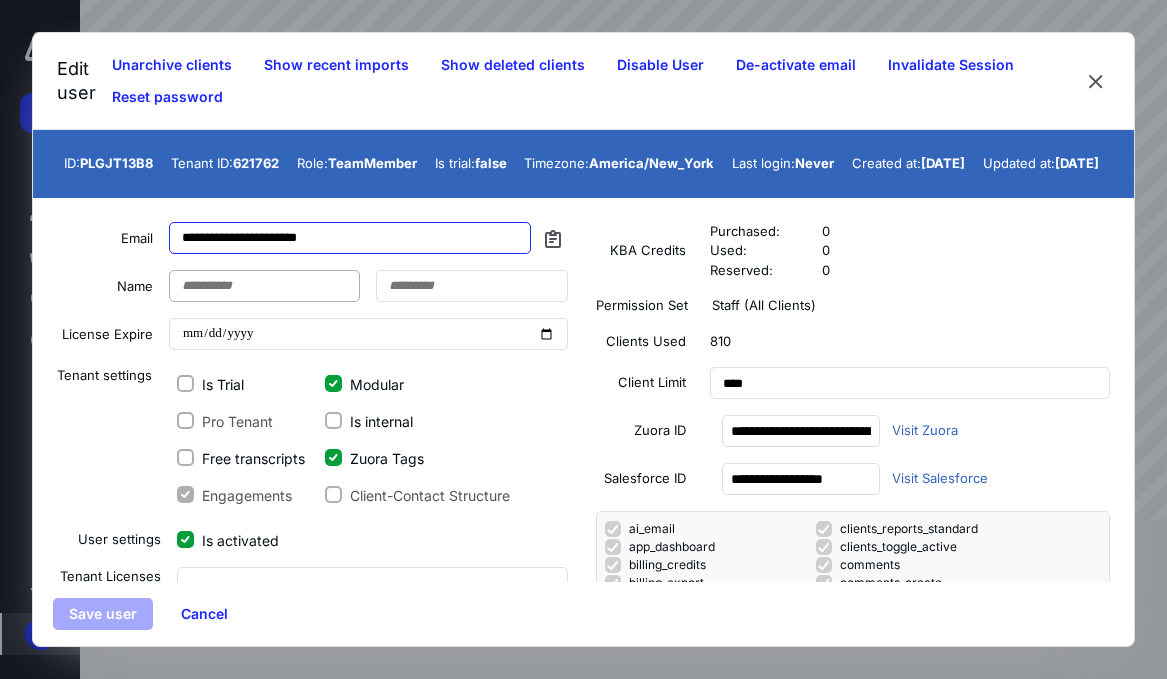 click on "**********" at bounding box center (350, 238) 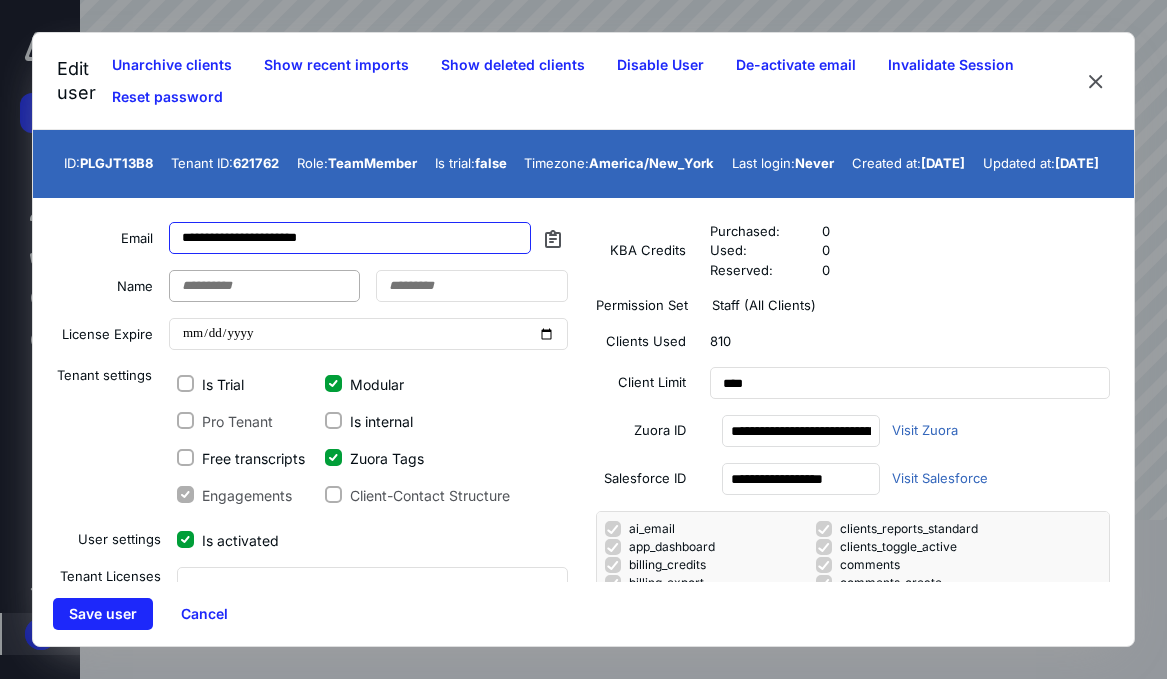 type on "**********" 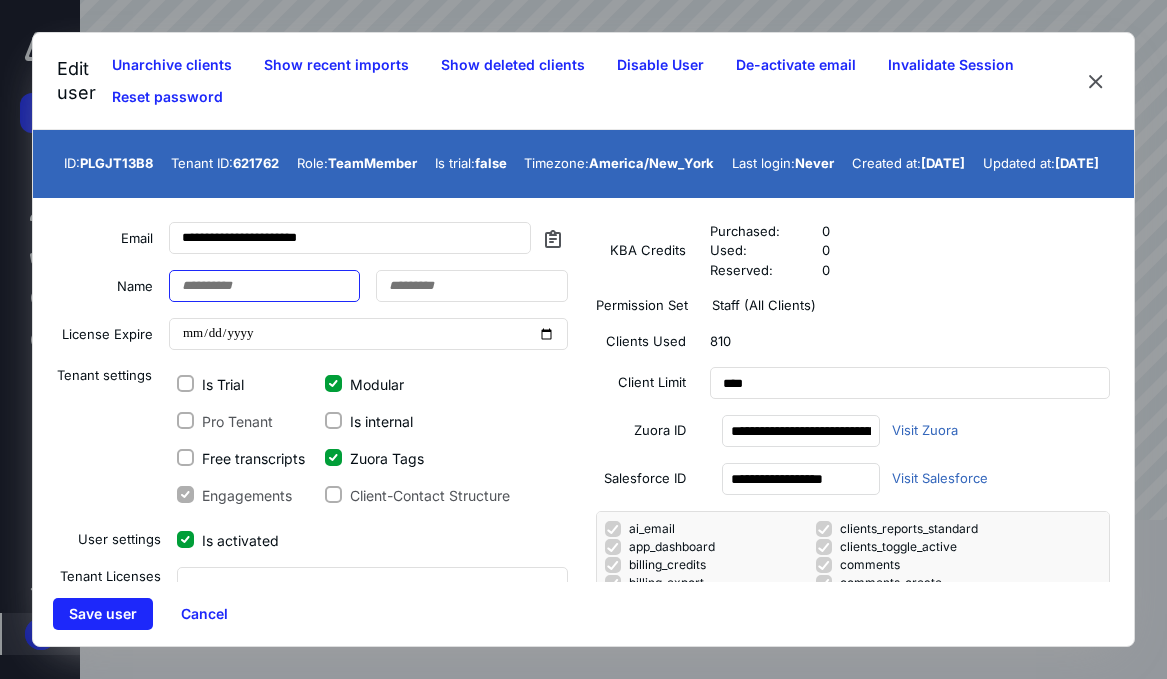 click at bounding box center [264, 286] 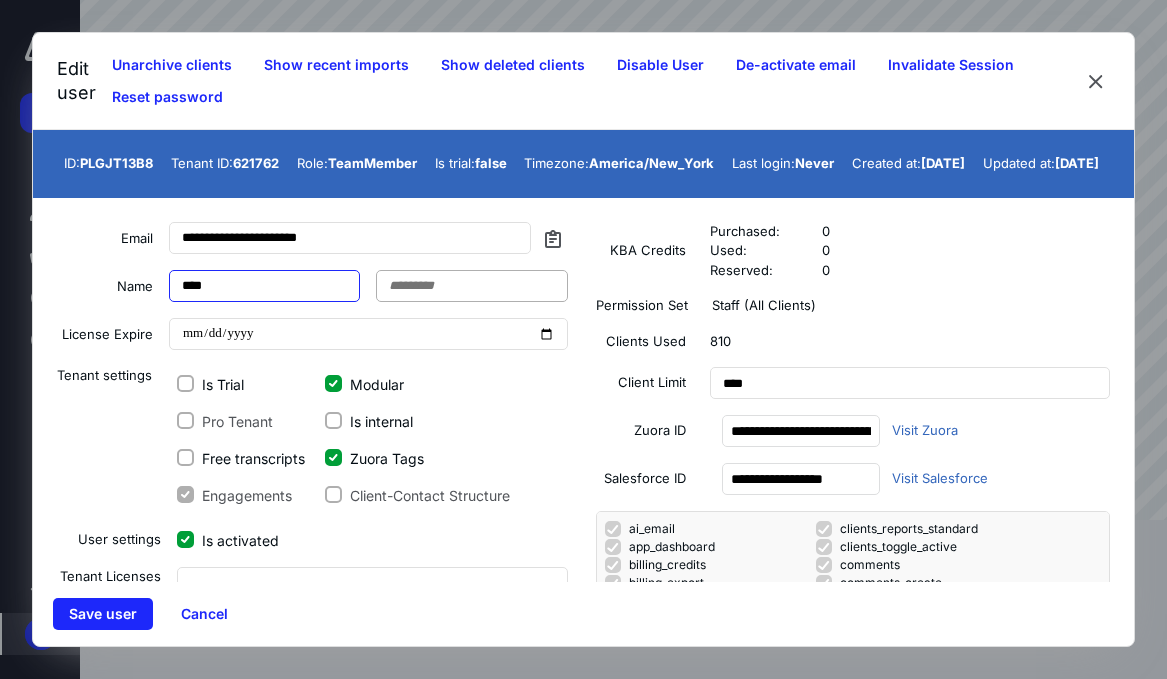 type on "****" 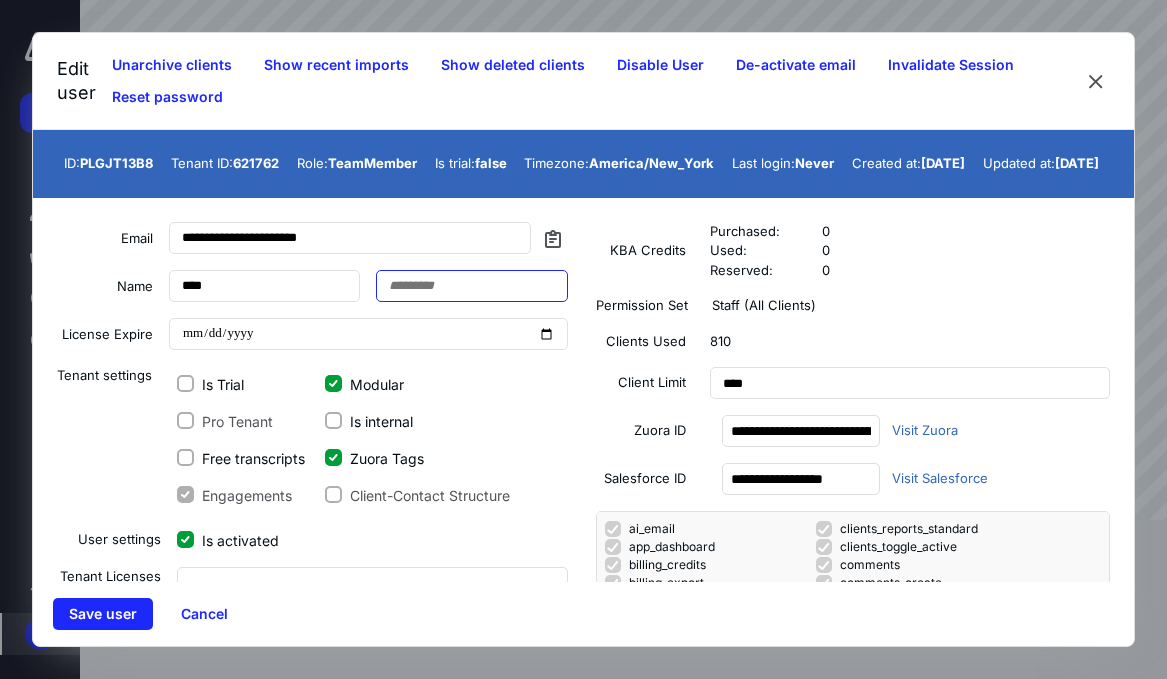 click at bounding box center (471, 286) 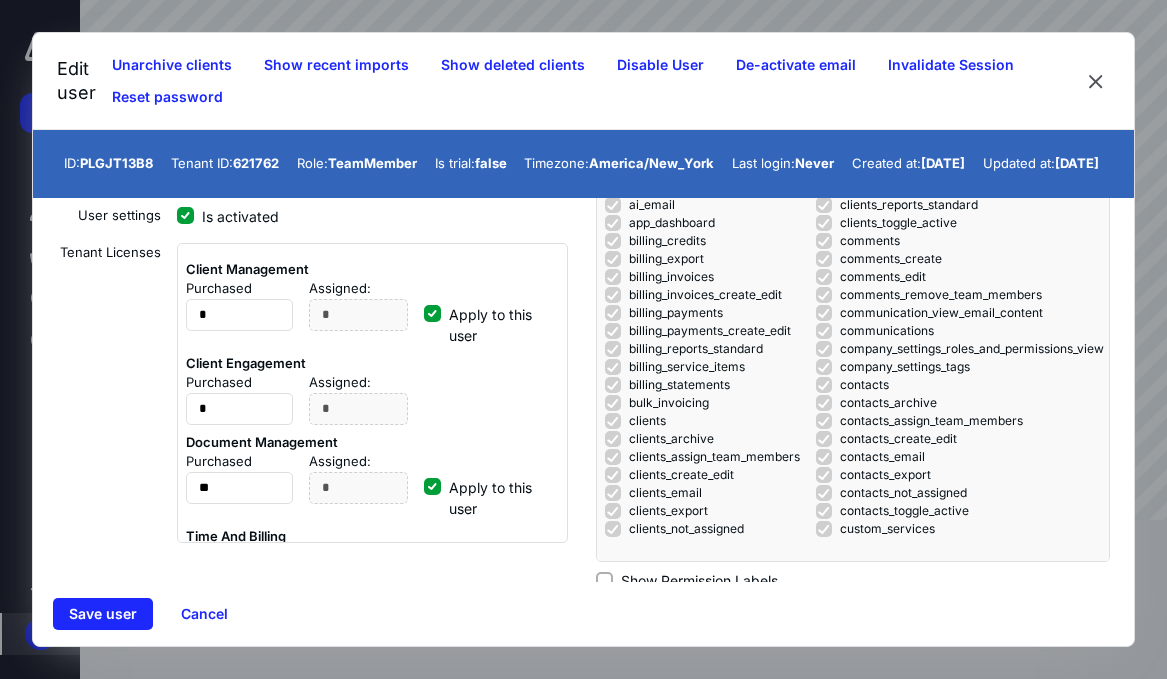 scroll, scrollTop: 0, scrollLeft: 0, axis: both 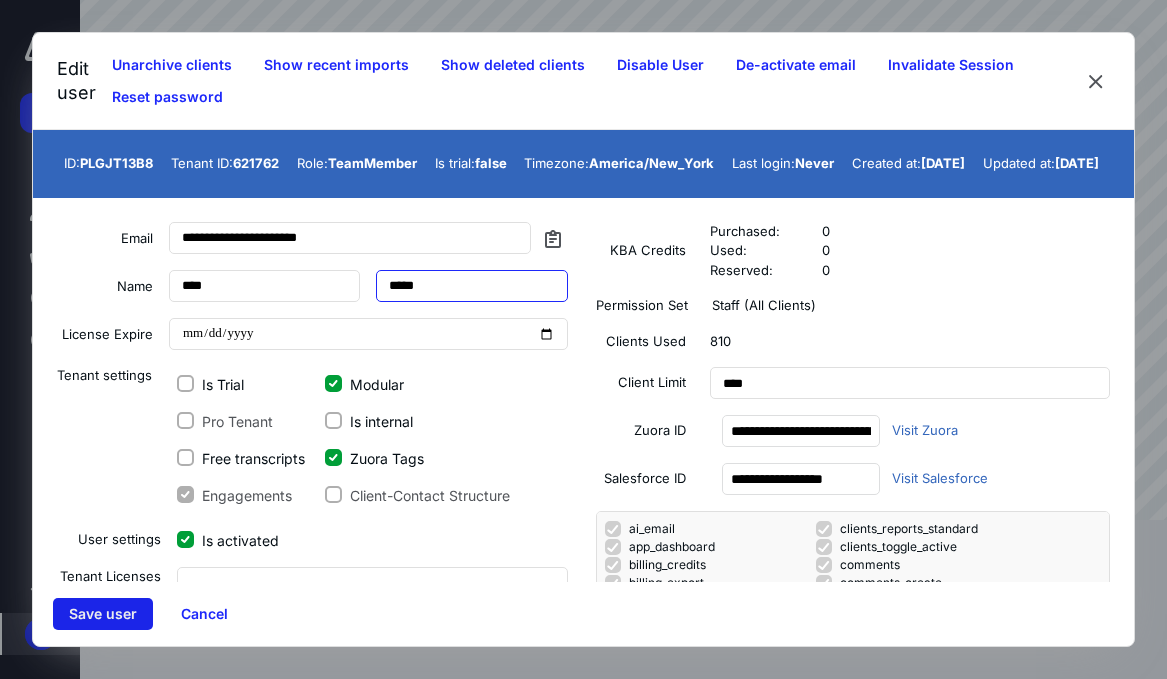 type on "*****" 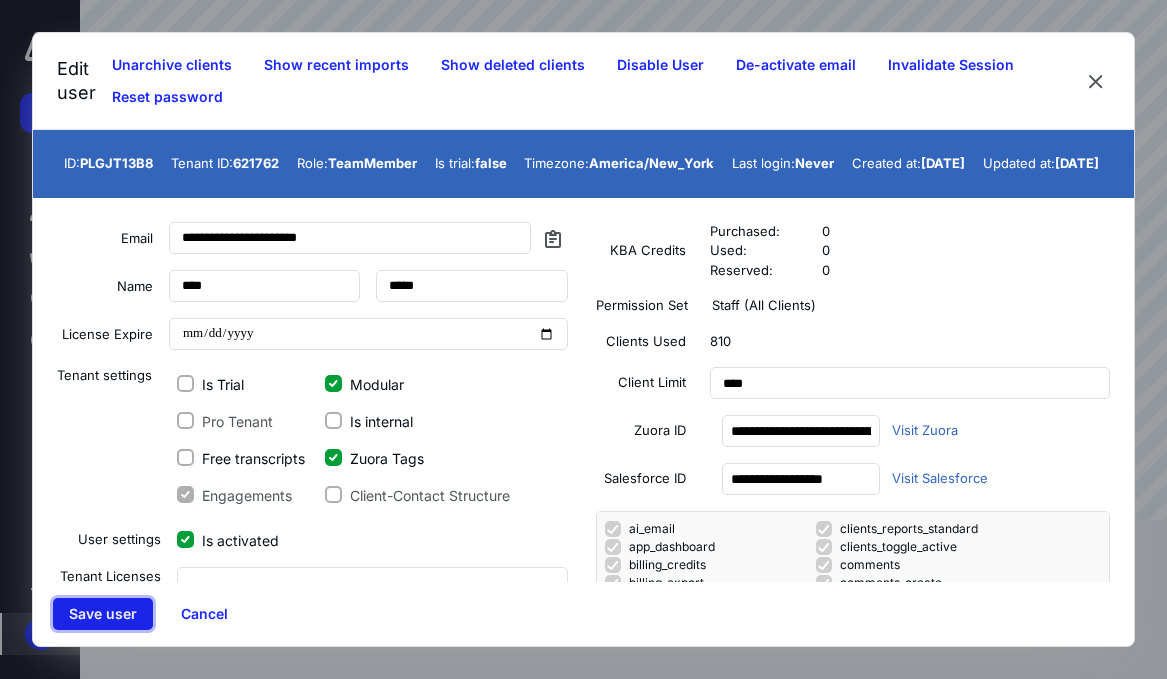 click on "Save user" at bounding box center [103, 614] 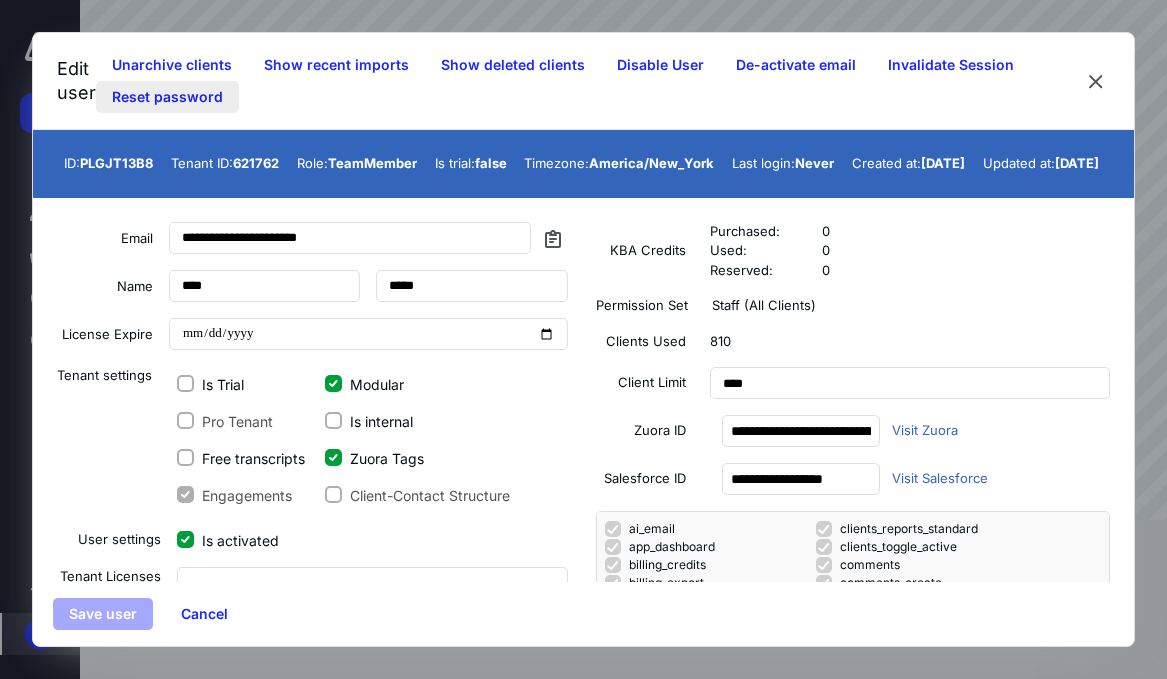 click on "Reset password" at bounding box center [167, 97] 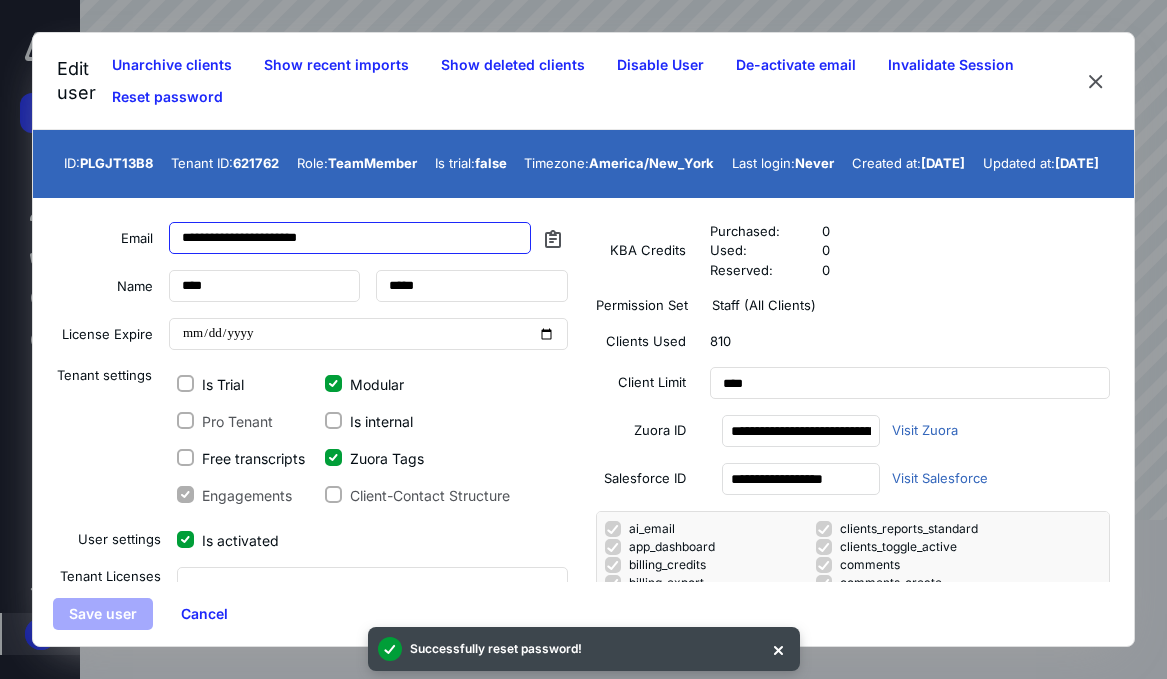 click on "**********" at bounding box center (350, 238) 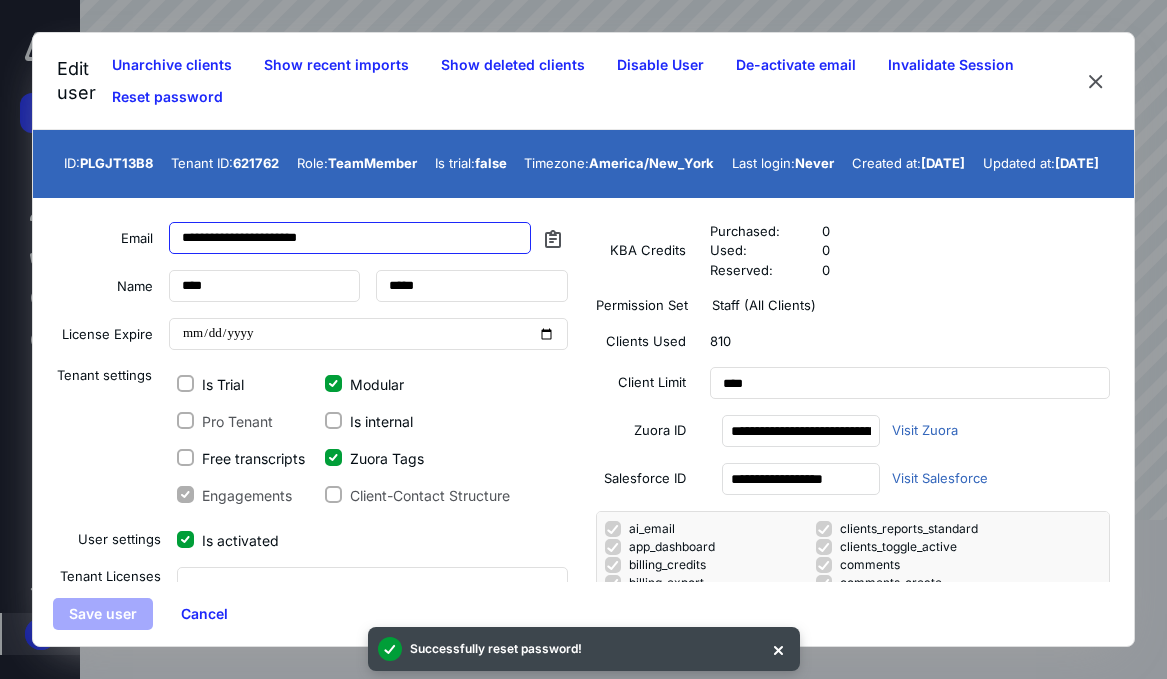 drag, startPoint x: 382, startPoint y: 243, endPoint x: 179, endPoint y: 240, distance: 203.02217 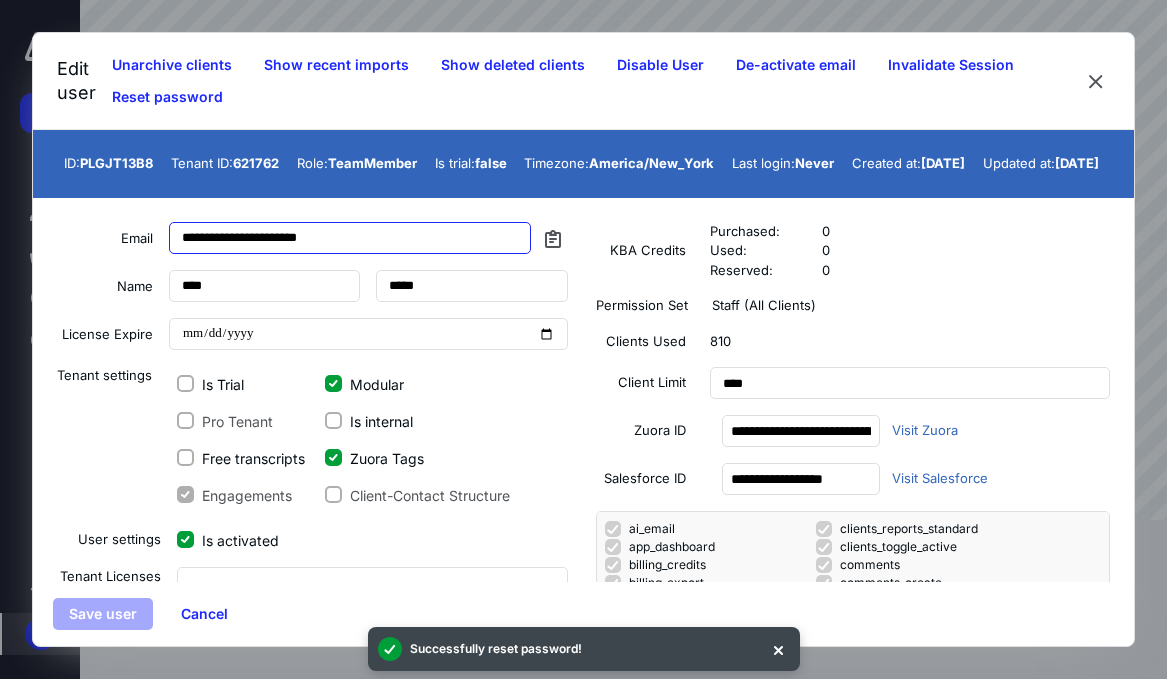 click on "**********" at bounding box center [308, 238] 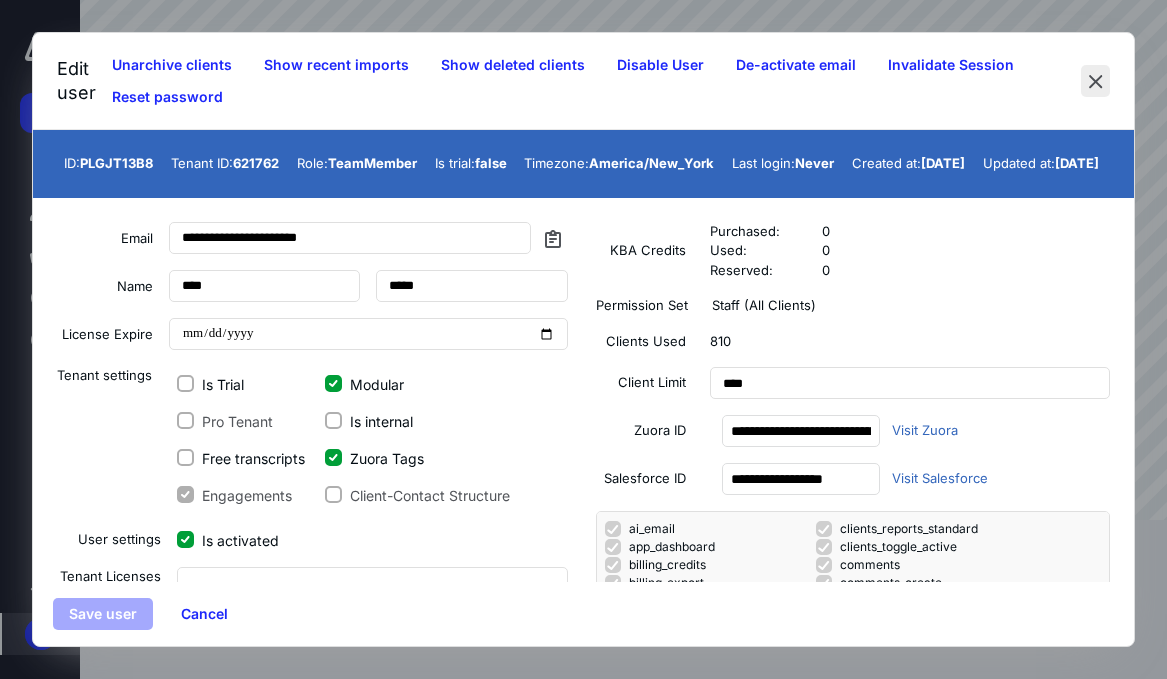 click at bounding box center [1095, 81] 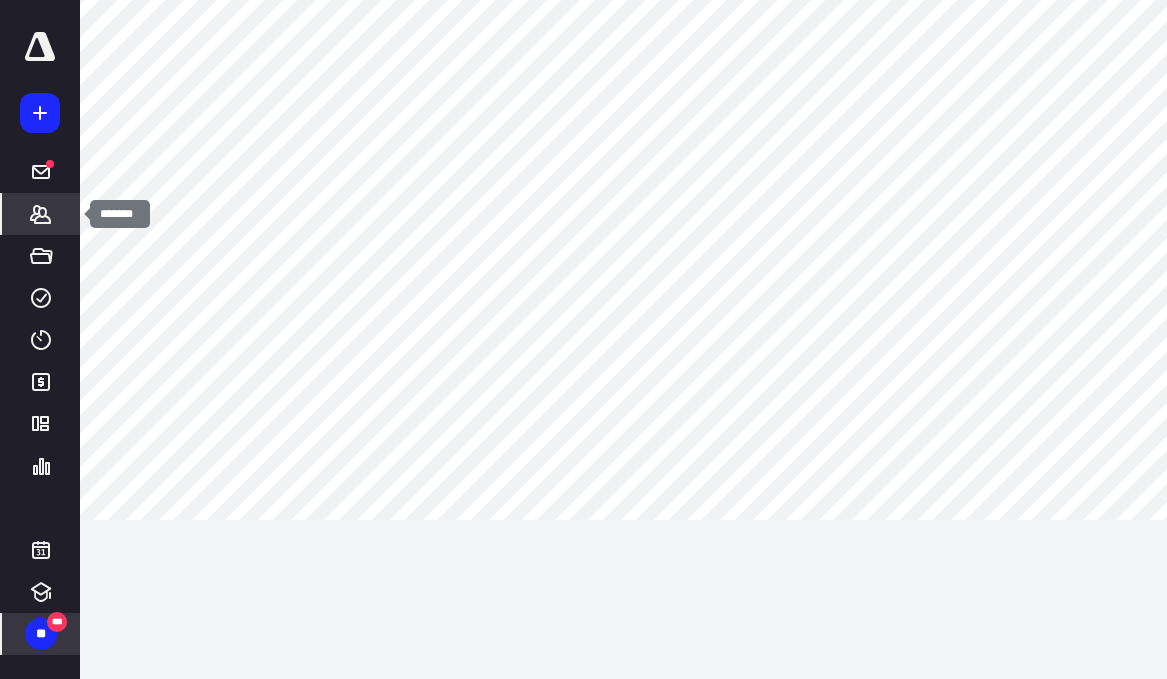 click on "*******" at bounding box center (41, 214) 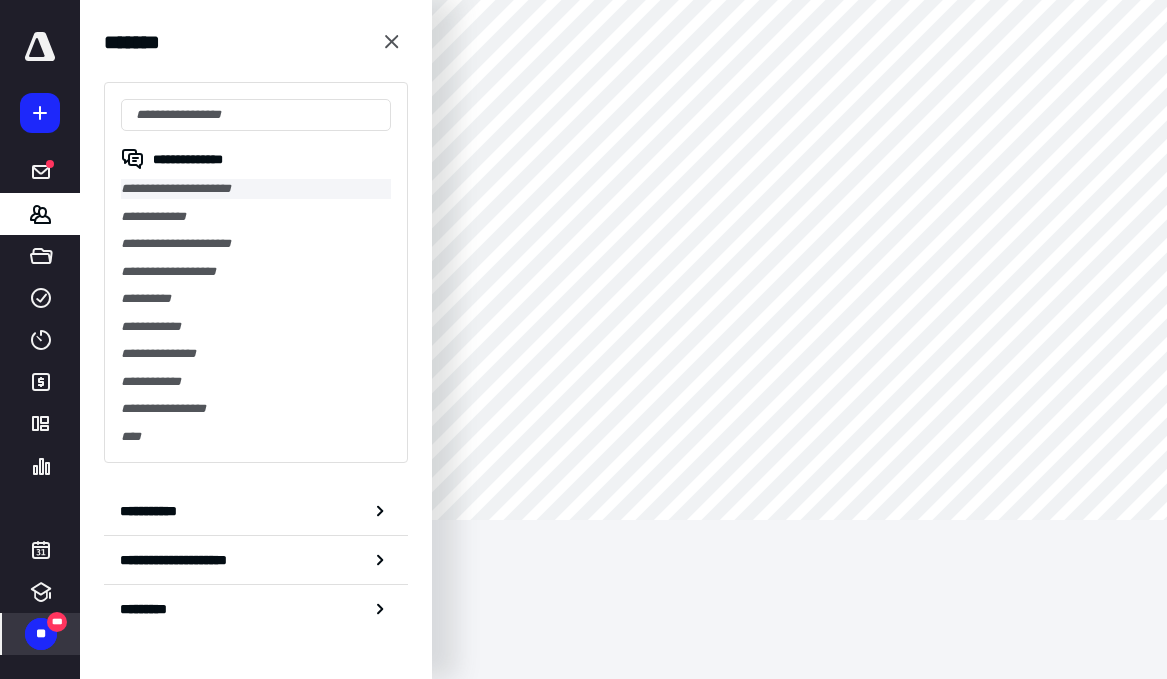 click on "**********" at bounding box center [256, 189] 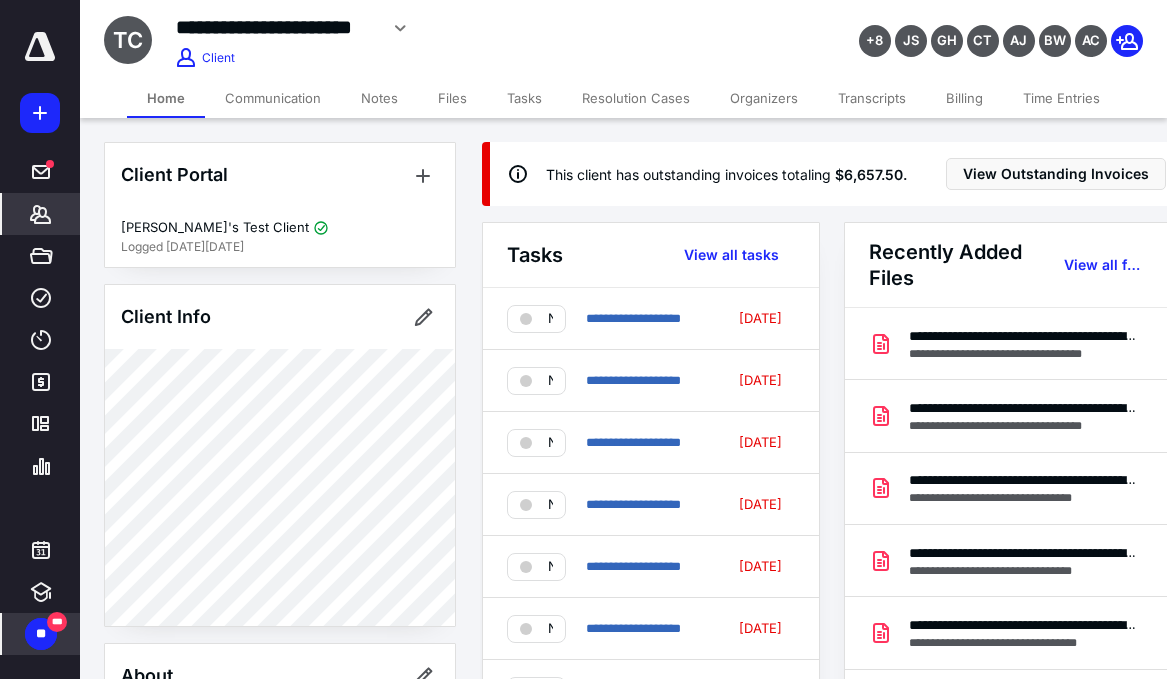 click on "Billing" at bounding box center (964, 98) 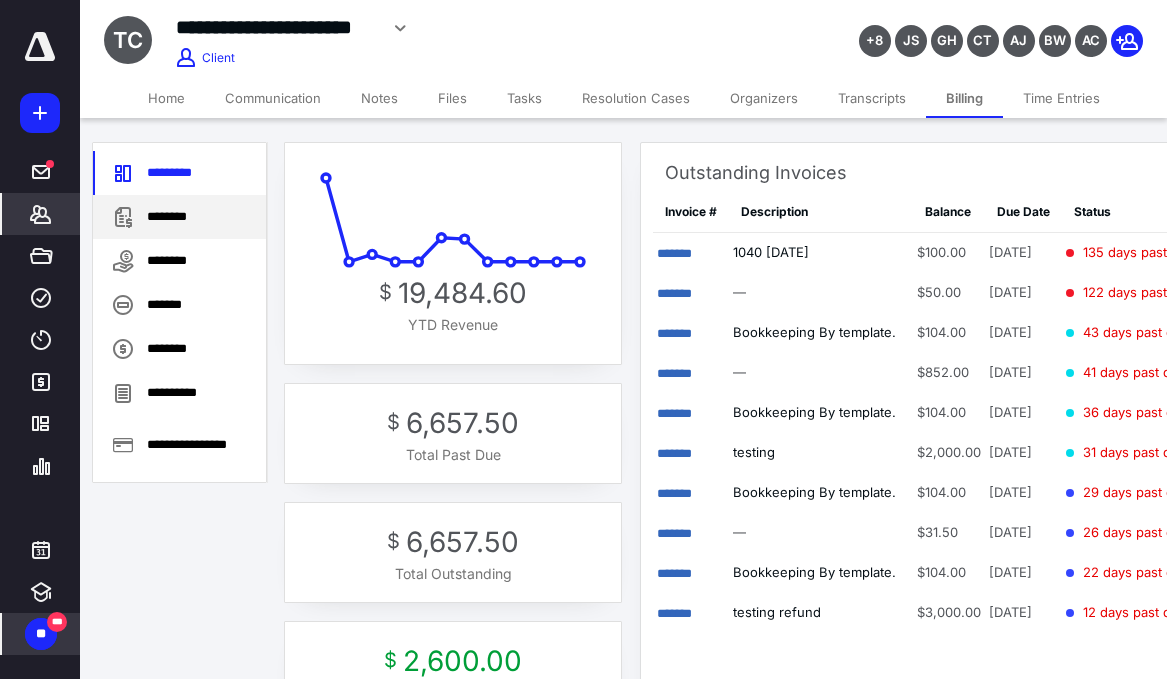 drag, startPoint x: 150, startPoint y: 218, endPoint x: 191, endPoint y: 224, distance: 41.4367 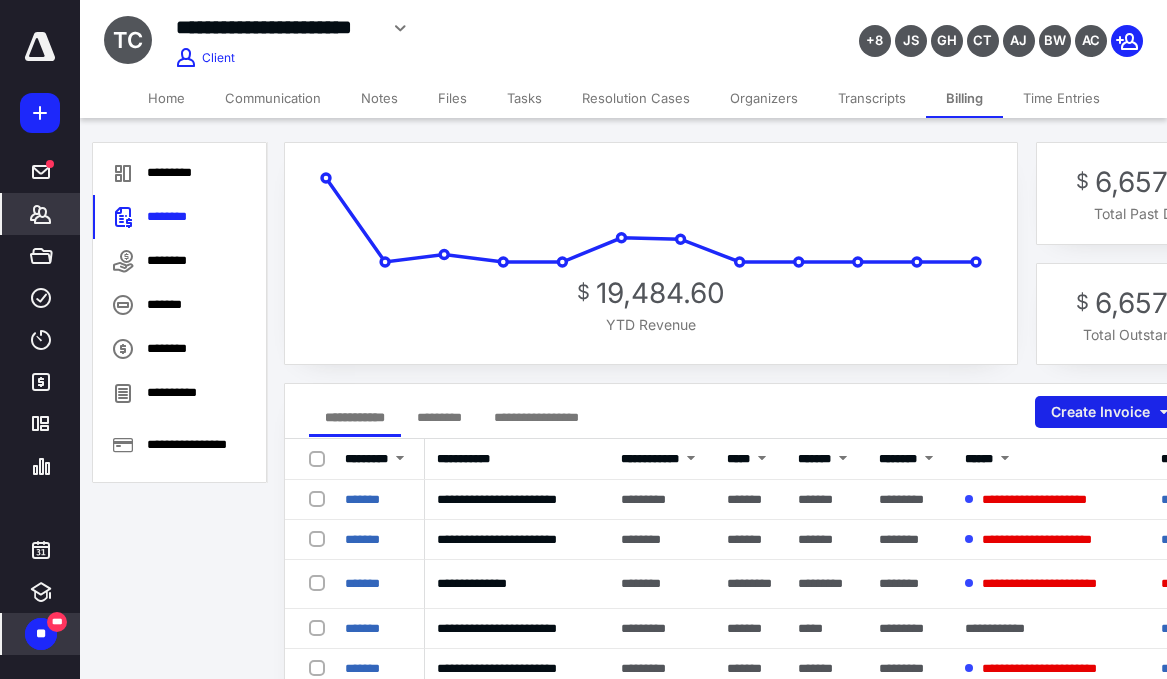 click on "Create Invoice" at bounding box center (1108, 412) 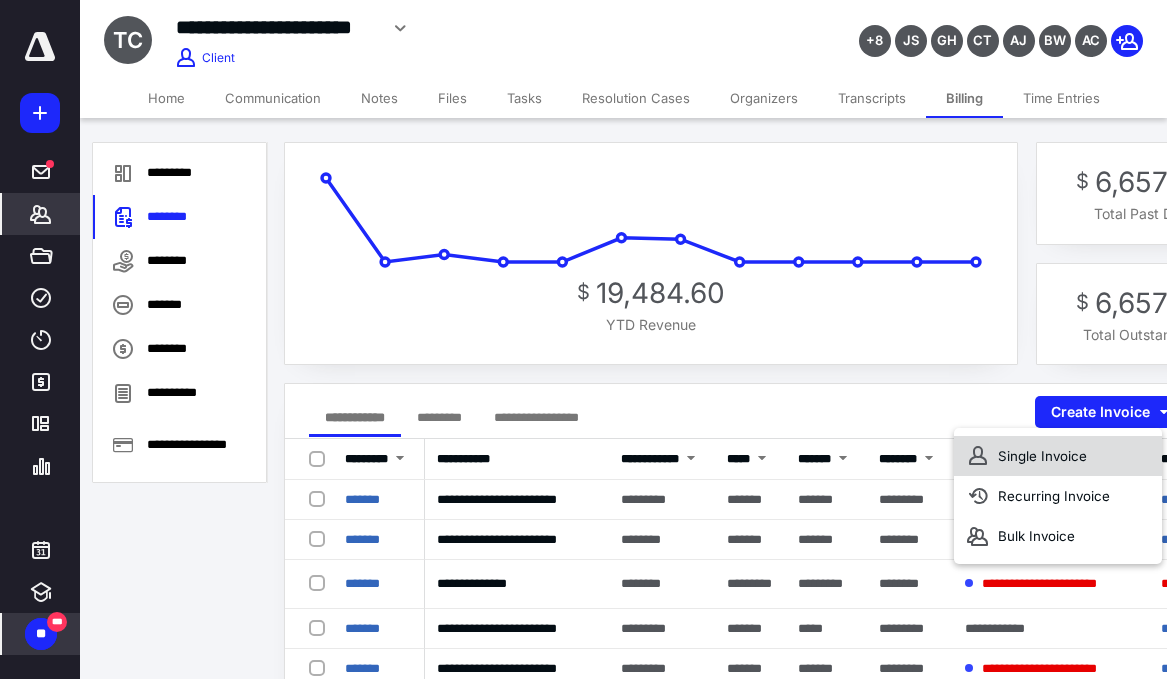 click on "Single Invoice" at bounding box center [1058, 456] 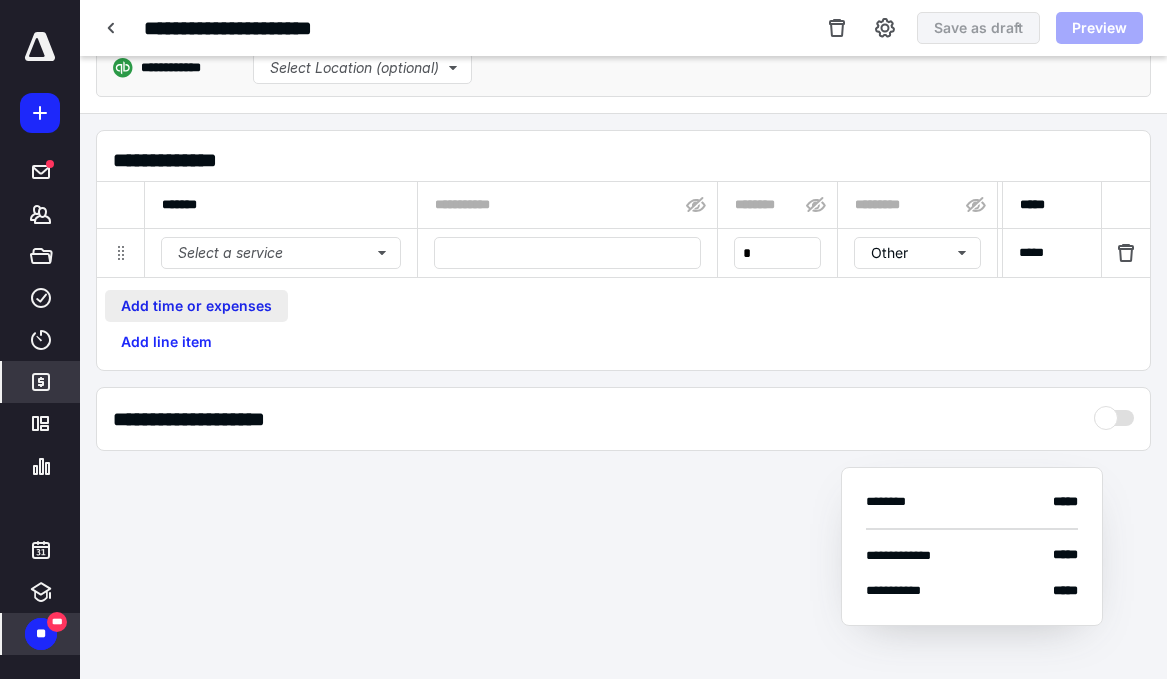 scroll, scrollTop: 203, scrollLeft: 0, axis: vertical 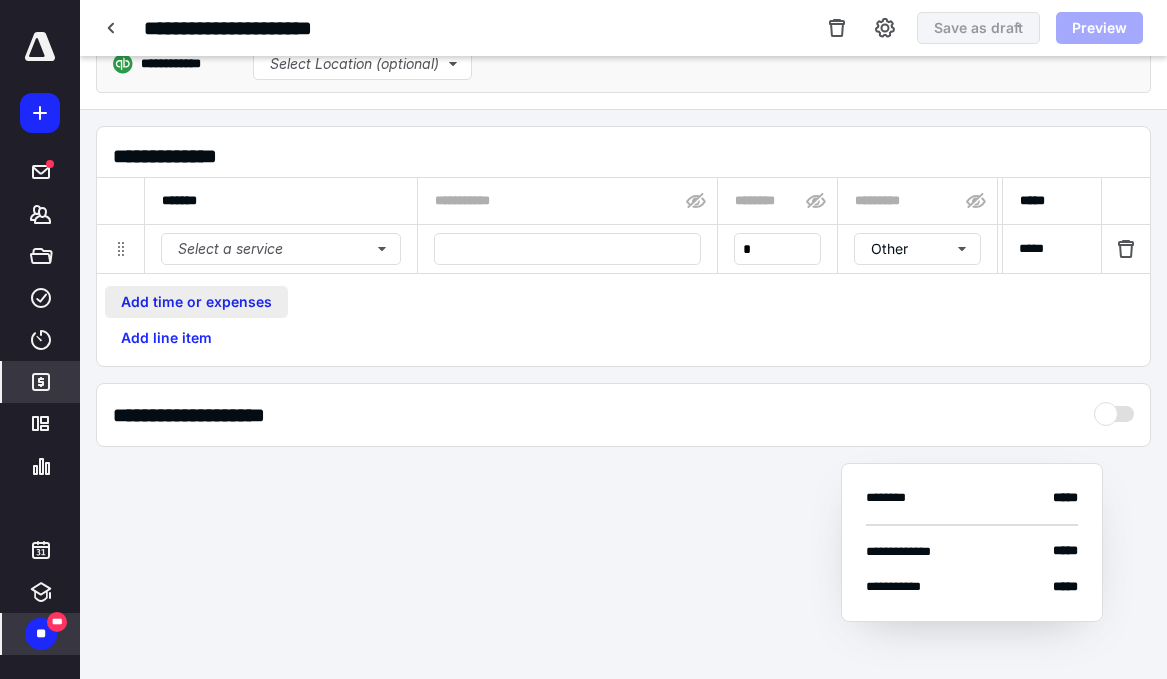 click on "Add time or expenses" at bounding box center [196, 302] 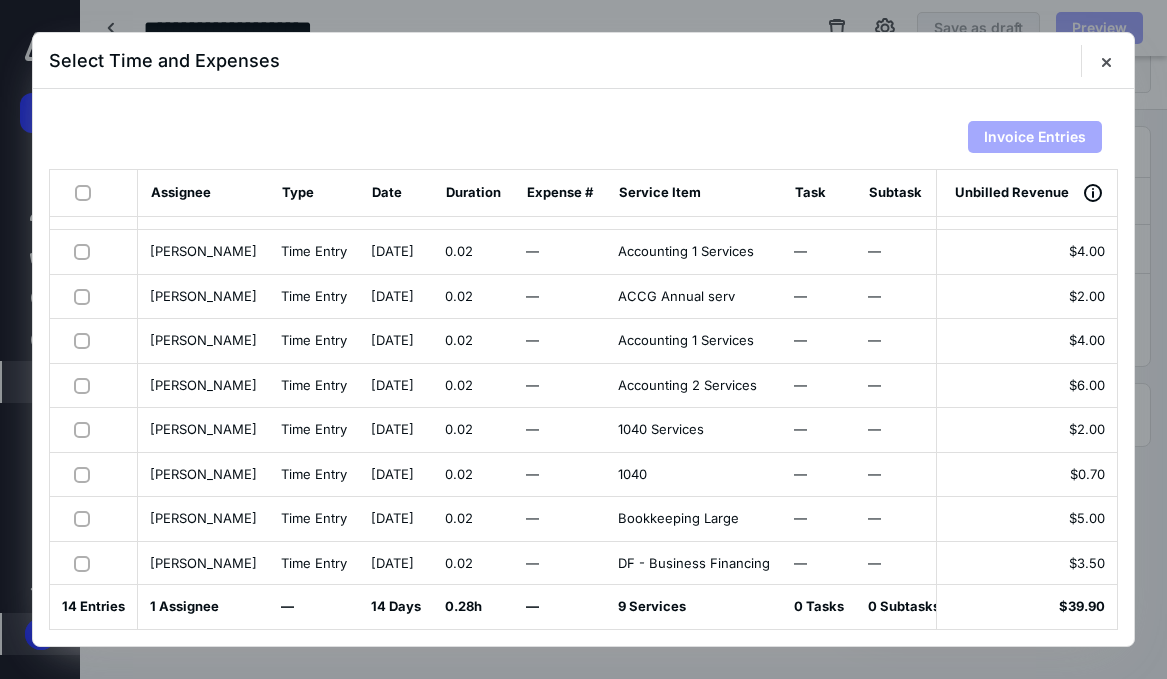 scroll, scrollTop: 0, scrollLeft: 0, axis: both 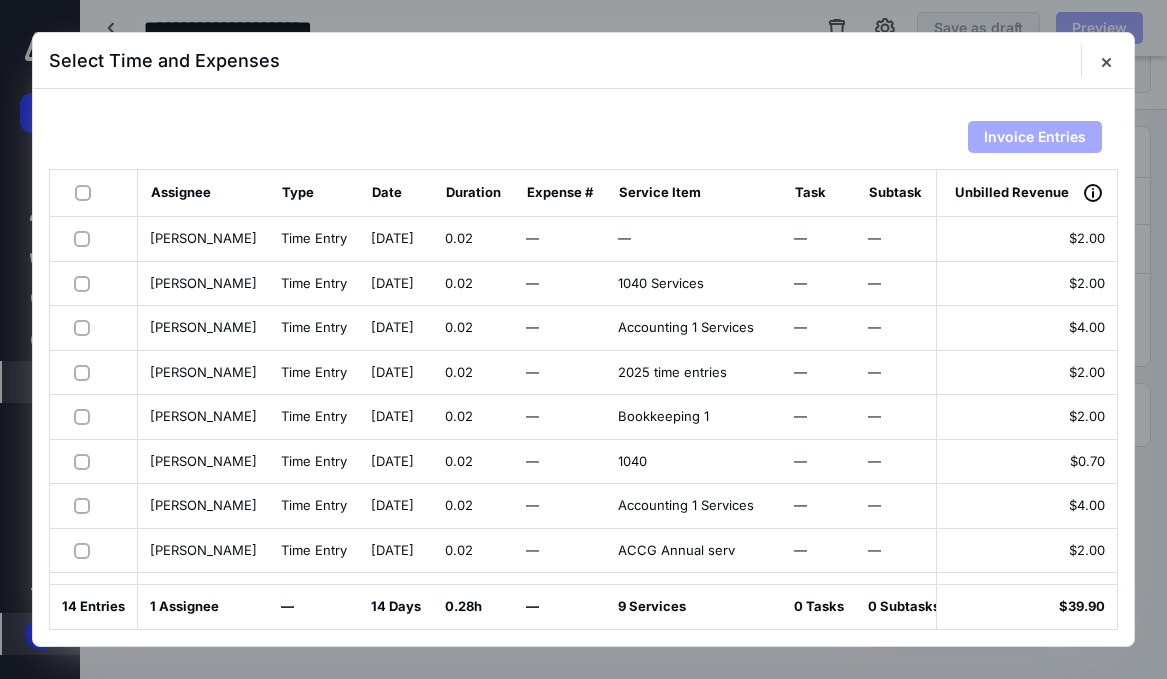 click at bounding box center (87, 192) 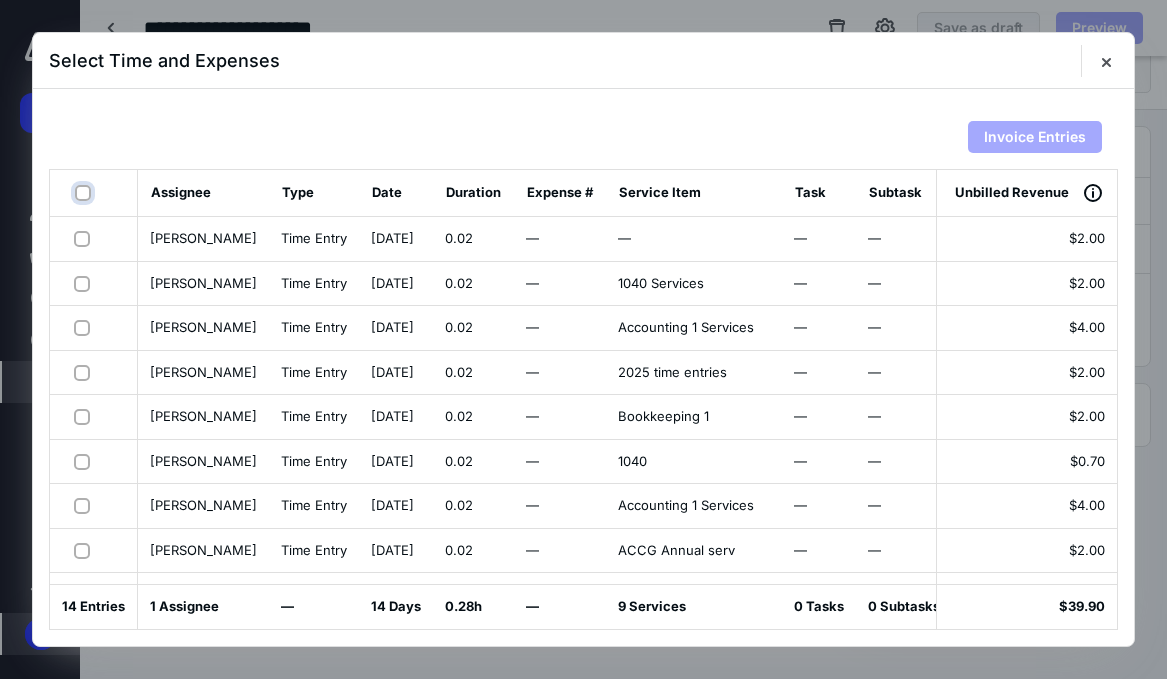 click at bounding box center [85, 193] 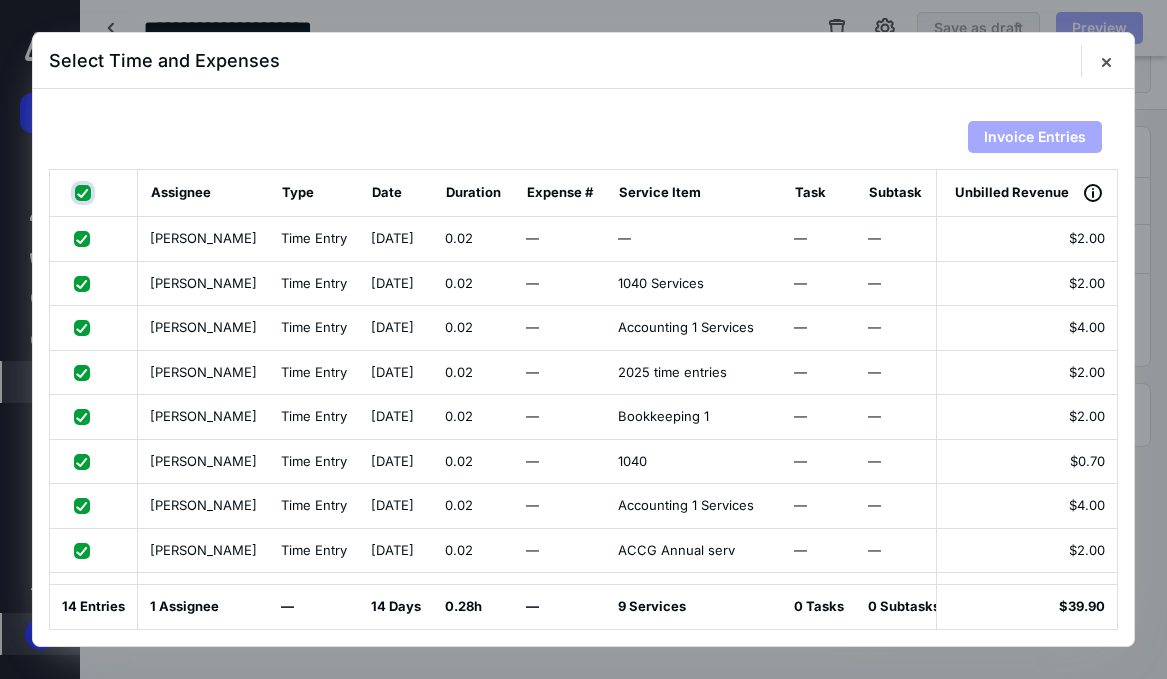 checkbox on "true" 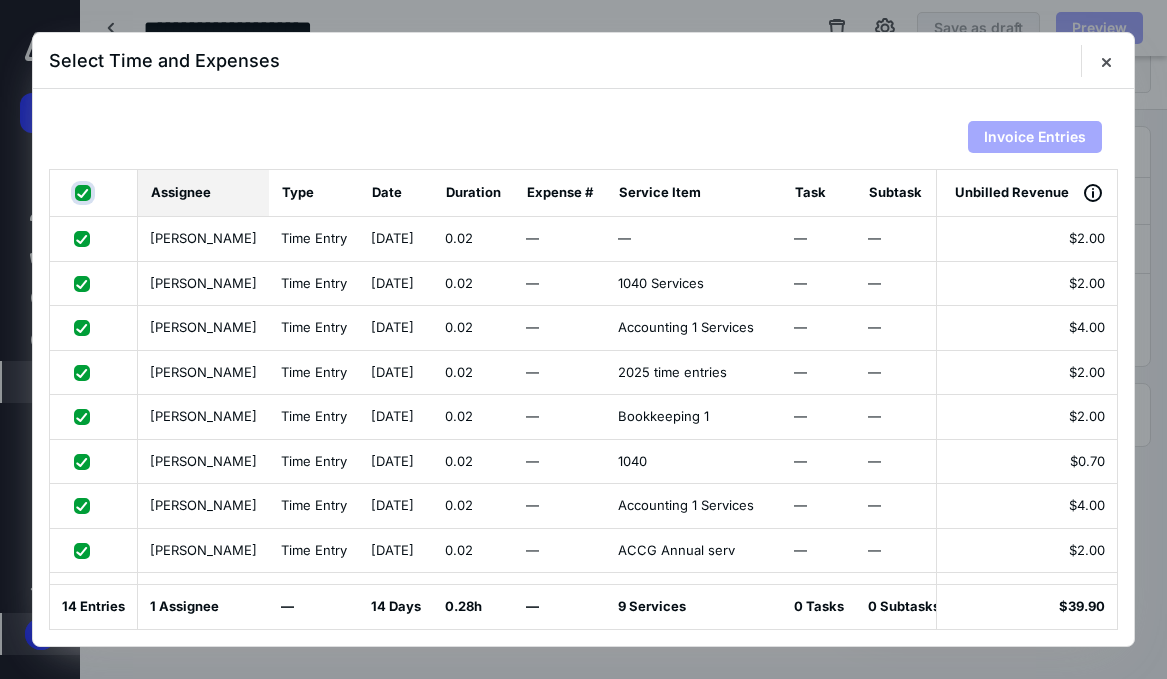 checkbox on "true" 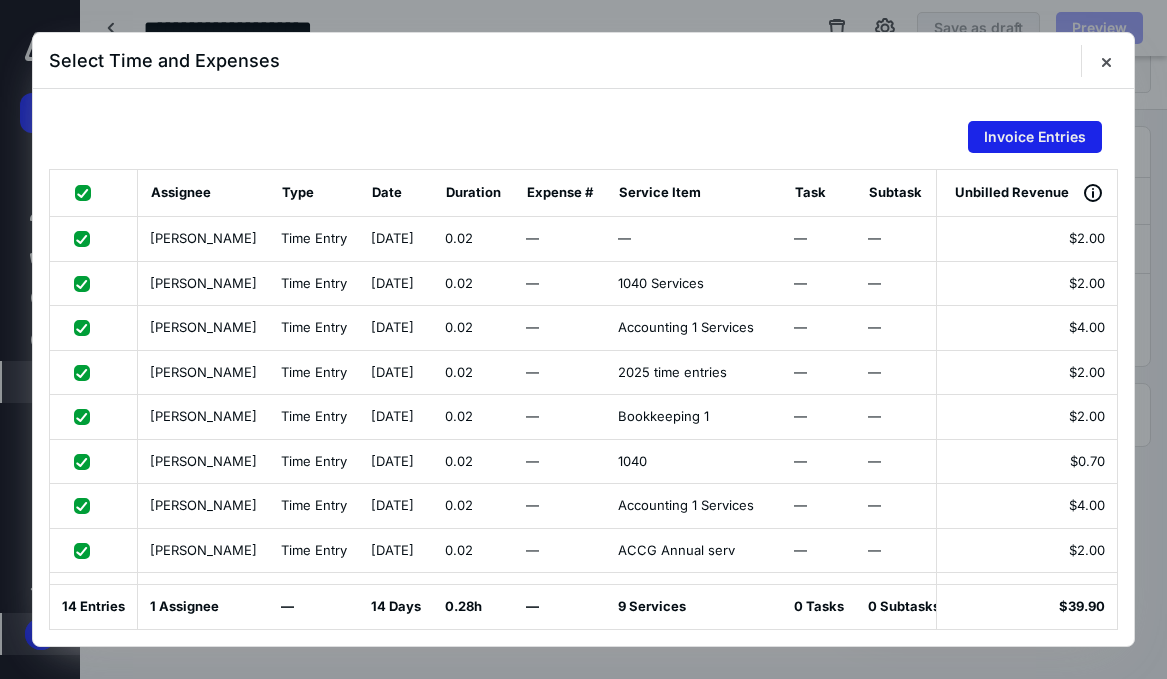 click on "Invoice Entries" at bounding box center (1035, 137) 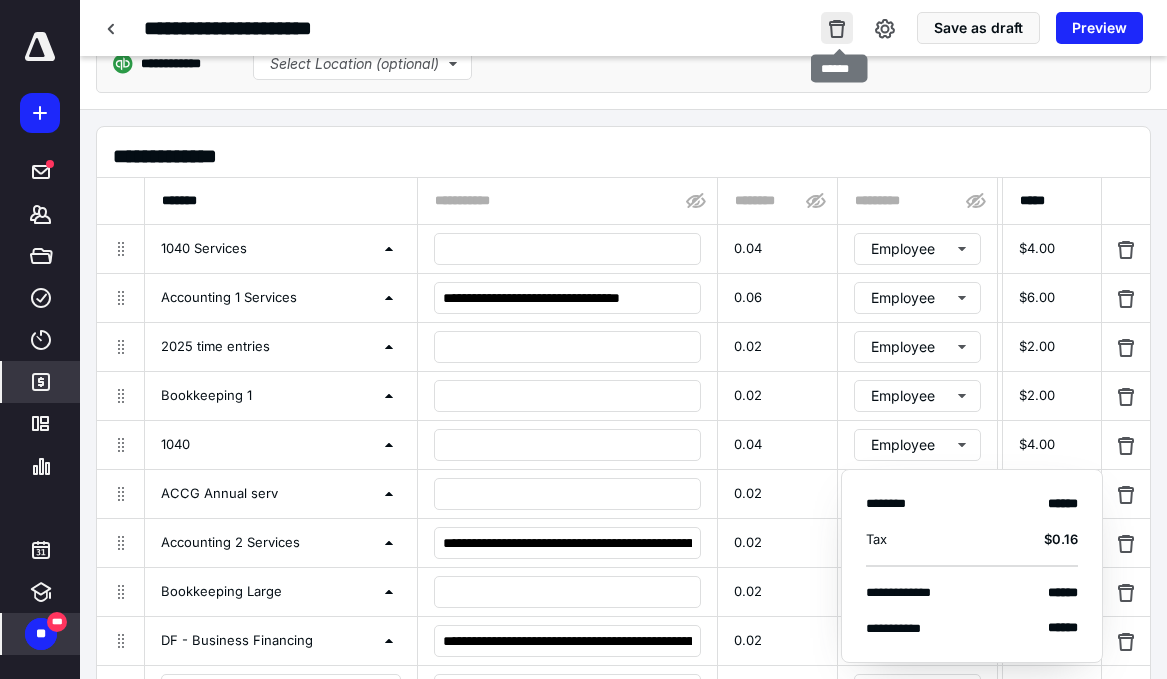 click at bounding box center [837, 28] 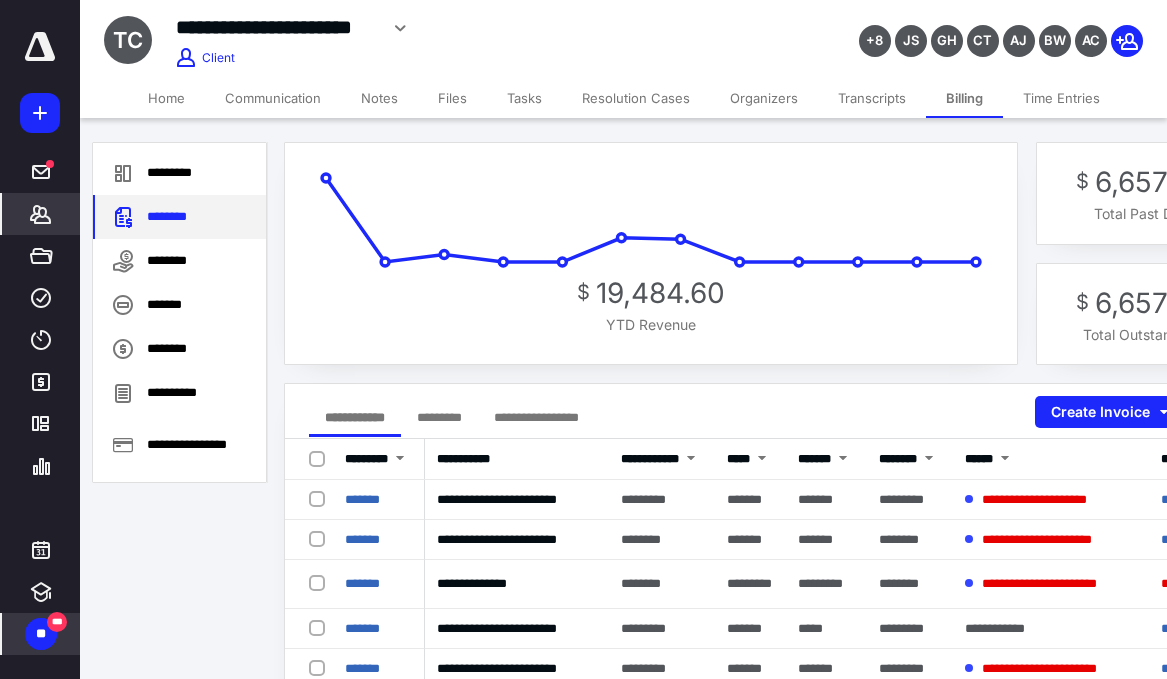 click on "********" at bounding box center [179, 217] 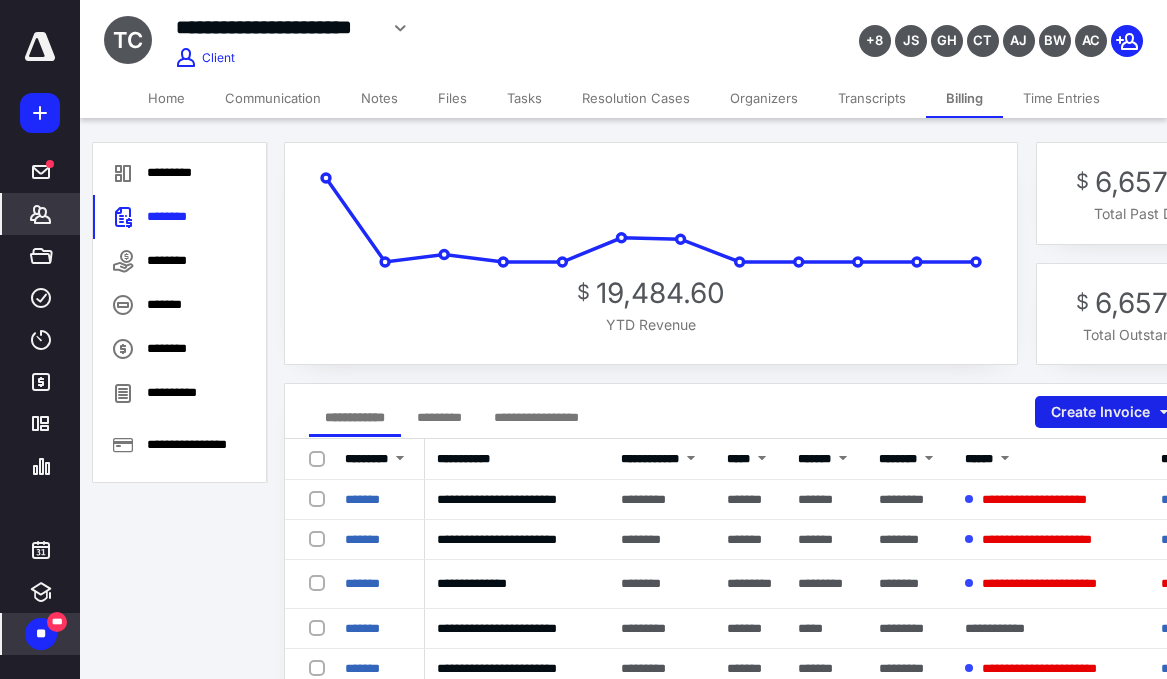 click on "Create Invoice" at bounding box center [1108, 412] 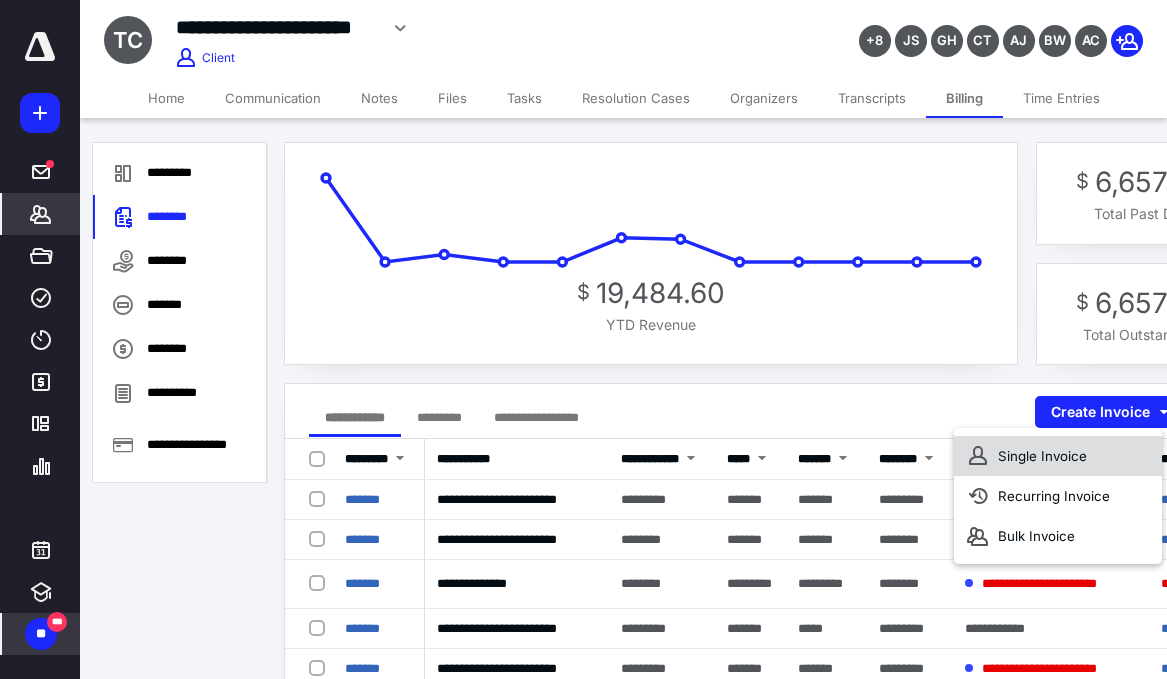 click on "Single Invoice" at bounding box center (1058, 456) 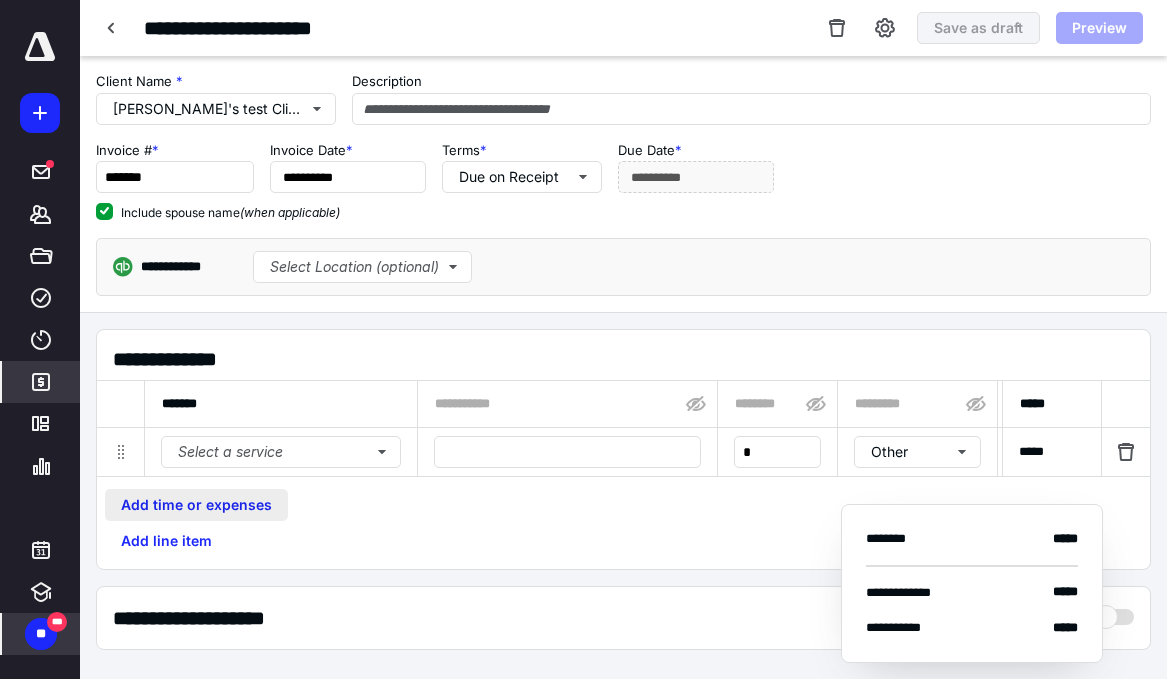 click on "Add time or expenses" at bounding box center (196, 505) 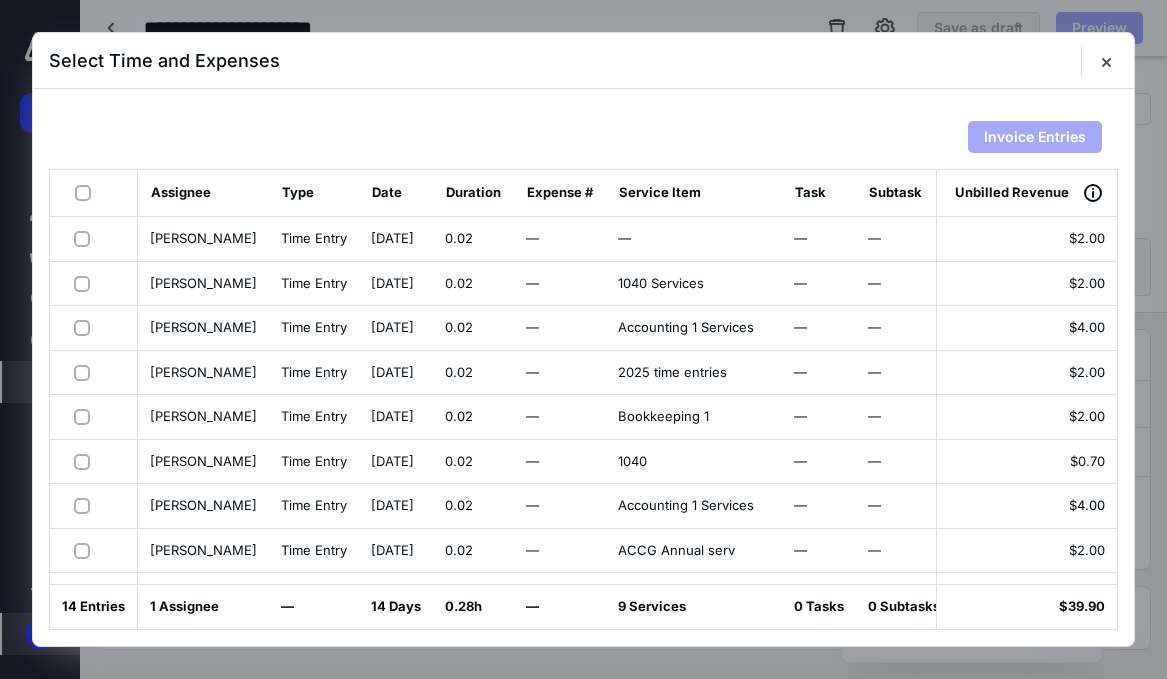 click at bounding box center (87, 192) 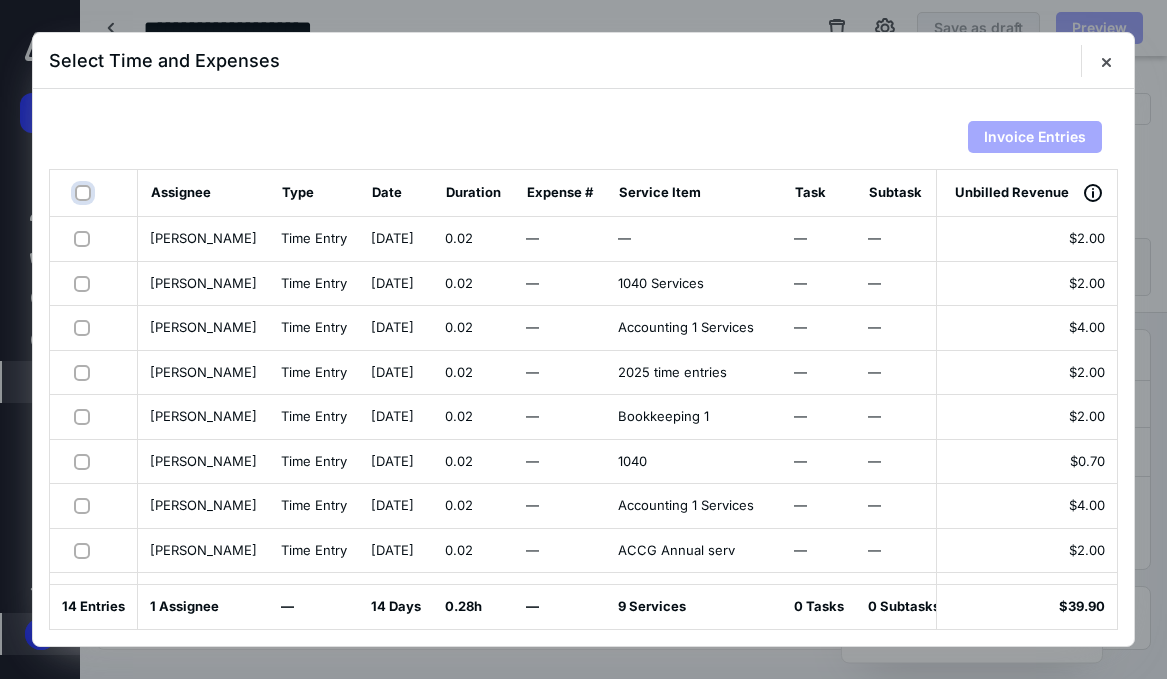 click at bounding box center [85, 193] 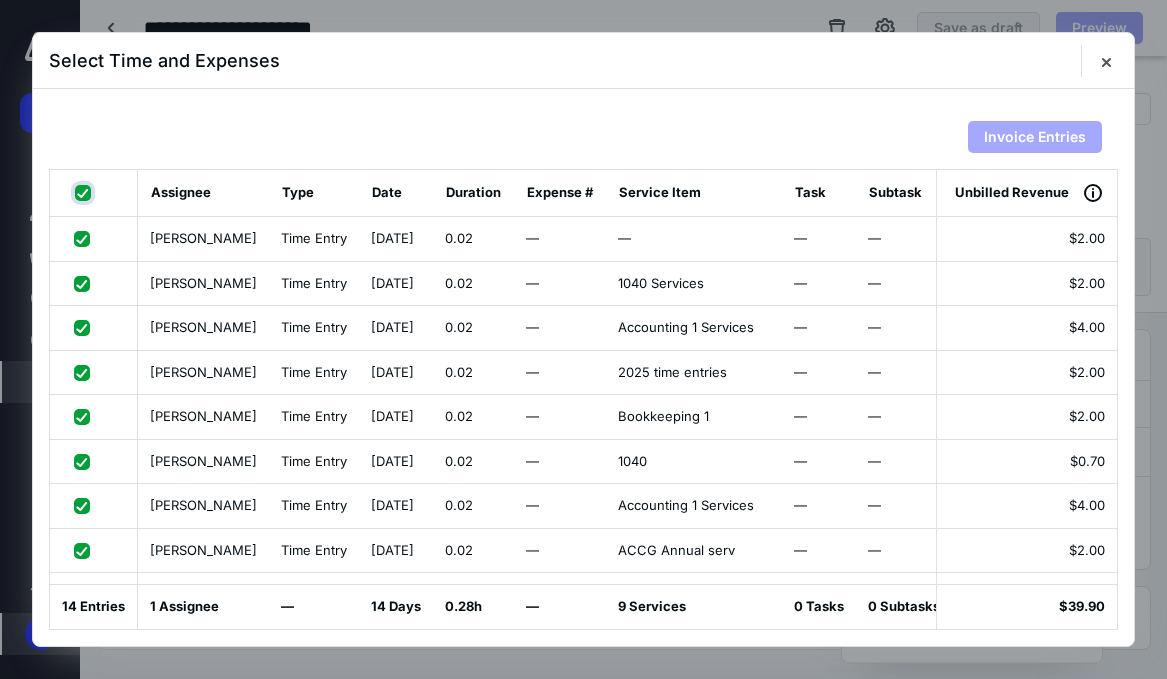 checkbox on "true" 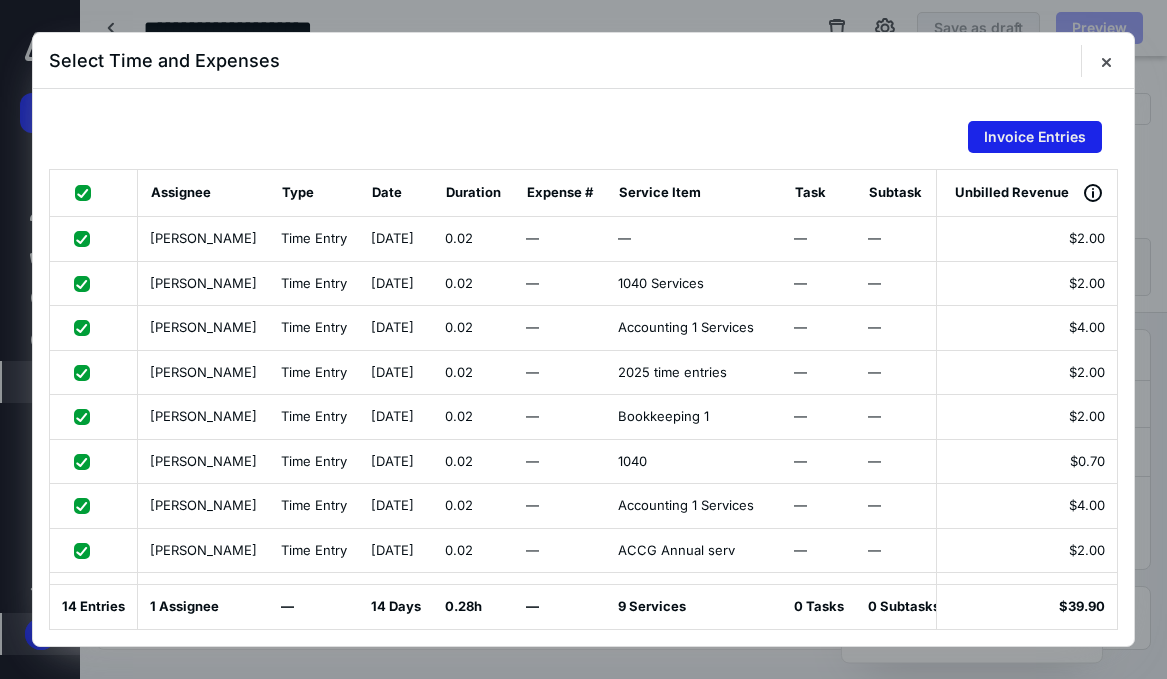 click on "Invoice Entries" at bounding box center (1035, 137) 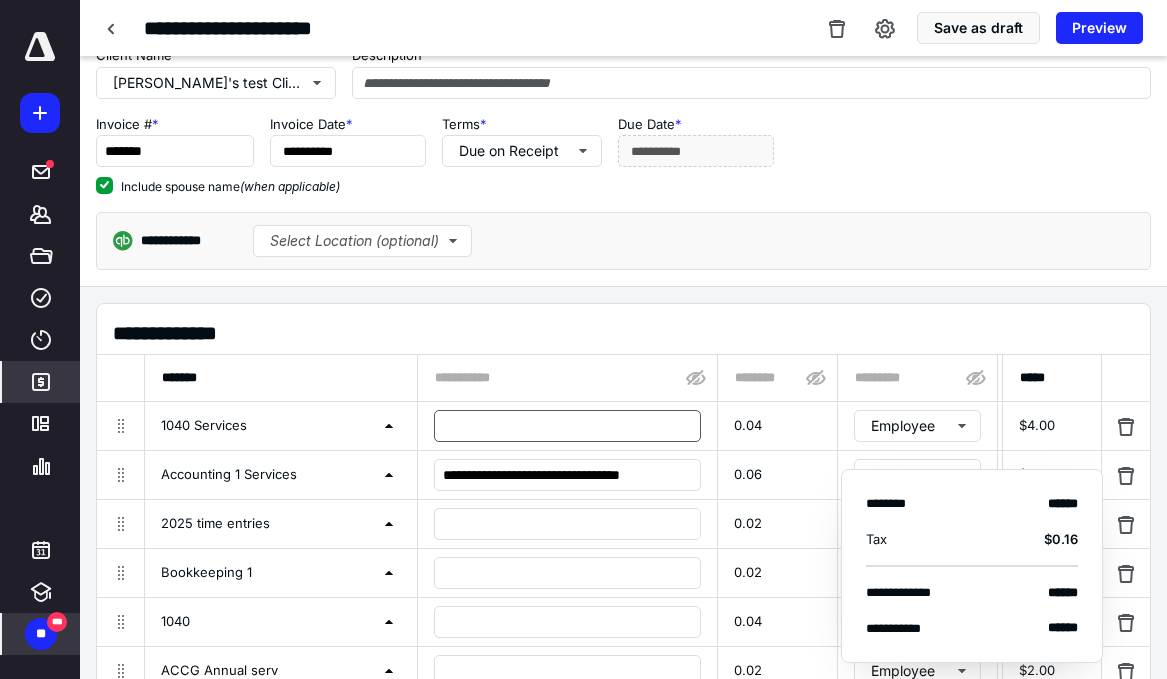 scroll, scrollTop: 0, scrollLeft: 0, axis: both 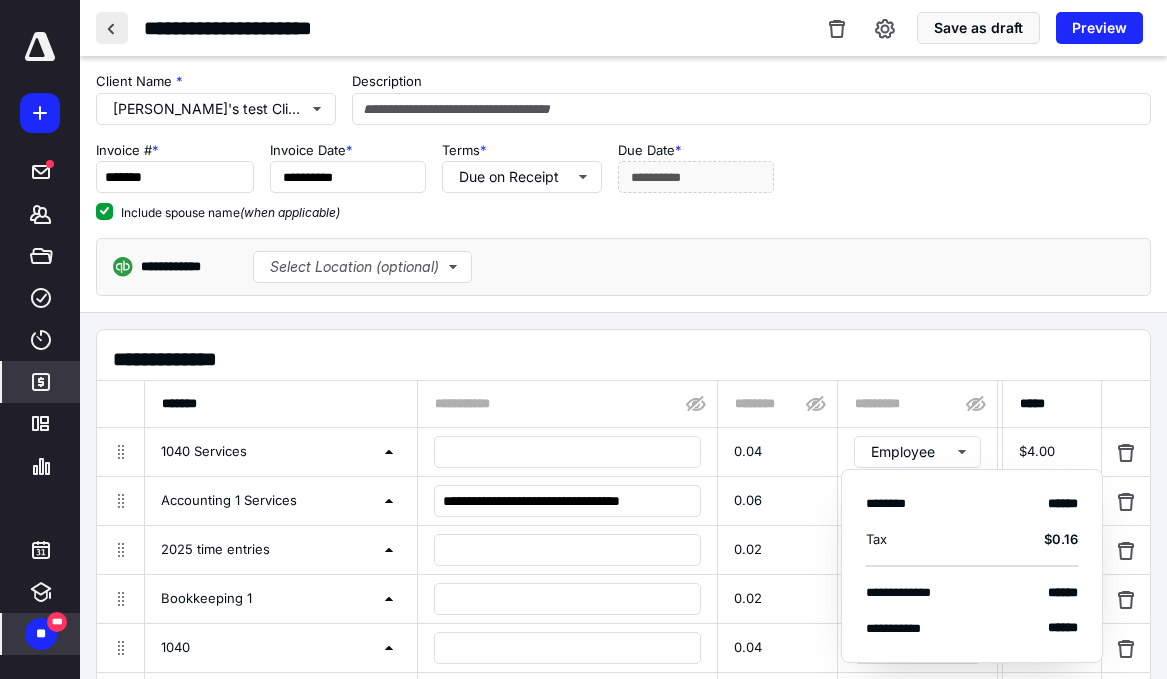 click at bounding box center (112, 28) 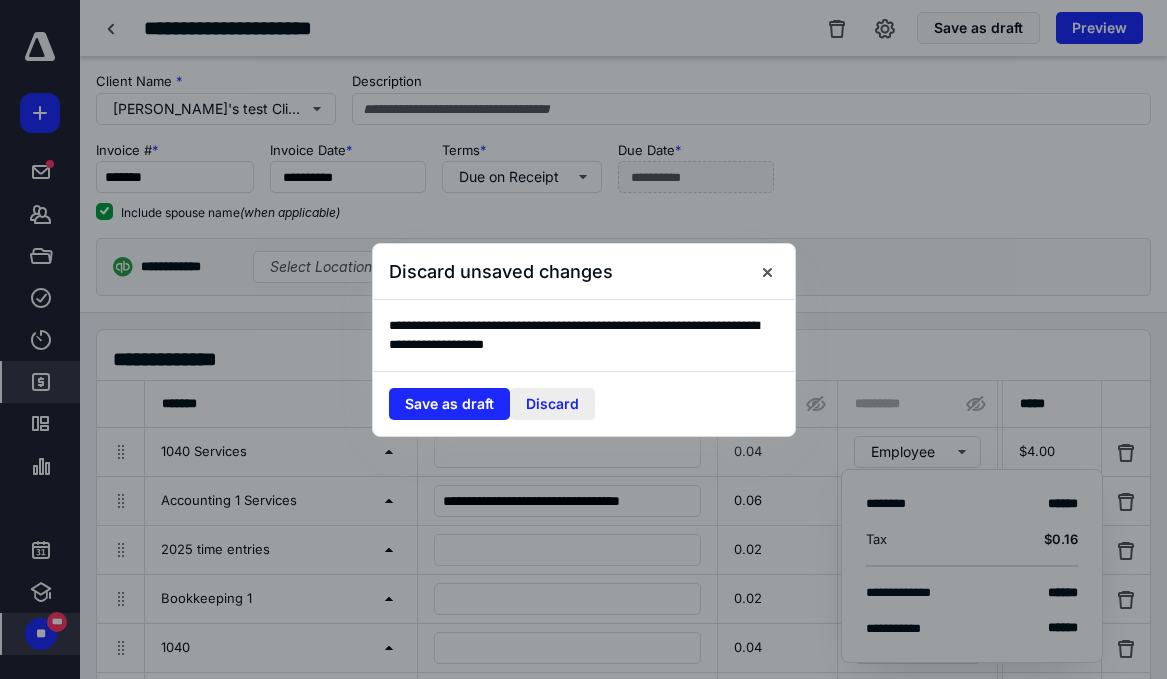 click on "Discard" at bounding box center [552, 404] 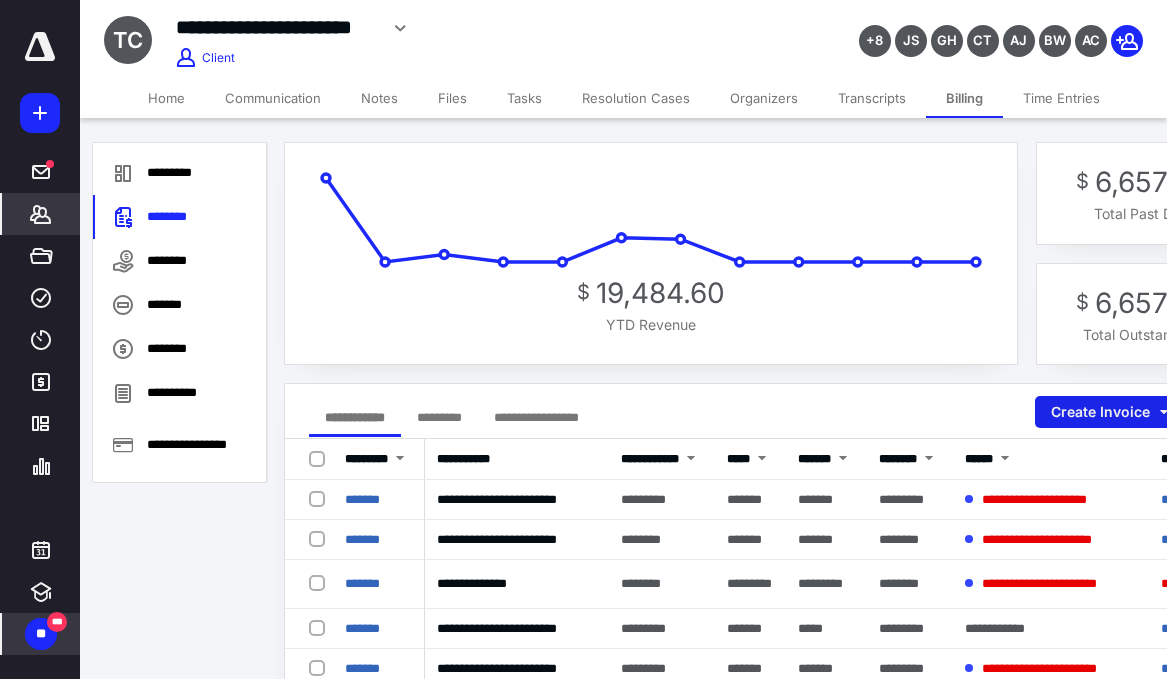 click on "Create Invoice" at bounding box center [1108, 412] 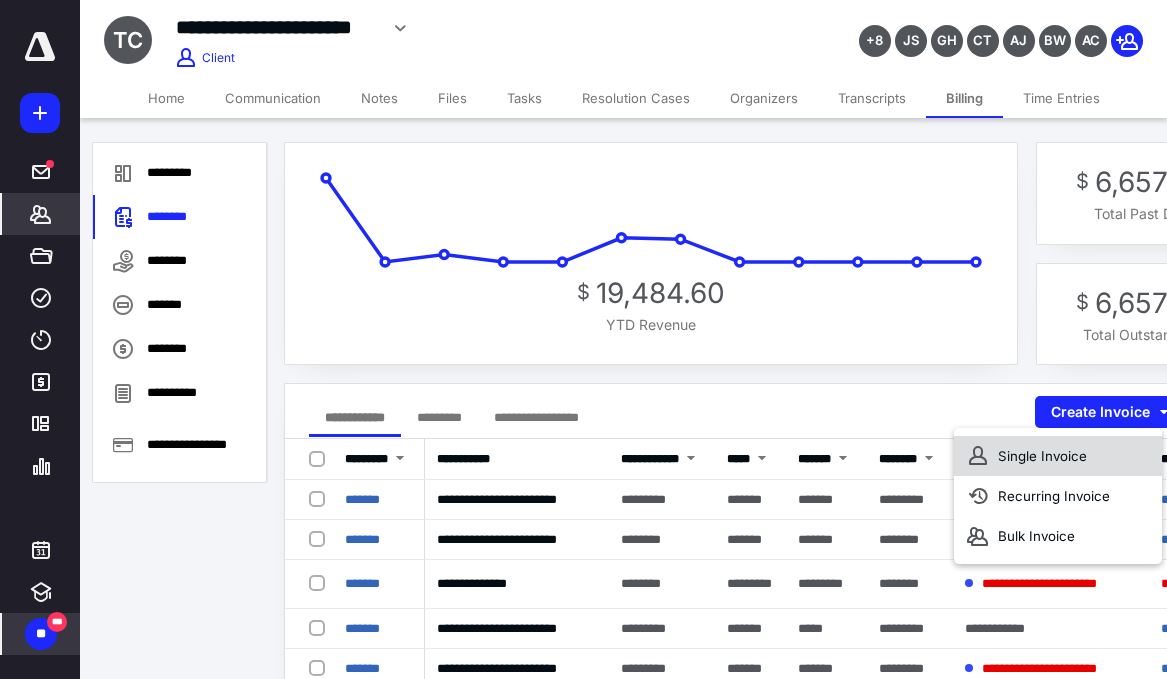 click on "Single Invoice" at bounding box center [1058, 456] 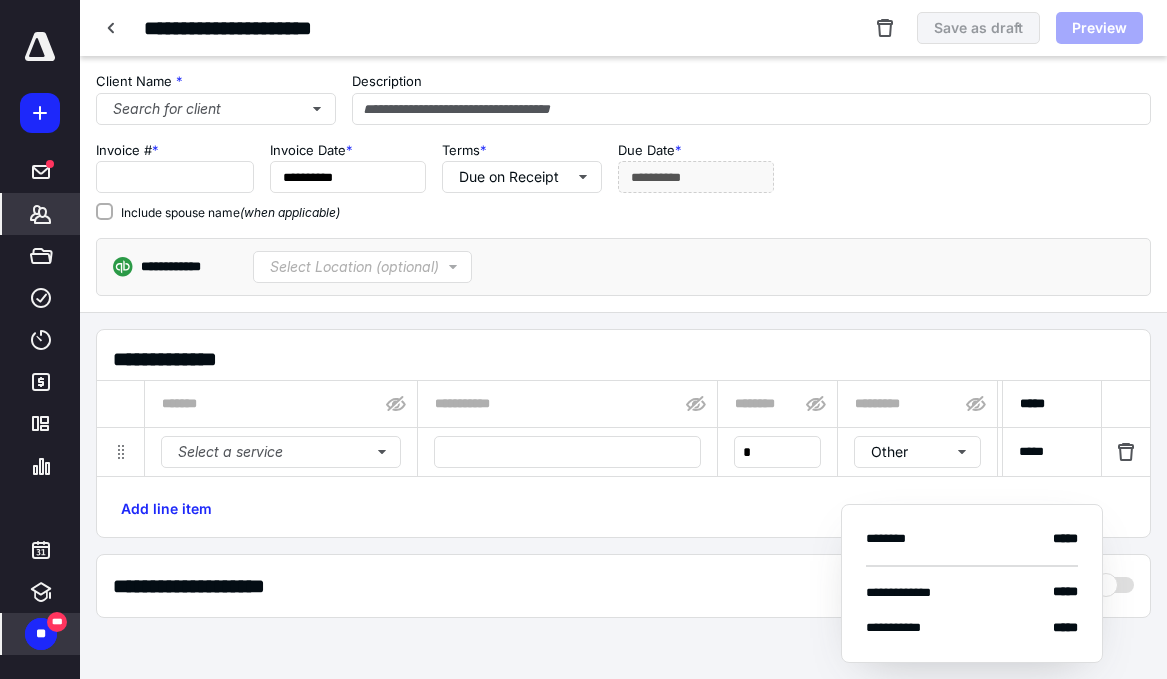 checkbox on "true" 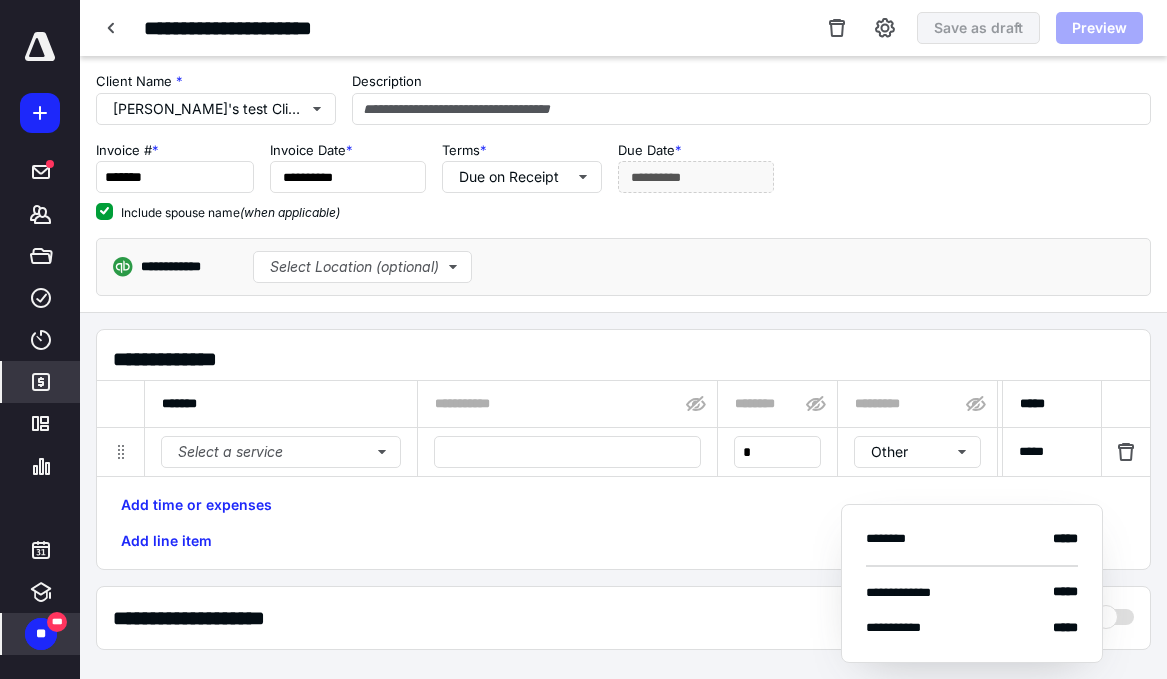 click on "**" at bounding box center (41, 634) 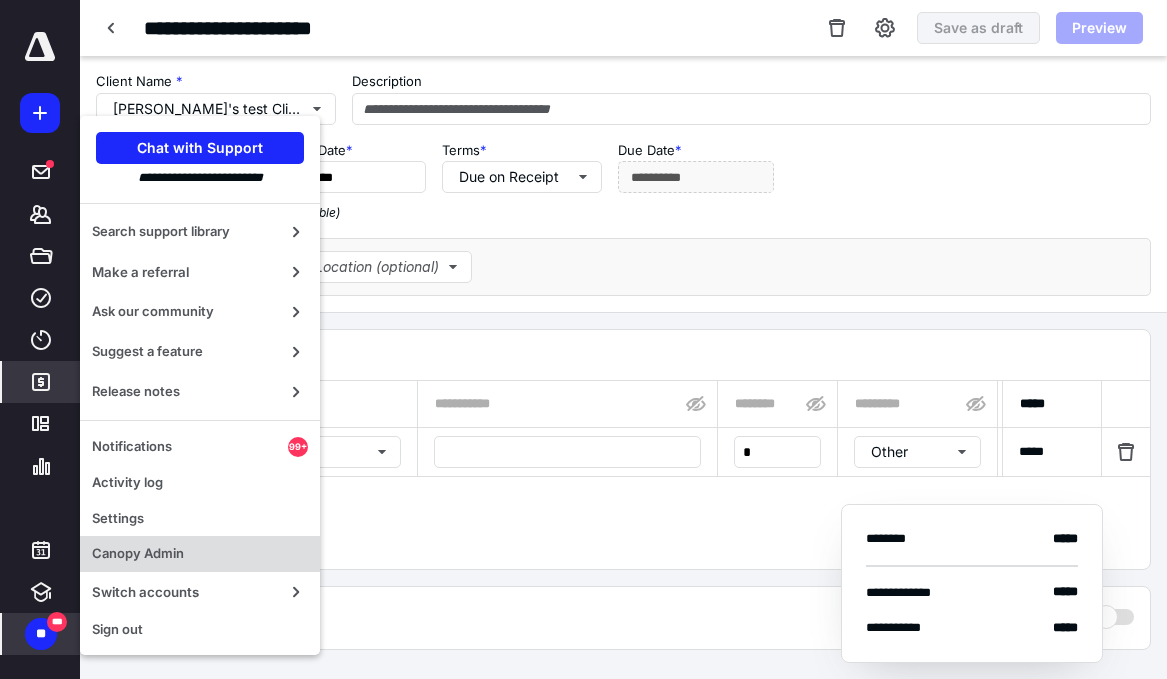 click on "Canopy Admin" at bounding box center (200, 554) 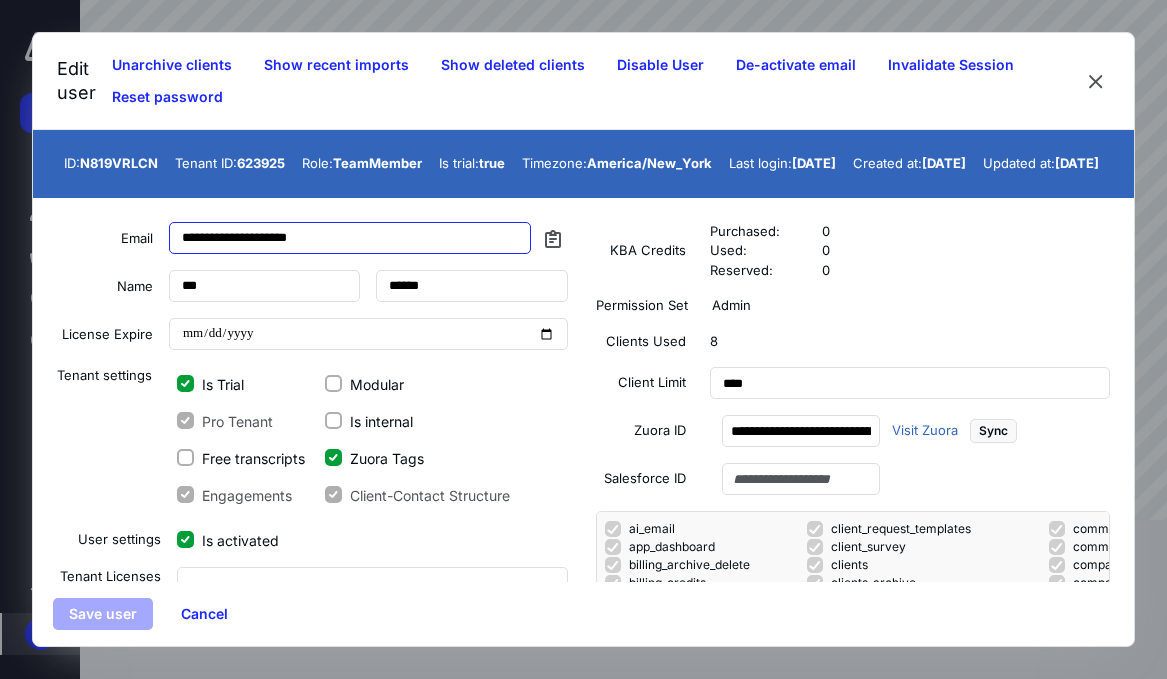 click on "**********" at bounding box center (350, 238) 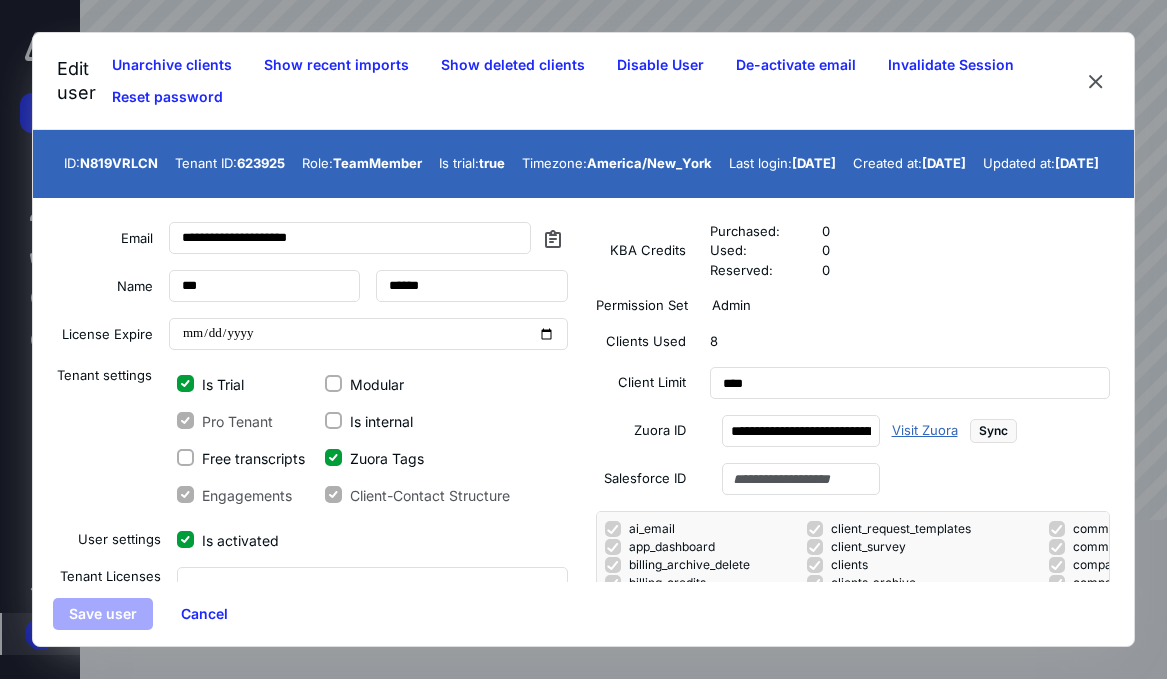 click on "Visit Zuora" at bounding box center [925, 431] 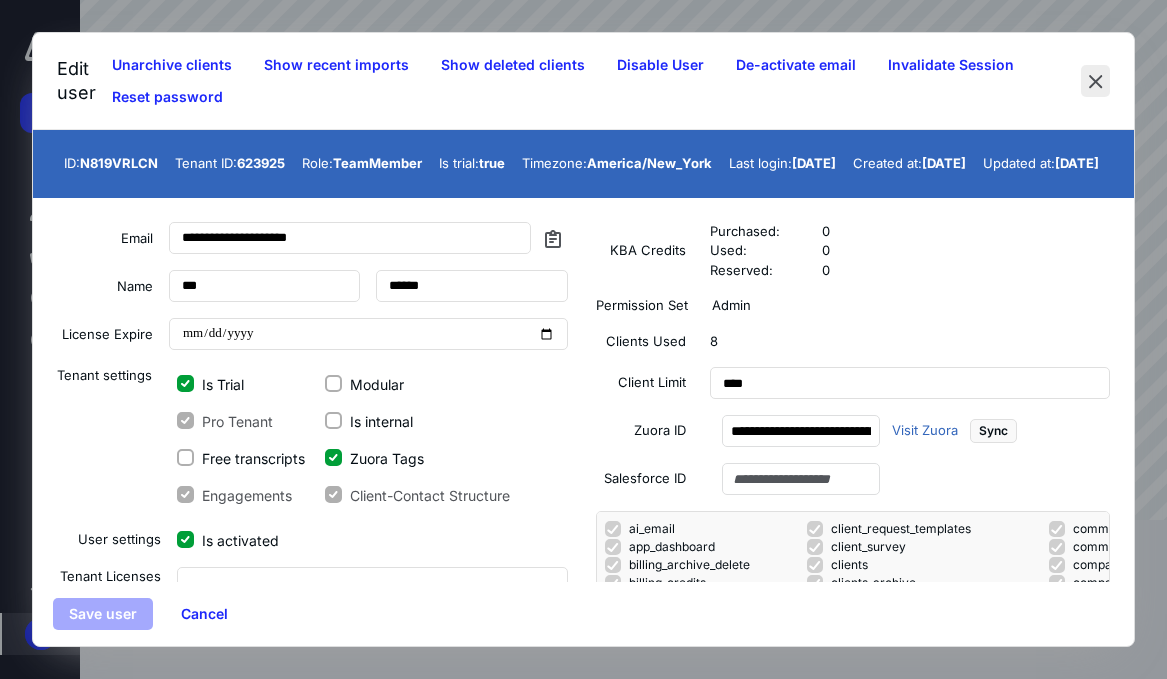 click at bounding box center (1095, 81) 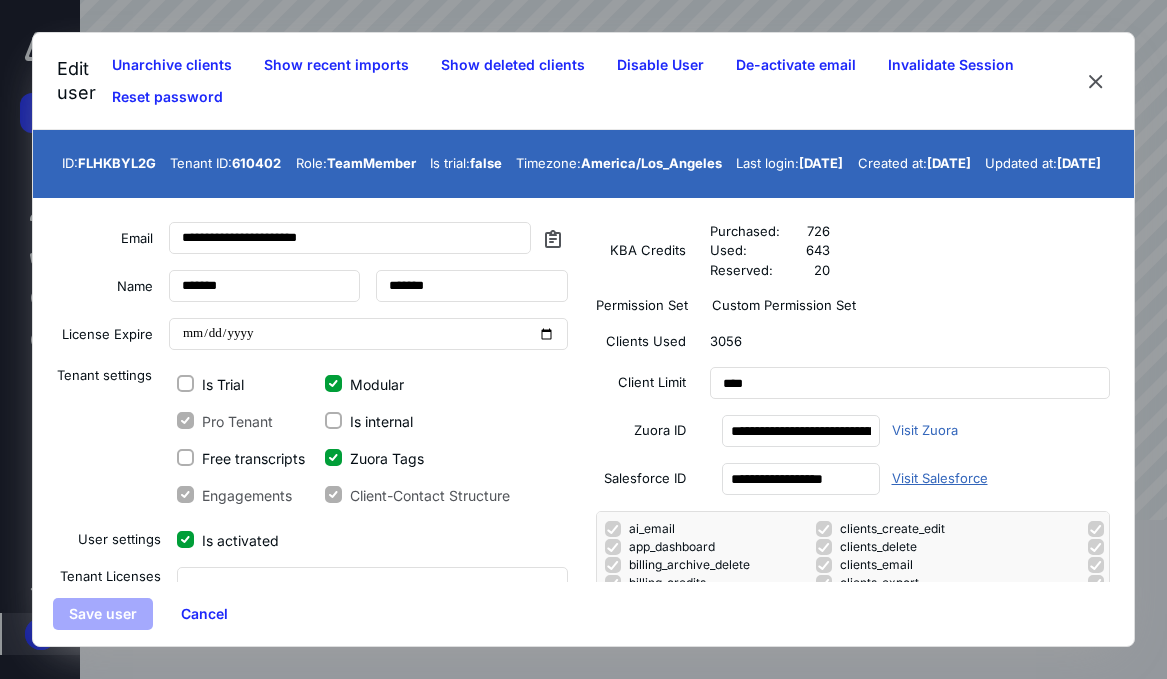 click on "Visit Salesforce" at bounding box center [940, 479] 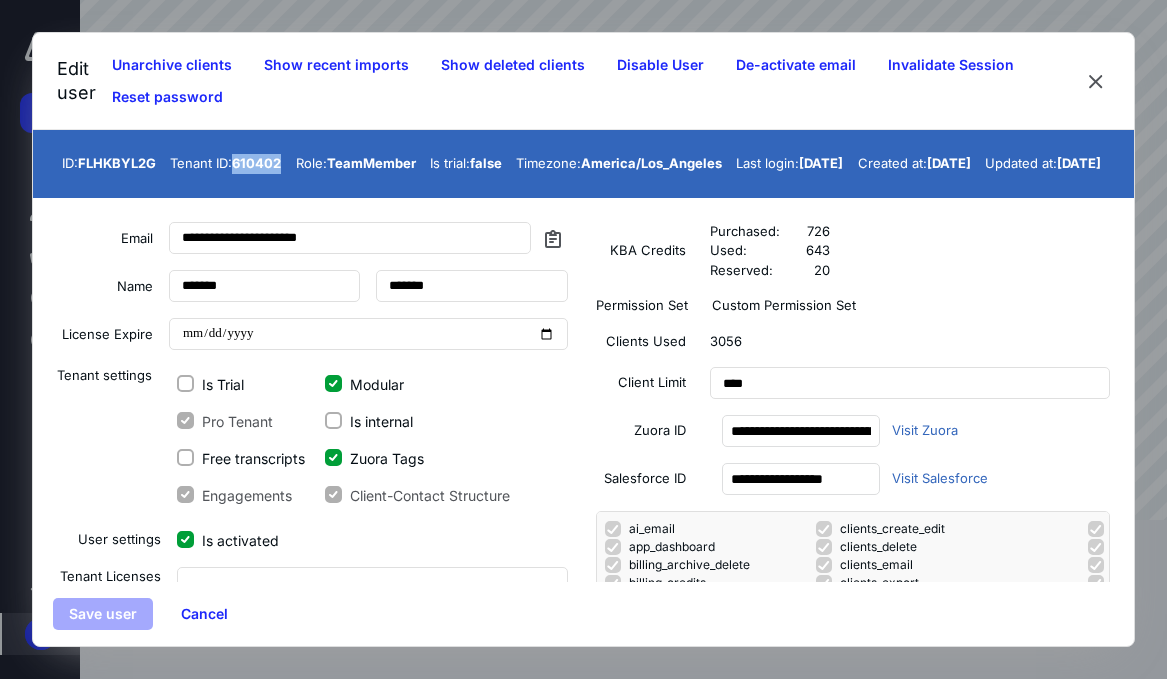 drag, startPoint x: 208, startPoint y: 175, endPoint x: 187, endPoint y: 180, distance: 21.587032 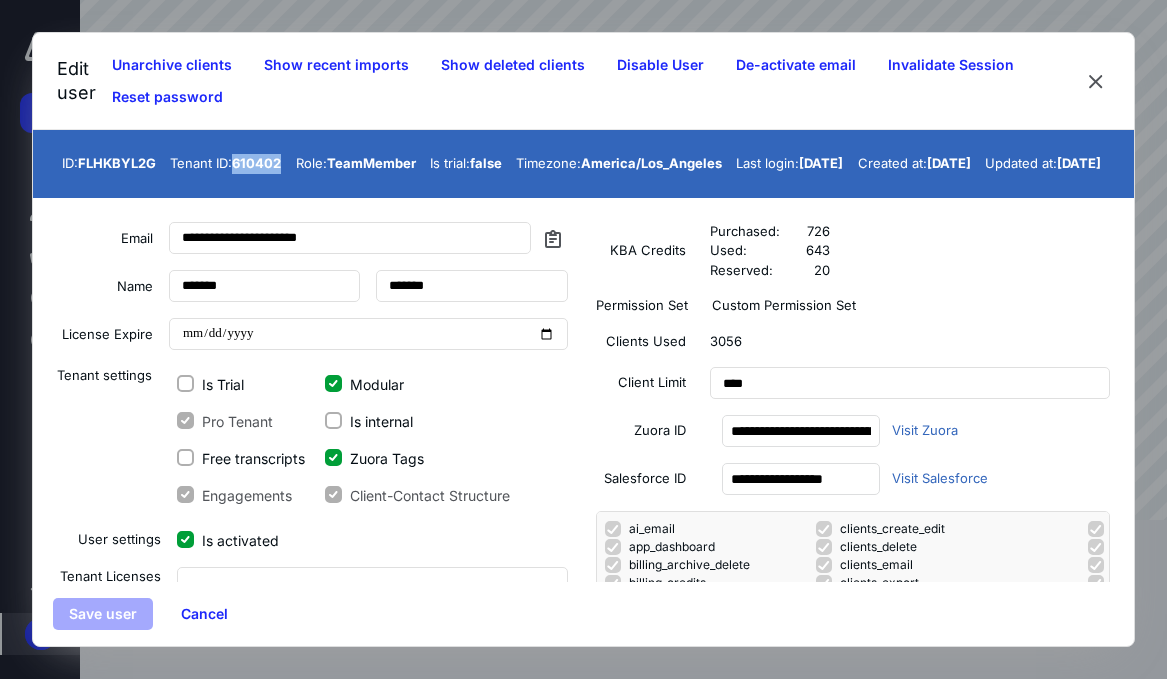 click on "Tenant ID:  610402" at bounding box center [225, 164] 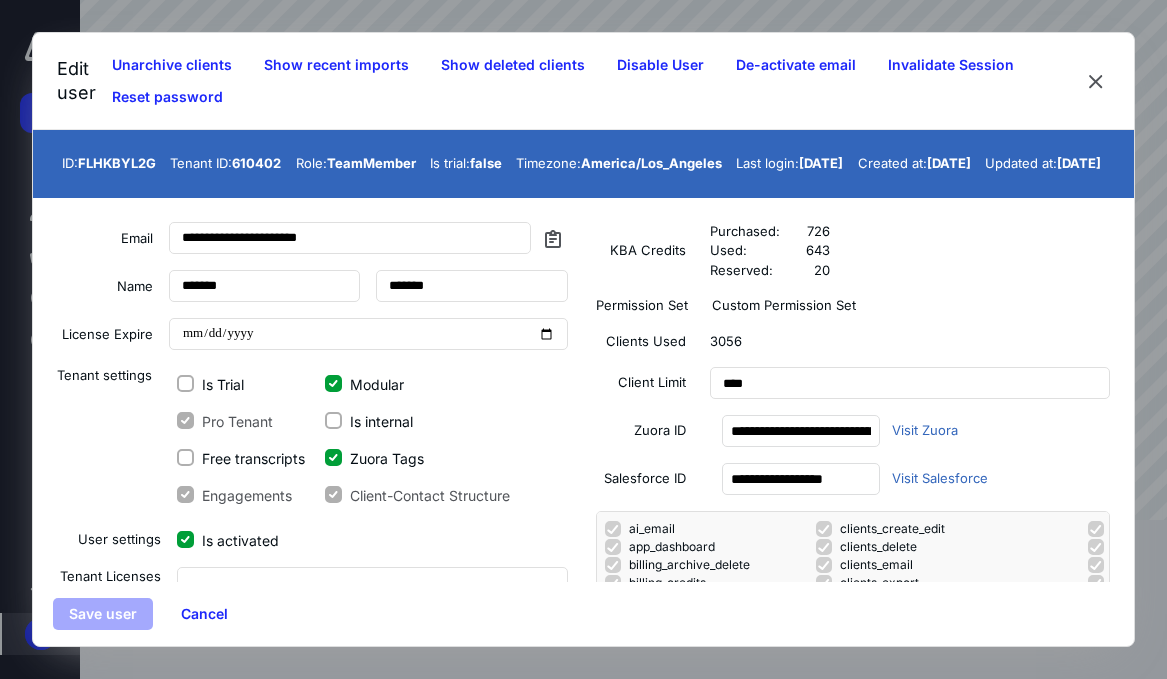 click on "Tenant ID:  610402" at bounding box center (225, 164) 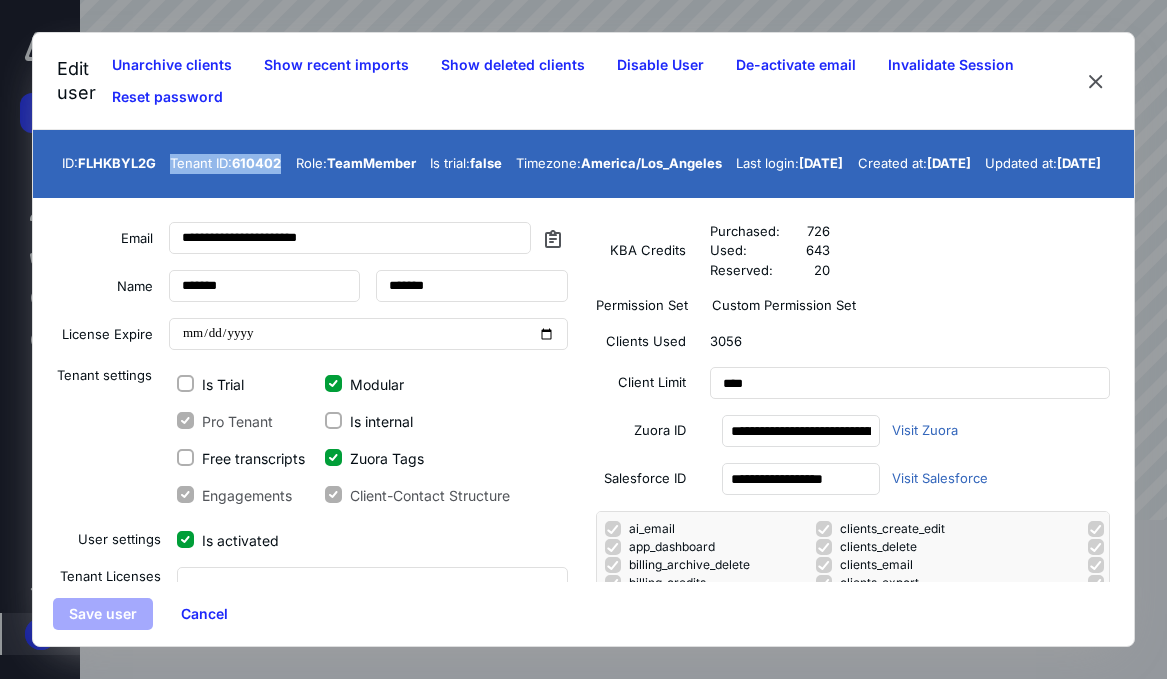 drag, startPoint x: 202, startPoint y: 184, endPoint x: 164, endPoint y: 182, distance: 38.052597 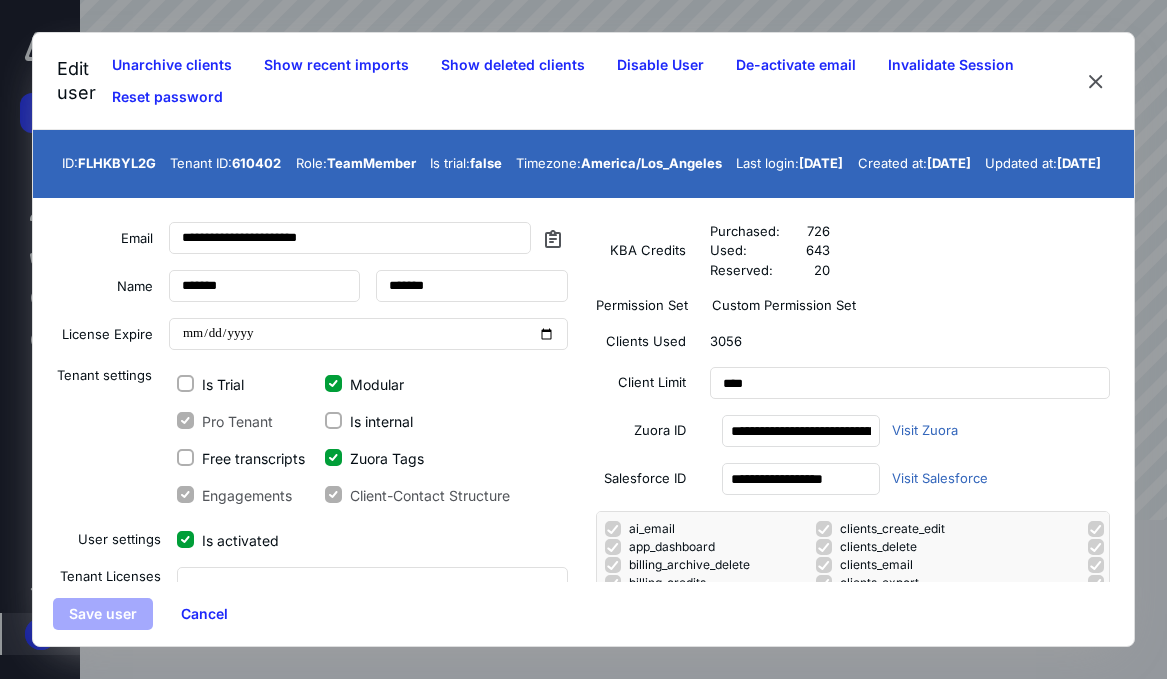 click on "610402" at bounding box center (256, 163) 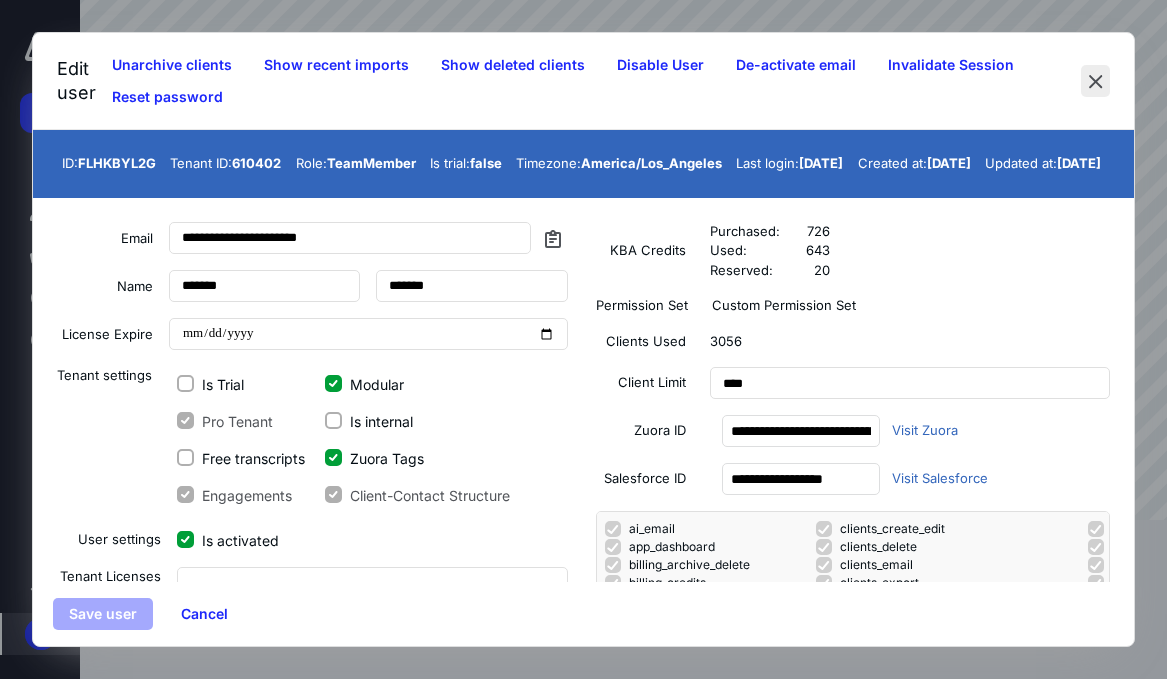 click at bounding box center (1095, 81) 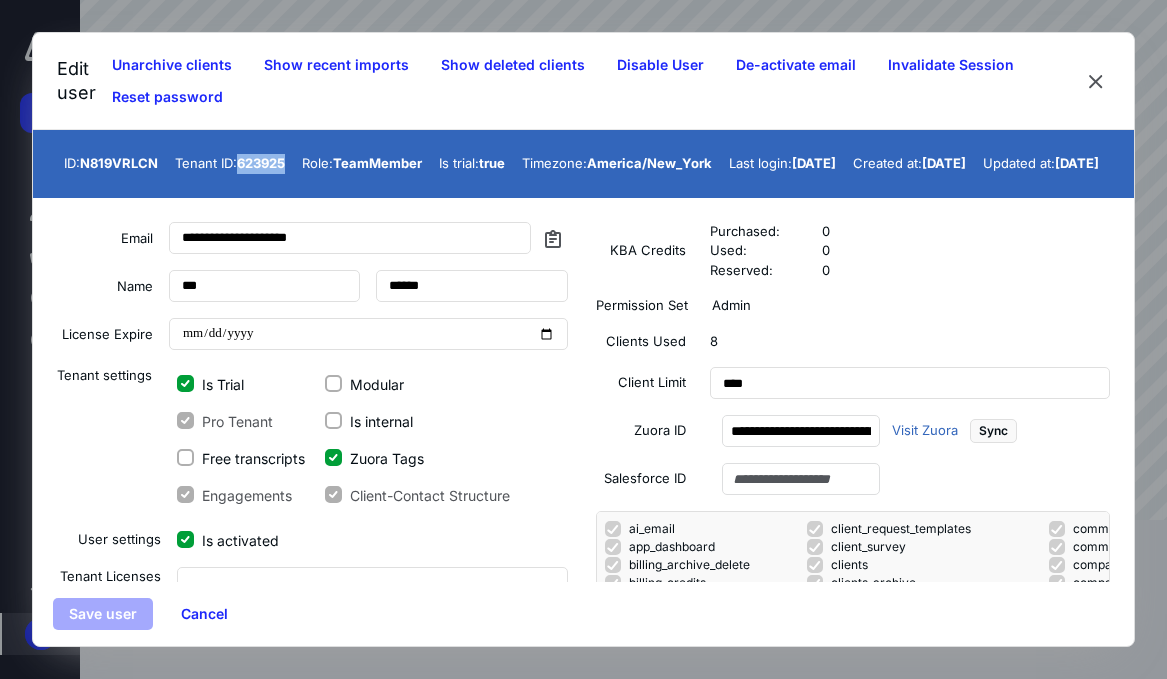 drag, startPoint x: 206, startPoint y: 183, endPoint x: 184, endPoint y: 183, distance: 22 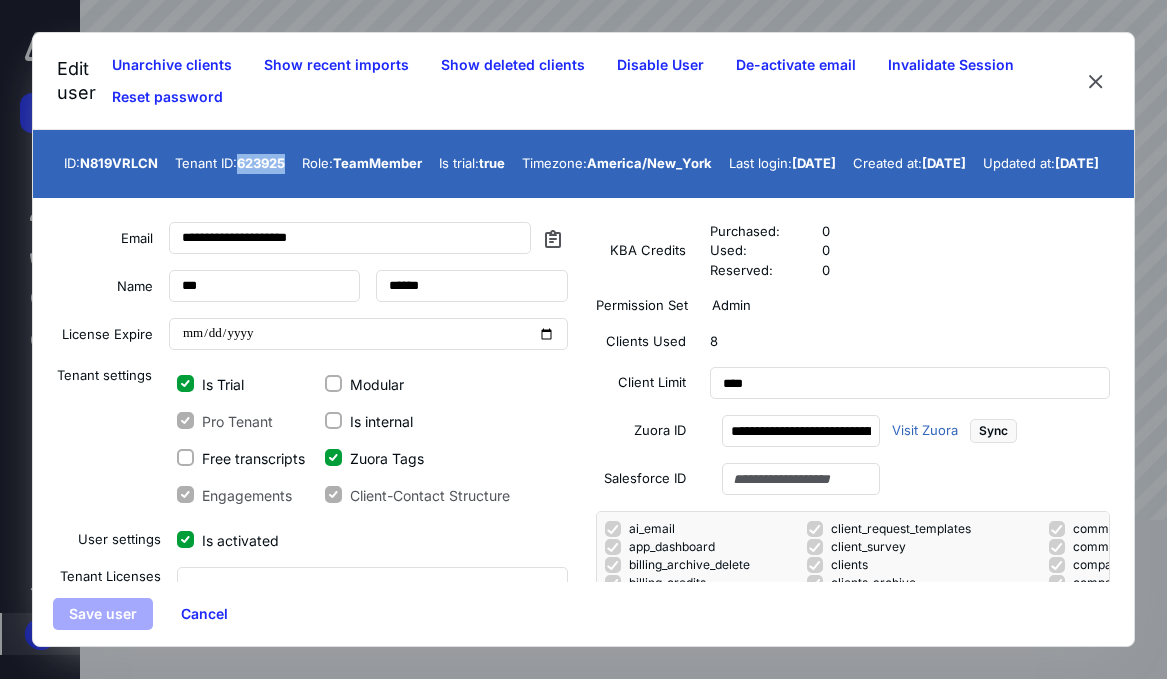 copy on "623925" 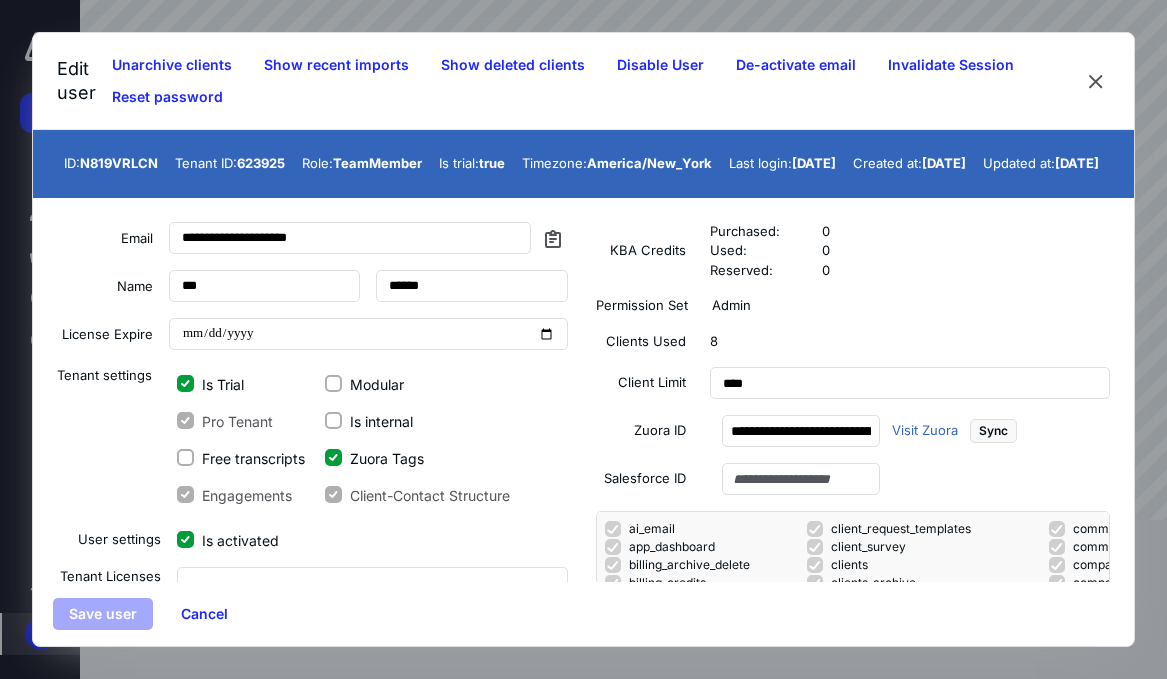 click on "Permission Set Admin" at bounding box center [853, 306] 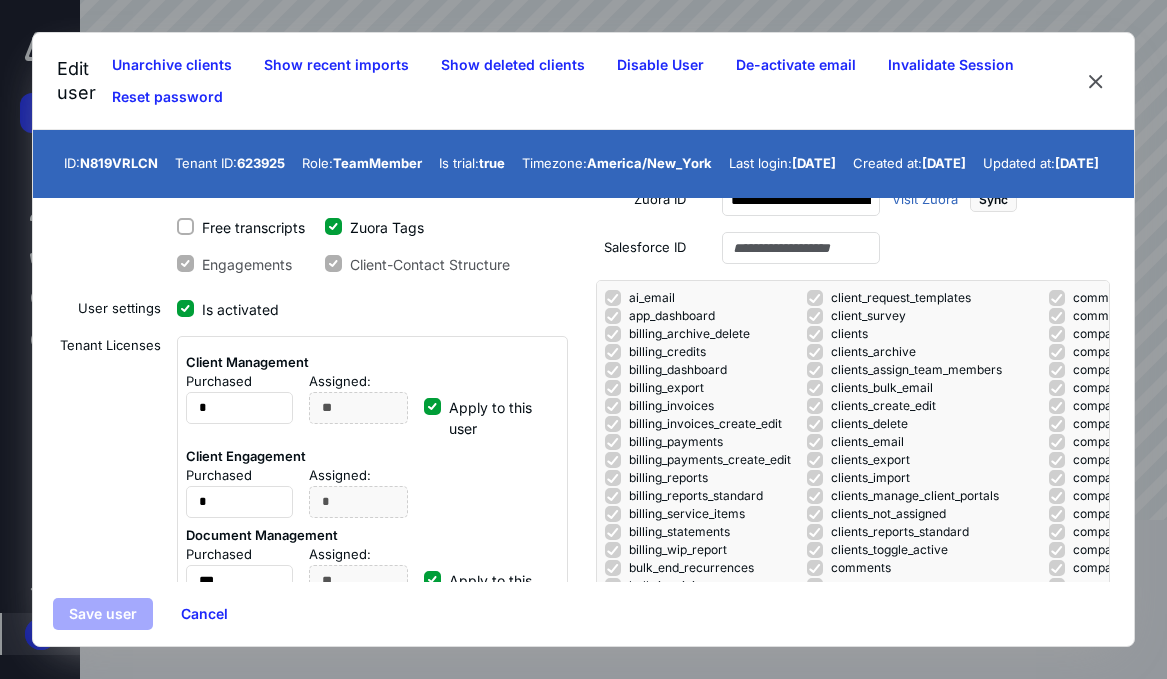 scroll, scrollTop: 376, scrollLeft: 0, axis: vertical 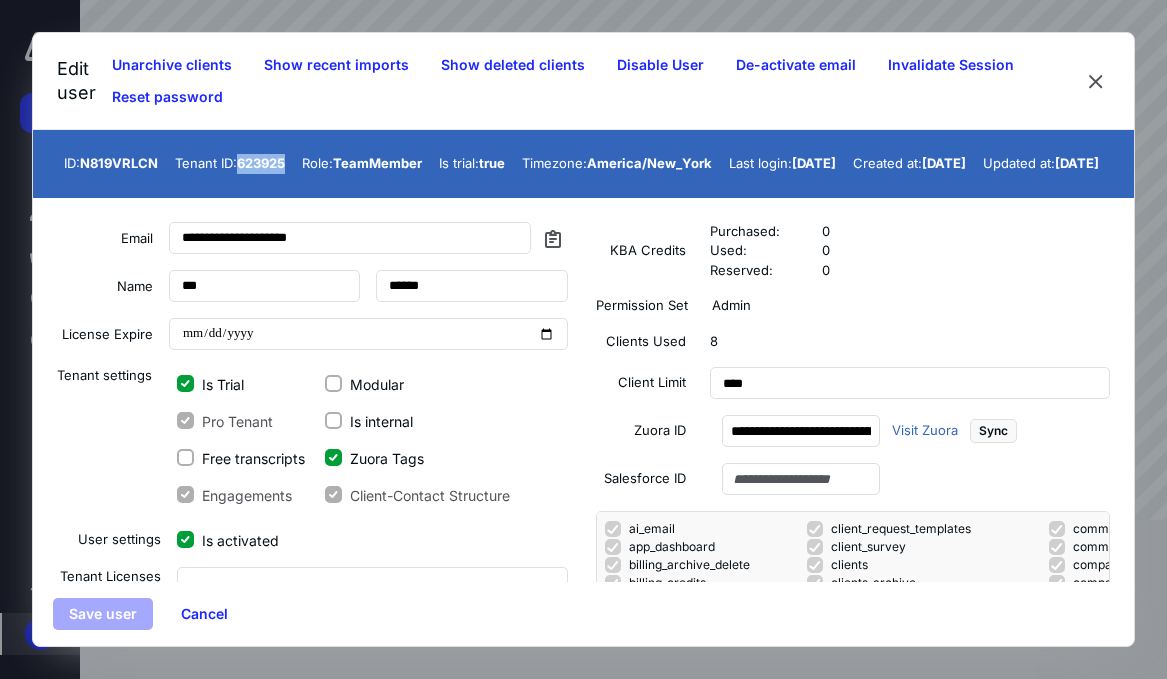 drag, startPoint x: 205, startPoint y: 185, endPoint x: 157, endPoint y: 186, distance: 48.010414 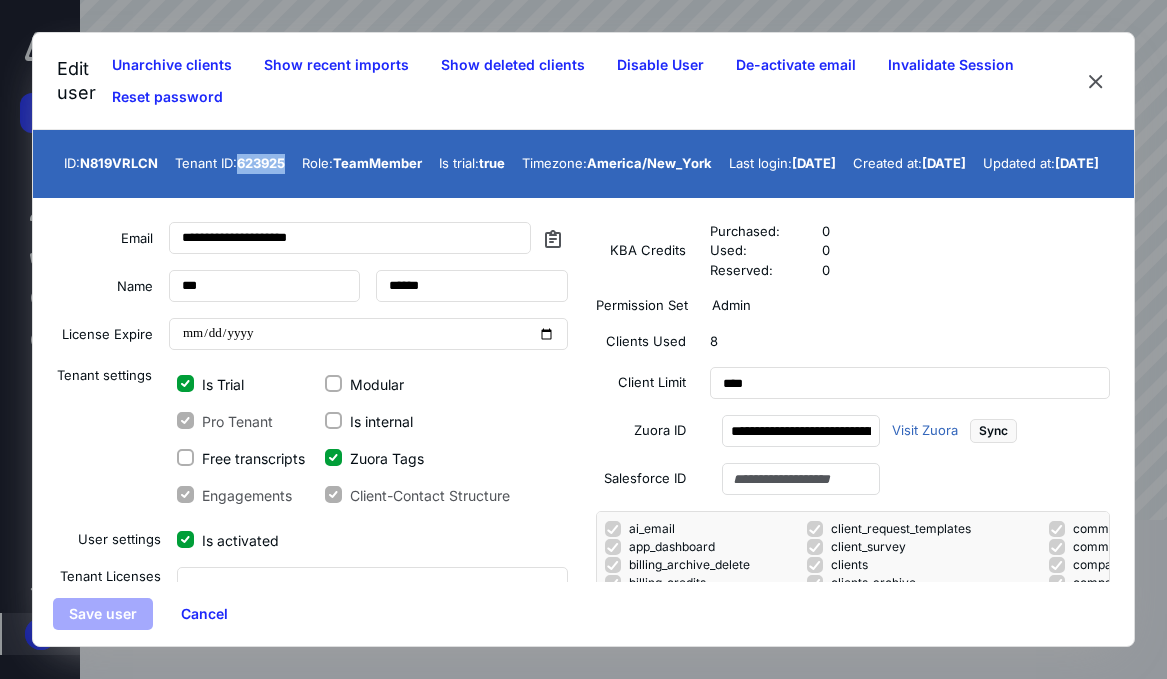 click on "623925" at bounding box center [261, 163] 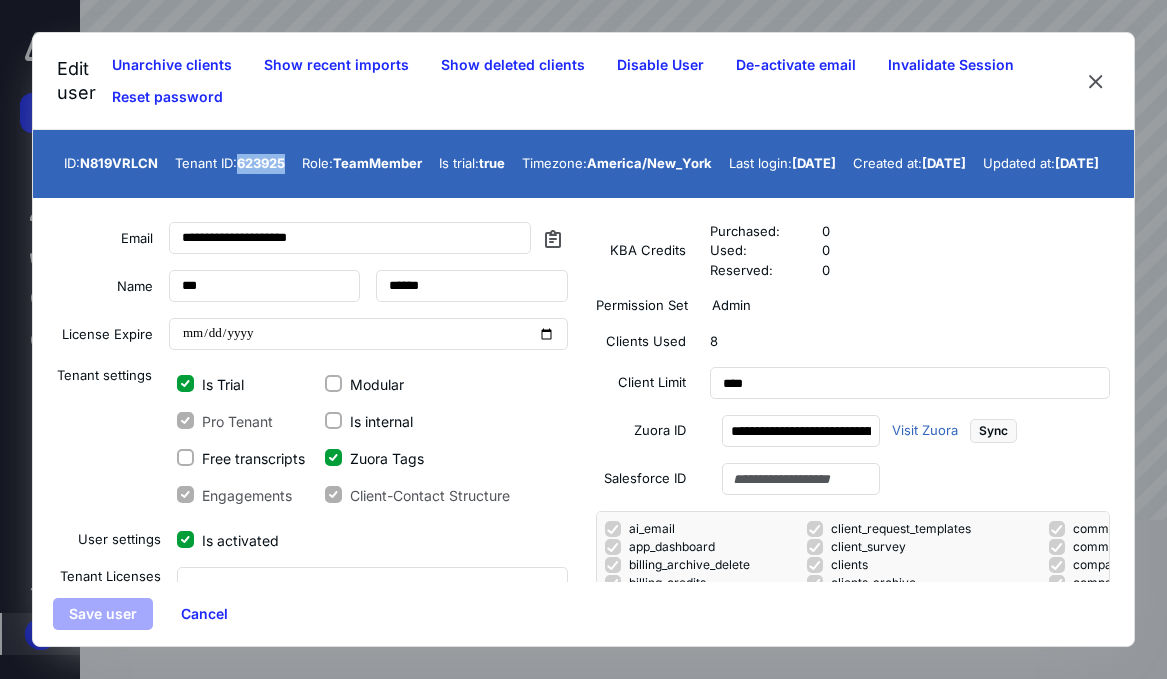 copy on "623925" 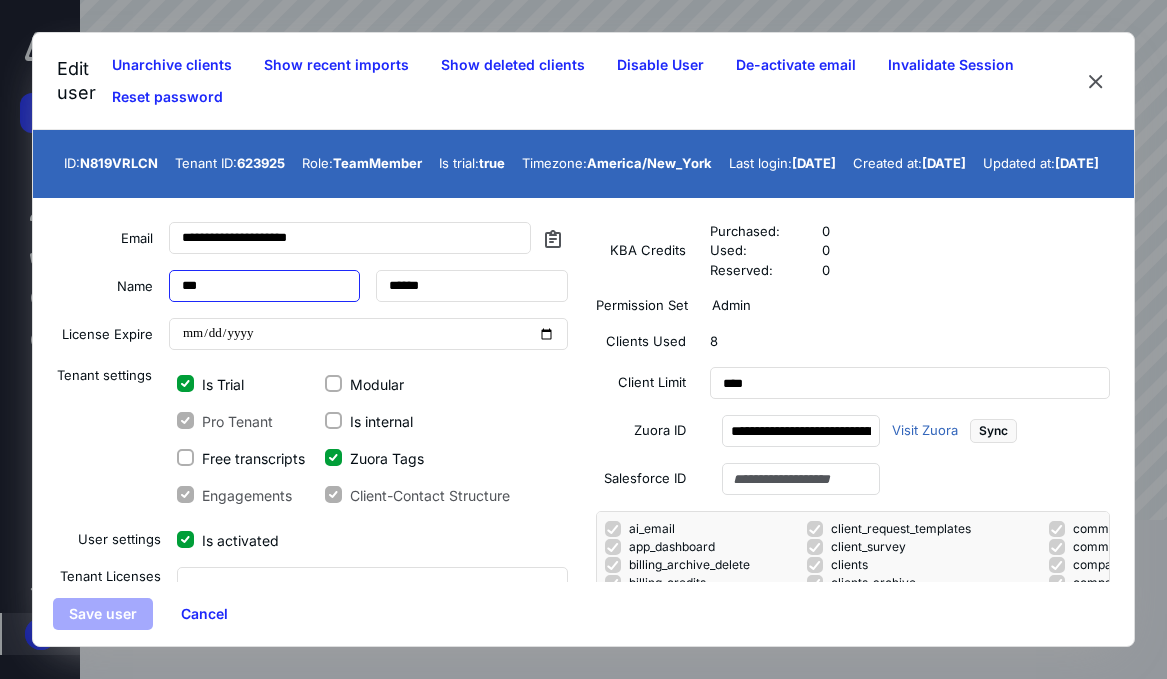 drag, startPoint x: 255, startPoint y: 308, endPoint x: 114, endPoint y: 306, distance: 141.01419 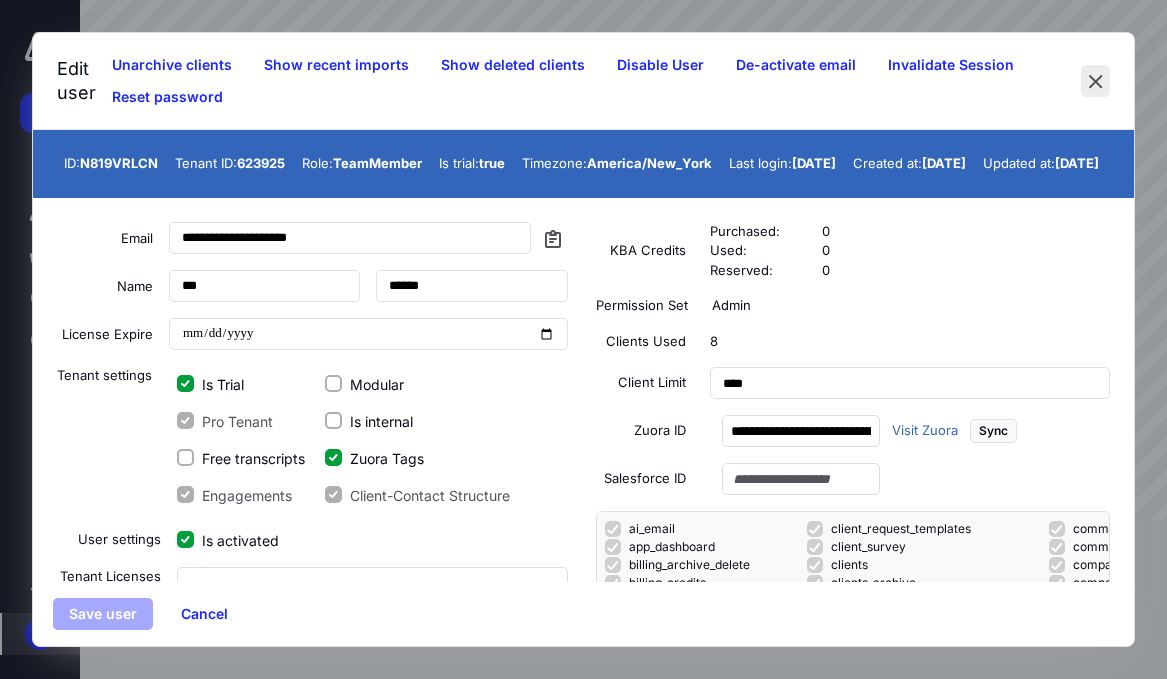 click at bounding box center [1095, 81] 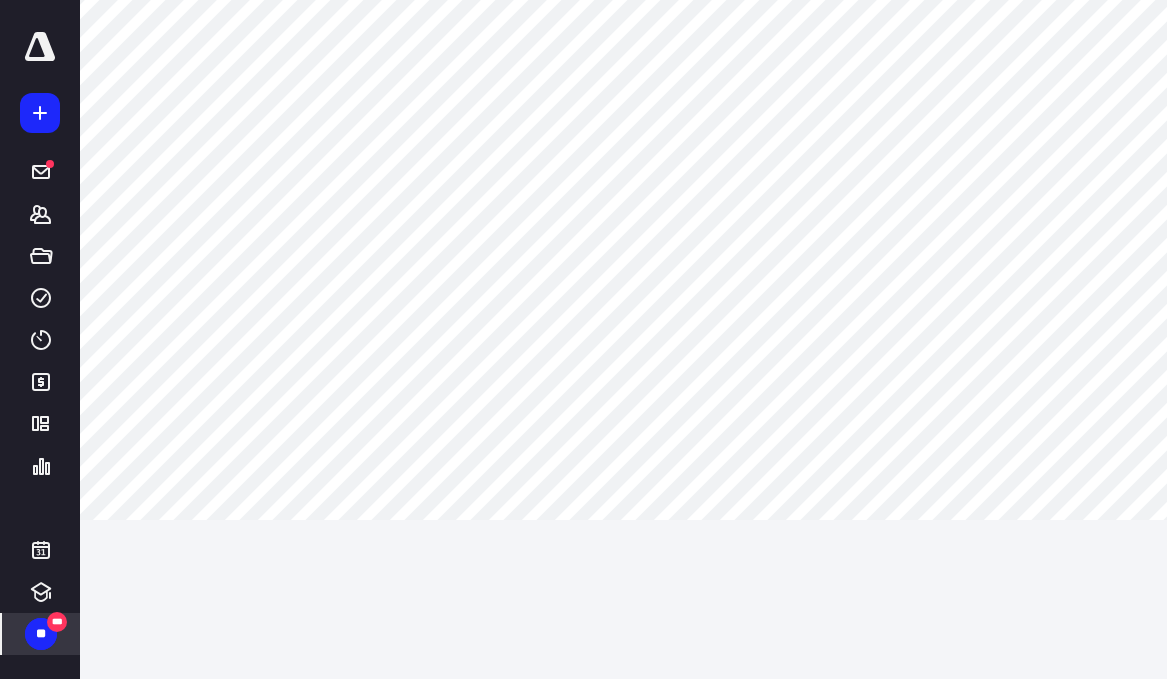 click on "**" at bounding box center [41, 634] 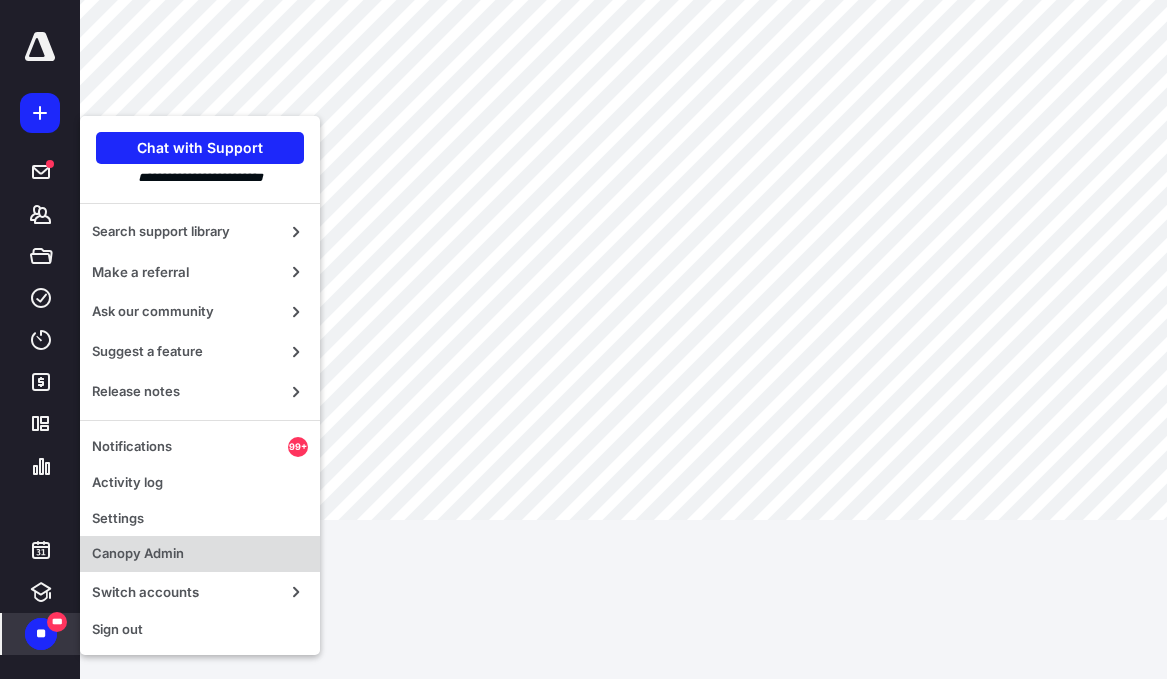 click on "Canopy Admin" at bounding box center [200, 554] 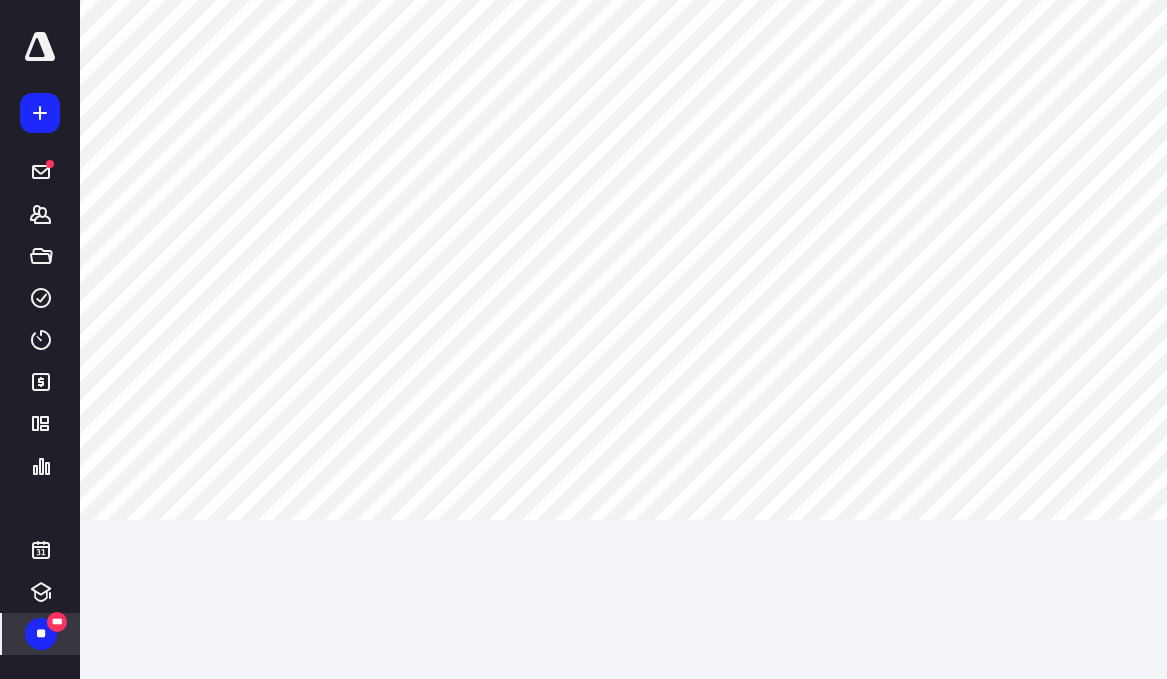 click on "** ***" at bounding box center [41, 634] 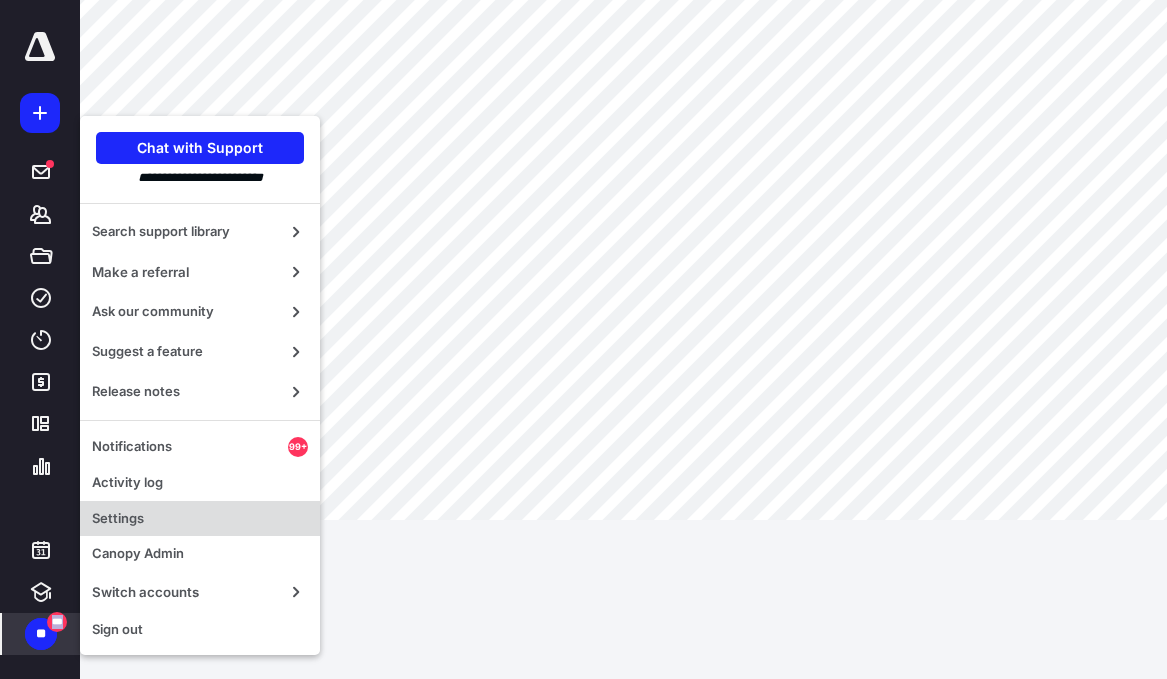 click on "Settings" at bounding box center (200, 519) 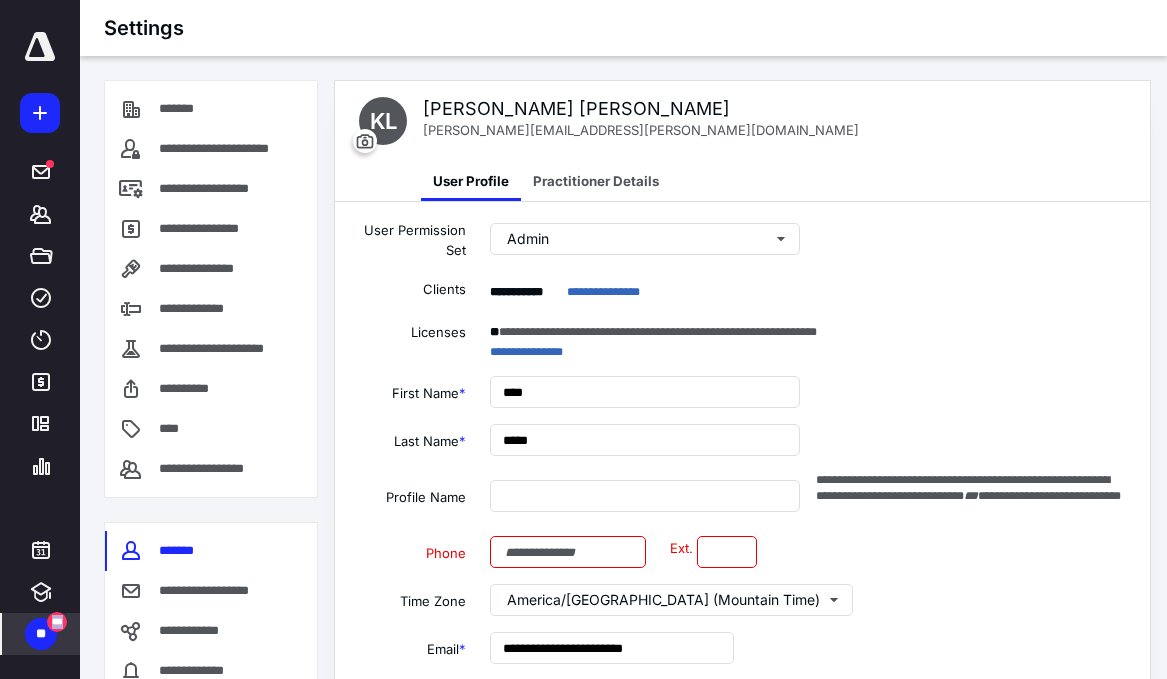 type on "**********" 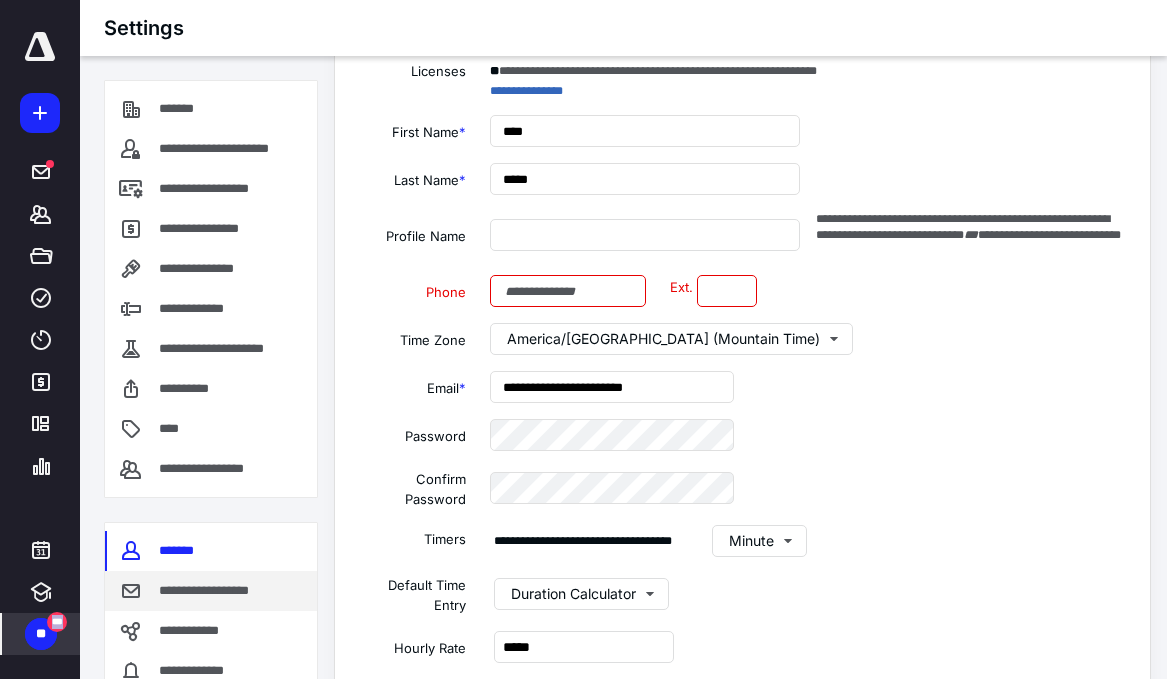 scroll, scrollTop: 262, scrollLeft: 0, axis: vertical 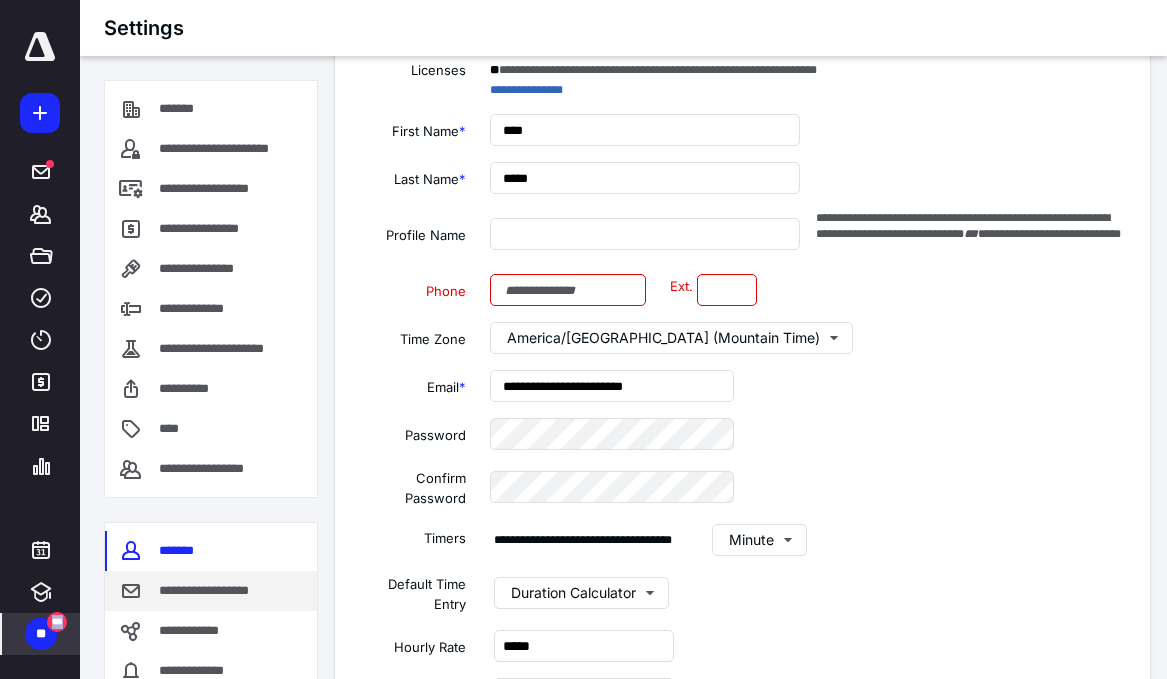 click on "**********" at bounding box center [211, 591] 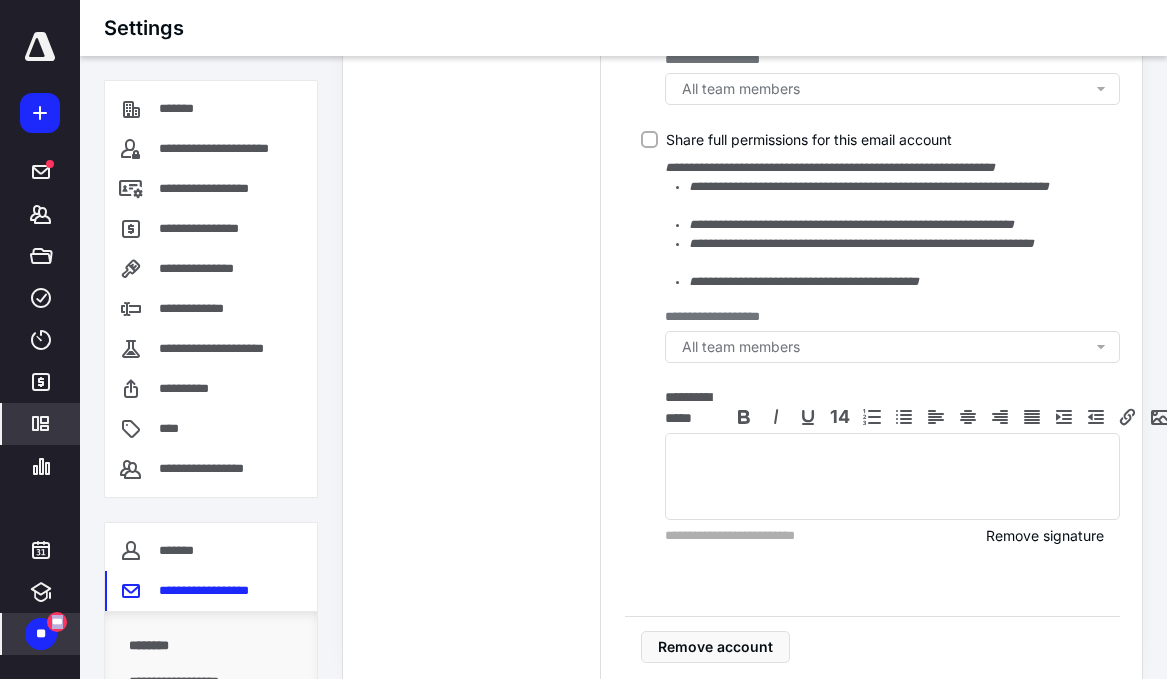 scroll, scrollTop: 802, scrollLeft: 0, axis: vertical 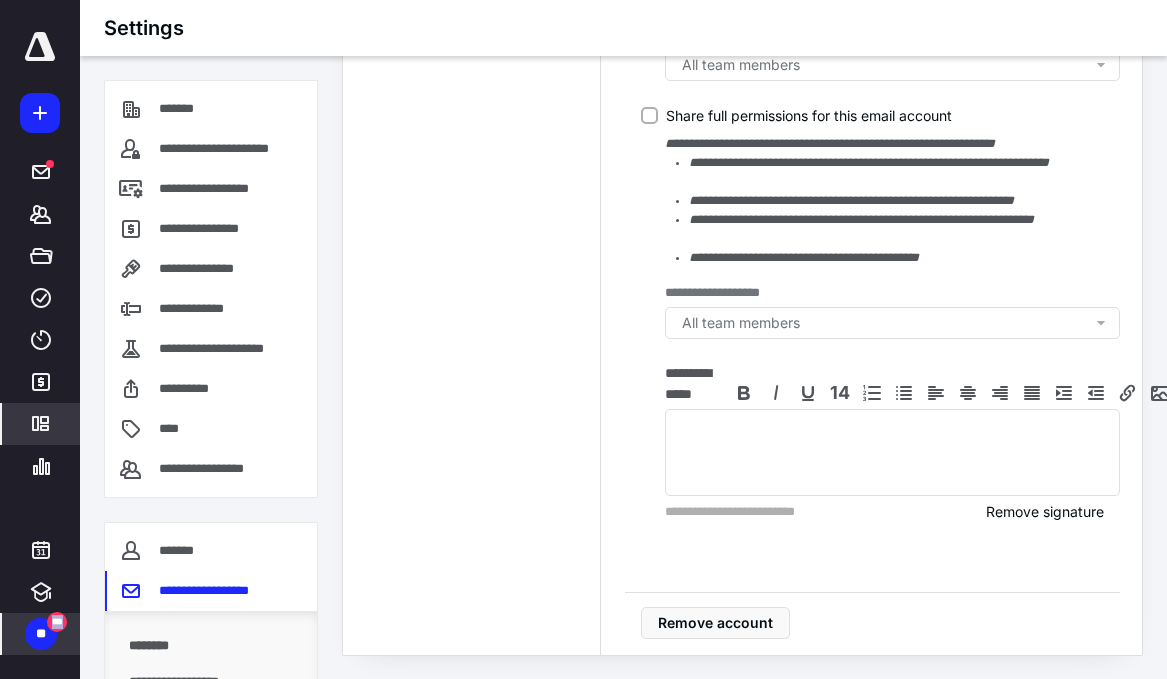 click on "All team members" at bounding box center (896, 323) 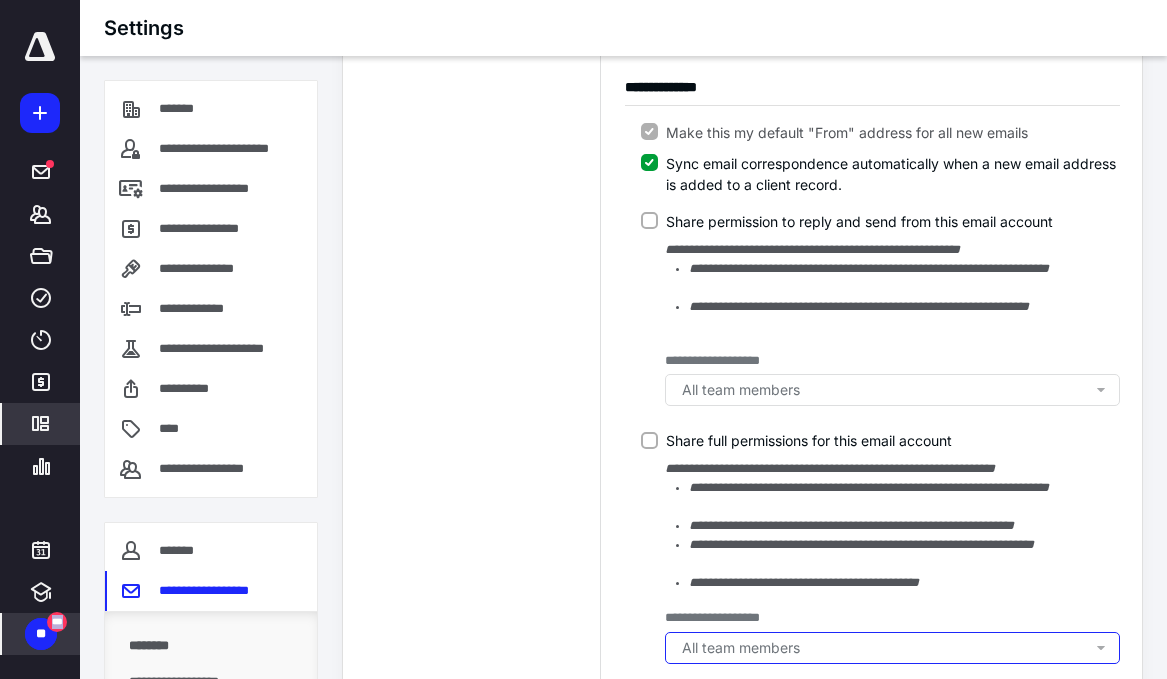 scroll, scrollTop: 473, scrollLeft: 0, axis: vertical 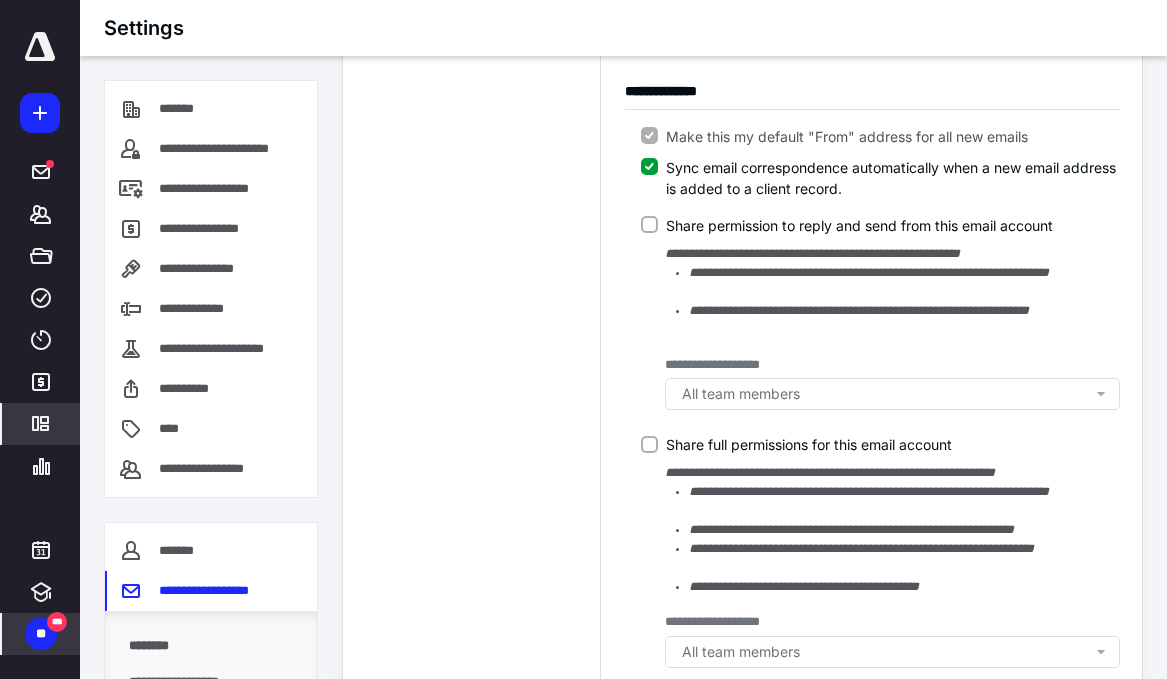 drag, startPoint x: 82, startPoint y: 637, endPoint x: 50, endPoint y: 635, distance: 32.06244 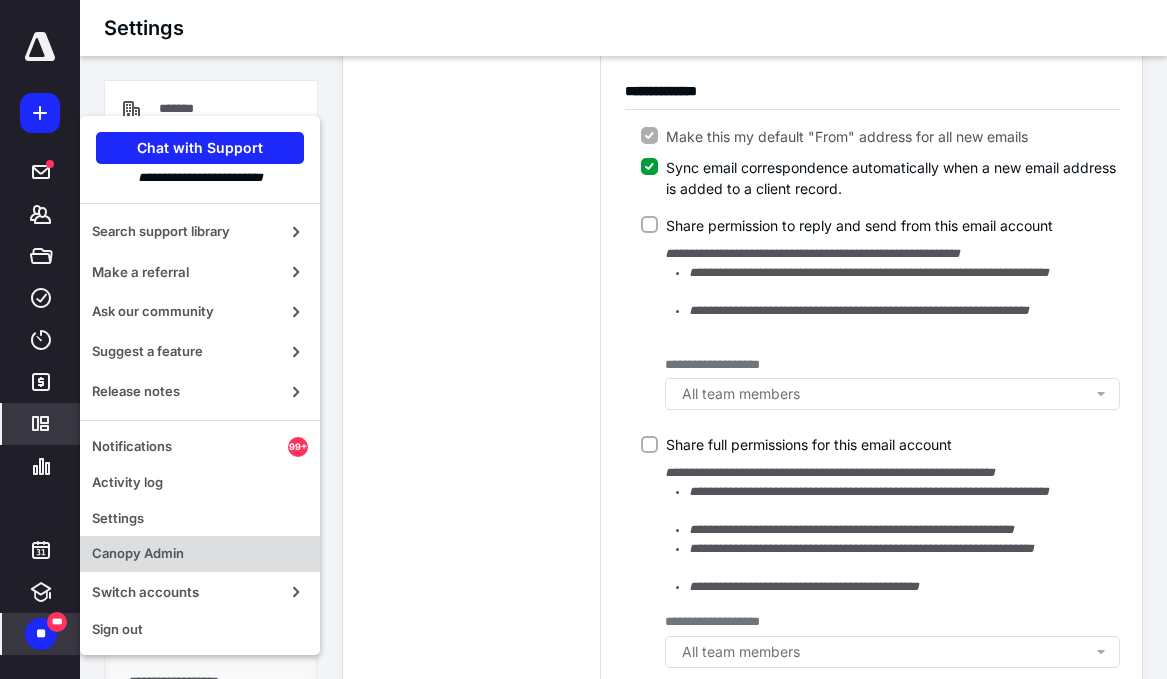 click on "Canopy Admin" at bounding box center [200, 554] 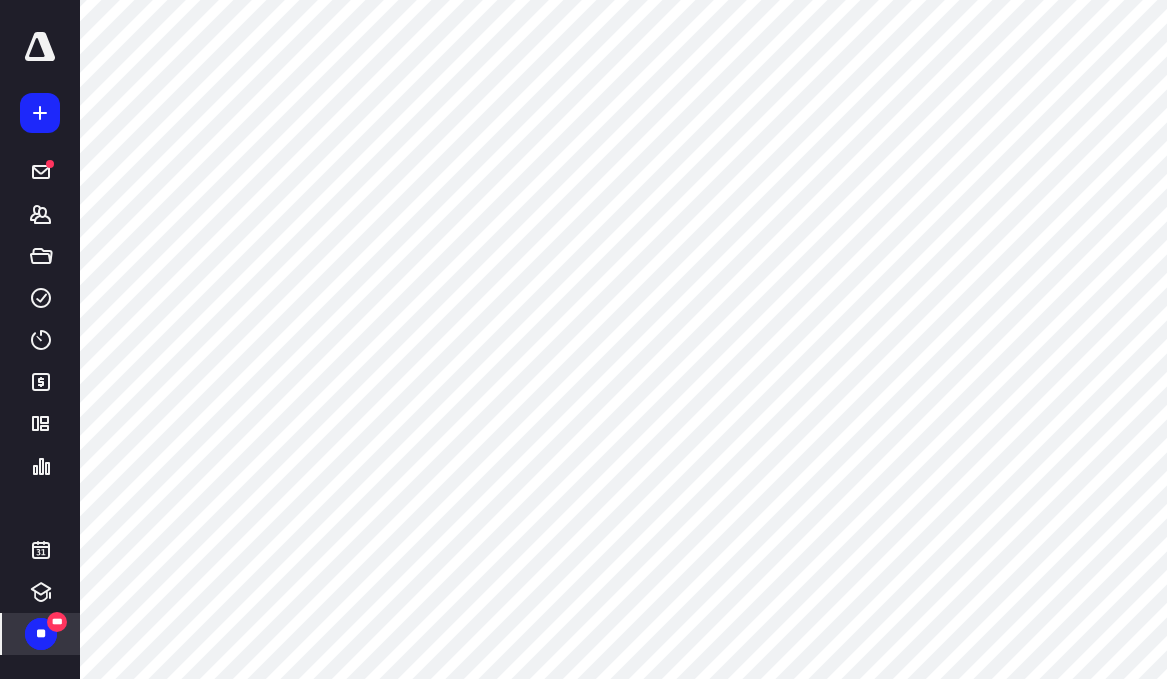 scroll, scrollTop: 958, scrollLeft: 0, axis: vertical 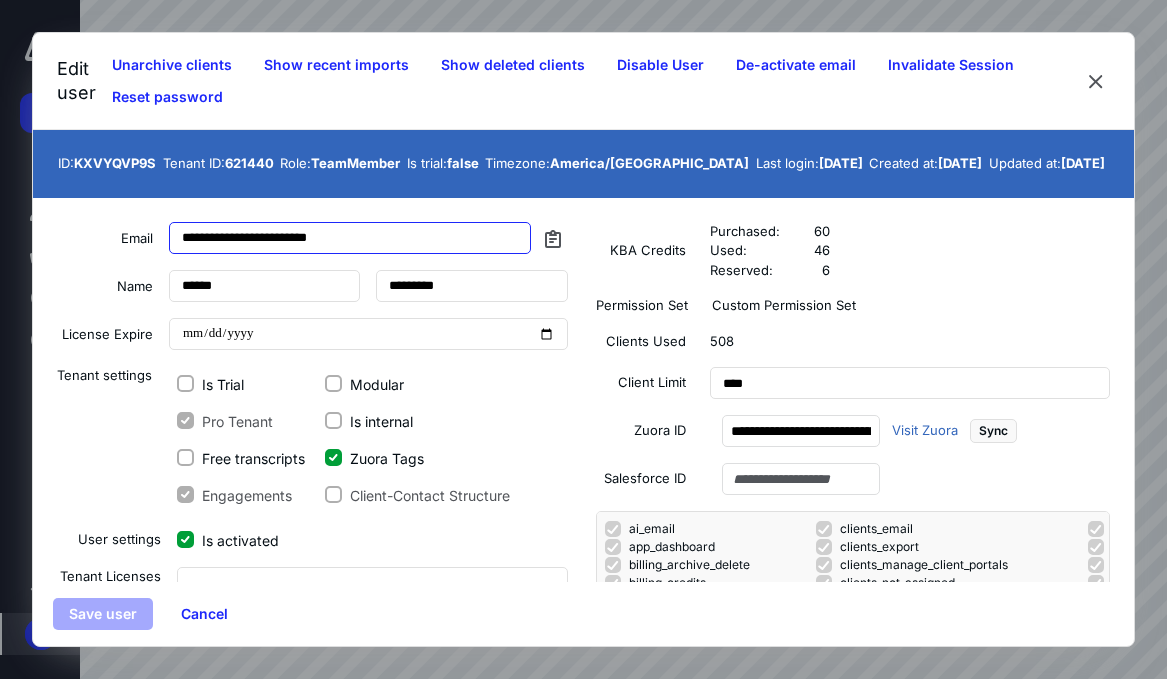 drag, startPoint x: 399, startPoint y: 263, endPoint x: 121, endPoint y: 260, distance: 278.01617 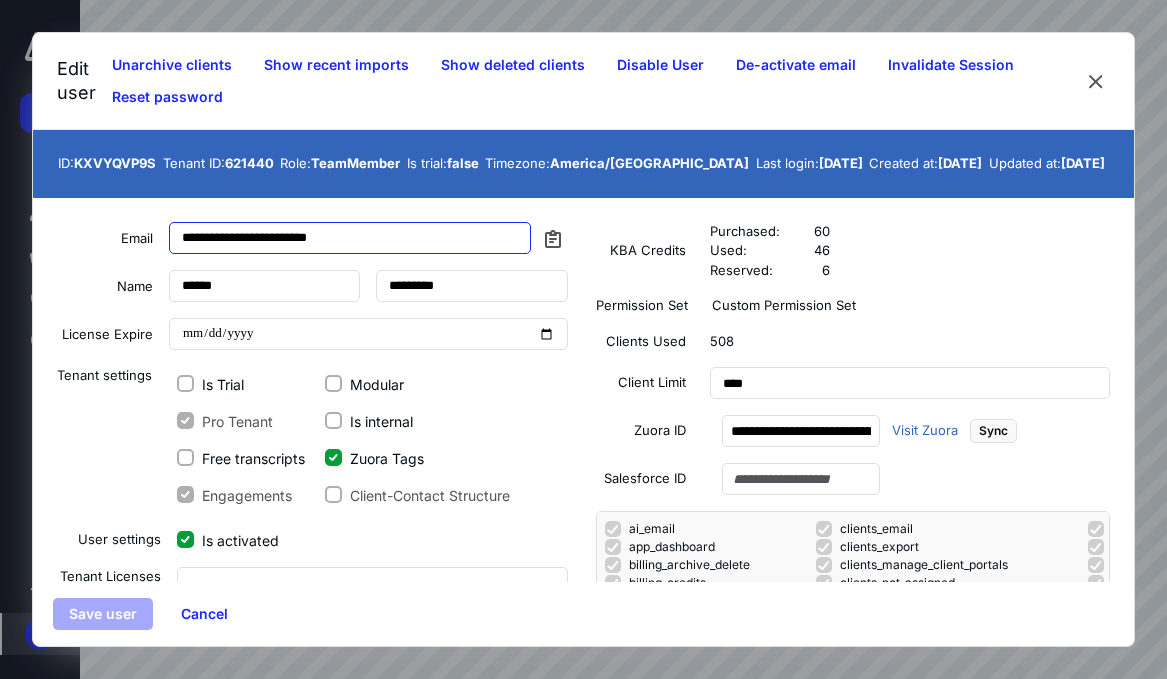 click on "**********" at bounding box center [583, 339] 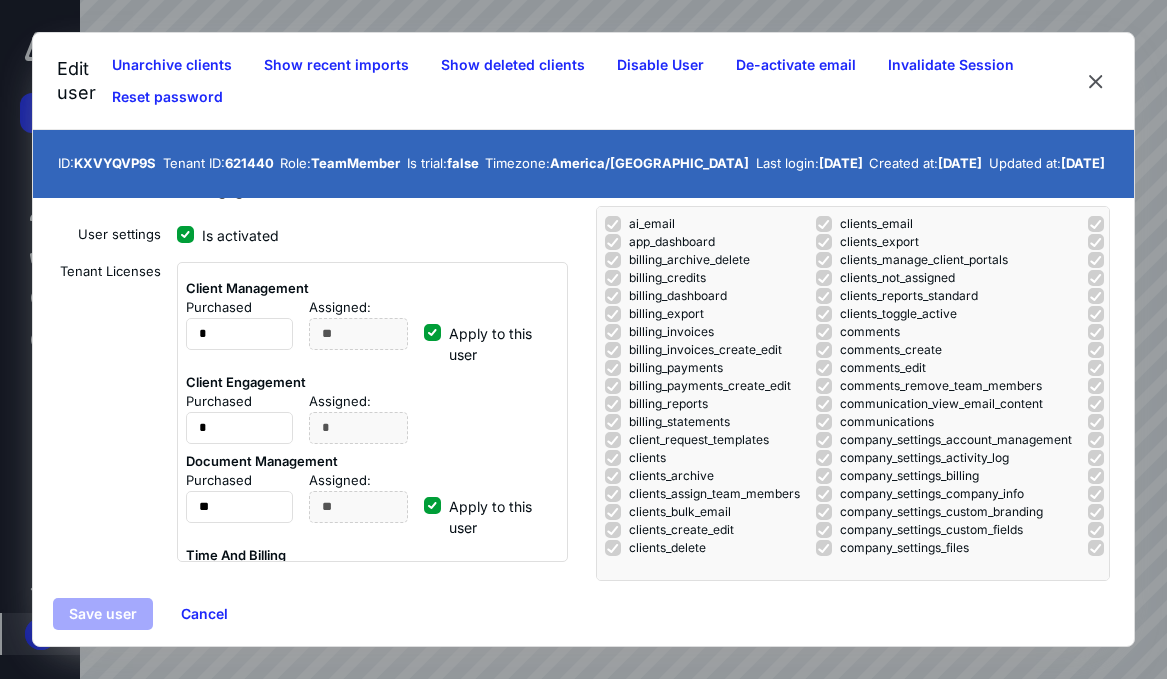 scroll, scrollTop: 308, scrollLeft: 0, axis: vertical 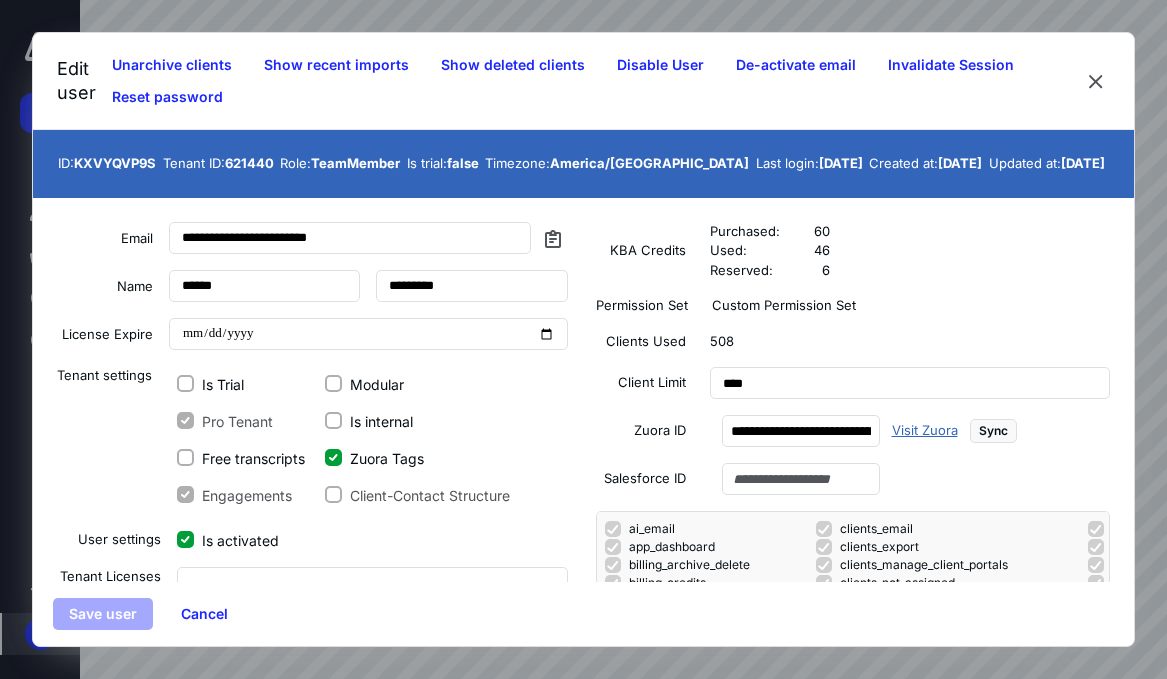 click on "Visit Zuora" at bounding box center [925, 431] 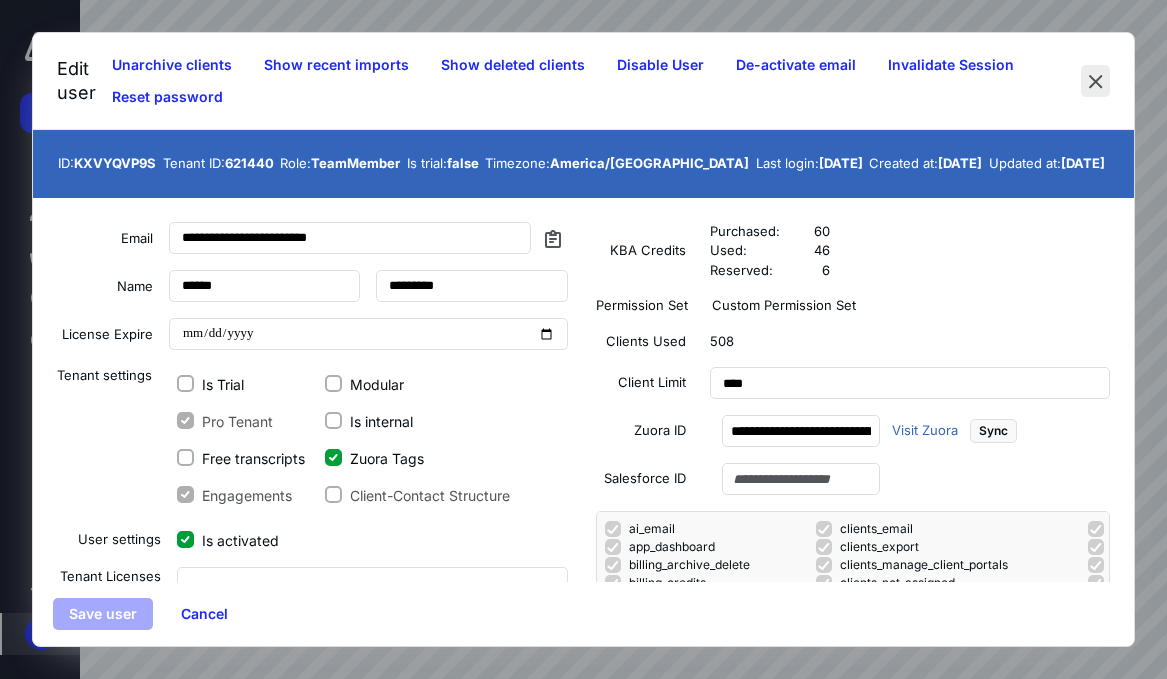 click at bounding box center (1095, 81) 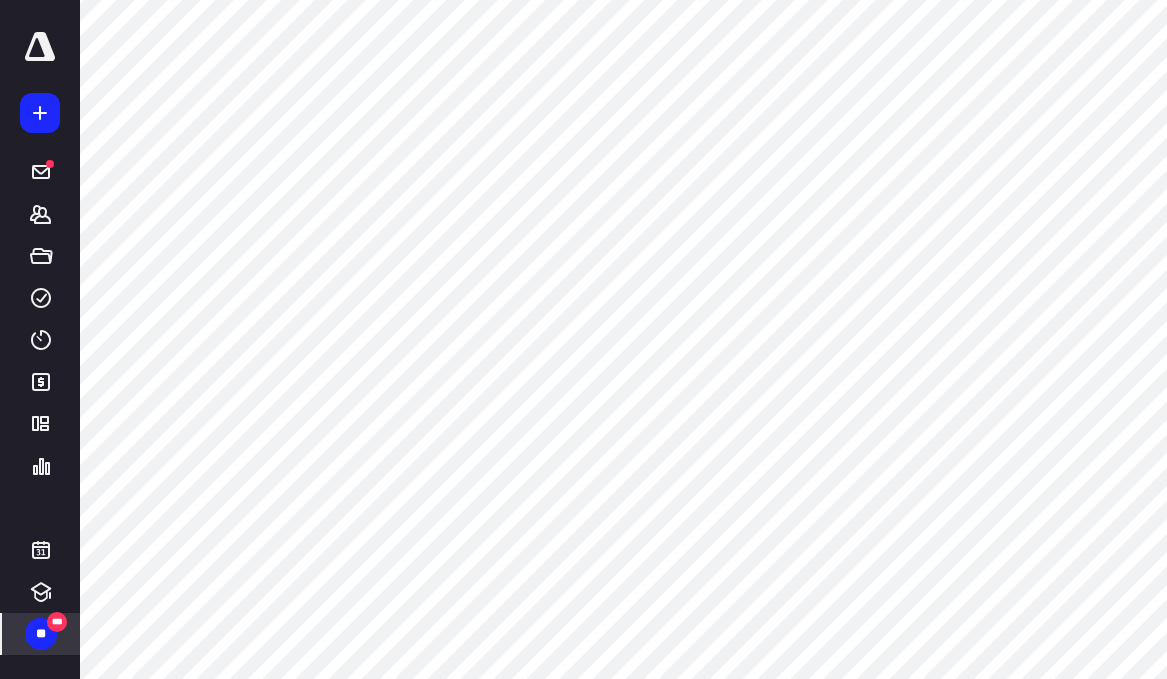scroll, scrollTop: 328, scrollLeft: 0, axis: vertical 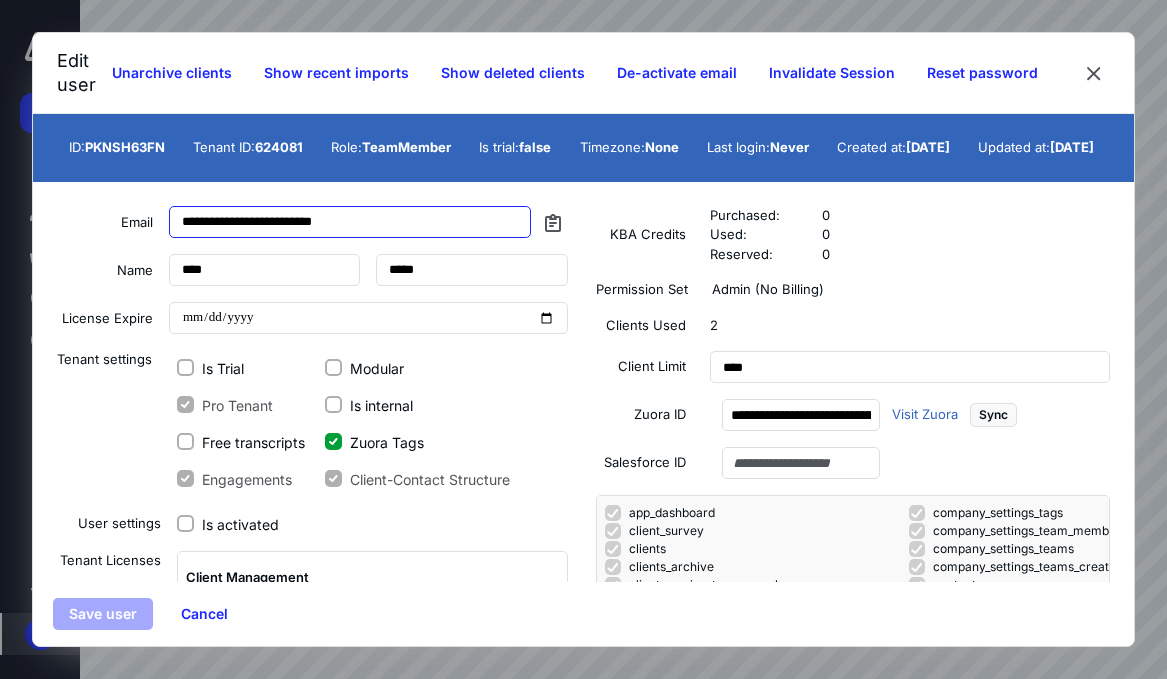 drag, startPoint x: 376, startPoint y: 229, endPoint x: 207, endPoint y: 226, distance: 169.02663 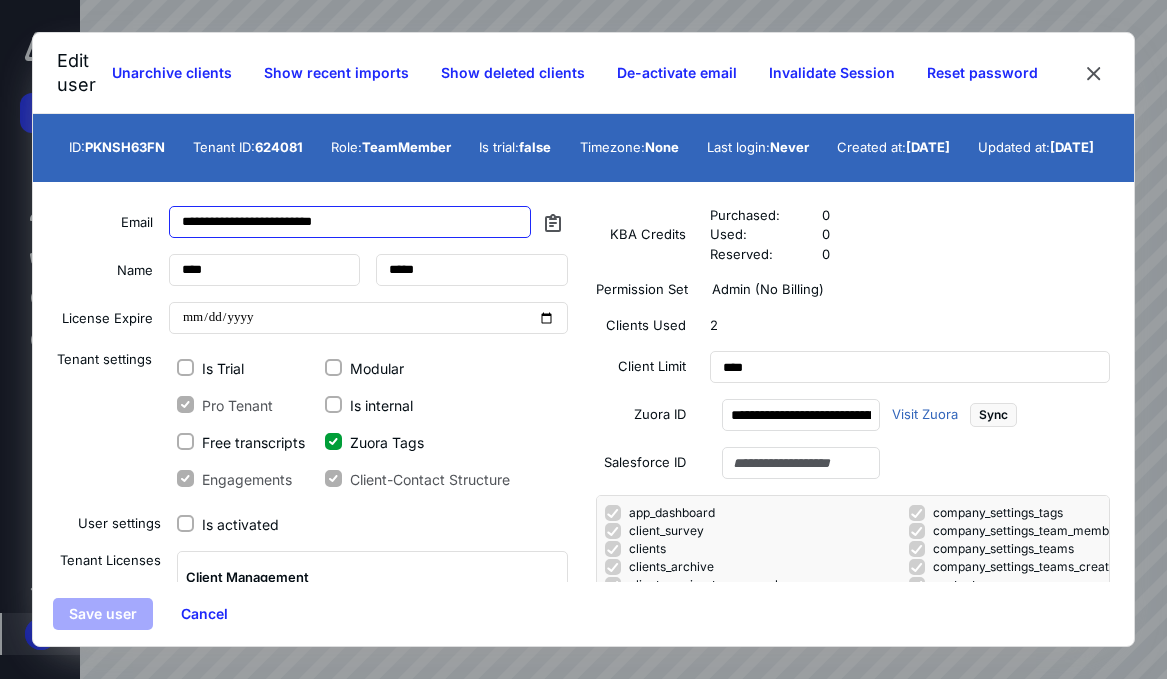 click on "**********" at bounding box center (308, 222) 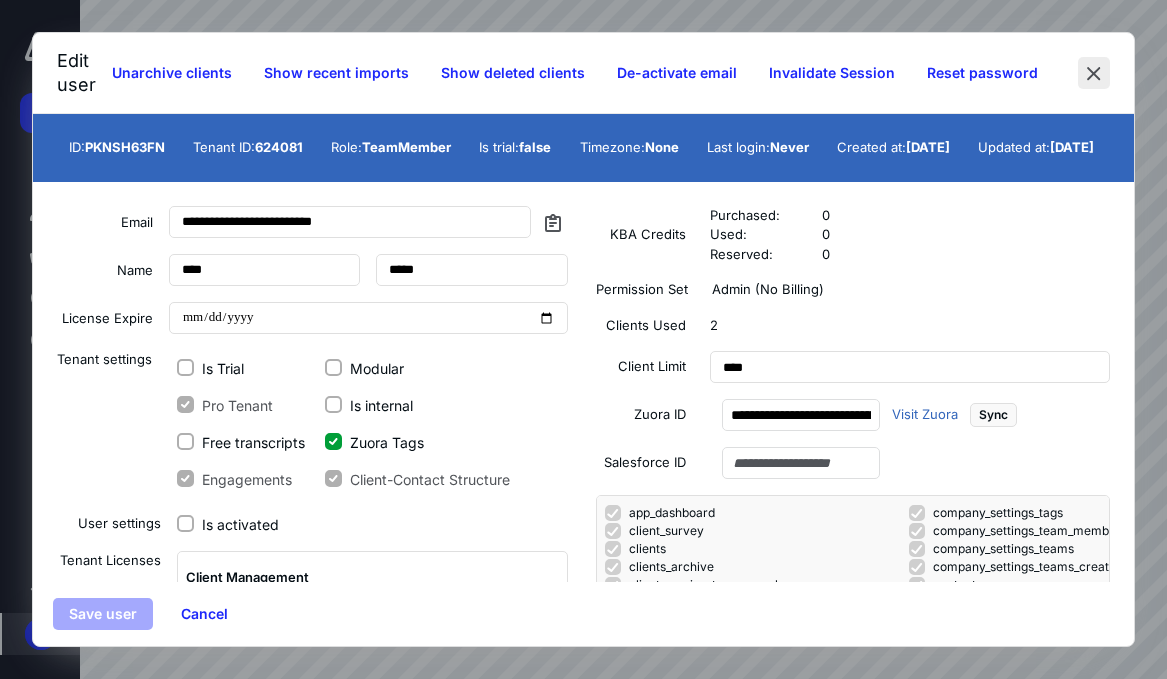 click at bounding box center (1094, 73) 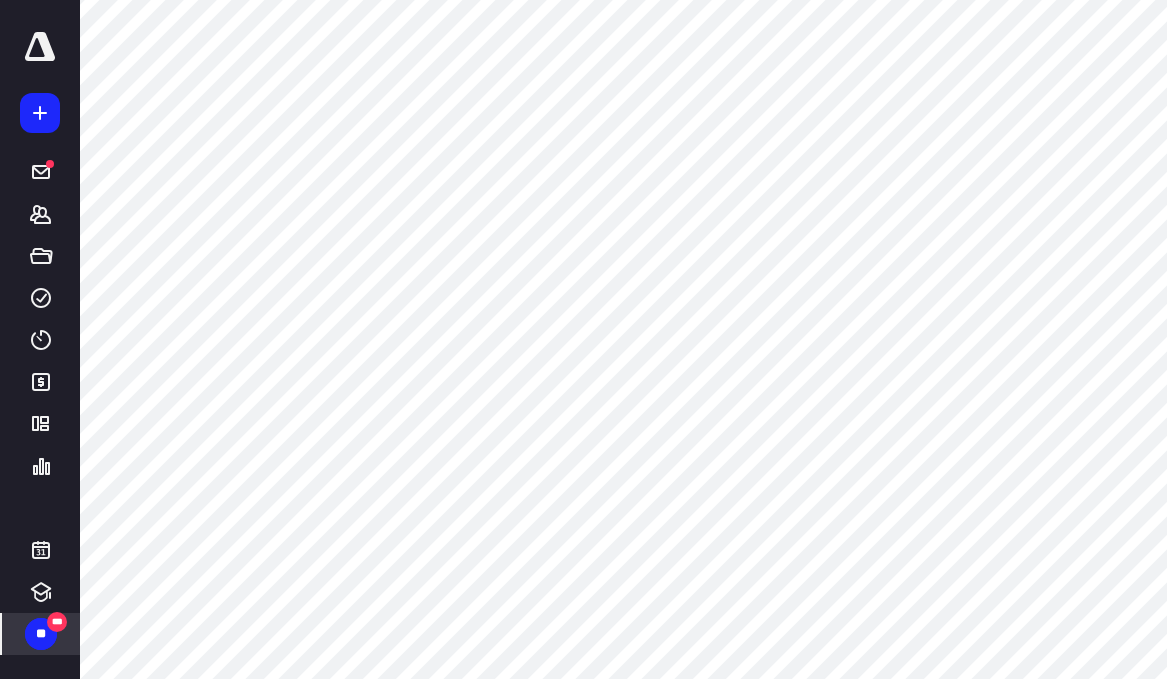 scroll, scrollTop: 0, scrollLeft: 0, axis: both 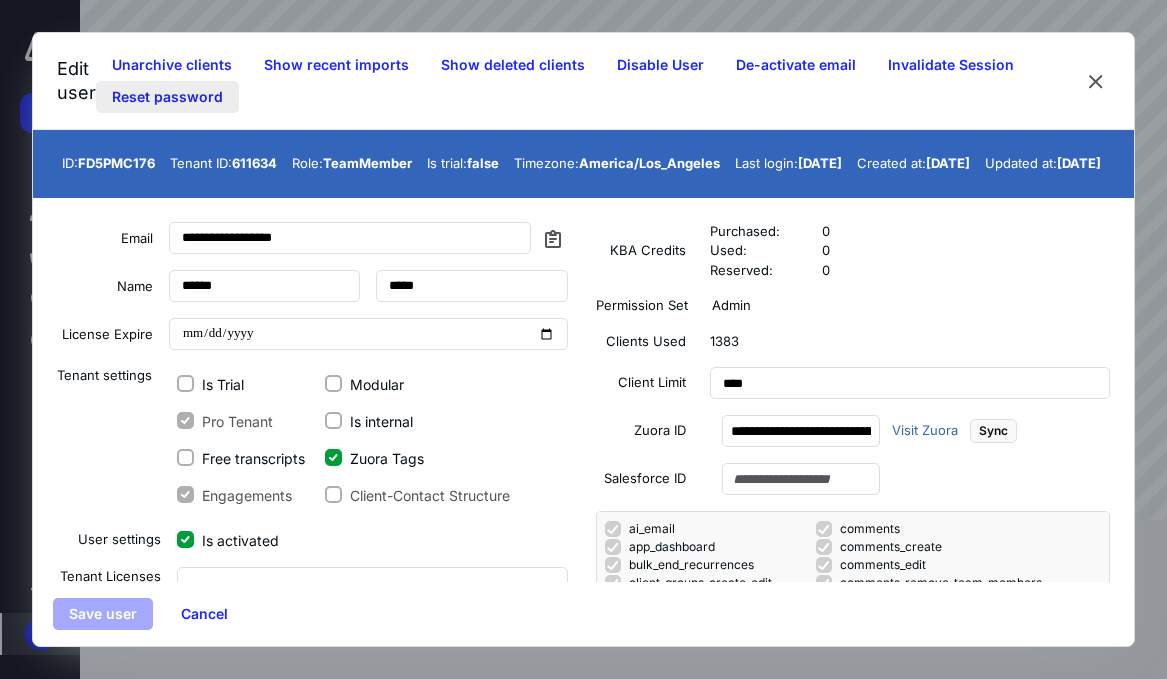 click on "Reset password" at bounding box center [167, 97] 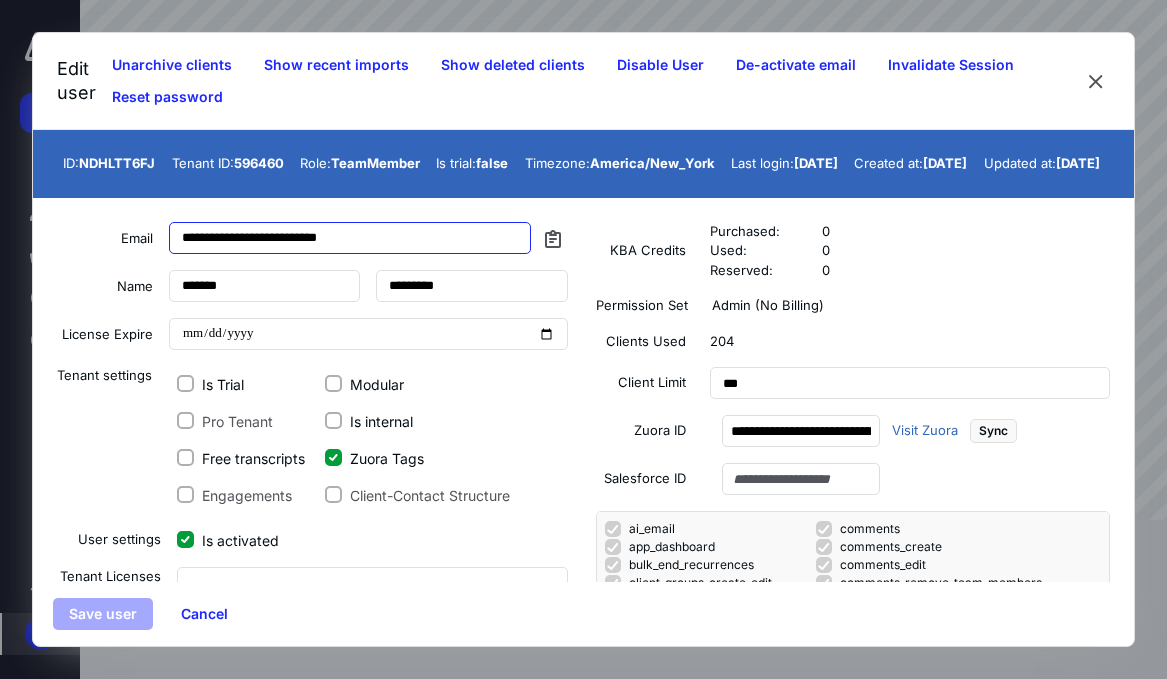 drag, startPoint x: 438, startPoint y: 268, endPoint x: 448, endPoint y: 267, distance: 10.049875 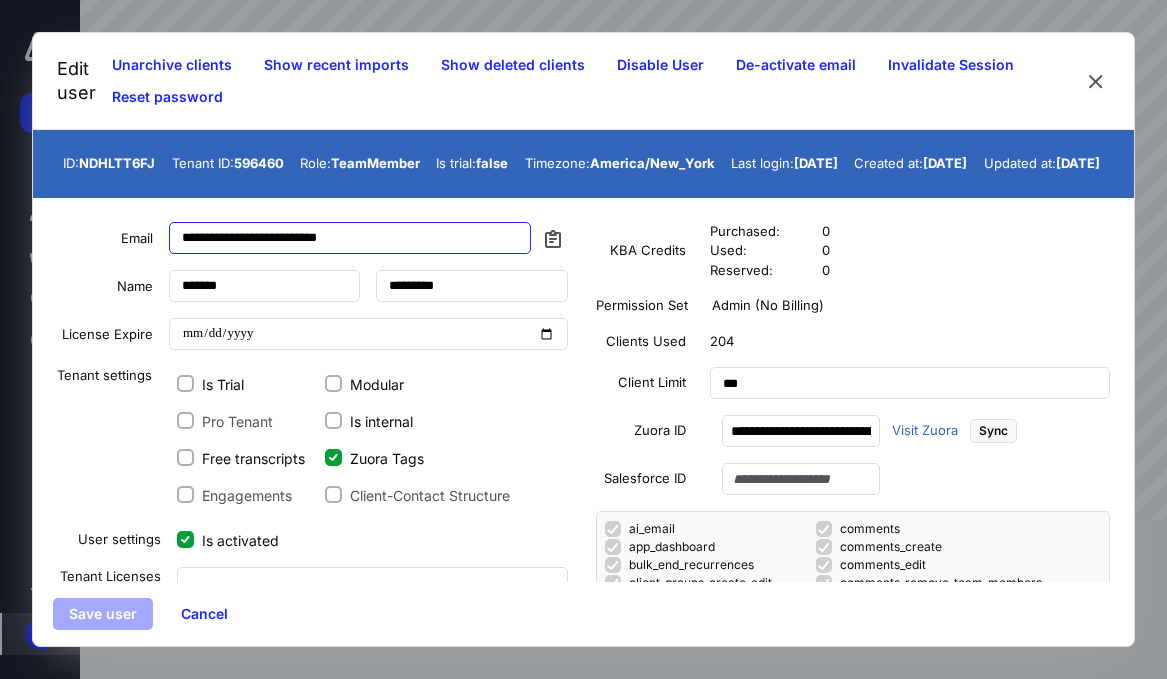 click on "**********" at bounding box center (350, 238) 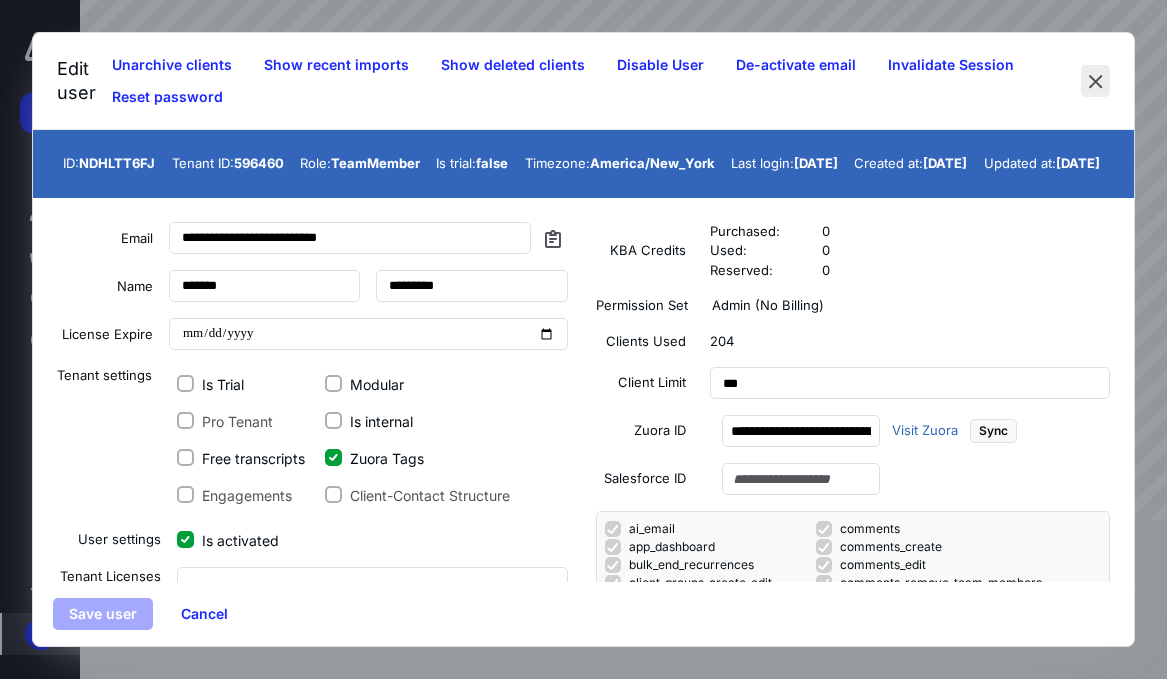 click at bounding box center (1095, 81) 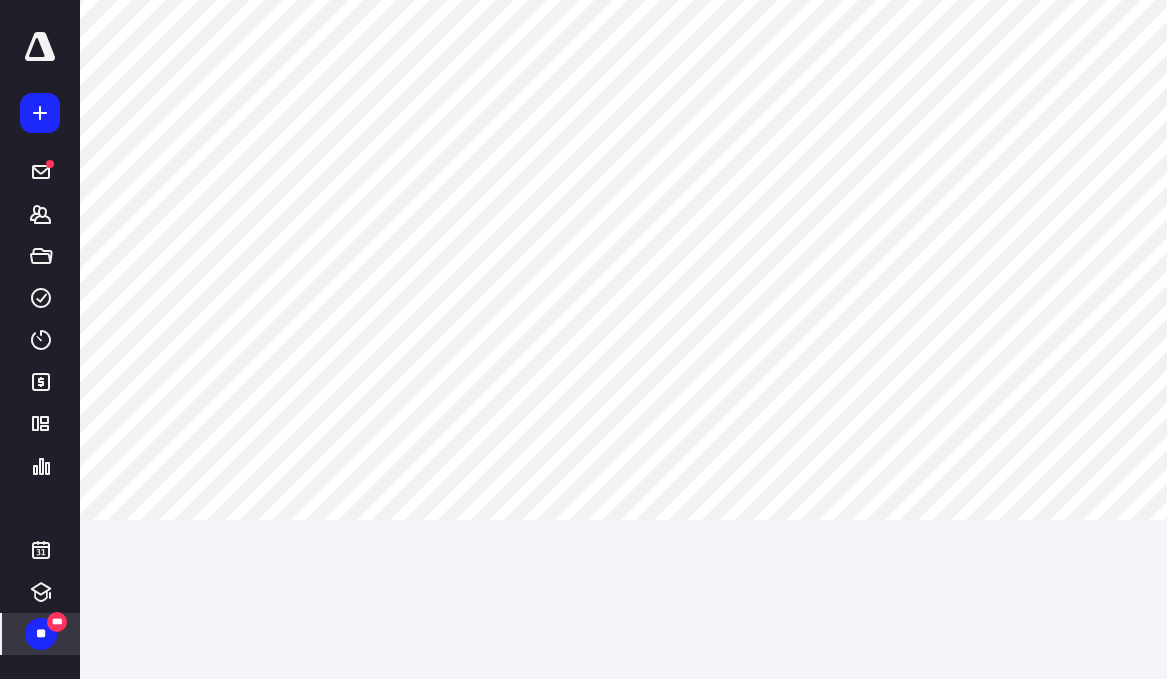 click on "**" at bounding box center [41, 634] 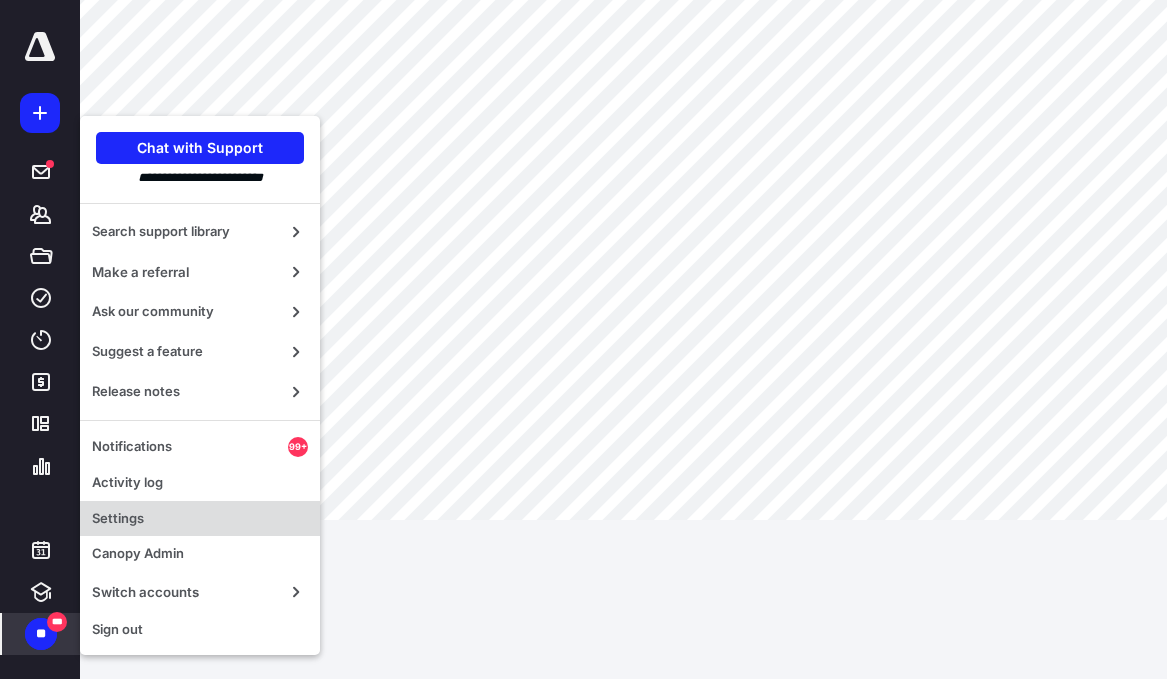 click on "Settings" at bounding box center [200, 519] 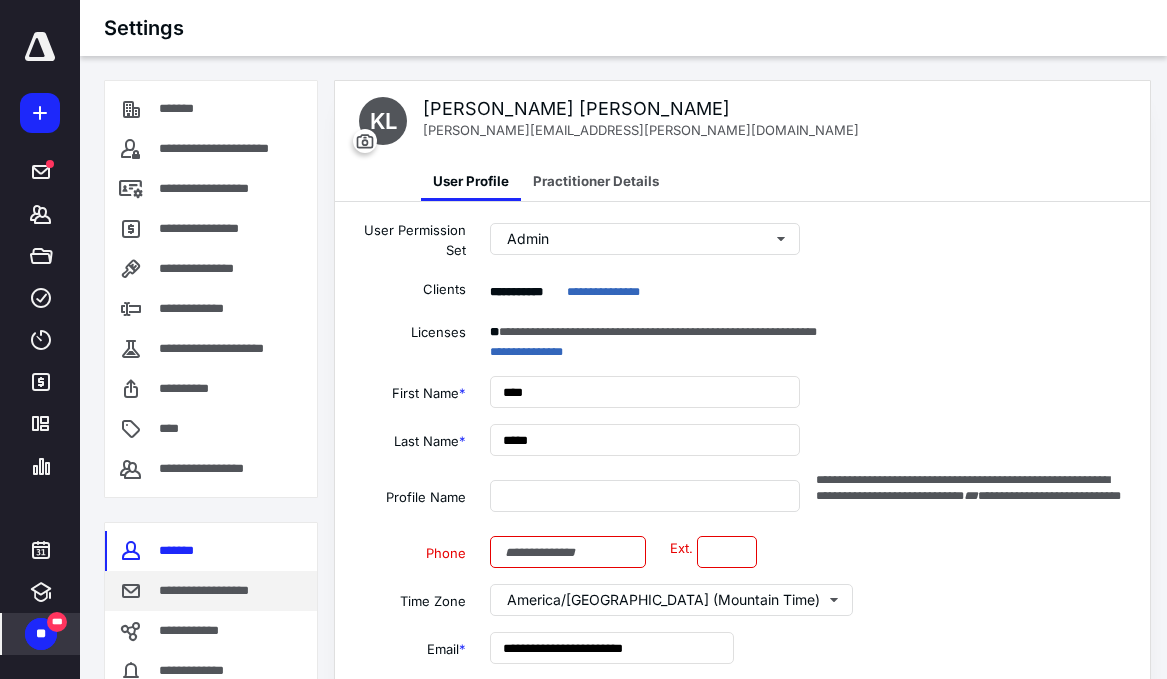 click on "**********" at bounding box center [218, 591] 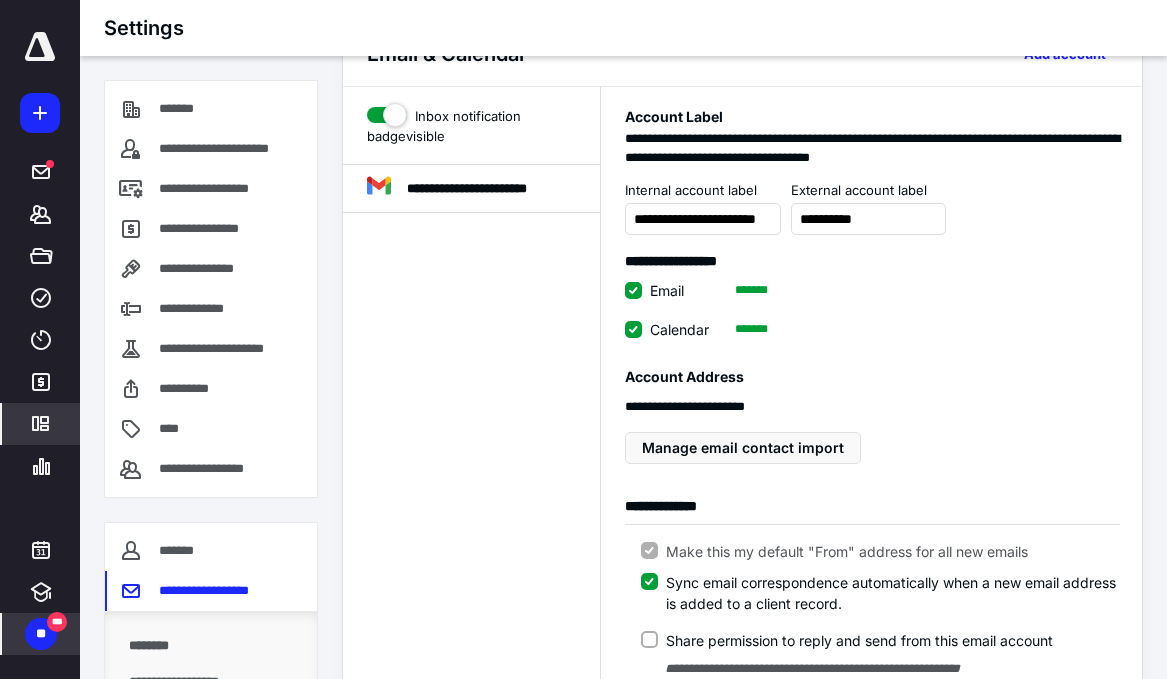 scroll, scrollTop: 82, scrollLeft: 0, axis: vertical 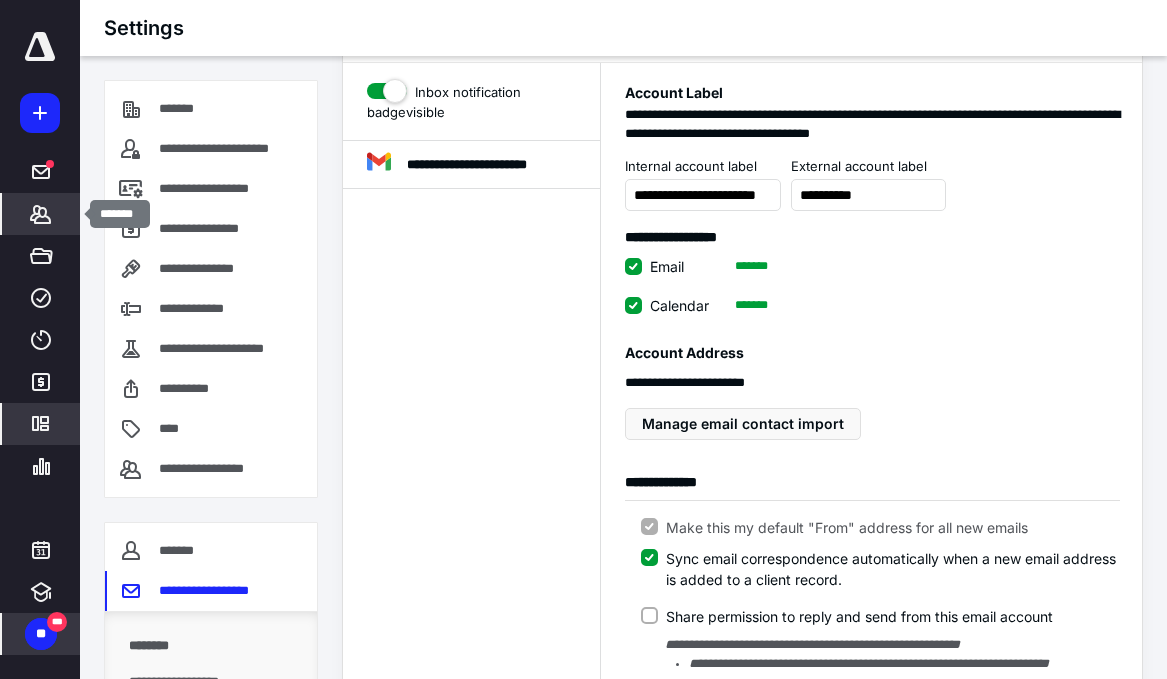 click 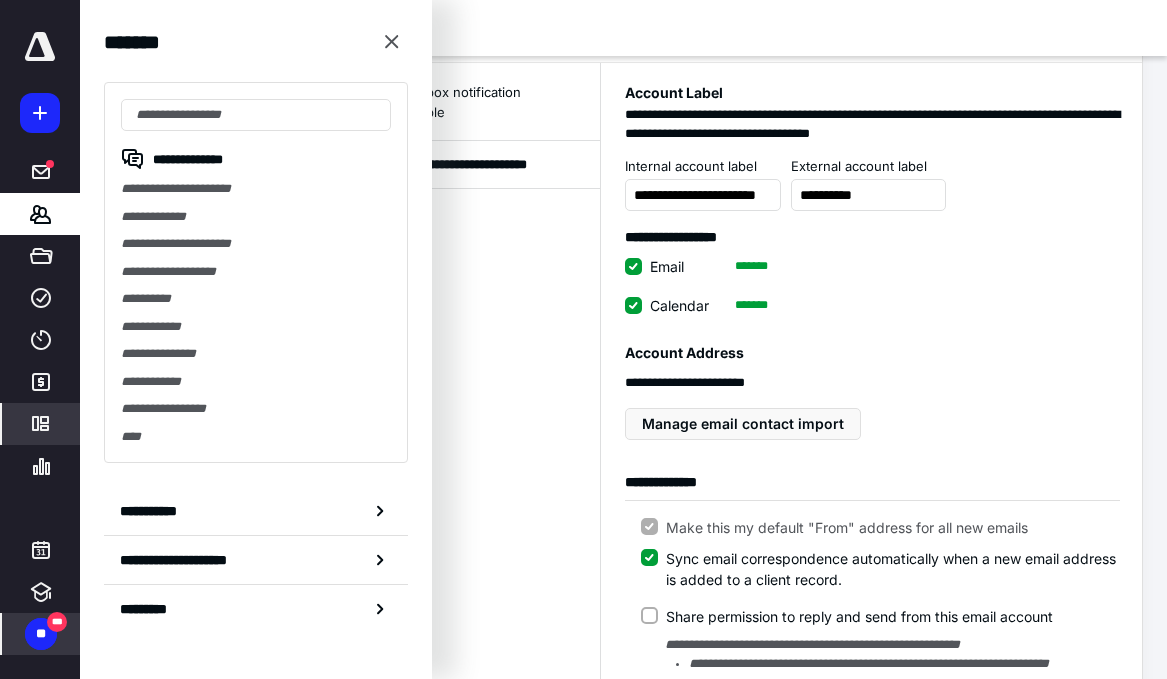 click on "**********" at bounding box center (256, 189) 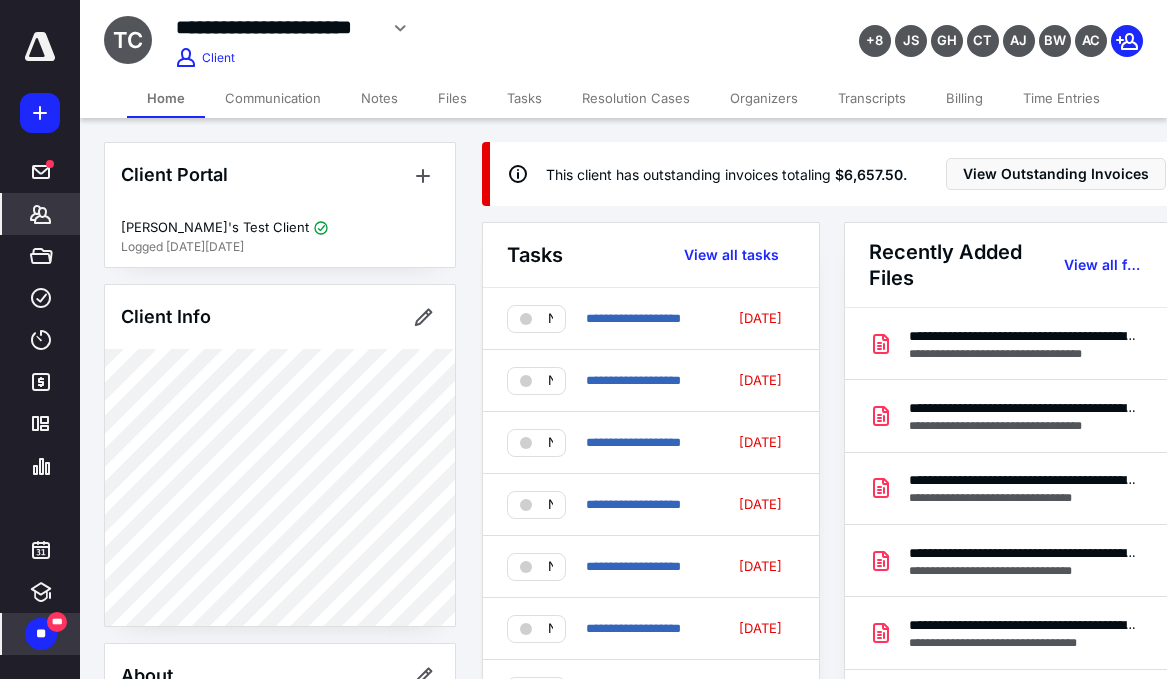 click on "***" at bounding box center (57, 622) 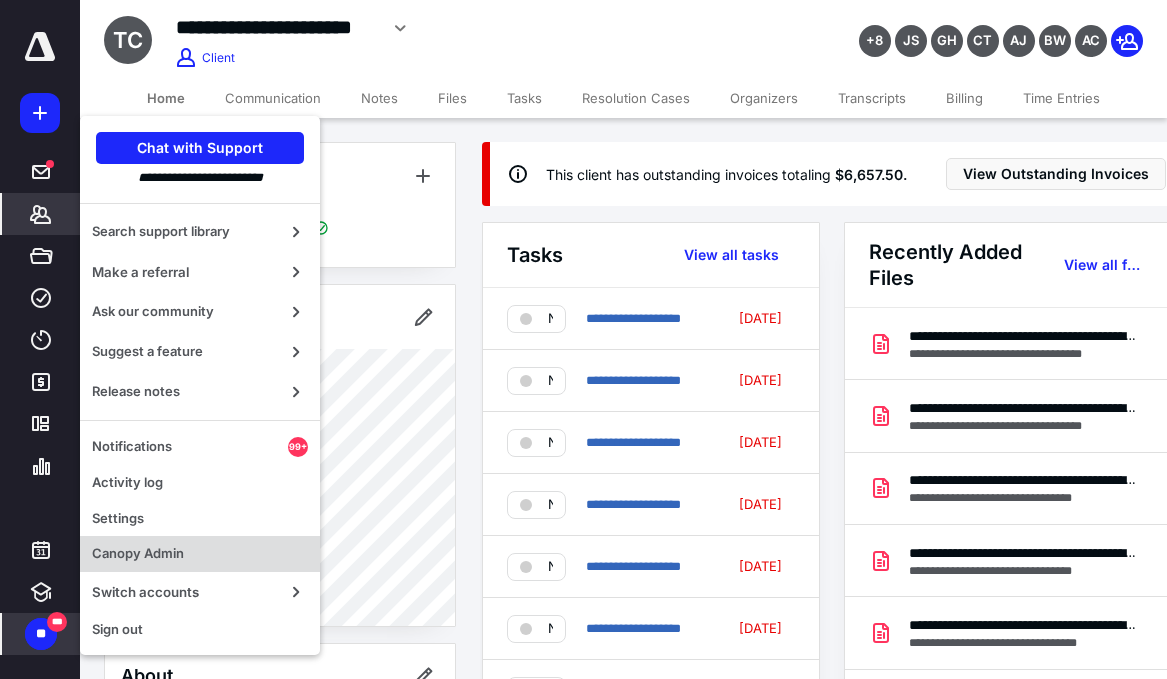 click on "Canopy Admin" at bounding box center (200, 554) 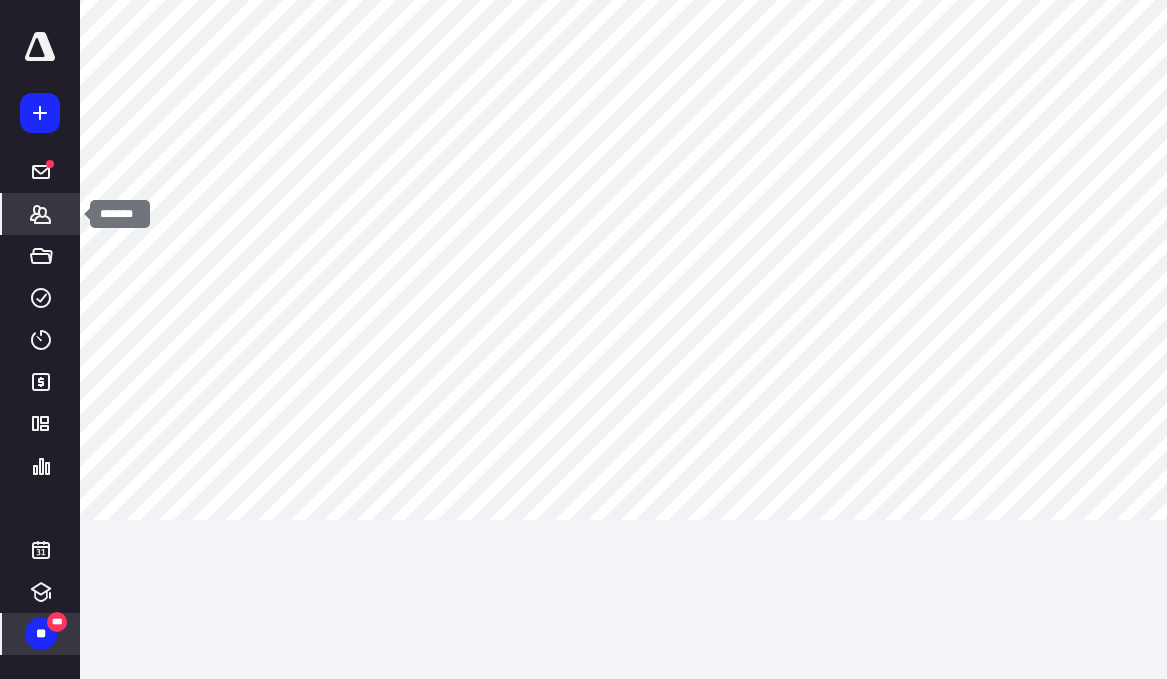 click on "*******" at bounding box center (41, 214) 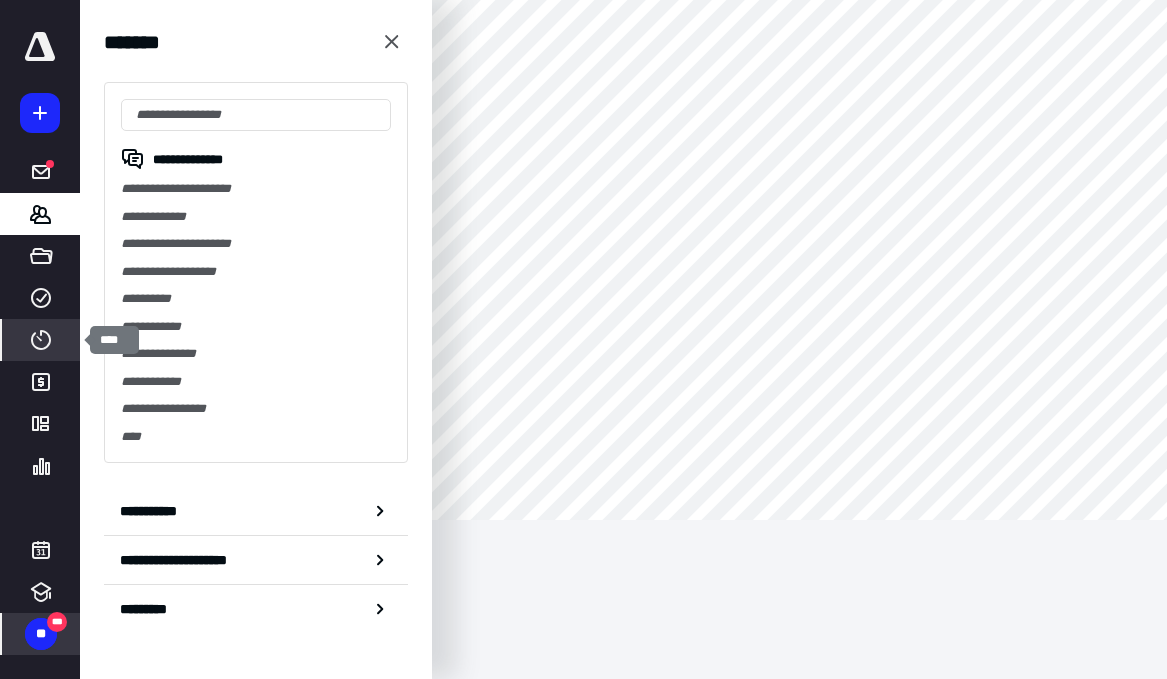 click on "****" at bounding box center [41, 340] 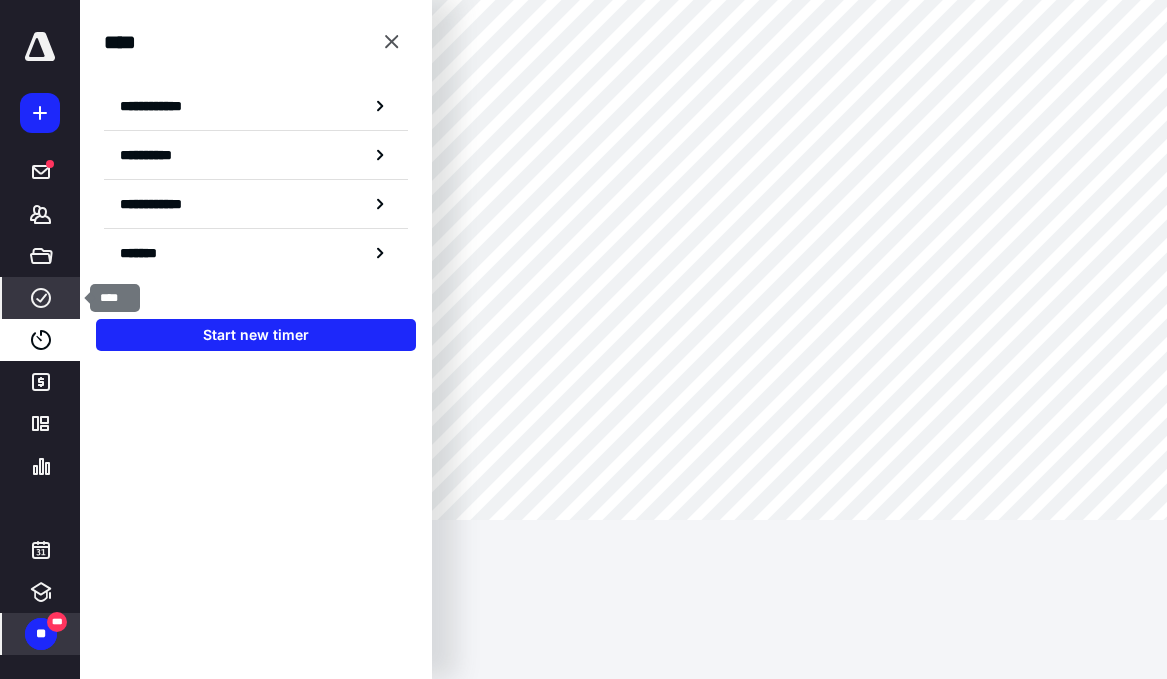 click on "****" at bounding box center [41, 298] 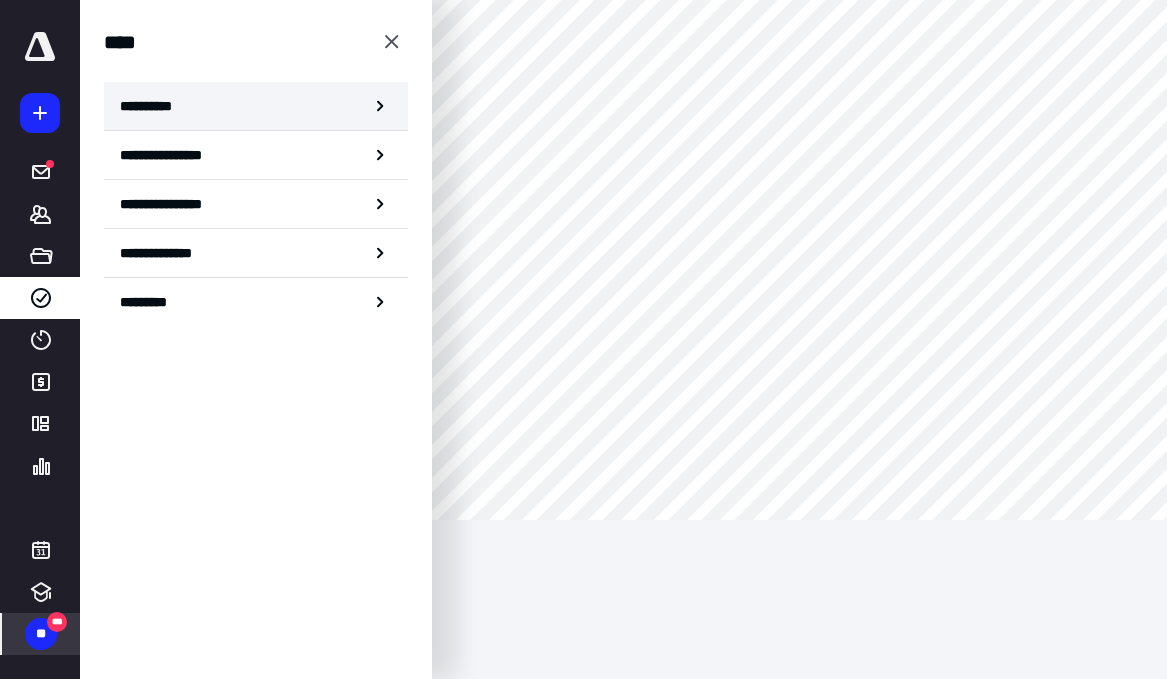 click on "**********" at bounding box center [256, 106] 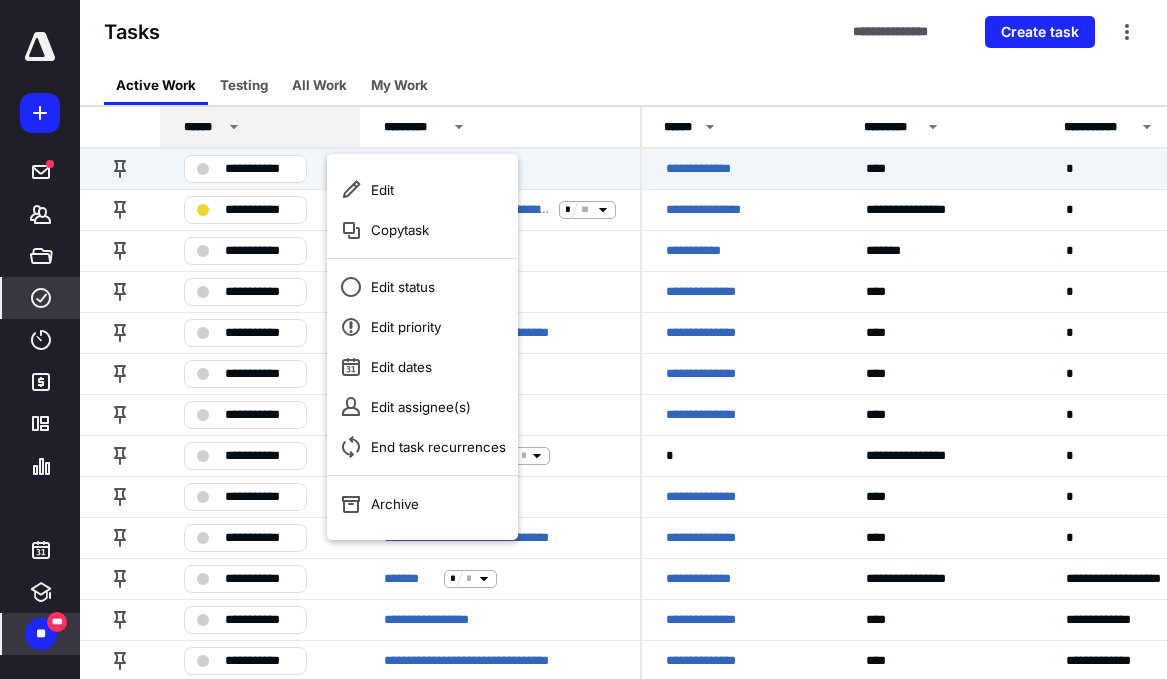 click 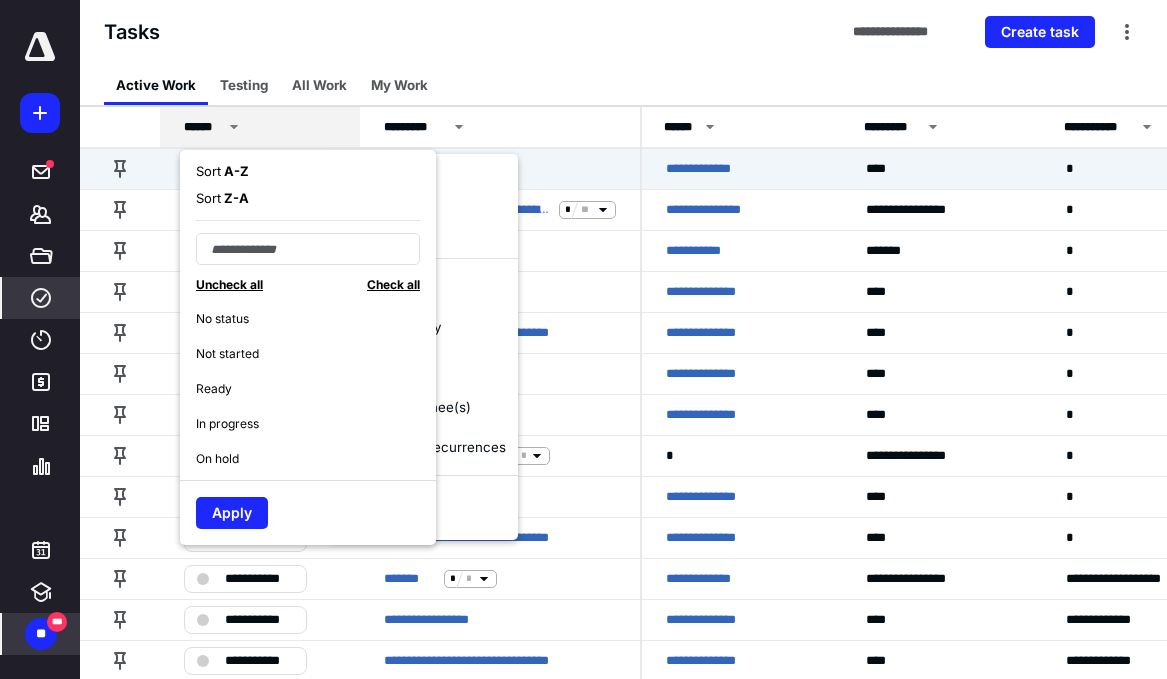 drag, startPoint x: 293, startPoint y: 421, endPoint x: 387, endPoint y: 427, distance: 94.19129 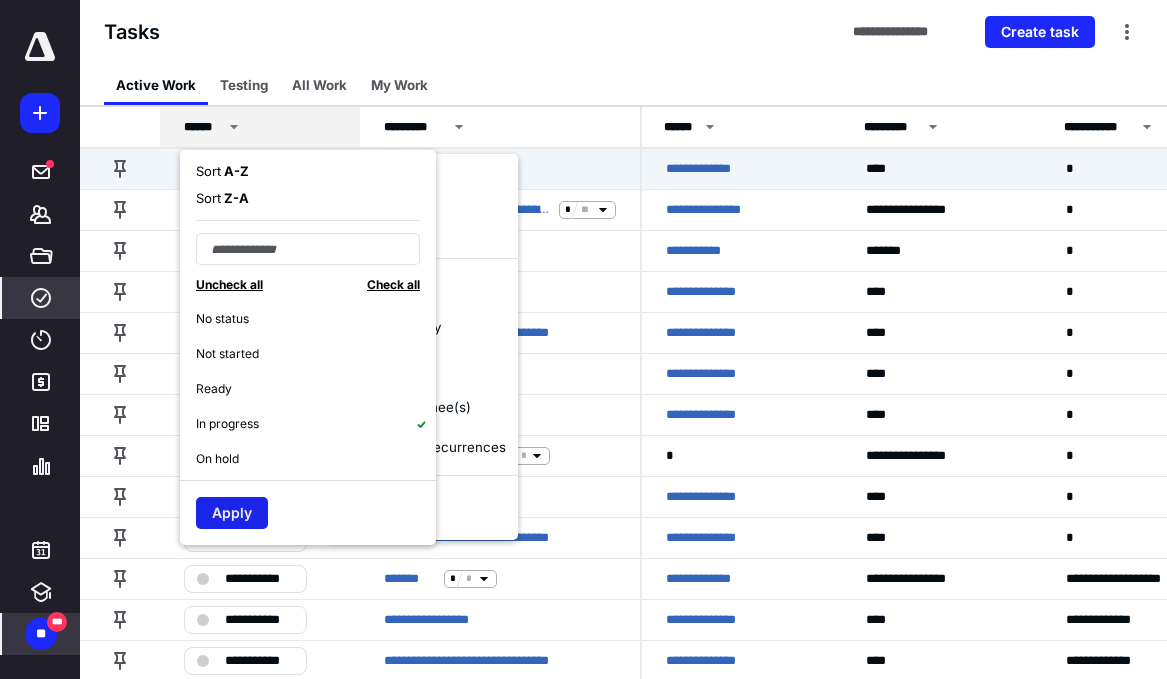 click on "Apply" at bounding box center (232, 513) 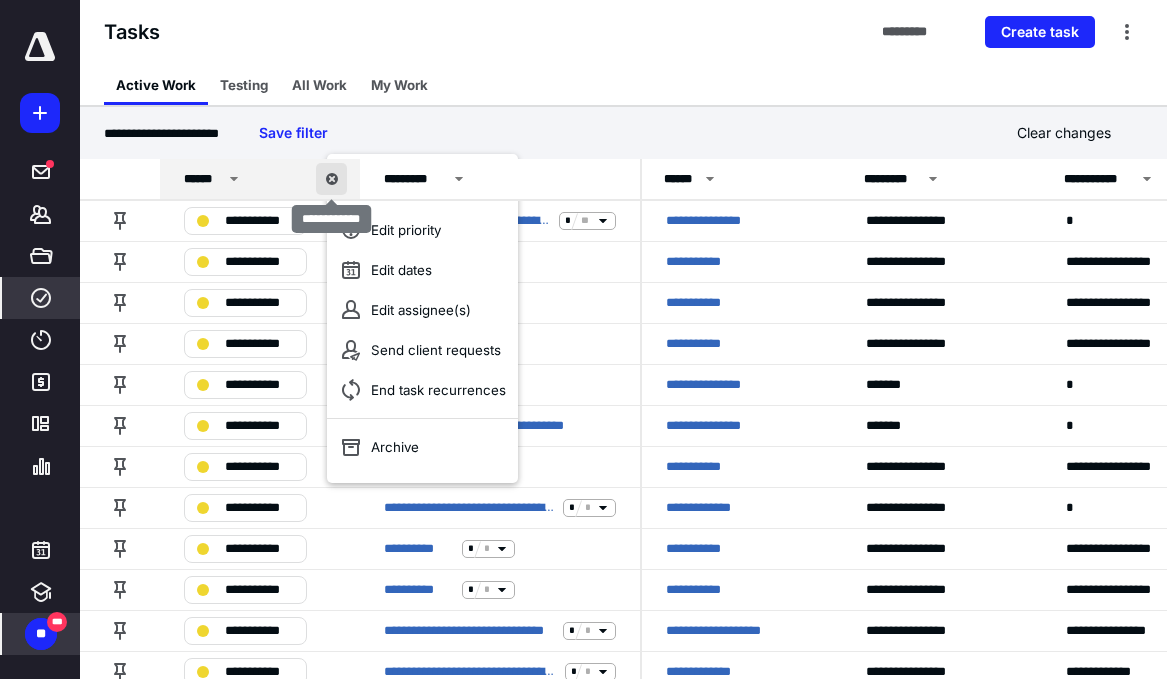 click at bounding box center [331, 179] 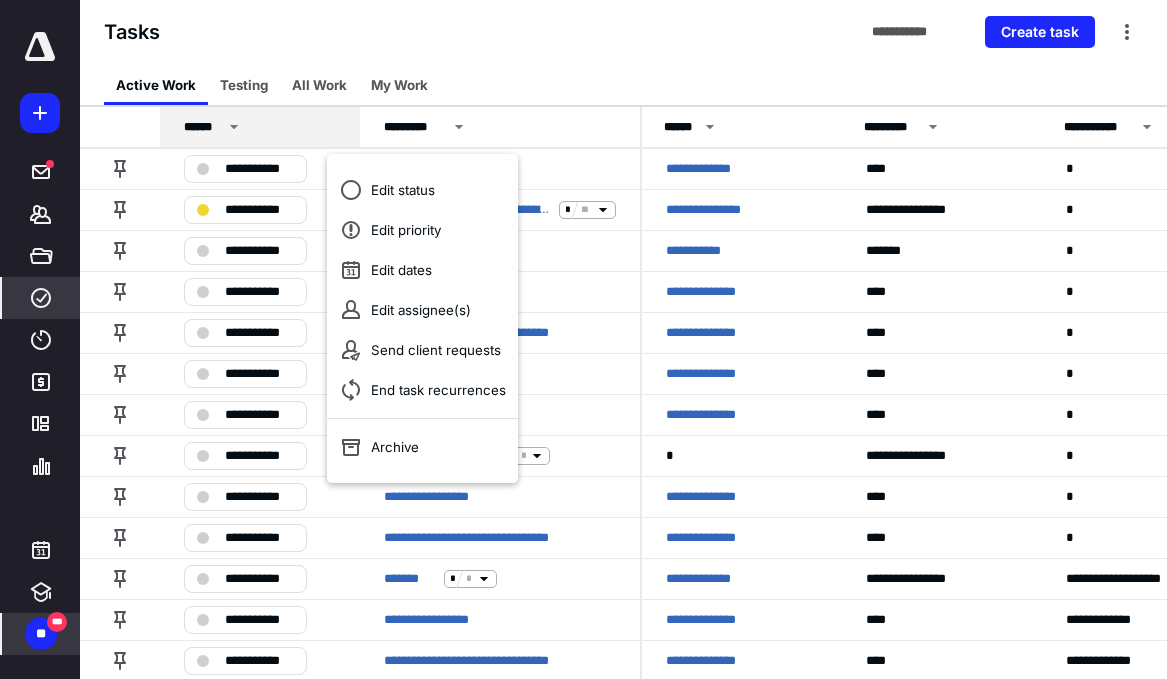 click on "Active Work Testing All Work My Work" at bounding box center [623, 85] 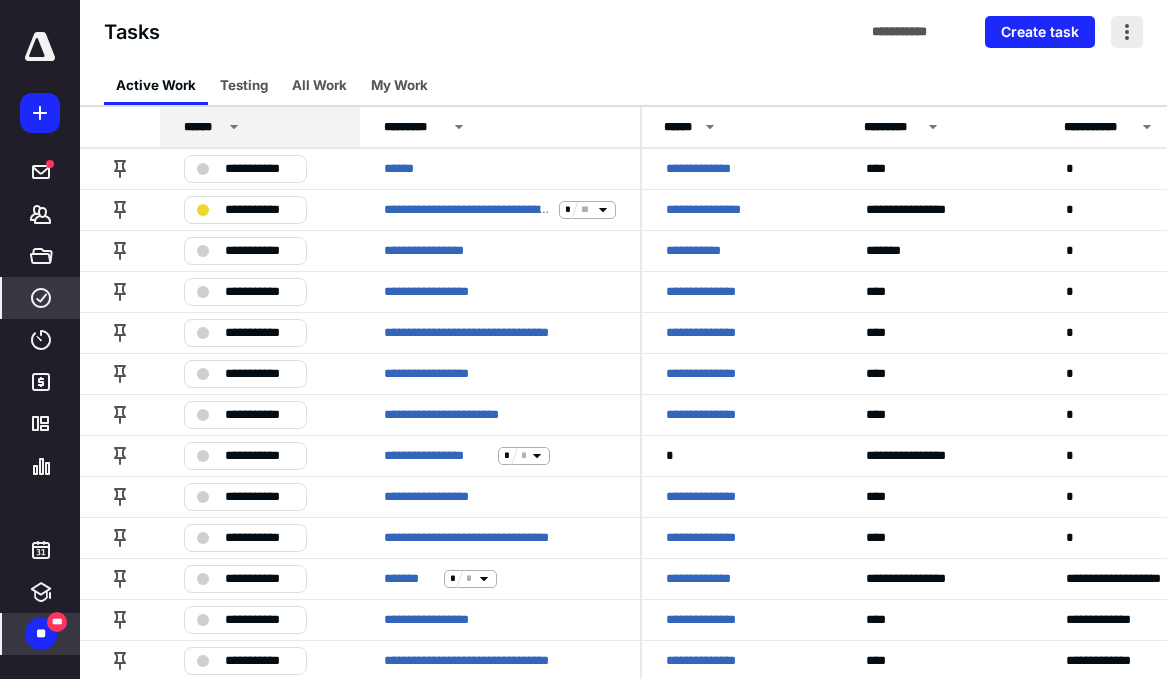 click at bounding box center [1127, 32] 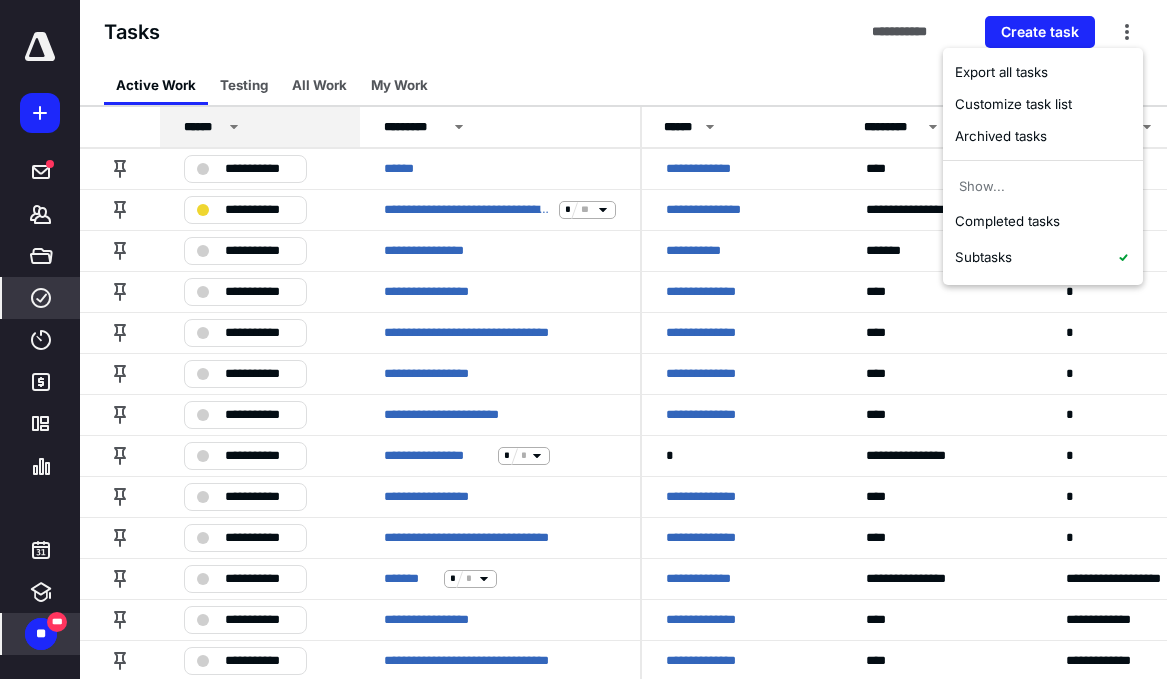 click on "Active Work Testing All Work My Work" at bounding box center [623, 85] 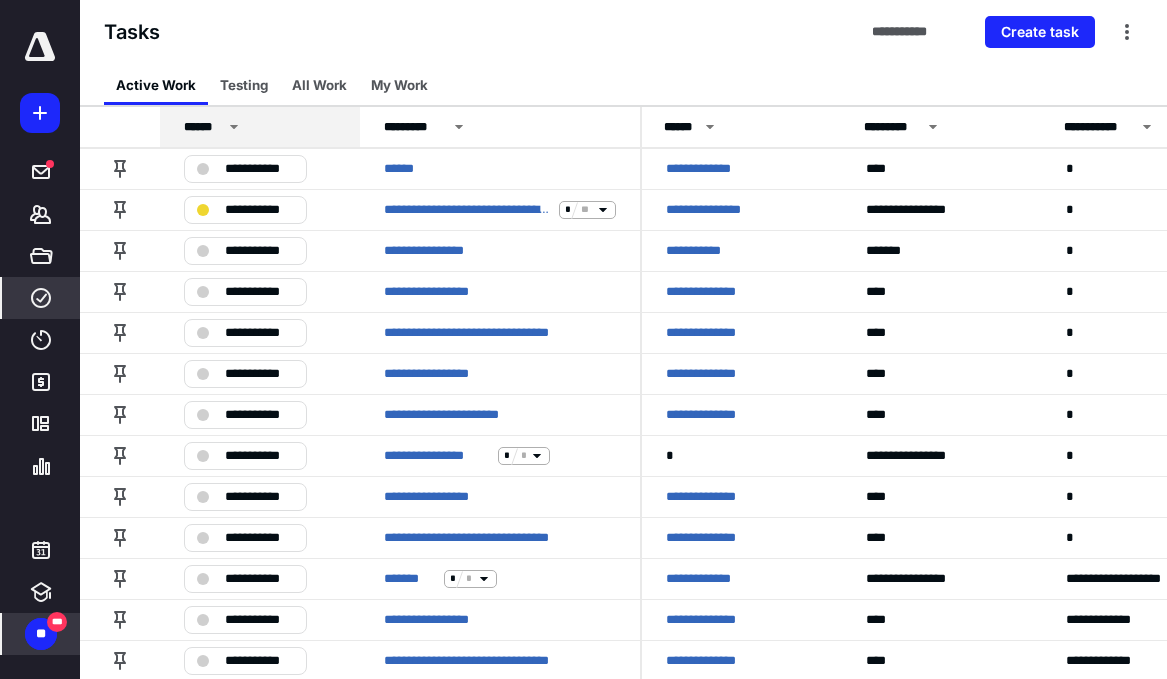 click on "**" at bounding box center (41, 634) 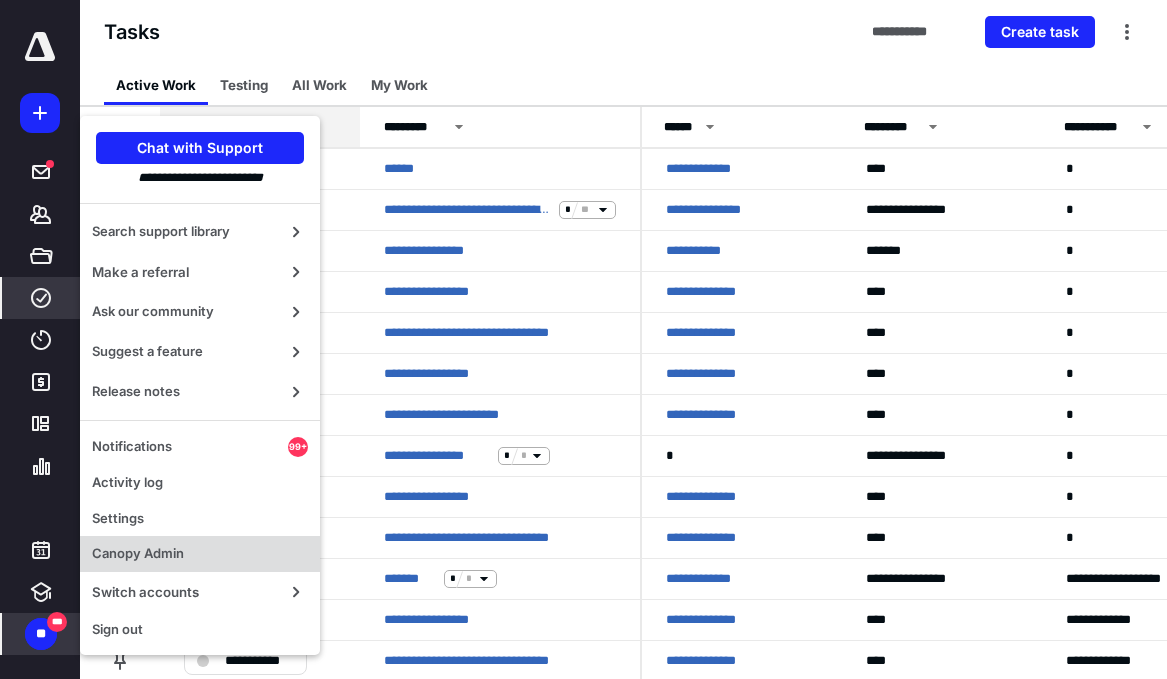 click on "Canopy Admin" at bounding box center [200, 554] 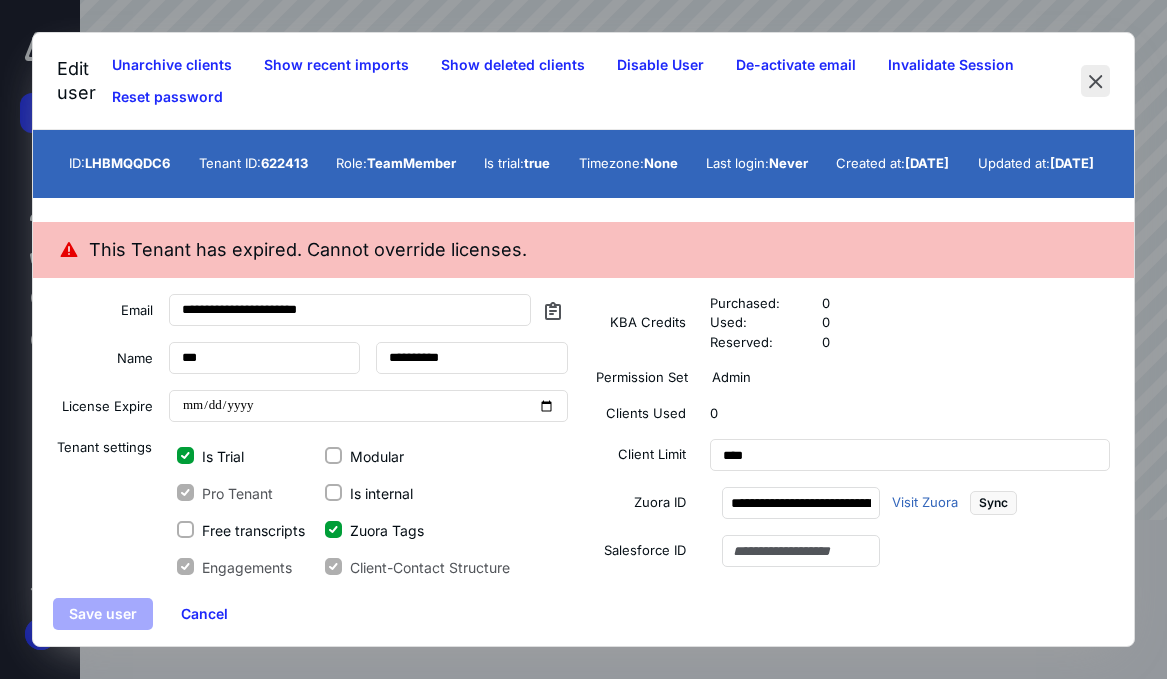 click at bounding box center (1095, 81) 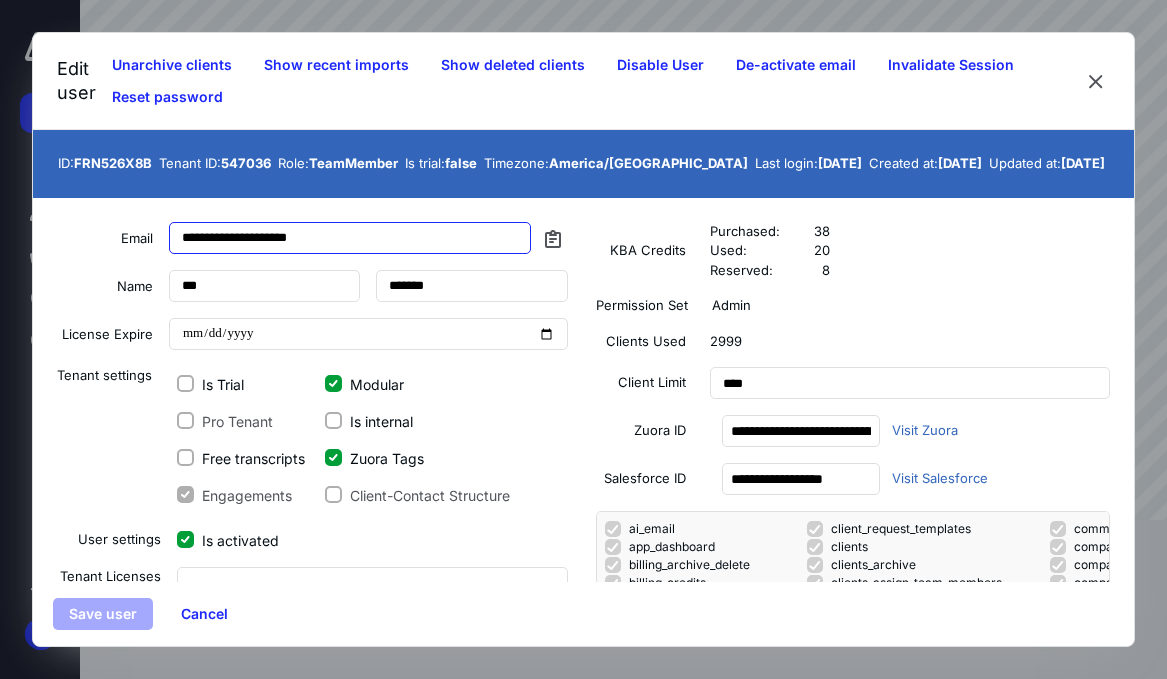 click on "**********" at bounding box center [350, 238] 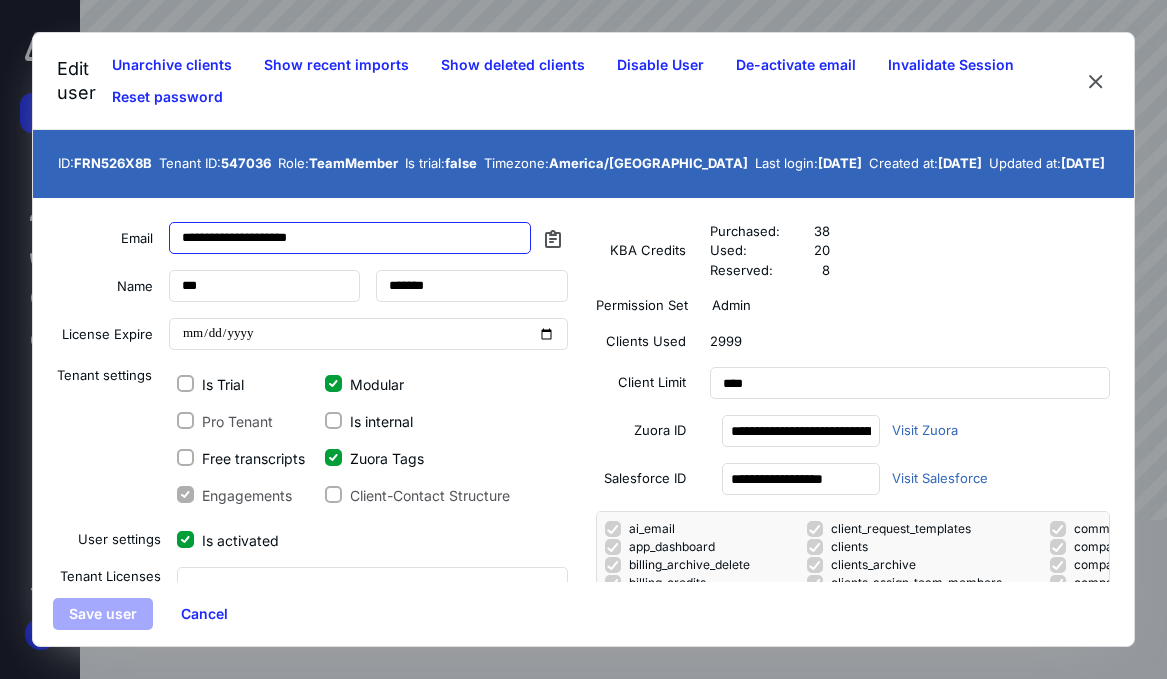 drag, startPoint x: 392, startPoint y: 240, endPoint x: 214, endPoint y: 240, distance: 178 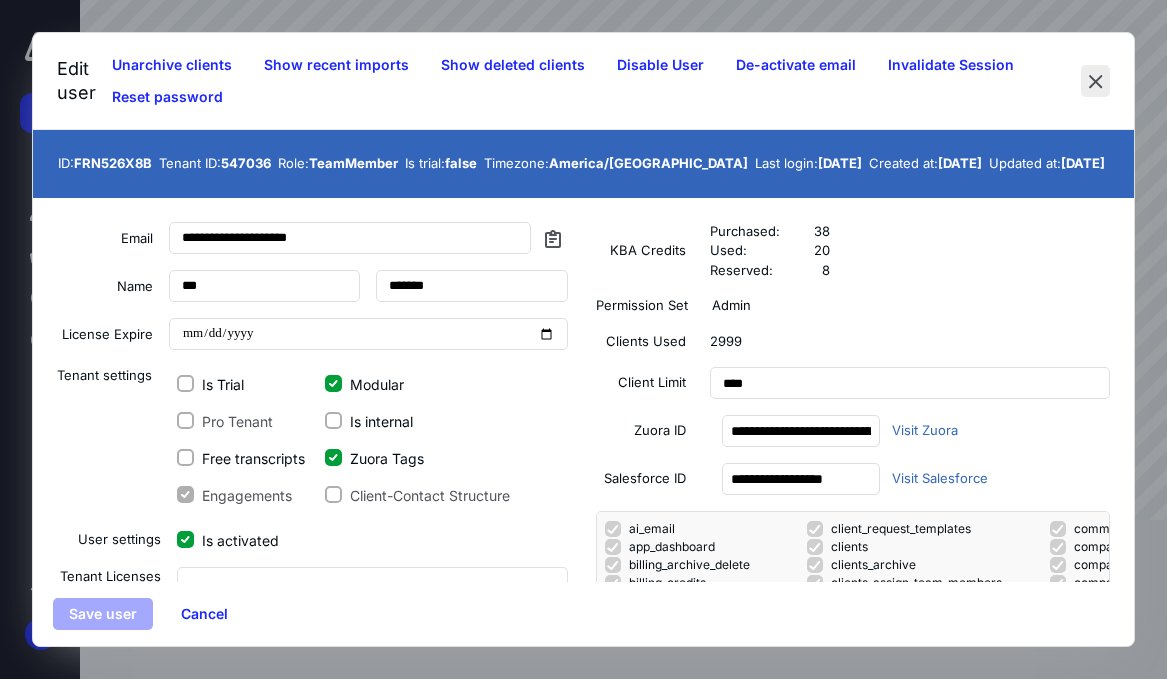 click at bounding box center (1095, 81) 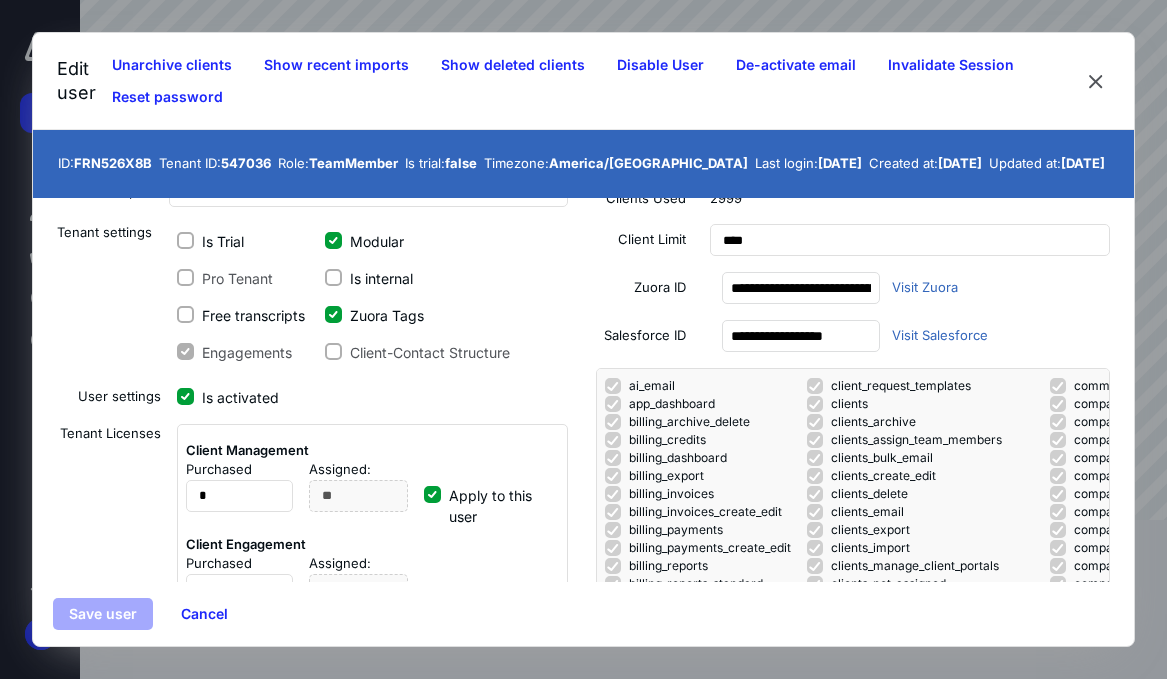 scroll, scrollTop: 0, scrollLeft: 0, axis: both 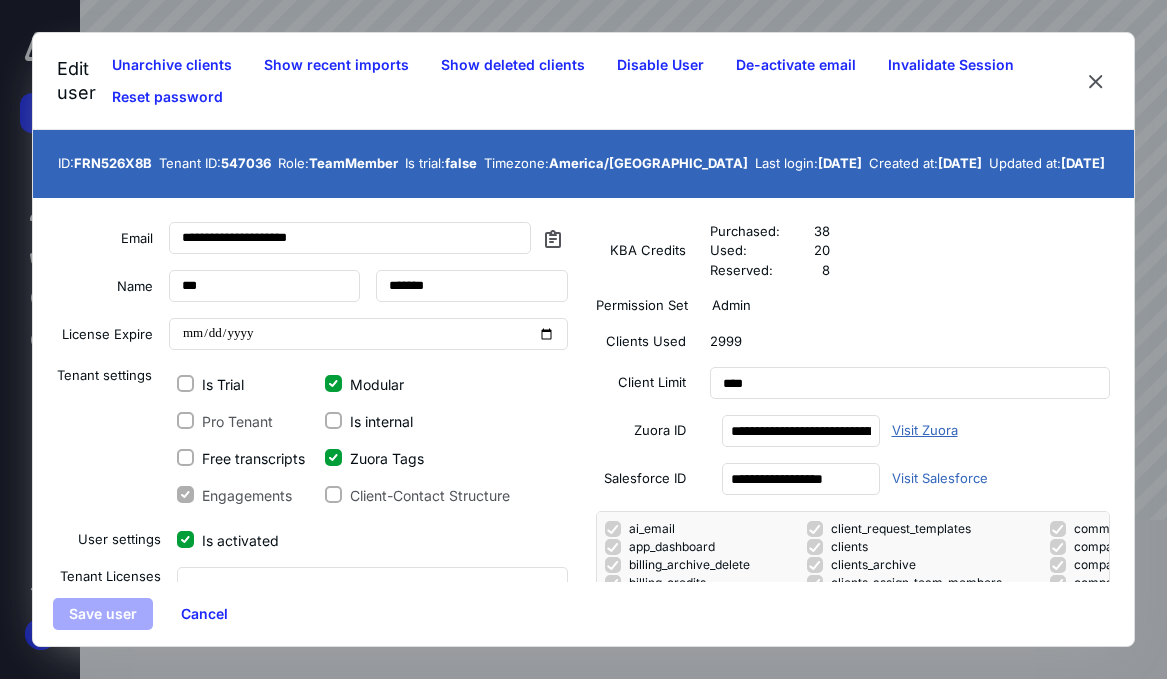 click on "Visit Zuora" at bounding box center (925, 431) 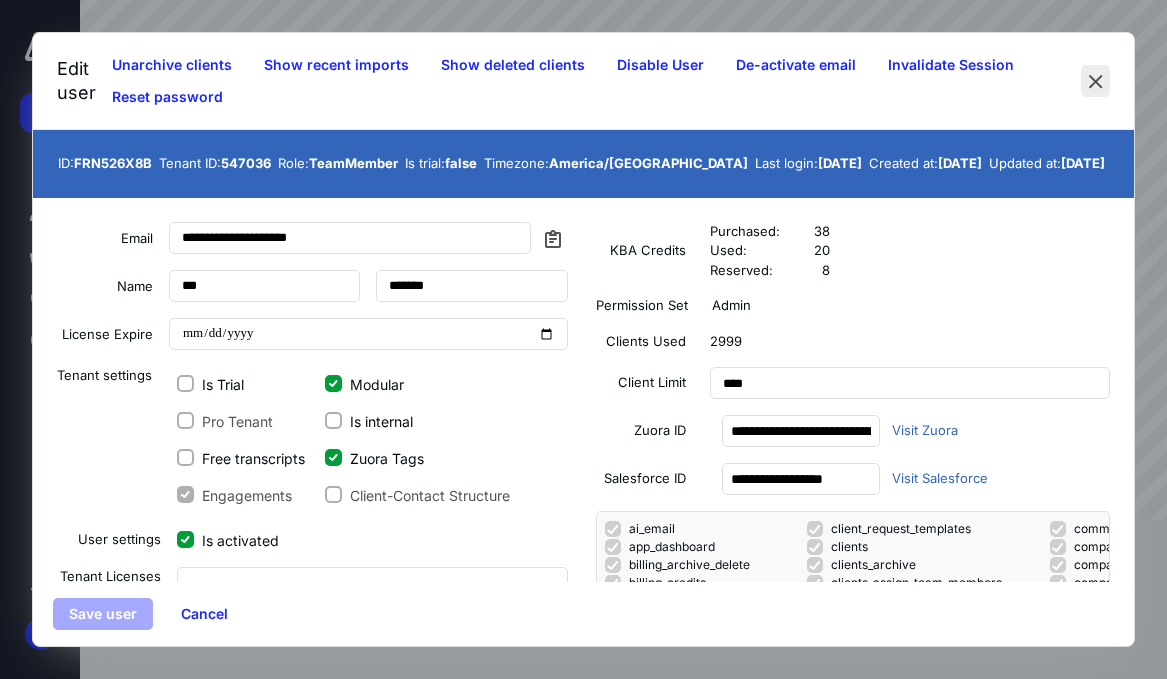click at bounding box center (1095, 81) 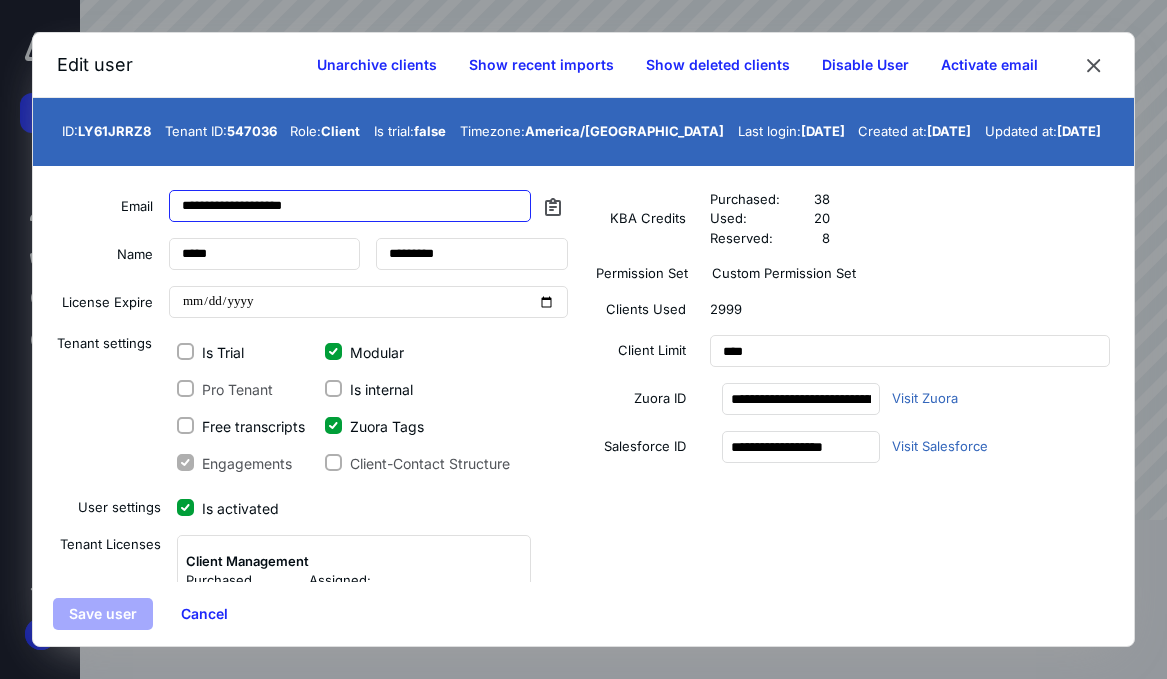 click on "**********" at bounding box center [350, 206] 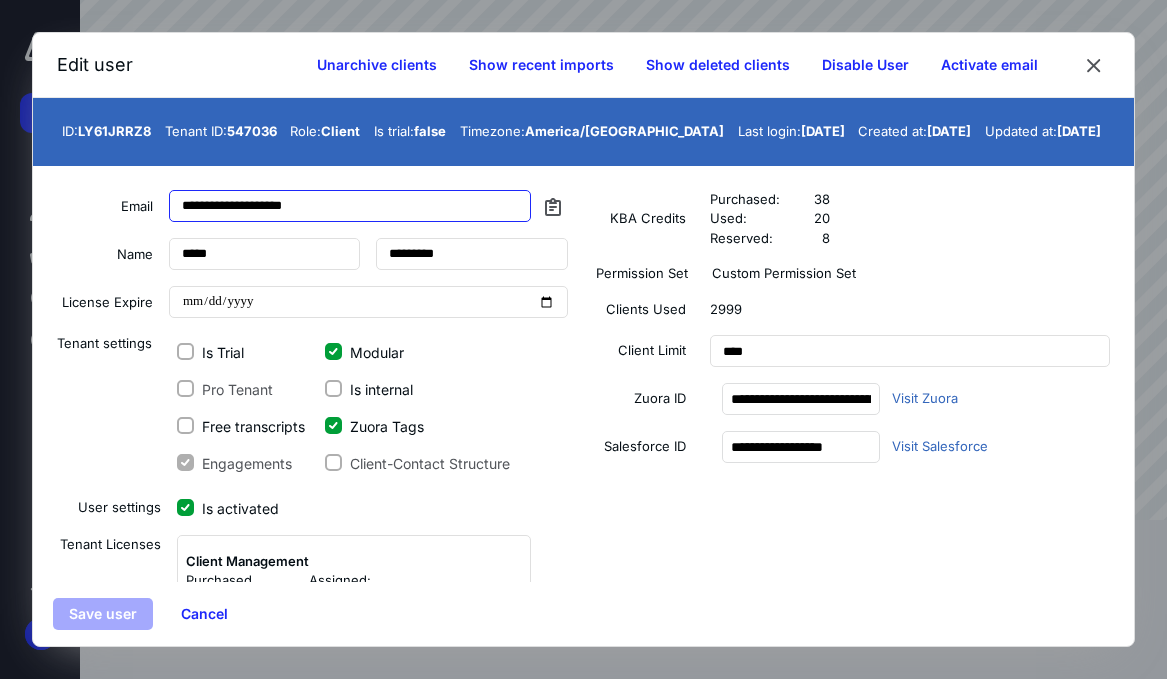 drag, startPoint x: 372, startPoint y: 212, endPoint x: 216, endPoint y: 211, distance: 156.0032 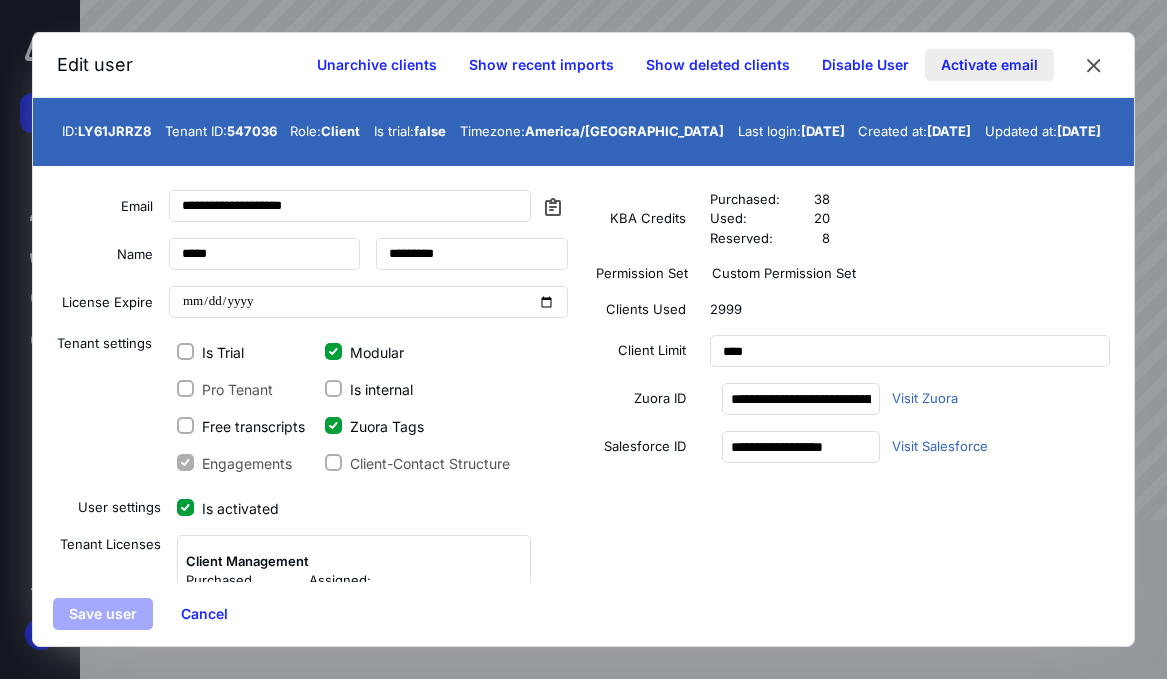 click on "Activate email" at bounding box center (989, 65) 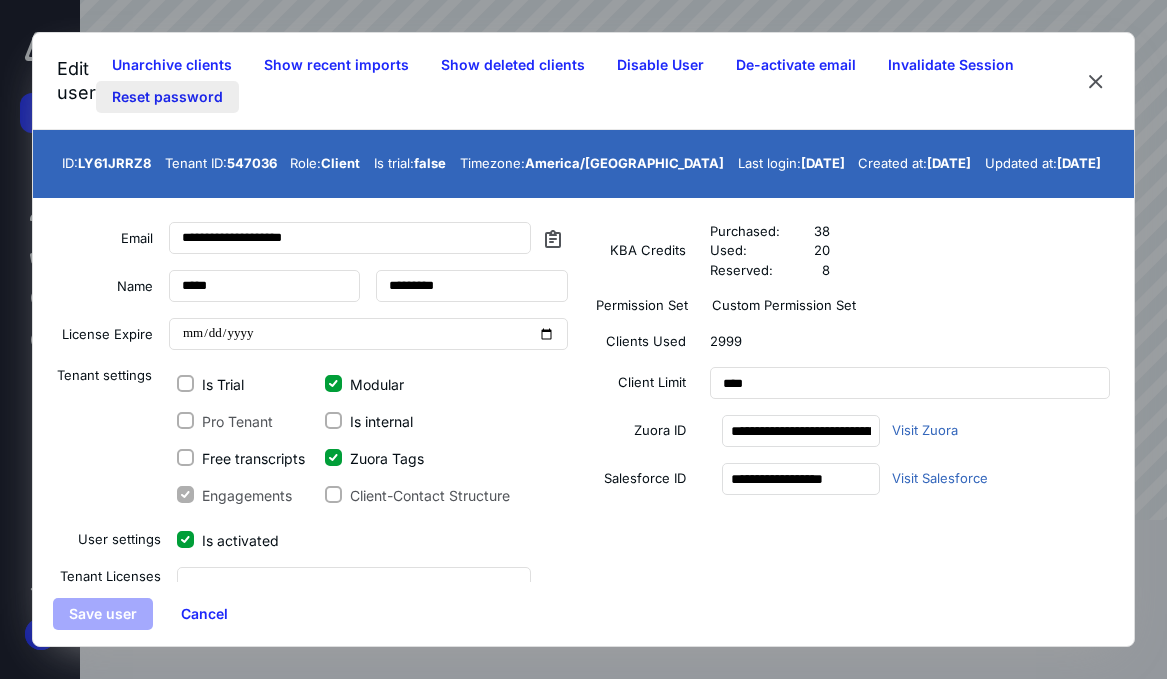 click on "Reset password" at bounding box center [167, 97] 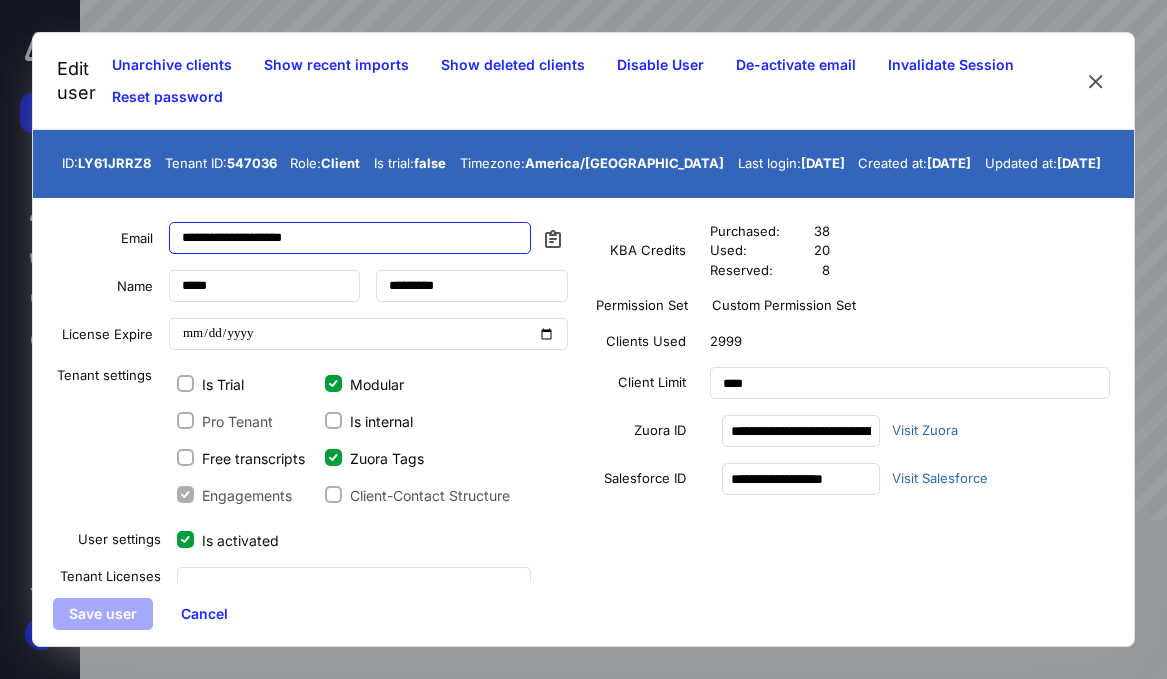 drag, startPoint x: 315, startPoint y: 237, endPoint x: 200, endPoint y: 236, distance: 115.00435 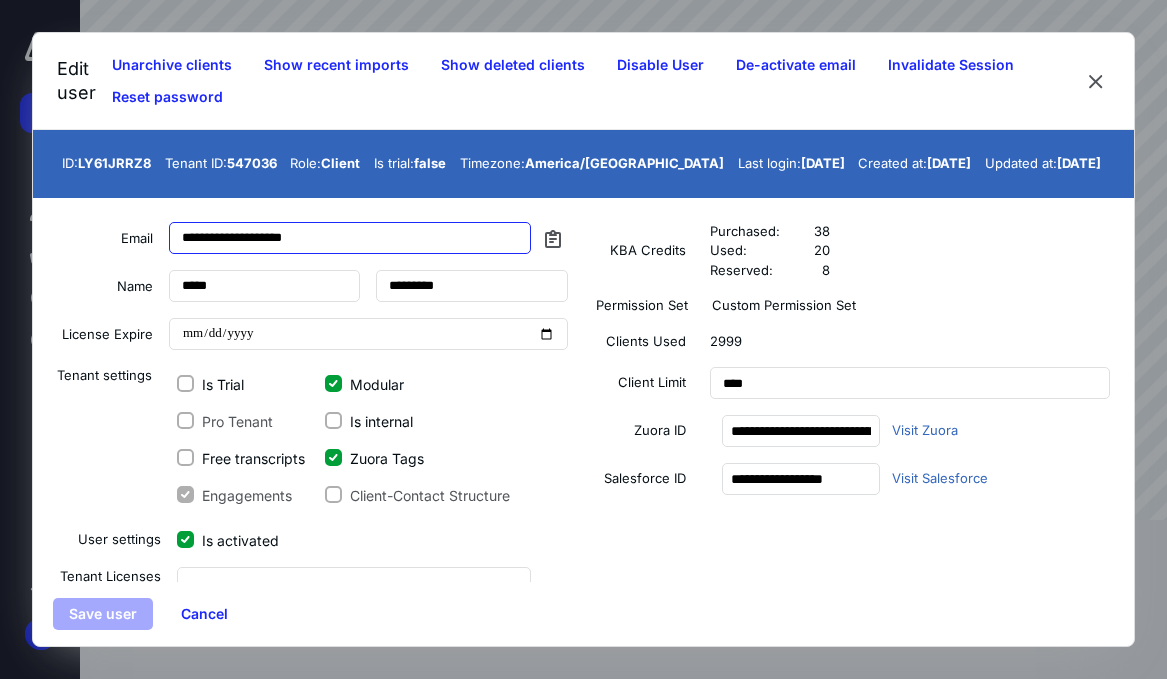 click on "**********" at bounding box center [308, 238] 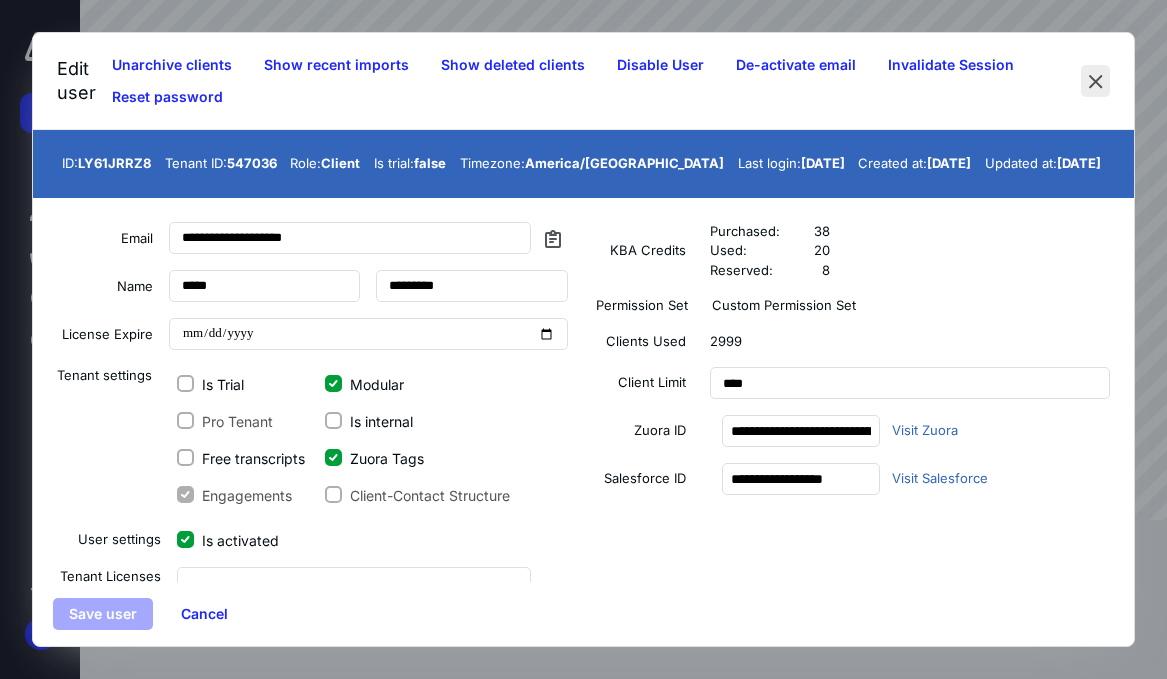 click at bounding box center (1095, 81) 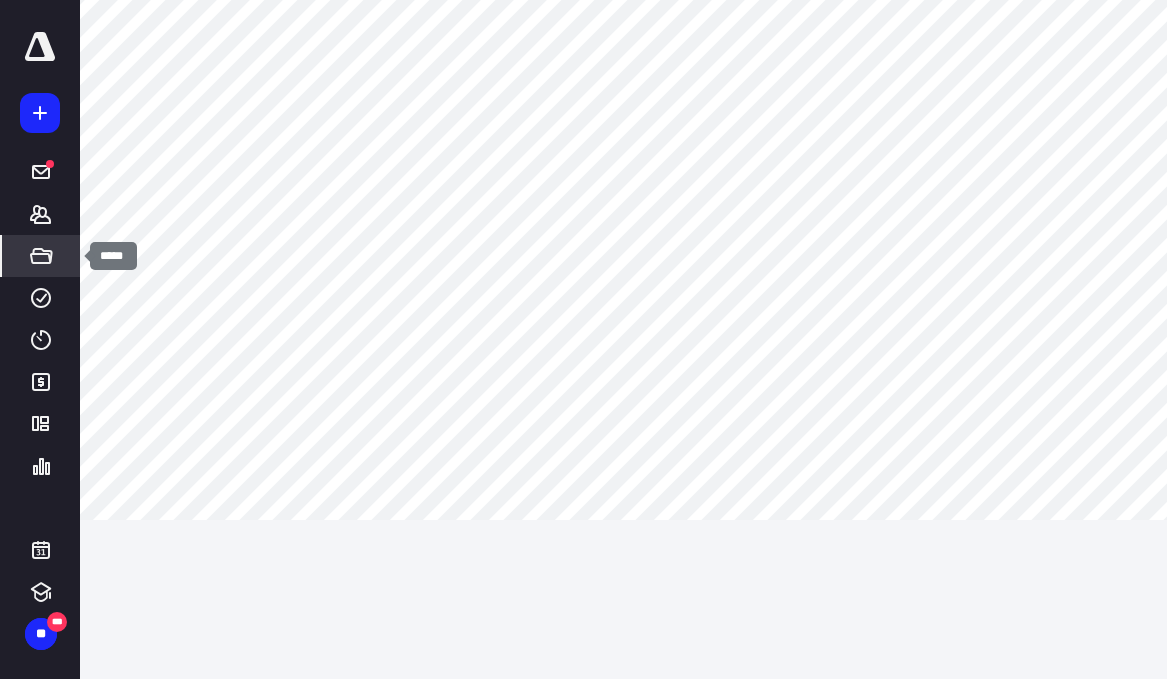 click on "*****" at bounding box center [41, 256] 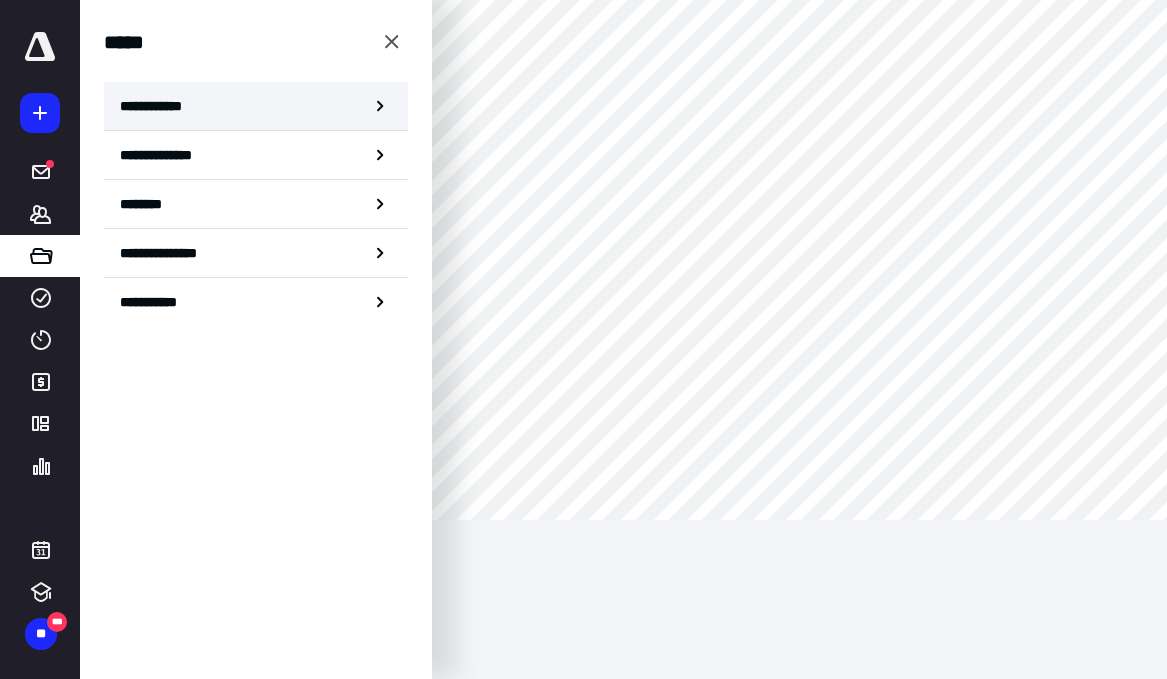 click on "**********" at bounding box center [256, 106] 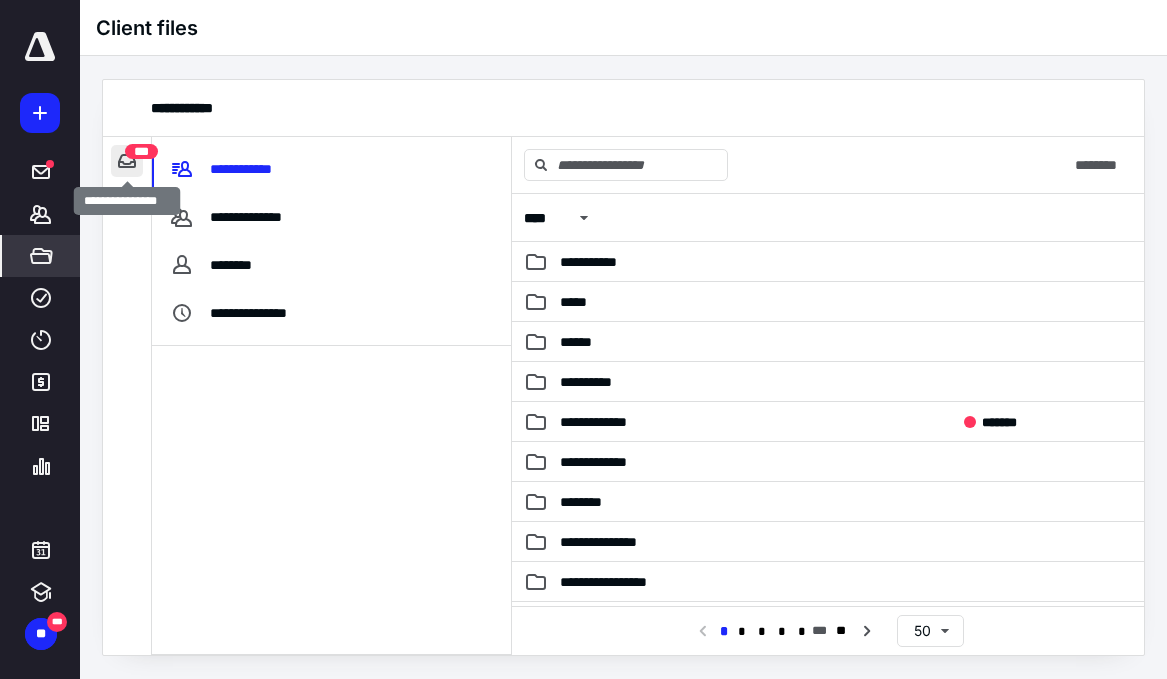 click at bounding box center (127, 161) 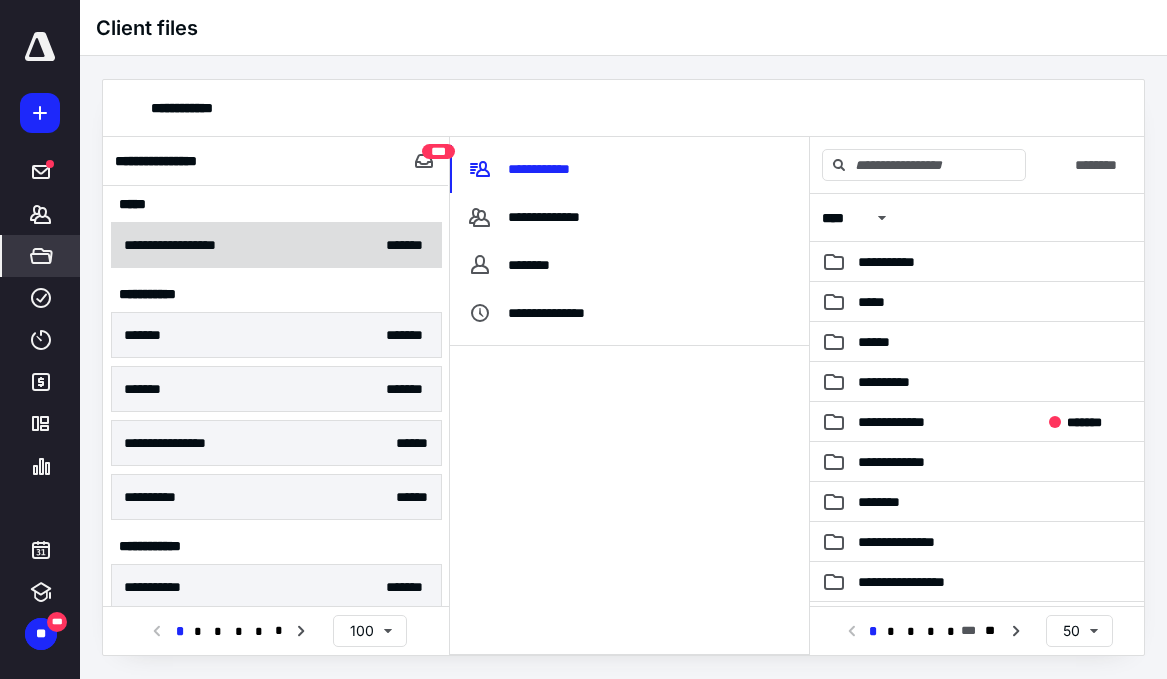 click on "**********" at bounding box center [276, 245] 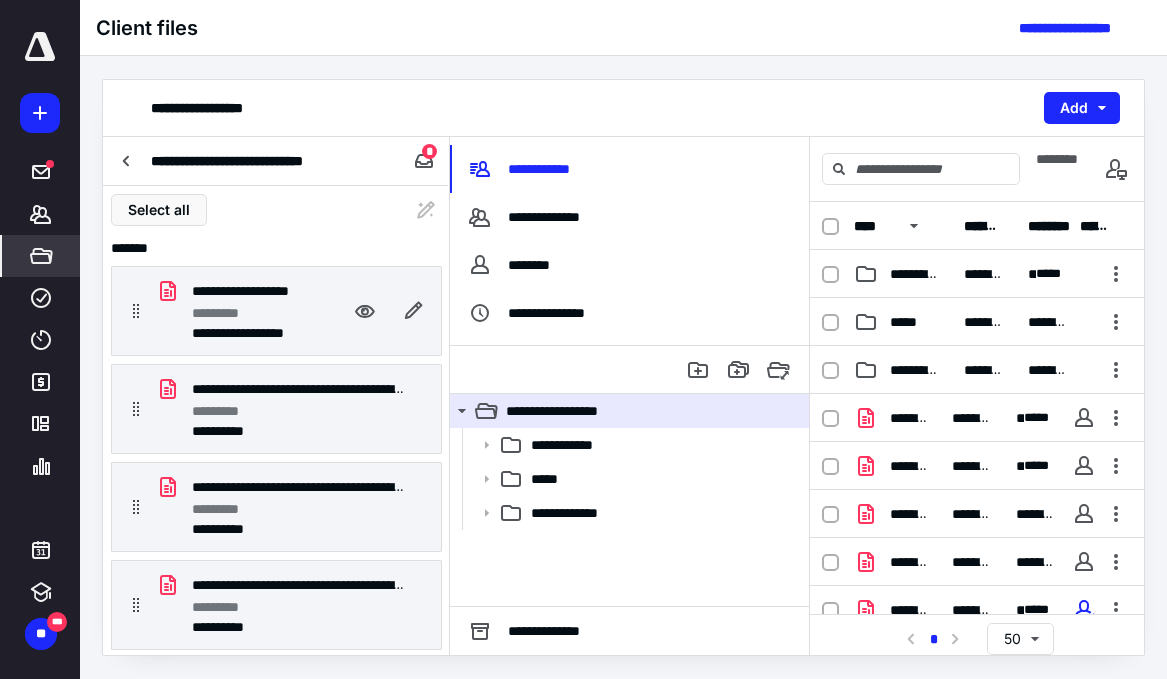 click on "*********" at bounding box center (248, 313) 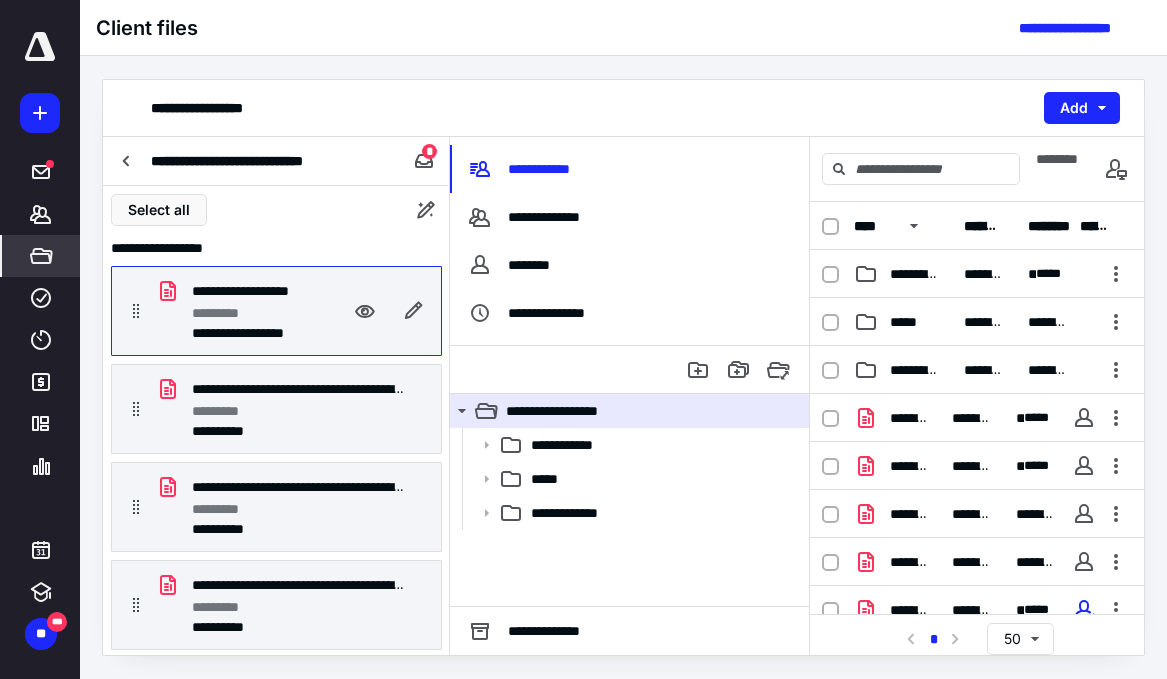click on "*********" at bounding box center (248, 313) 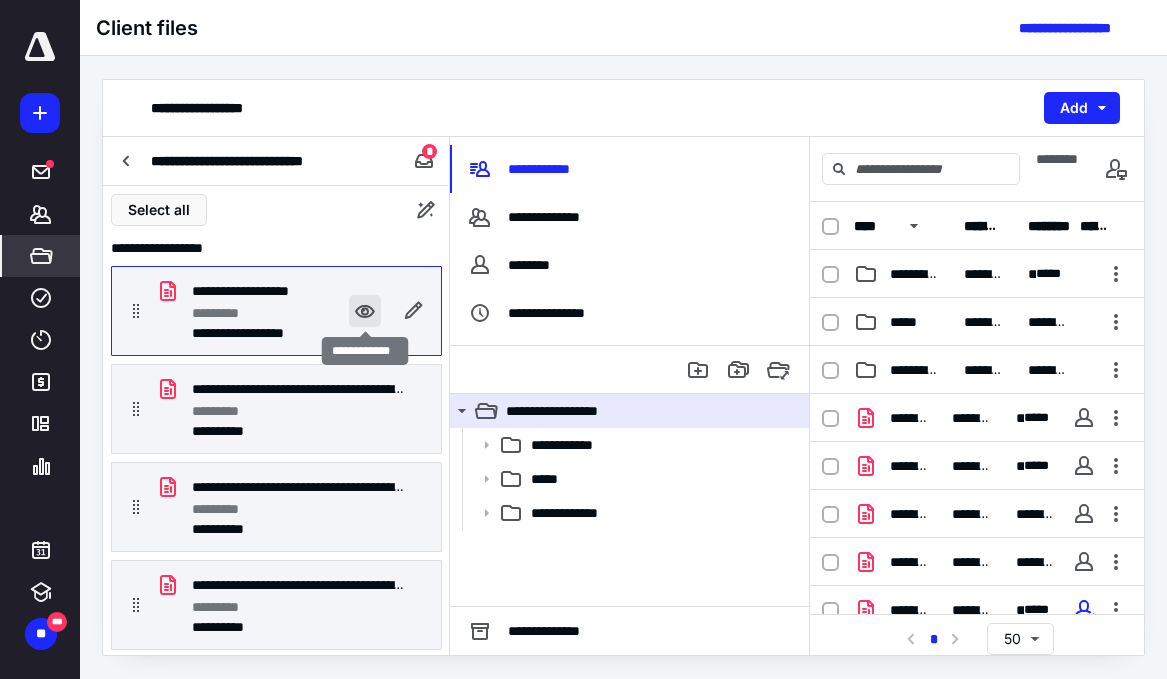 click at bounding box center [365, 311] 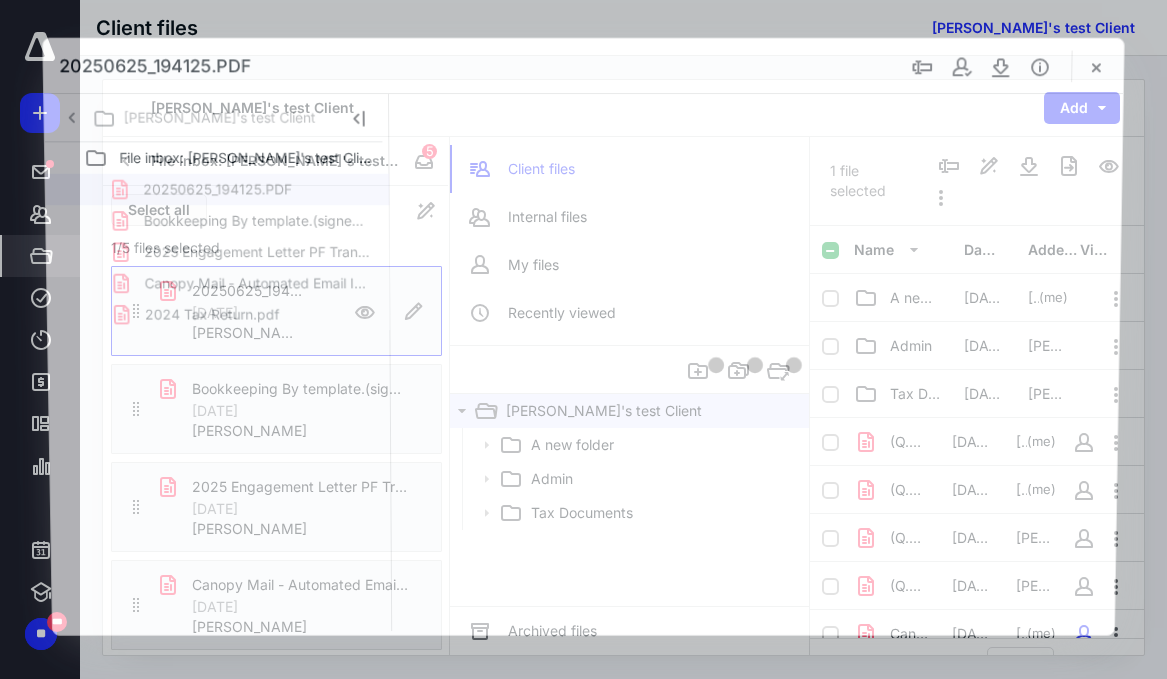 scroll, scrollTop: 0, scrollLeft: 0, axis: both 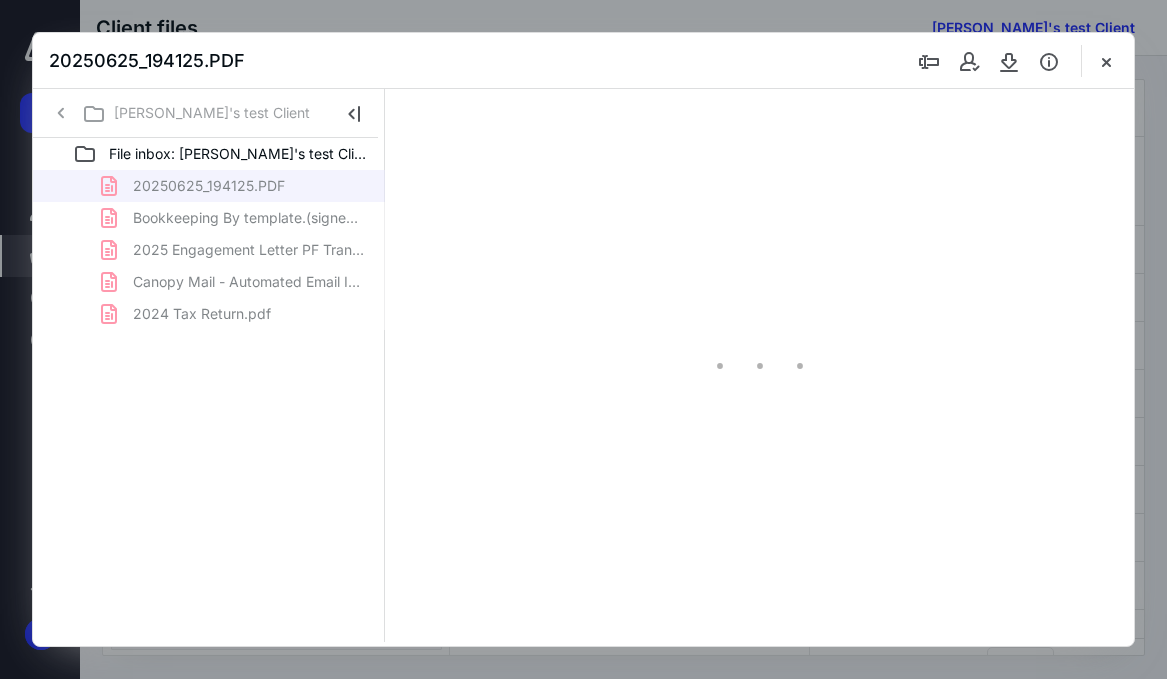 type on "63" 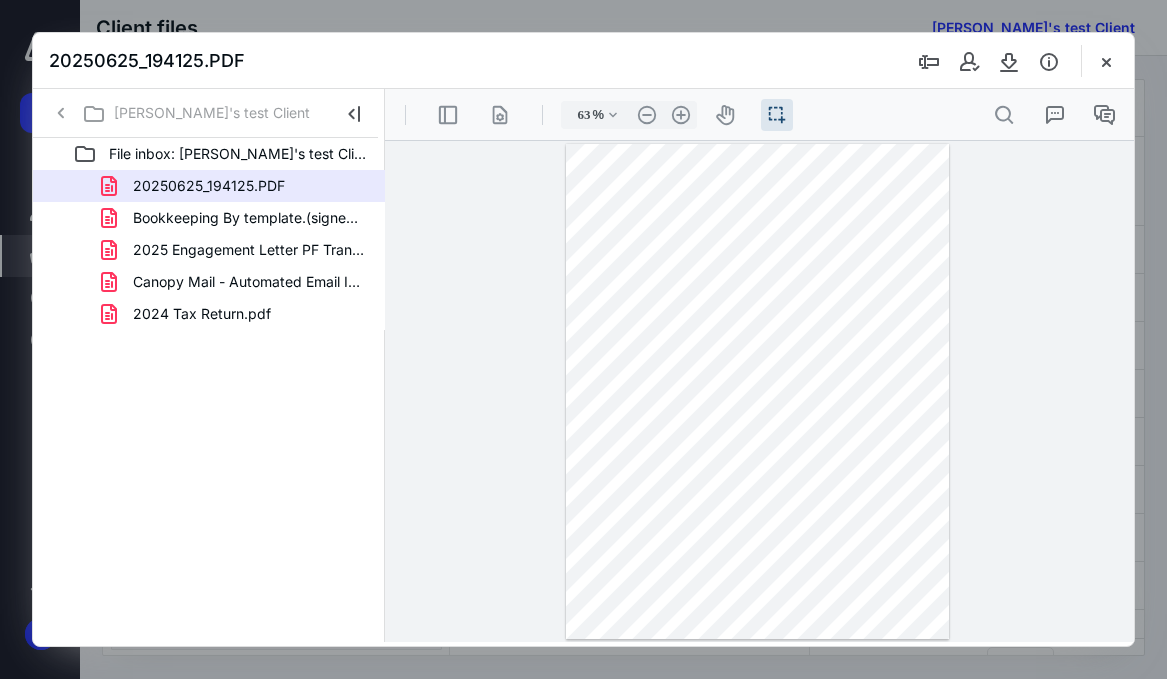 click 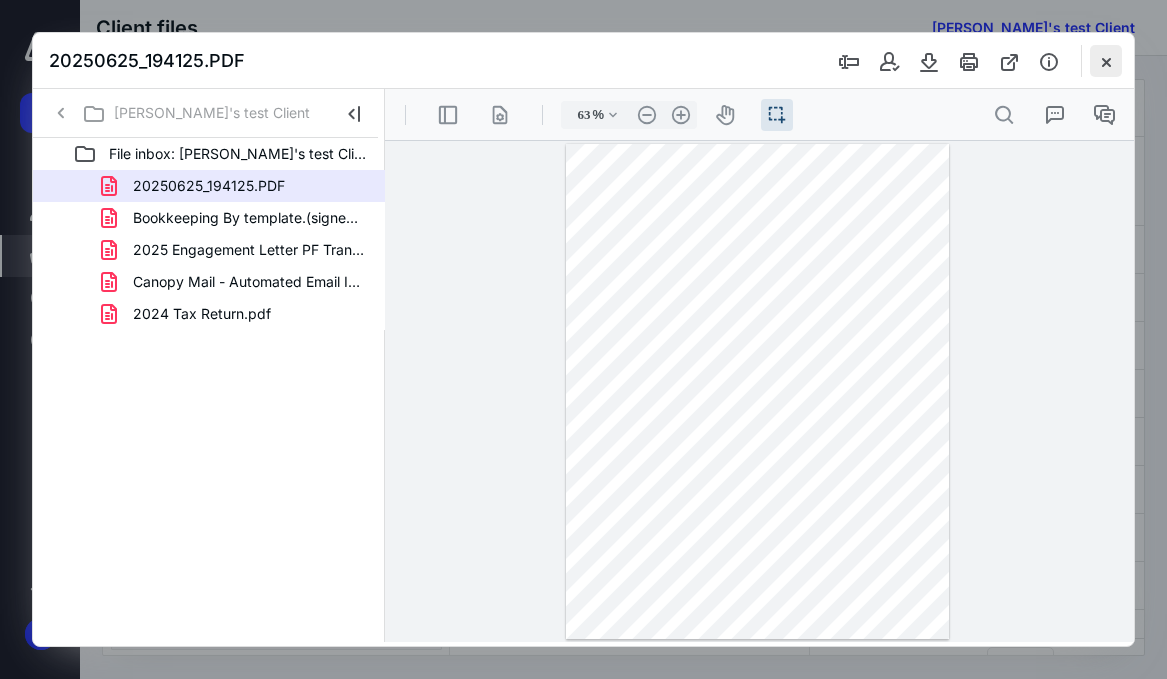 click at bounding box center (1106, 61) 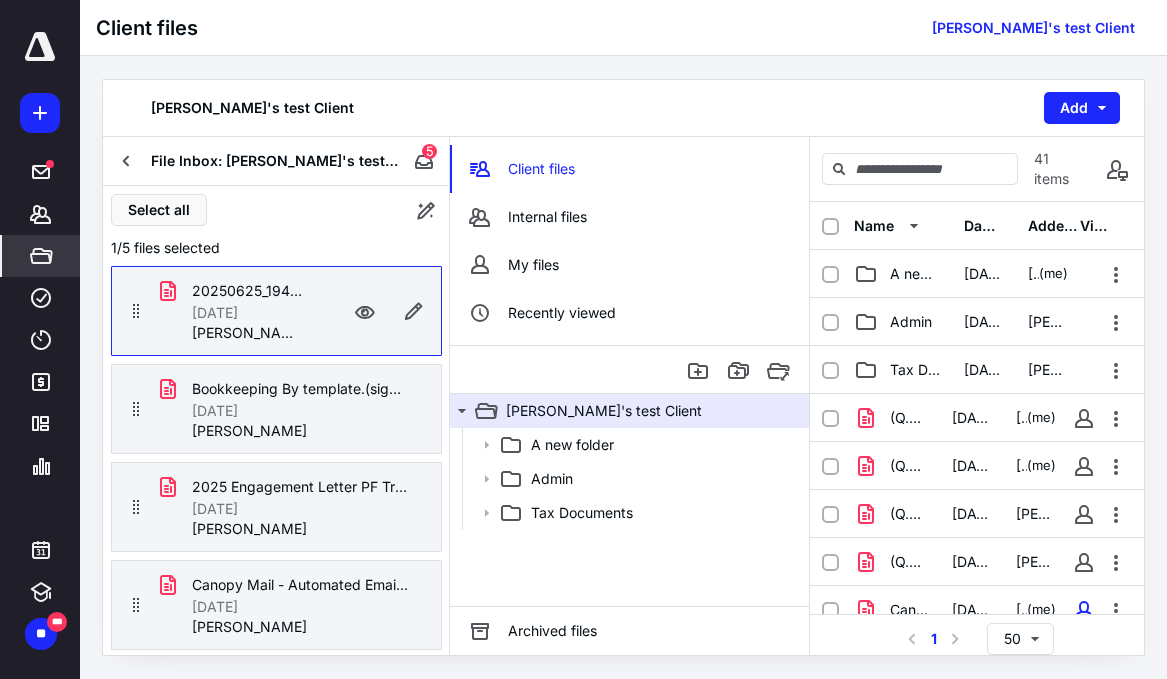 click 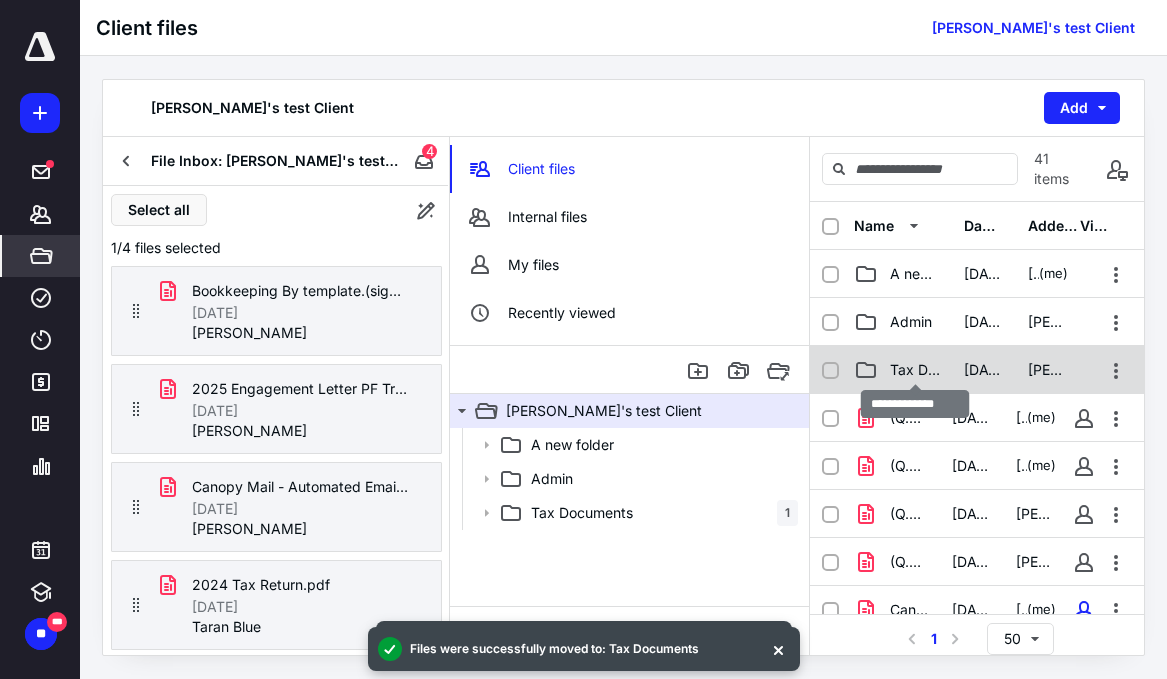 click on "Tax Documents" at bounding box center (915, 370) 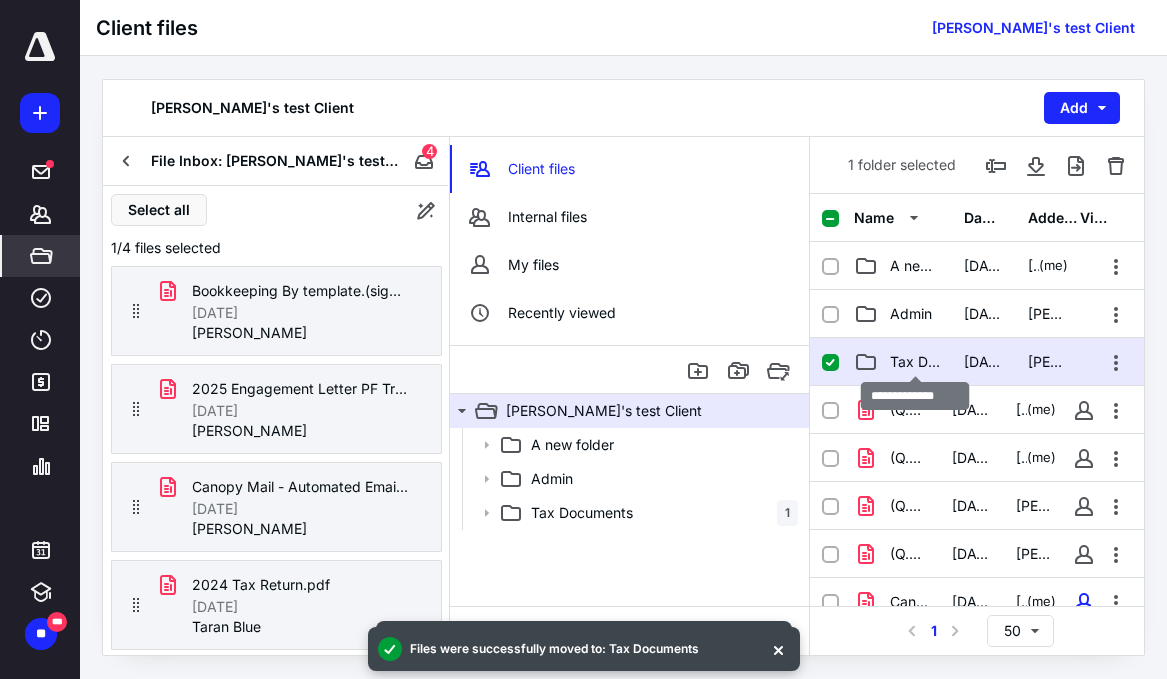 click on "Tax Documents" at bounding box center (915, 362) 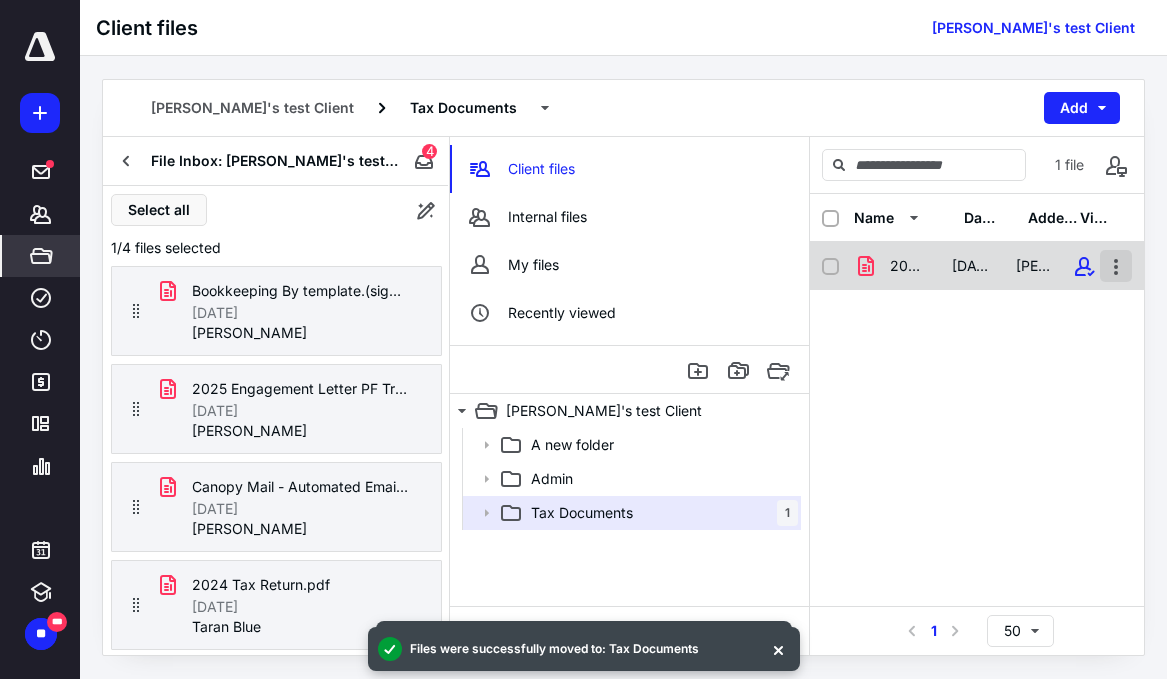 click at bounding box center [1116, 266] 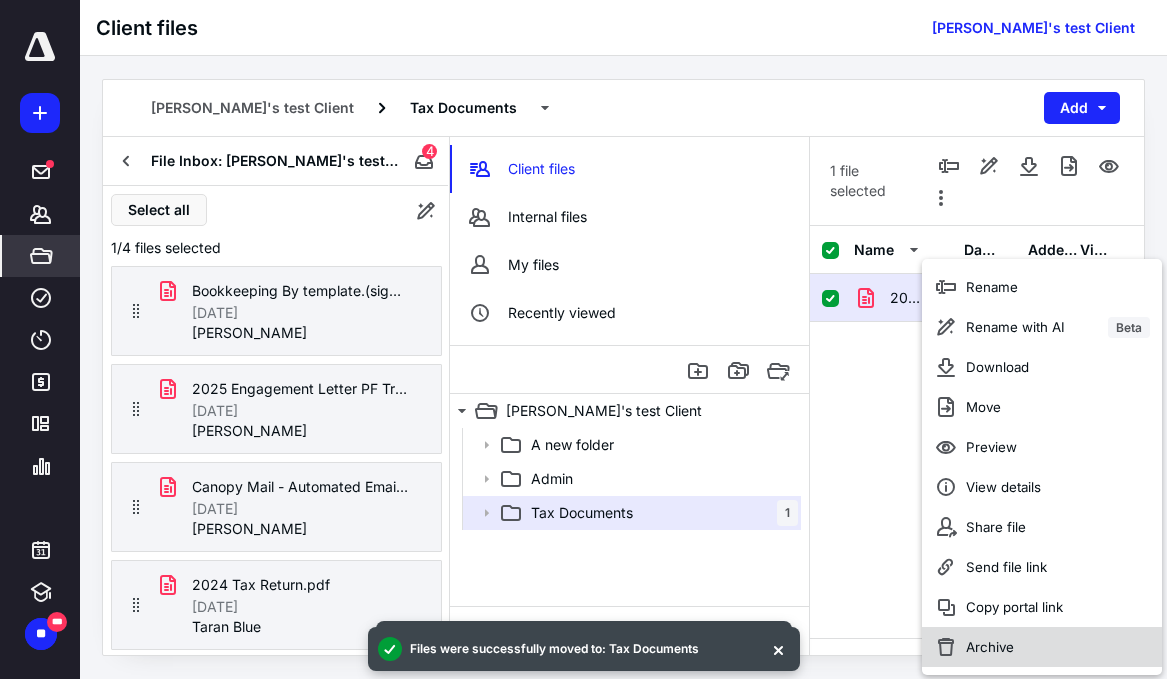 click on "Archive" at bounding box center (1042, 647) 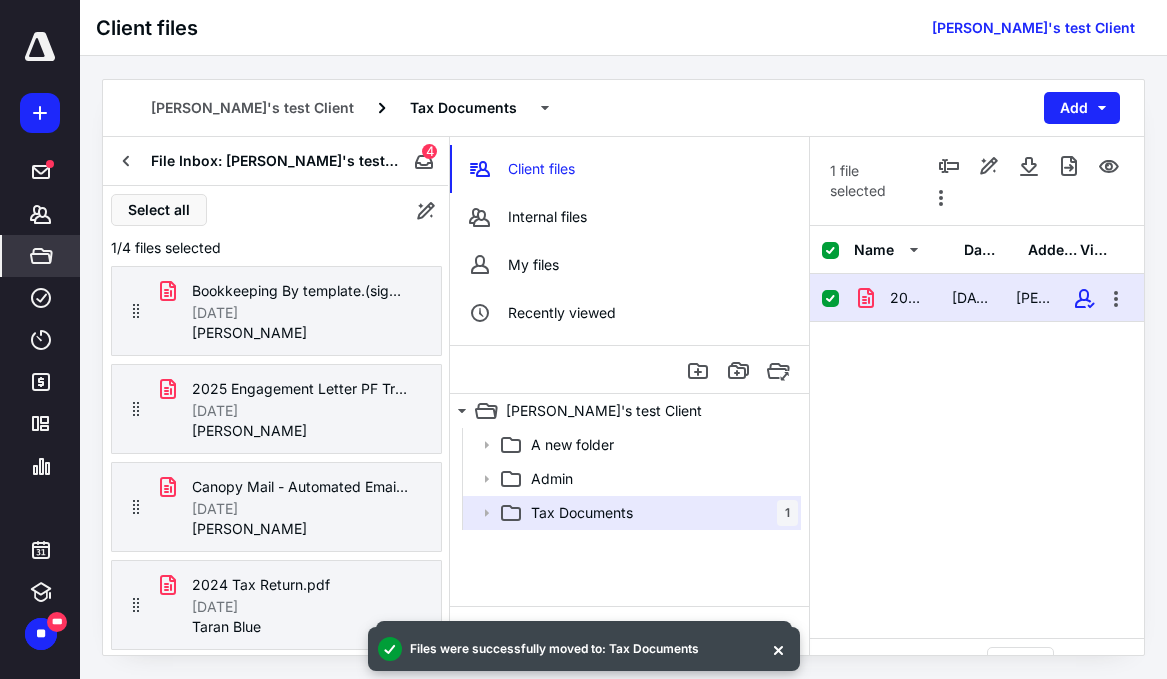 checkbox on "false" 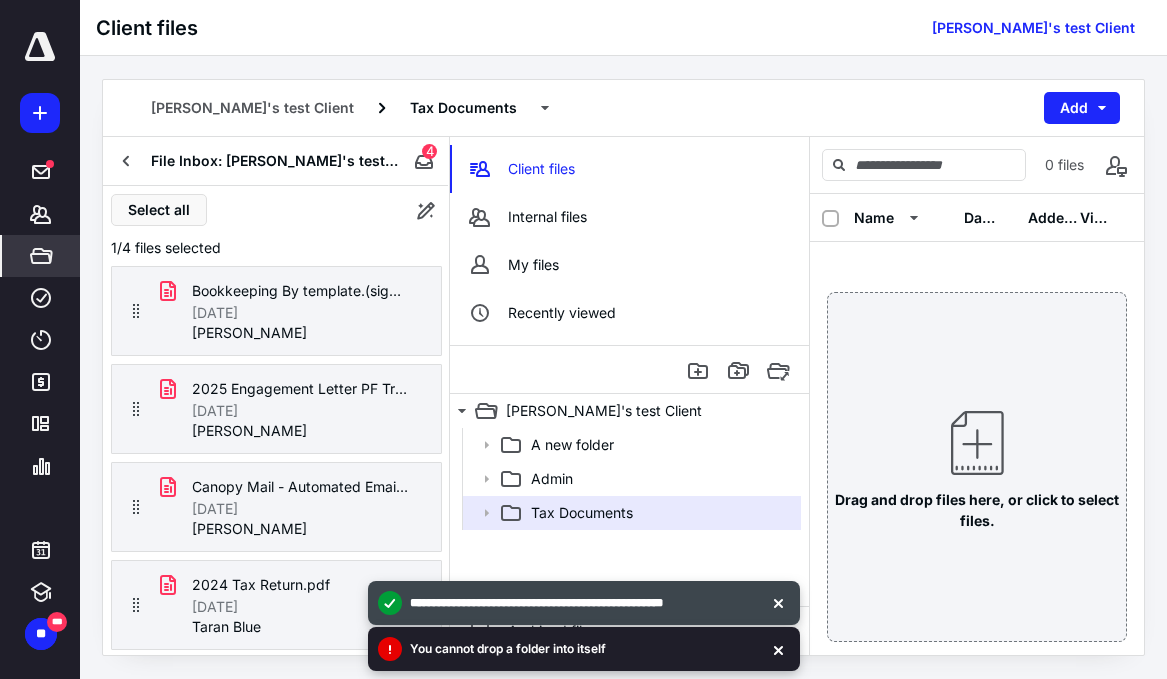 click on "You cannot drop a folder into itself" at bounding box center [584, 649] 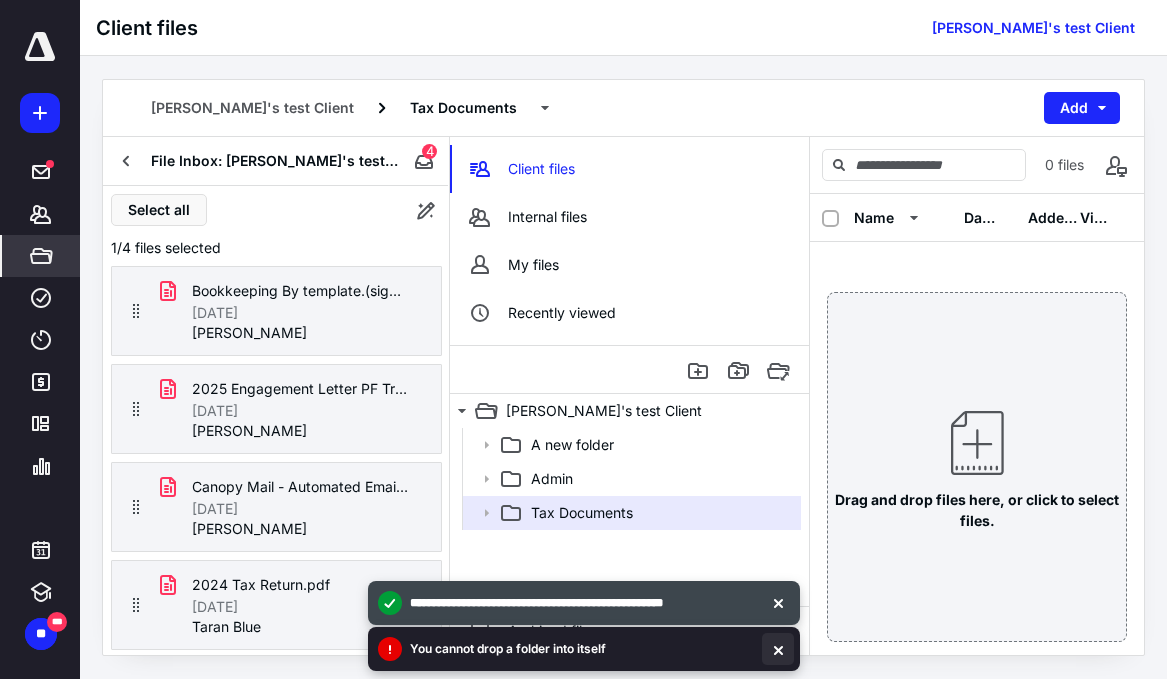drag, startPoint x: 782, startPoint y: 607, endPoint x: 780, endPoint y: 645, distance: 38.052597 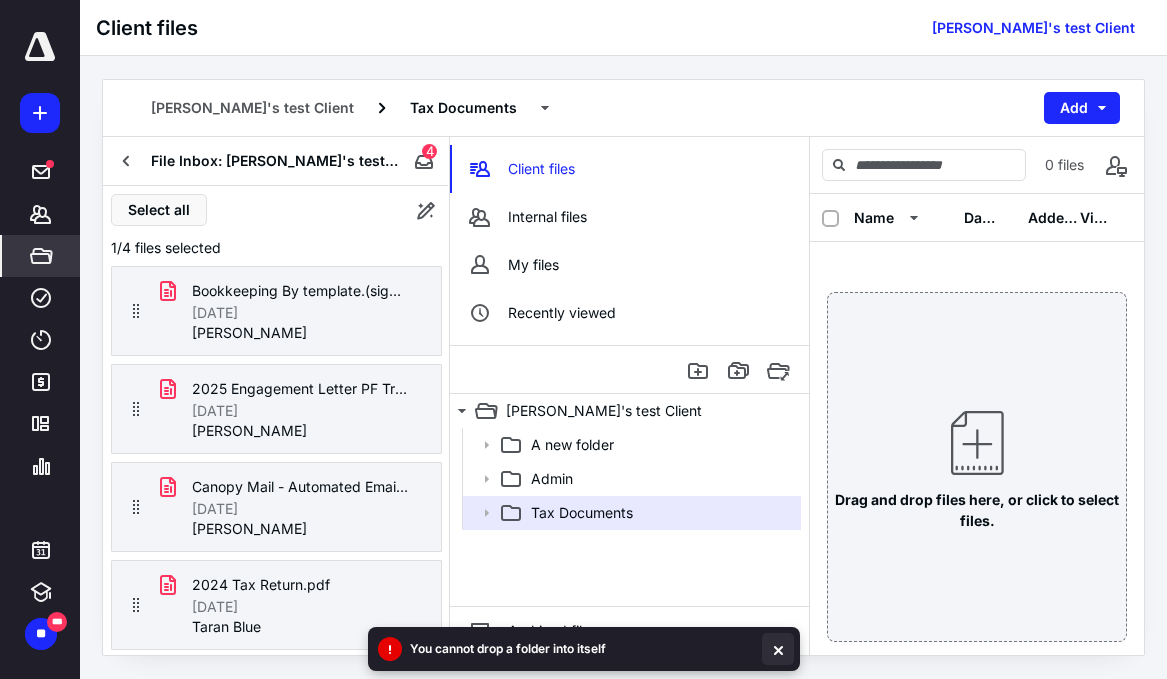 click at bounding box center (778, 649) 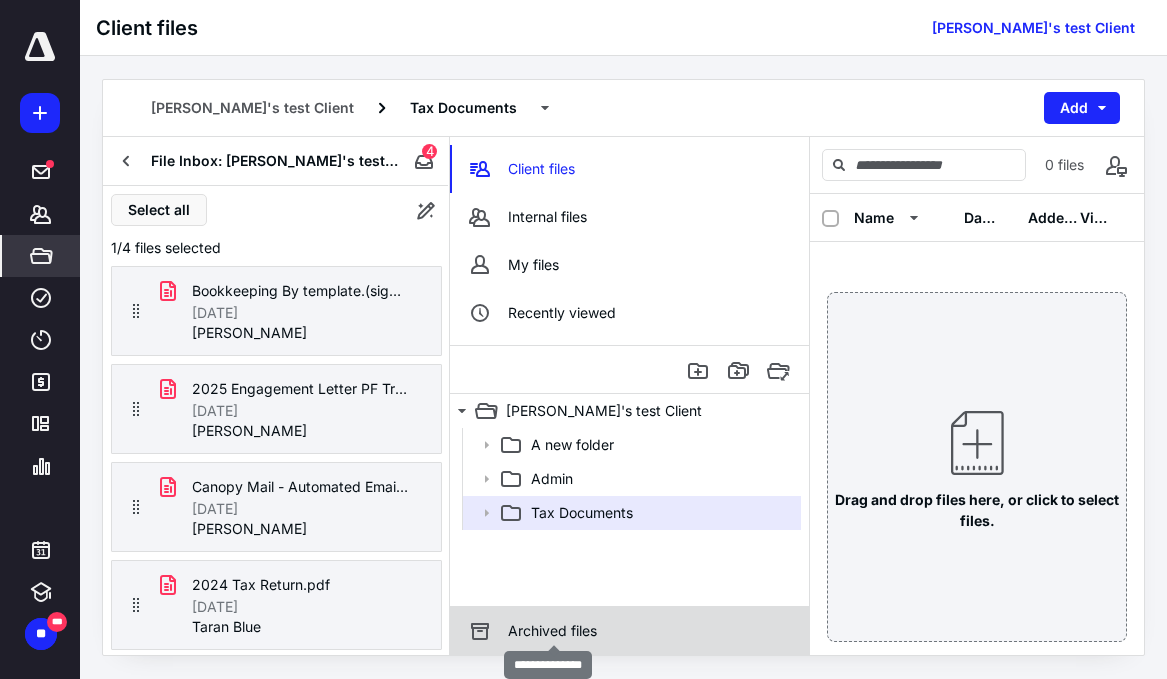 click on "Archived files" at bounding box center (552, 631) 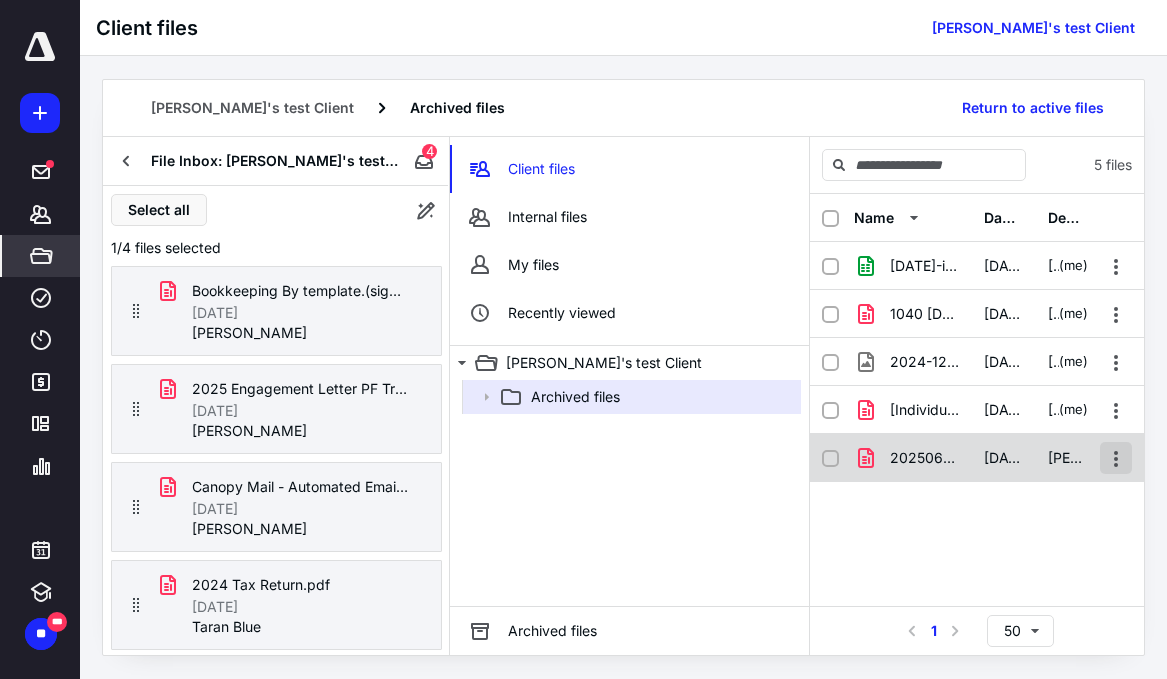 click at bounding box center (1116, 458) 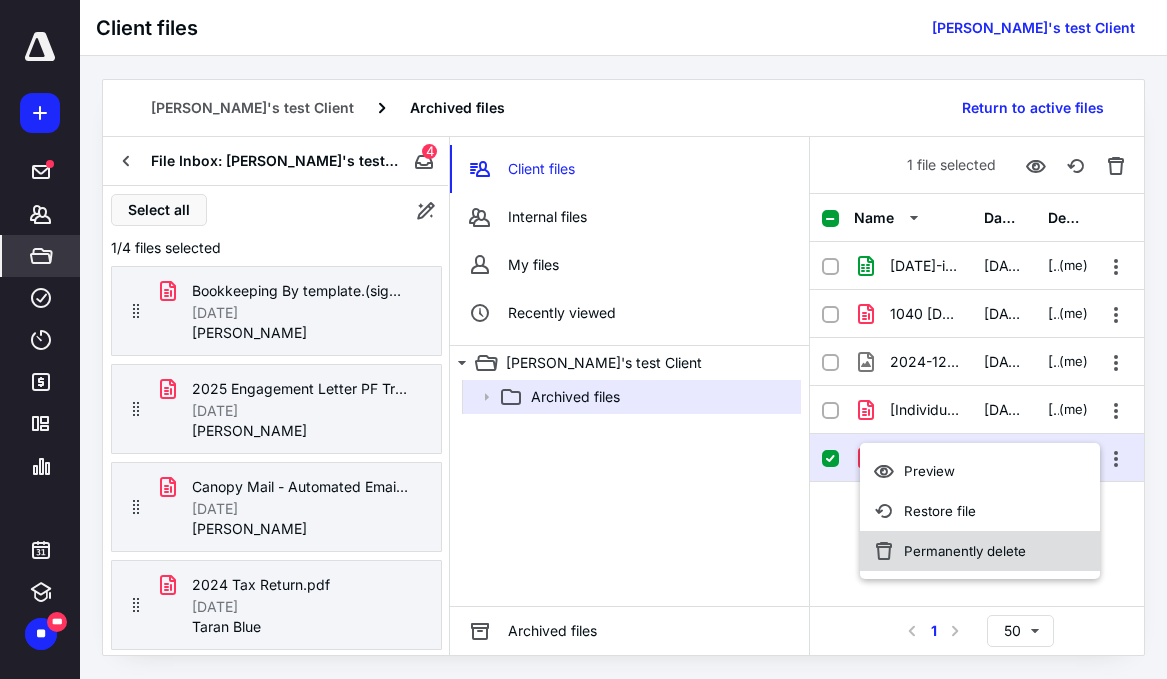 click on "Permanently delete" at bounding box center (965, 551) 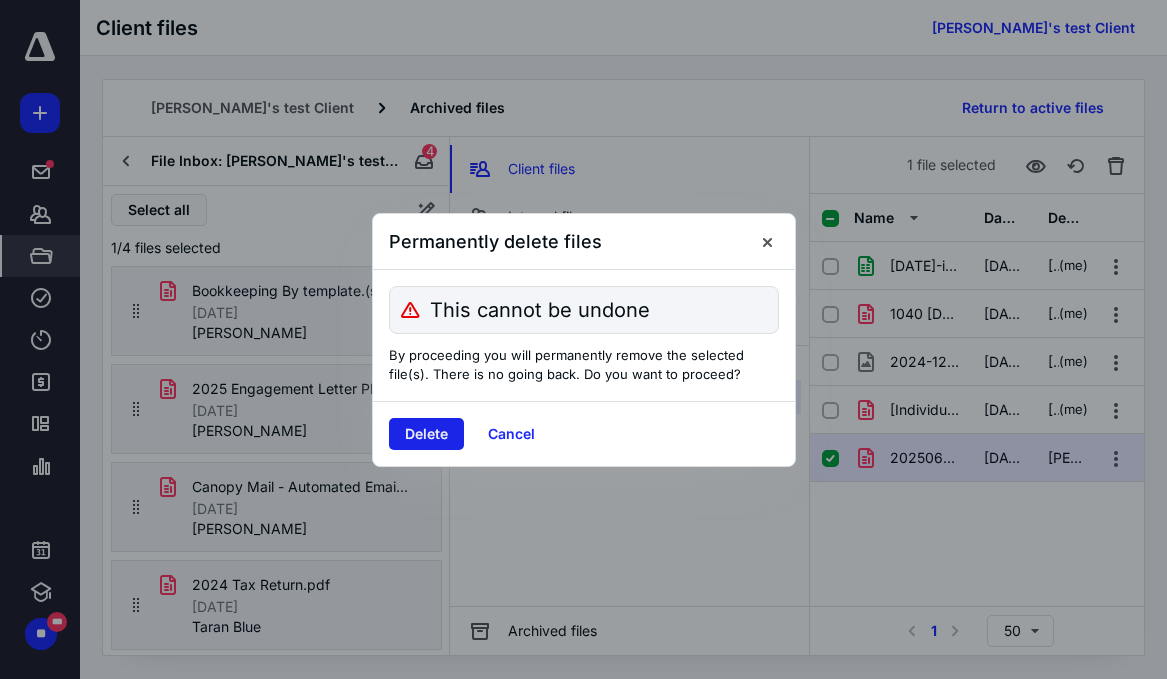 click on "Delete" at bounding box center [426, 434] 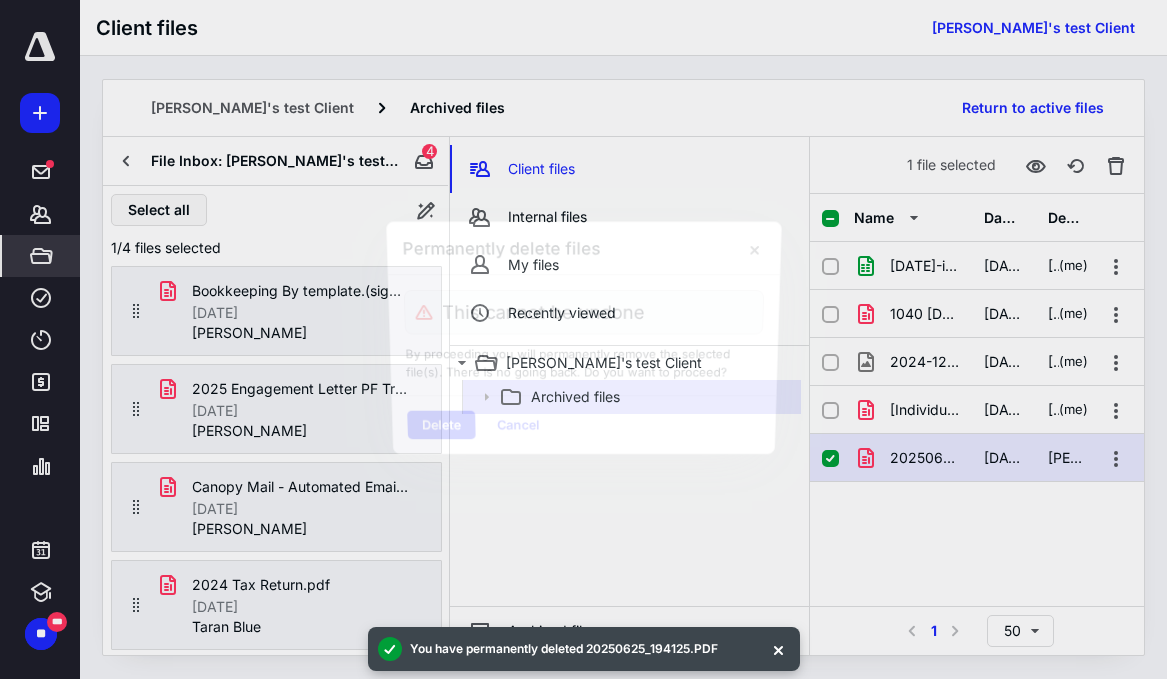 checkbox on "false" 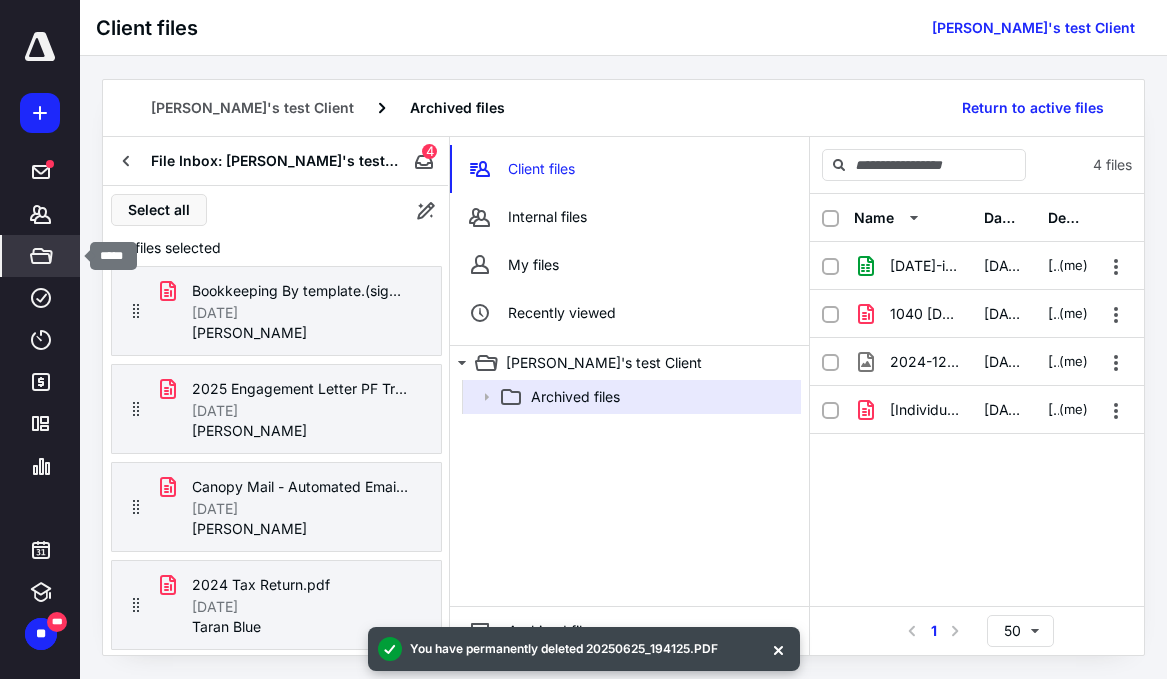 click on "*****" at bounding box center (41, 256) 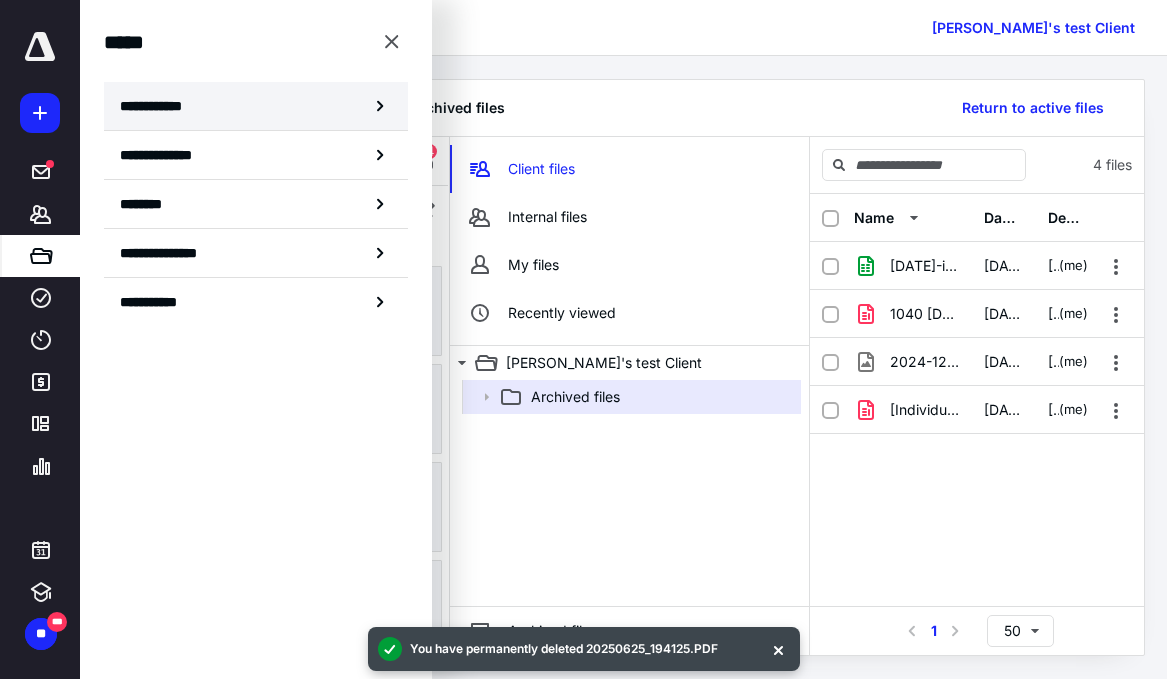 click on "**********" at bounding box center (256, 106) 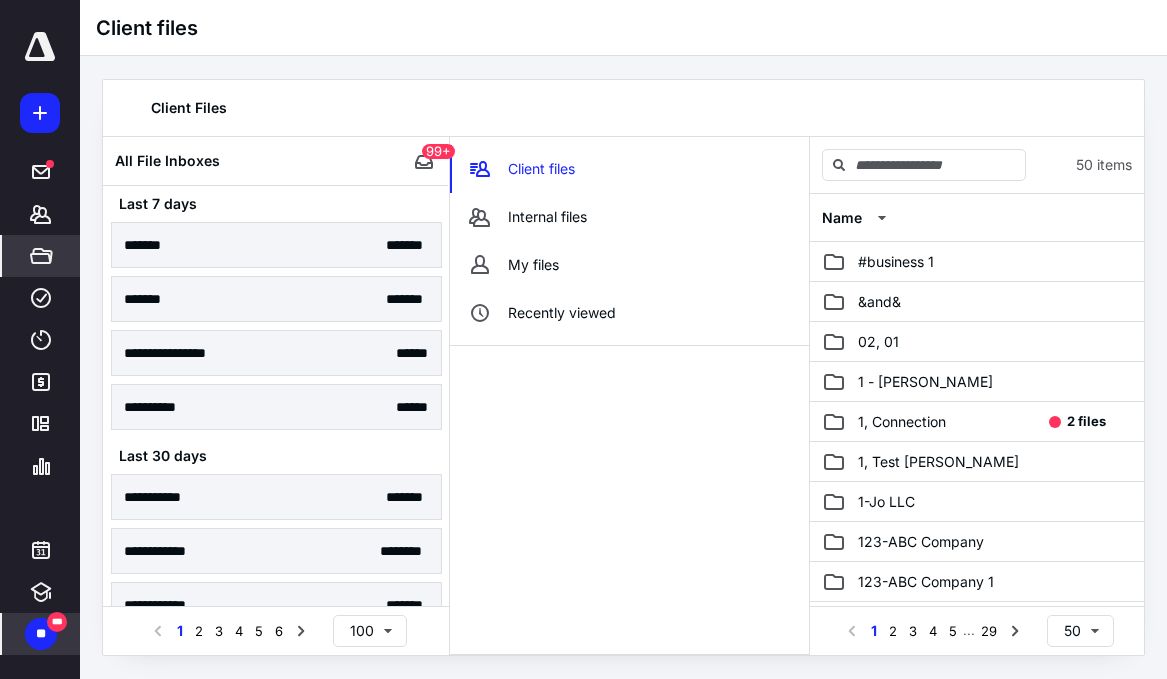 click on "**" at bounding box center (41, 634) 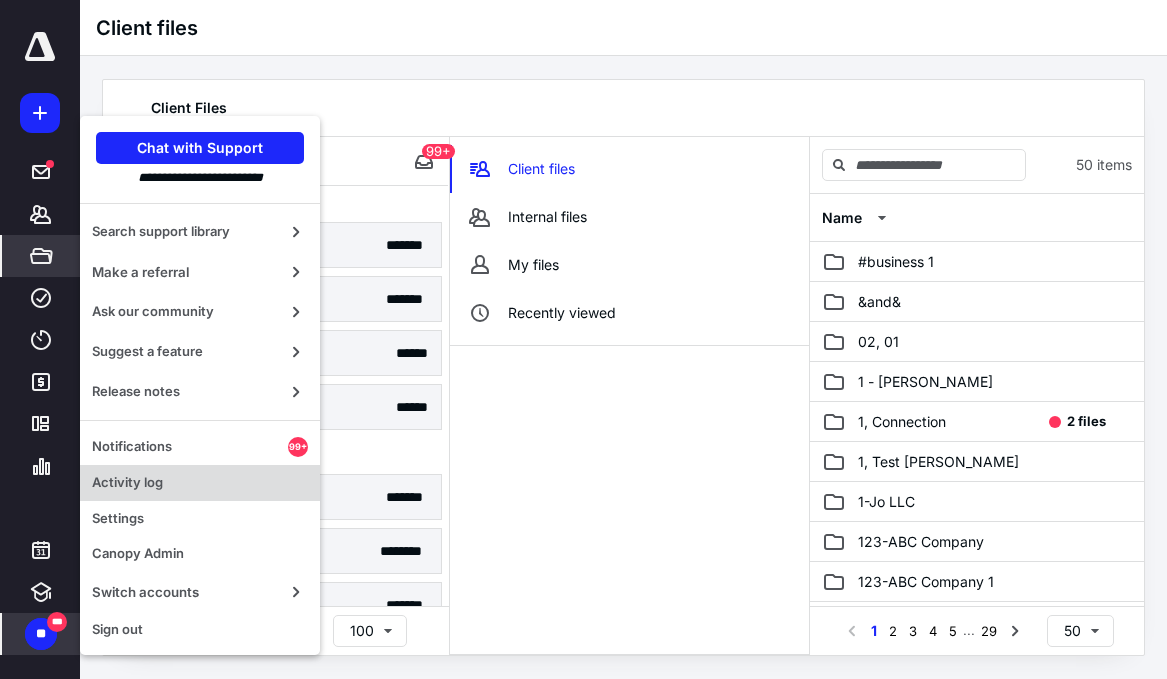 click on "Activity log" at bounding box center (200, 483) 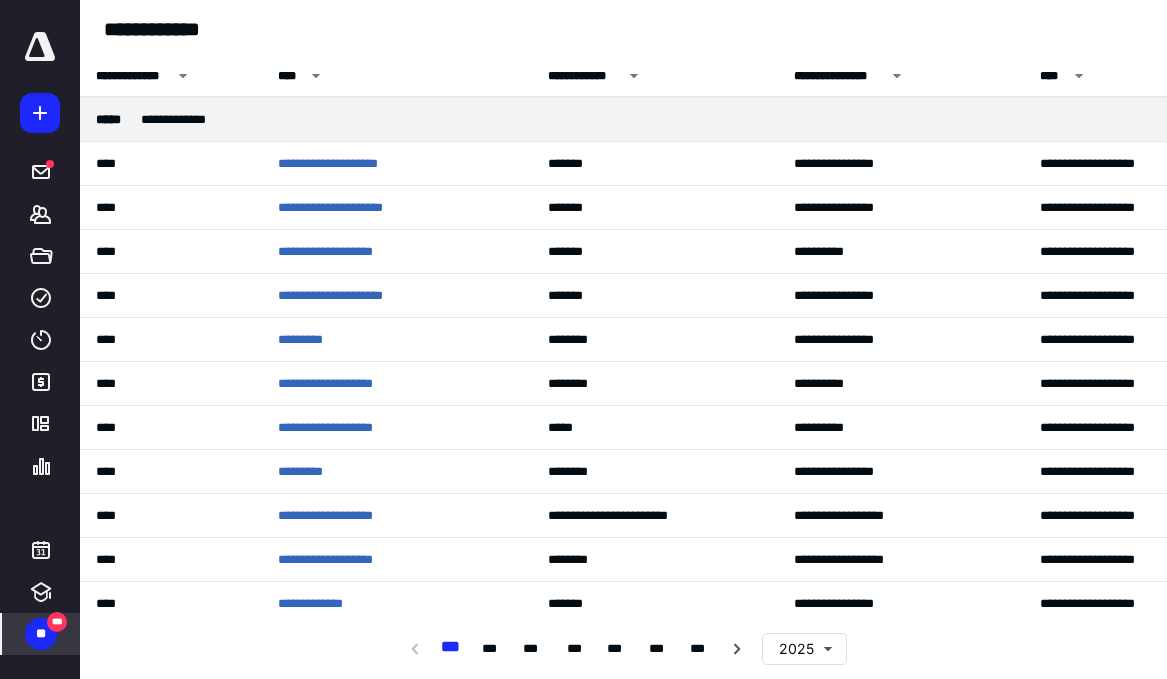 click on "**" at bounding box center [41, 634] 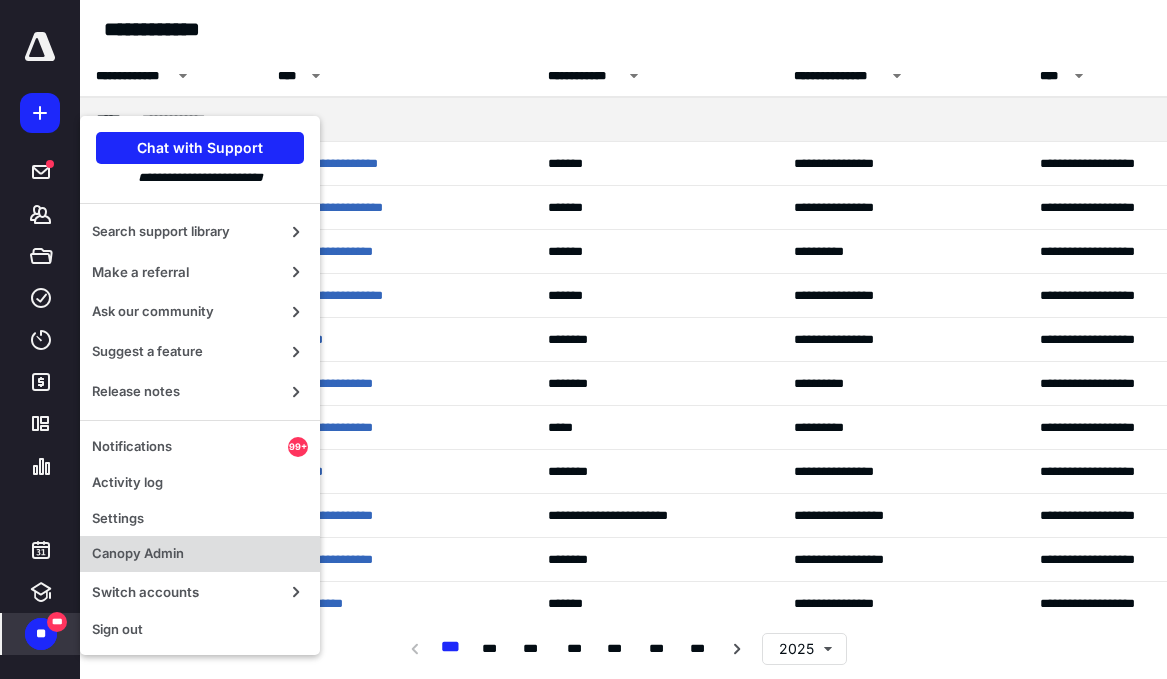 click on "Canopy Admin" at bounding box center (200, 554) 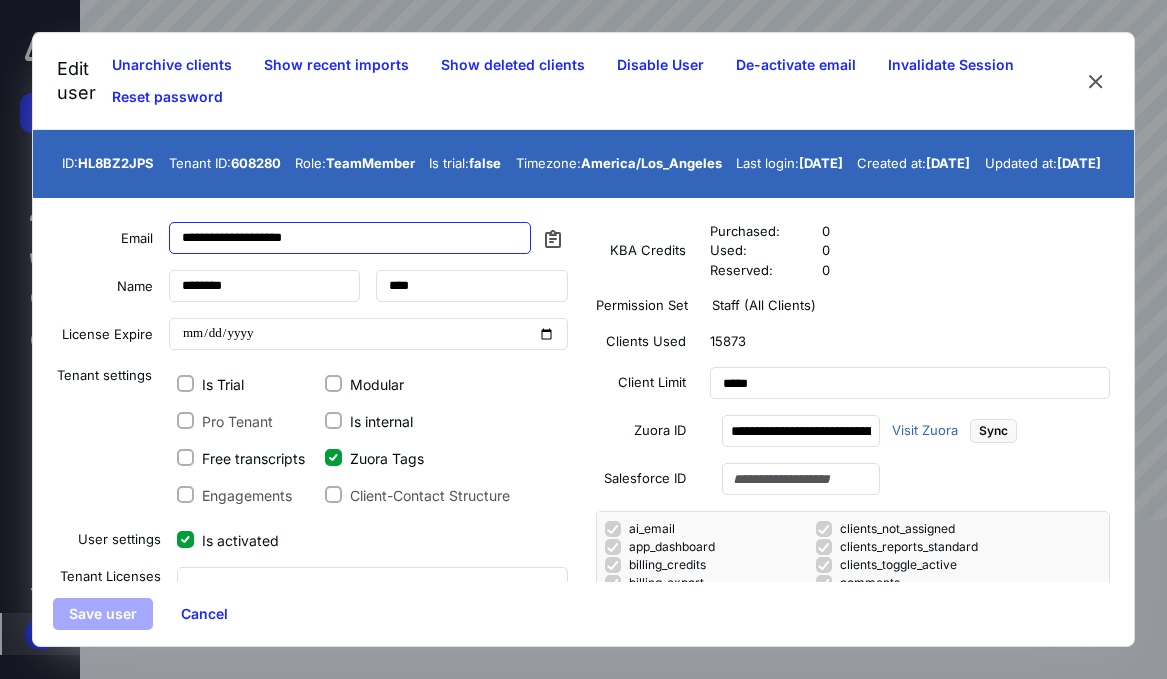 click on "**********" at bounding box center (350, 238) 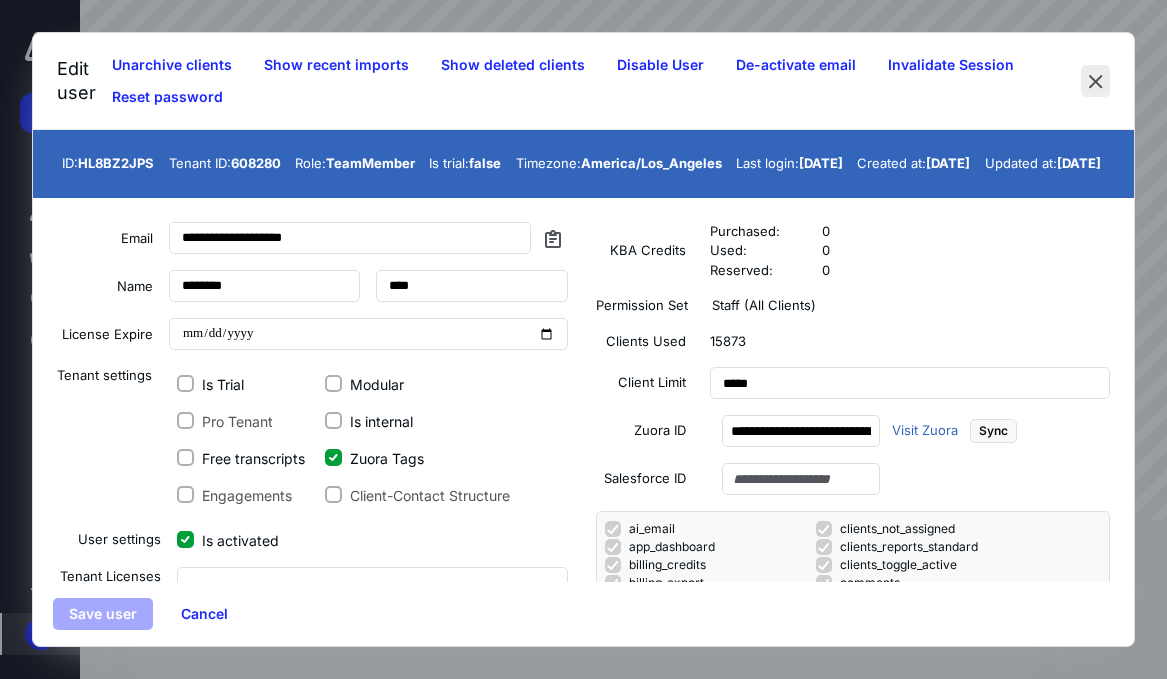 click at bounding box center (1095, 81) 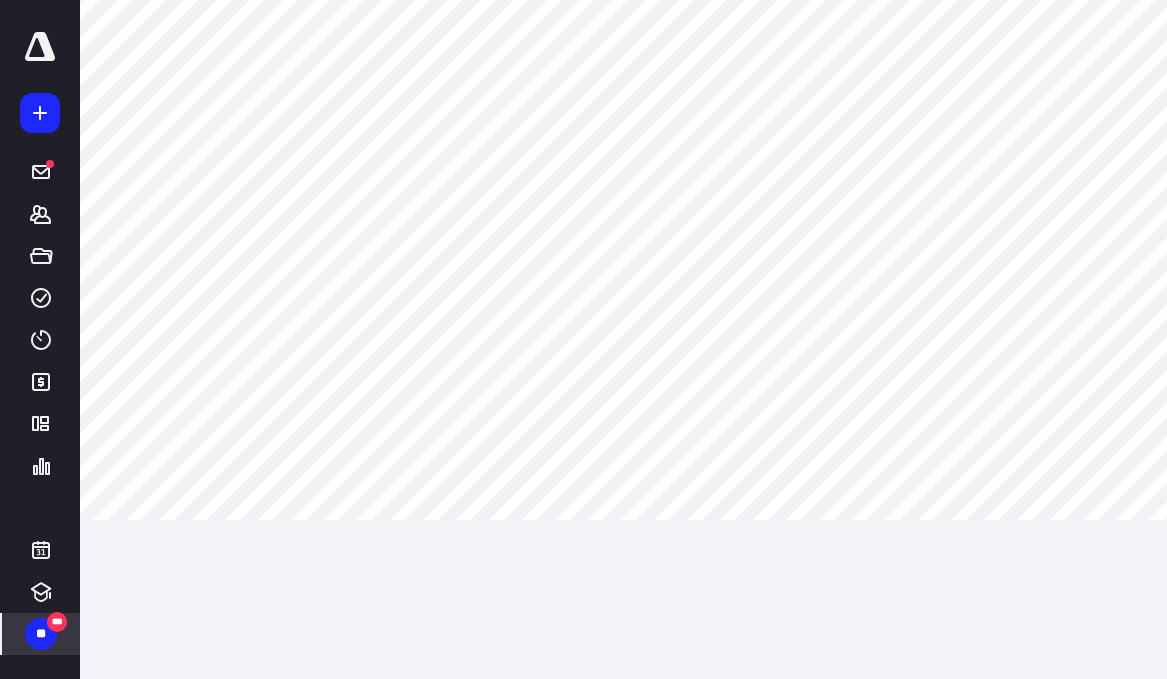 click on "**" at bounding box center (41, 634) 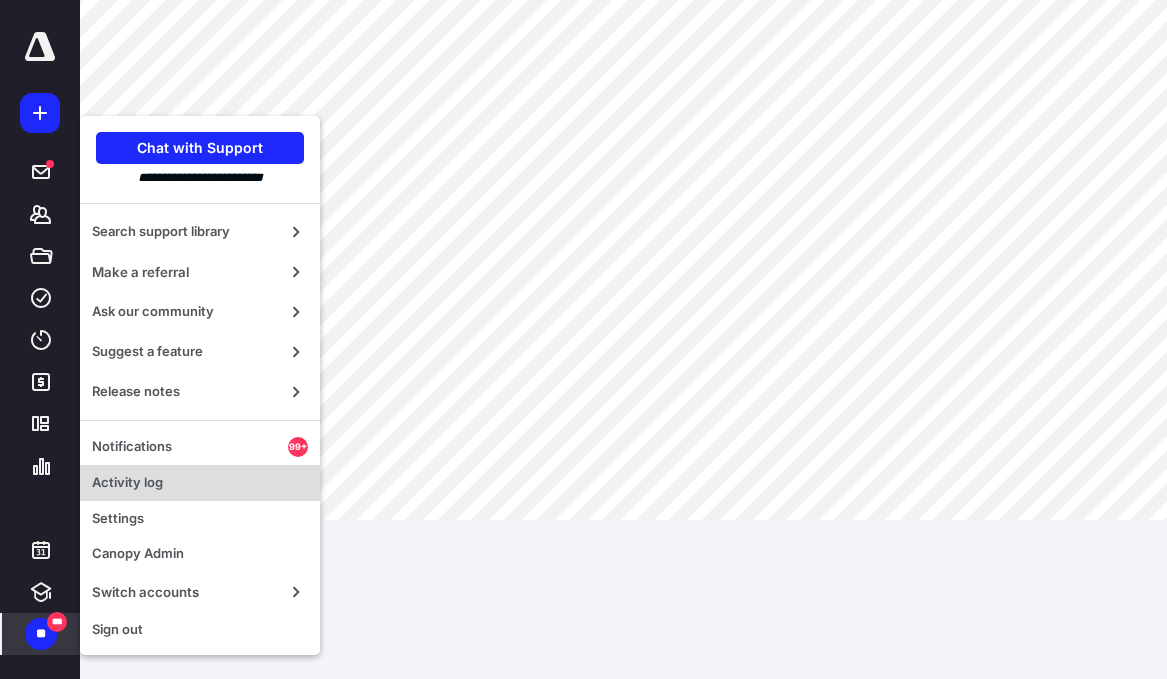 click on "Activity log" at bounding box center [200, 483] 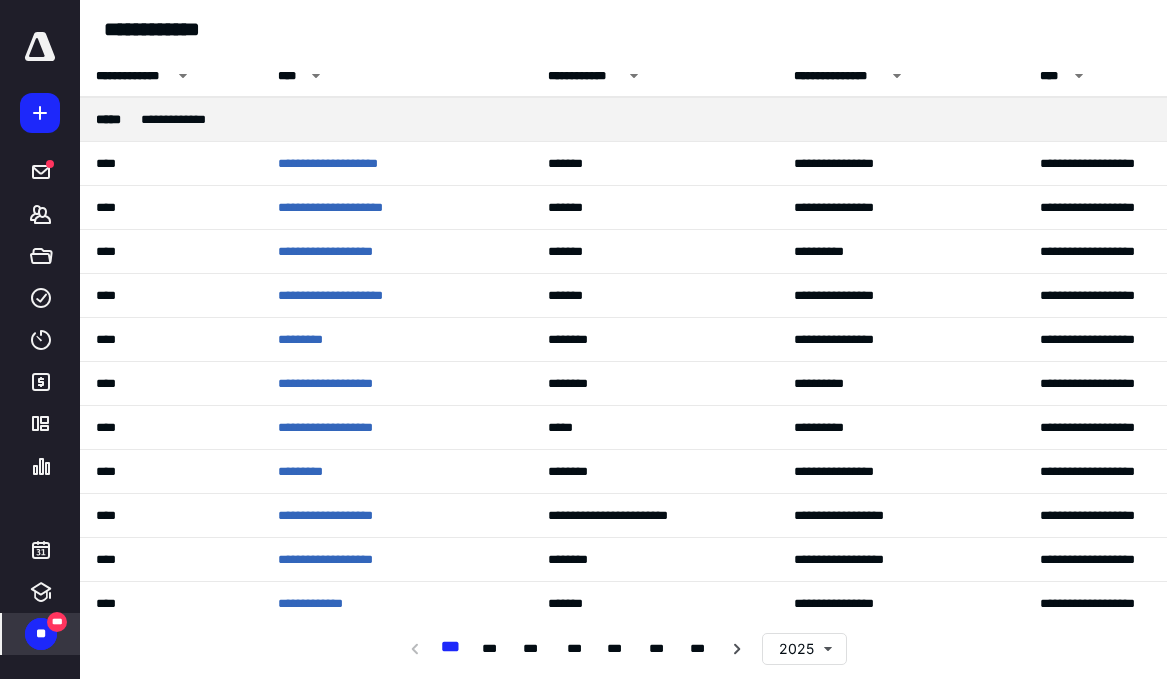drag, startPoint x: 30, startPoint y: 640, endPoint x: 50, endPoint y: 636, distance: 20.396078 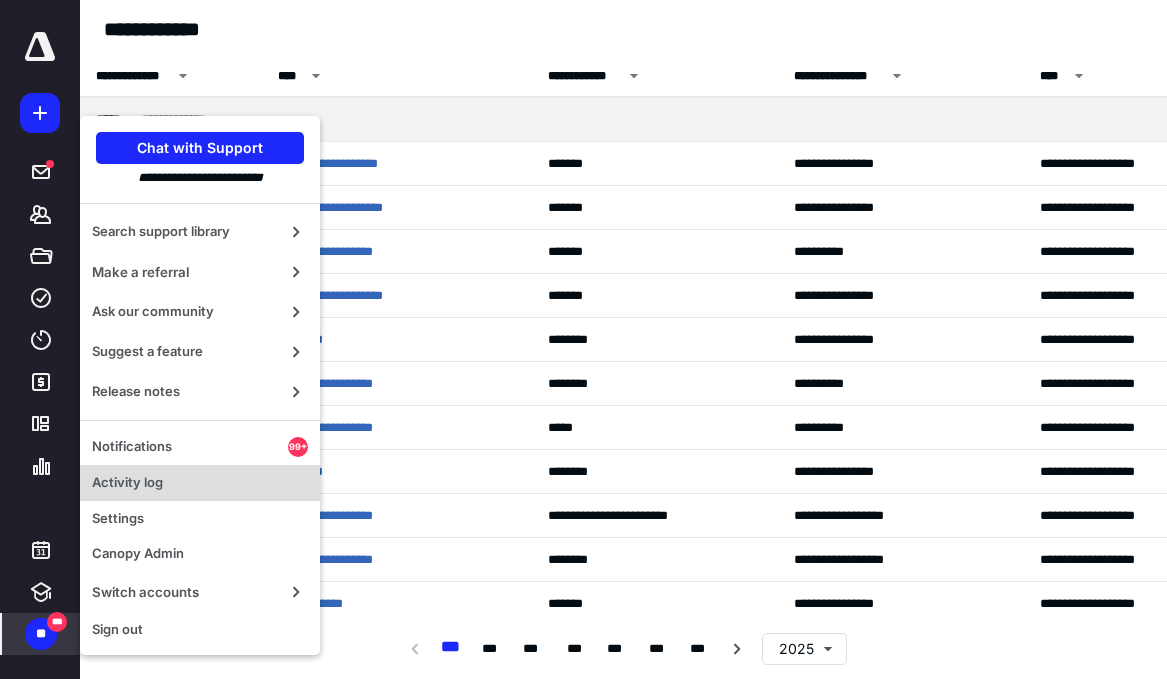 drag, startPoint x: 200, startPoint y: 545, endPoint x: 283, endPoint y: 490, distance: 99.56907 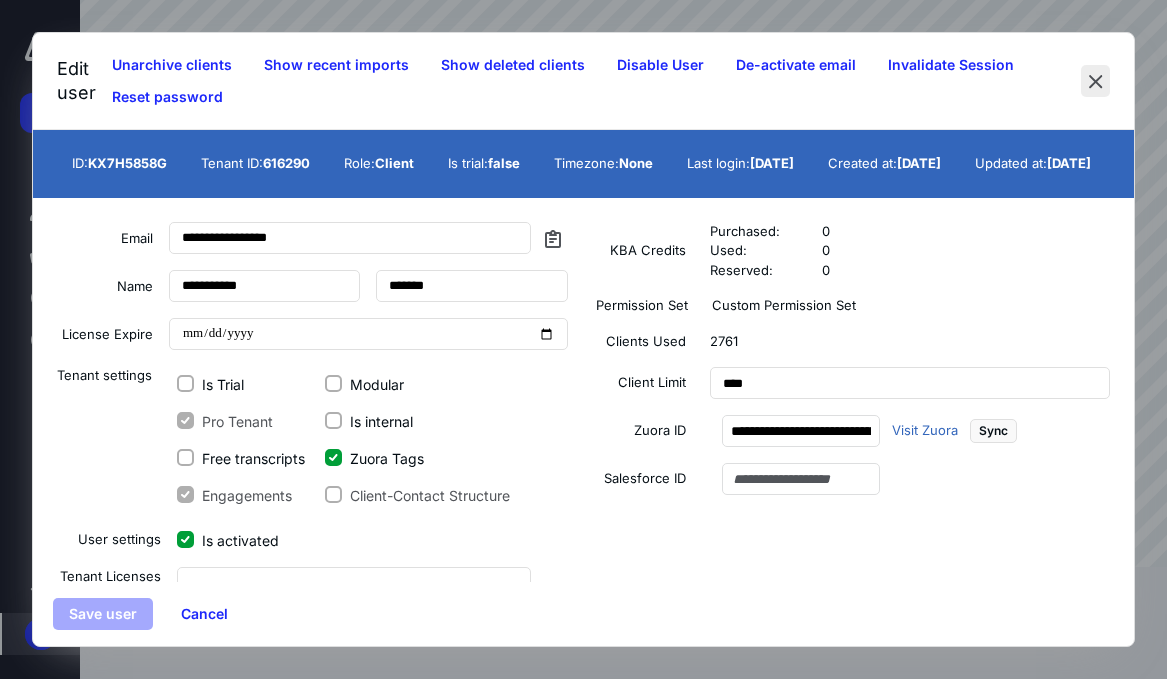 click at bounding box center (1095, 81) 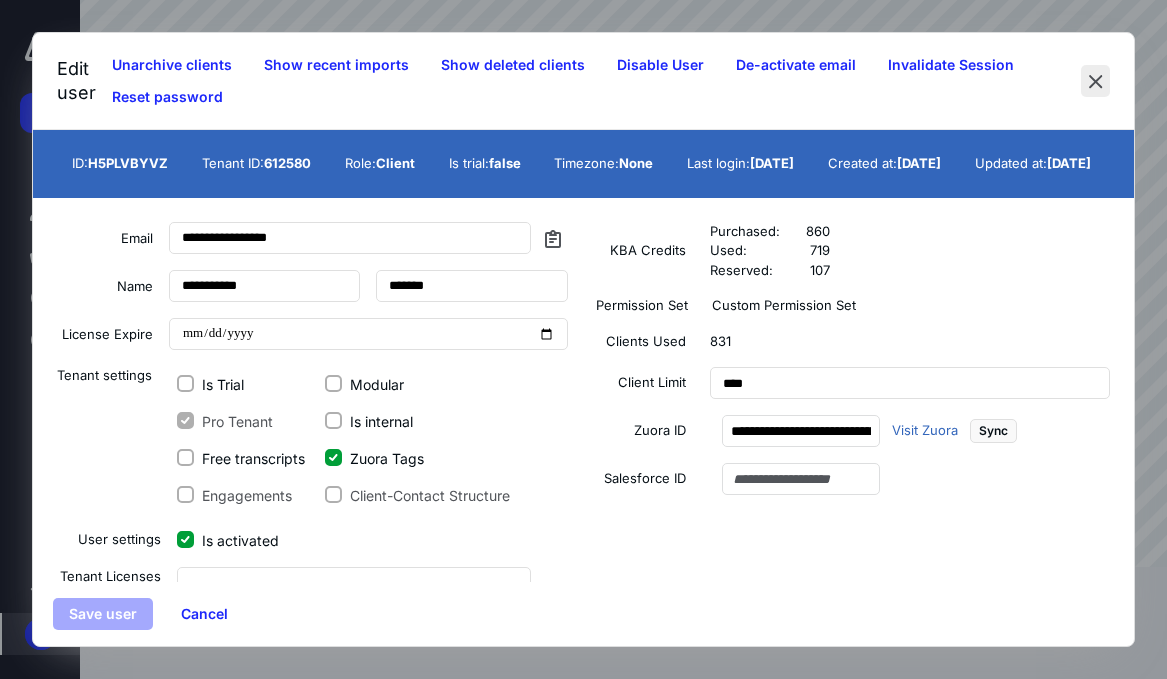click at bounding box center (1095, 81) 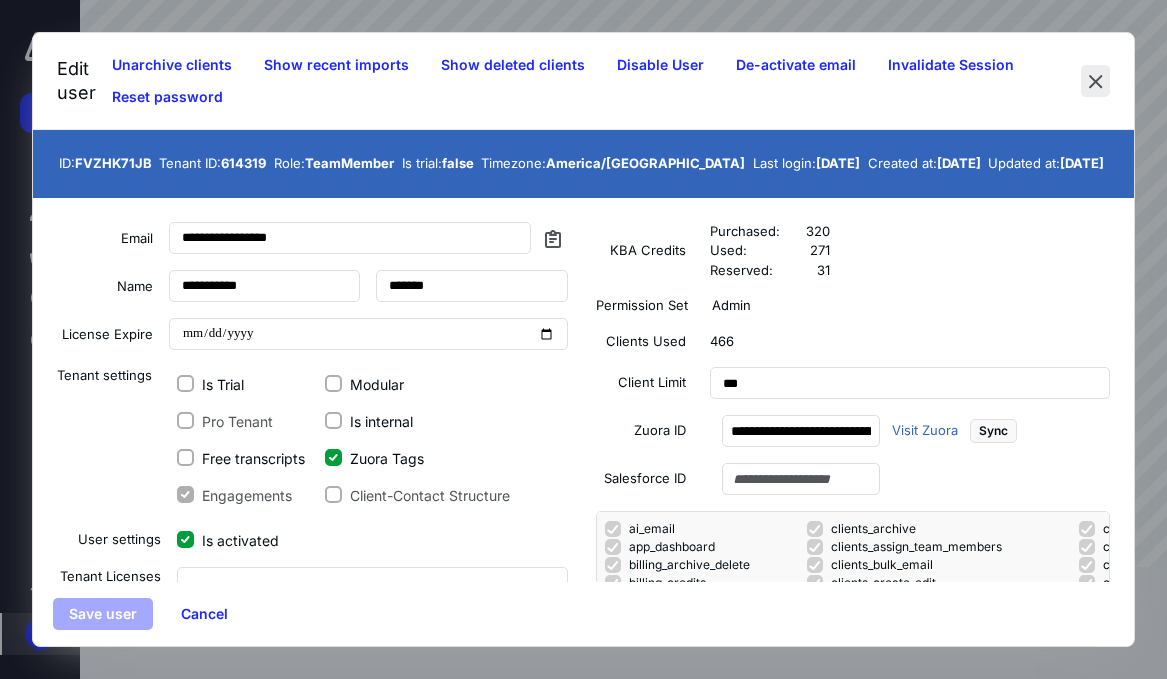 click at bounding box center (1095, 81) 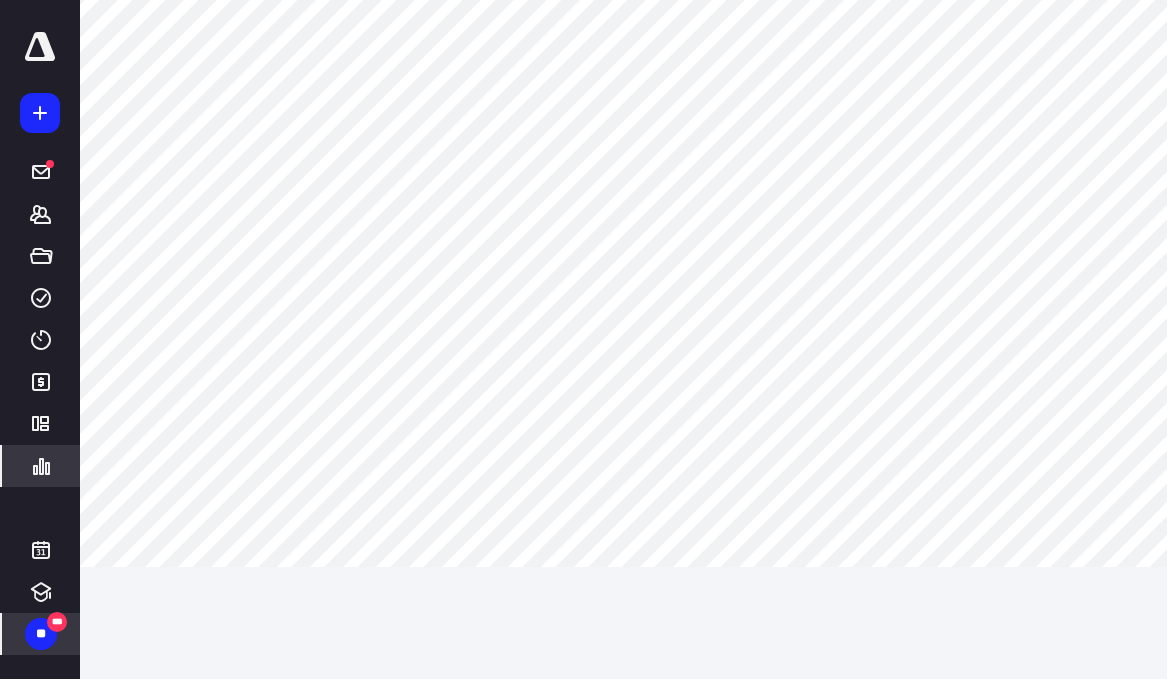 click 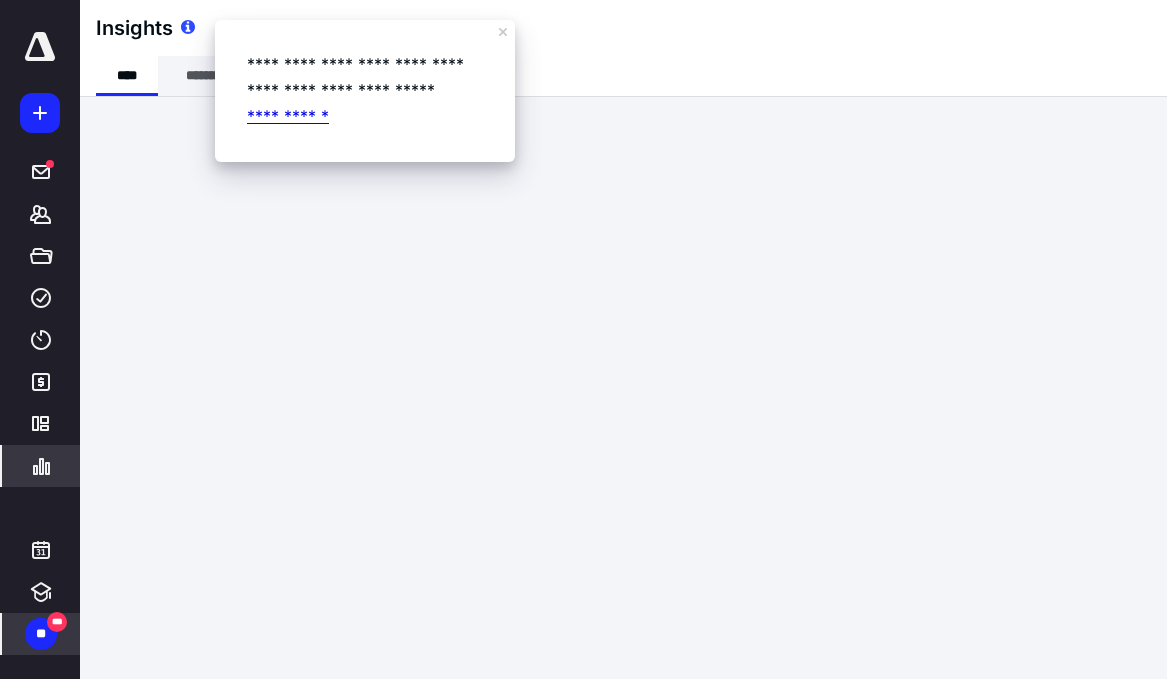 click on "**********" at bounding box center [221, 76] 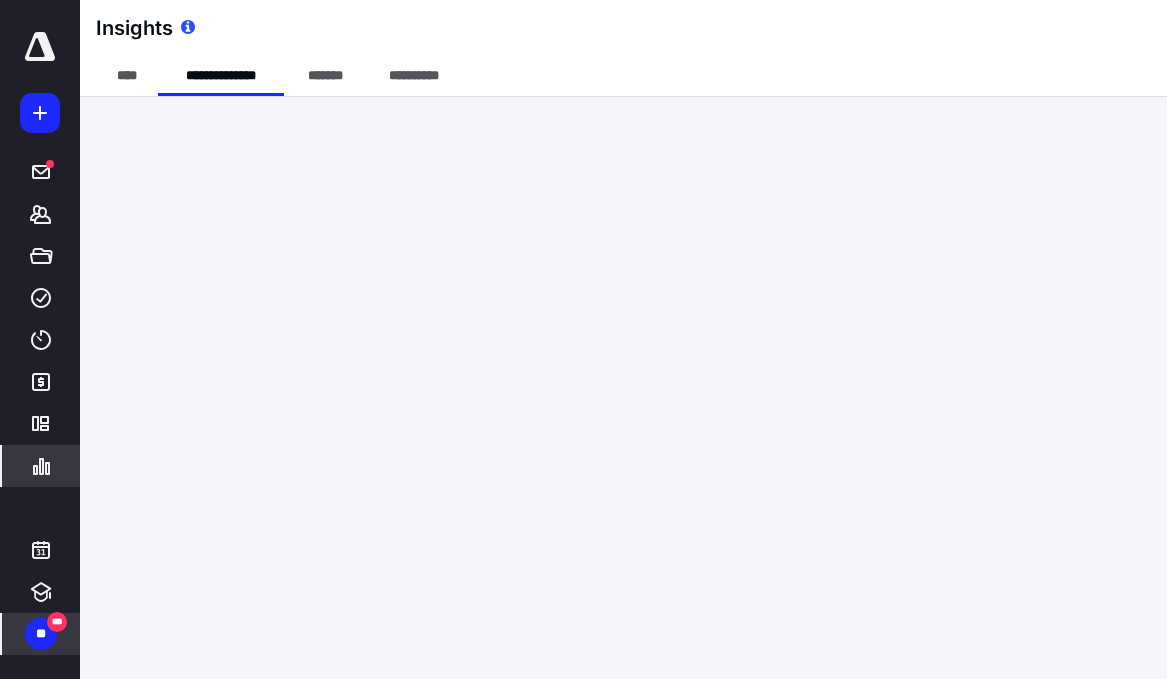 click on "**" at bounding box center (41, 634) 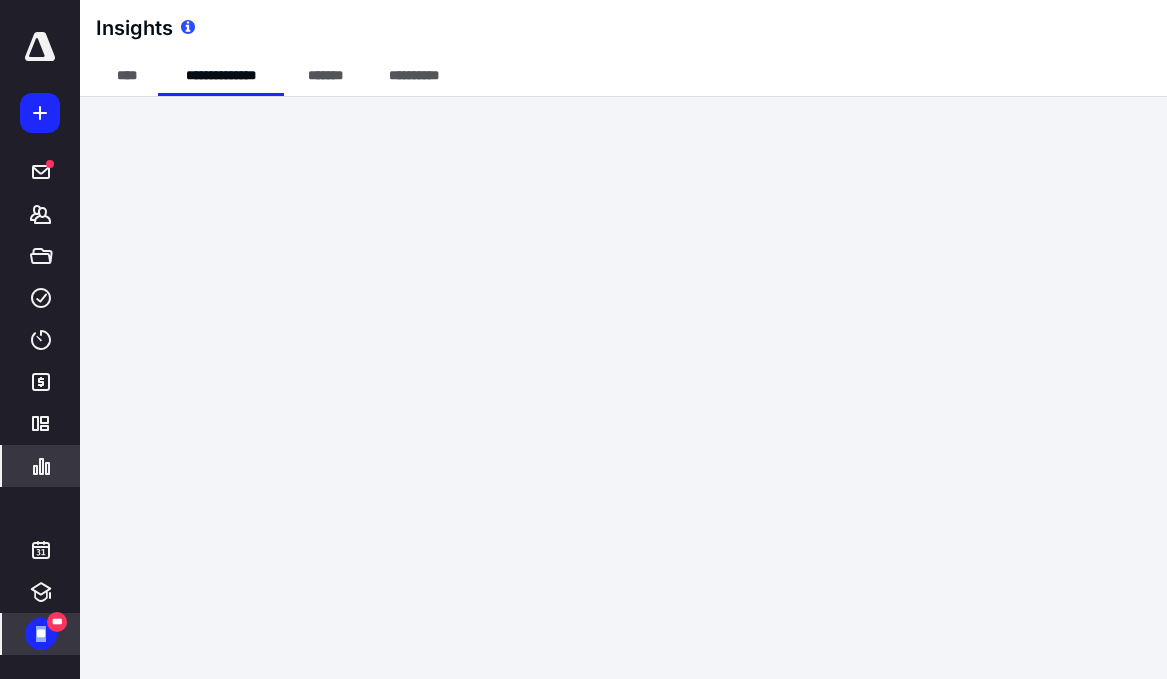 click on "**" at bounding box center (41, 634) 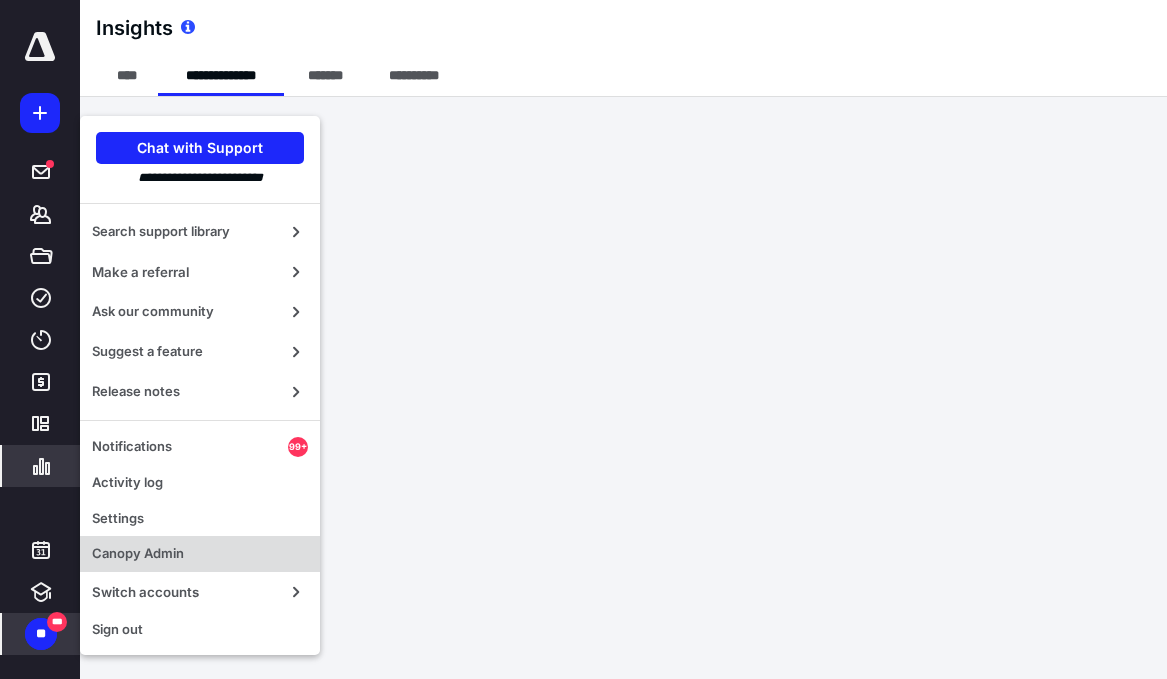 click on "Canopy Admin" at bounding box center [200, 554] 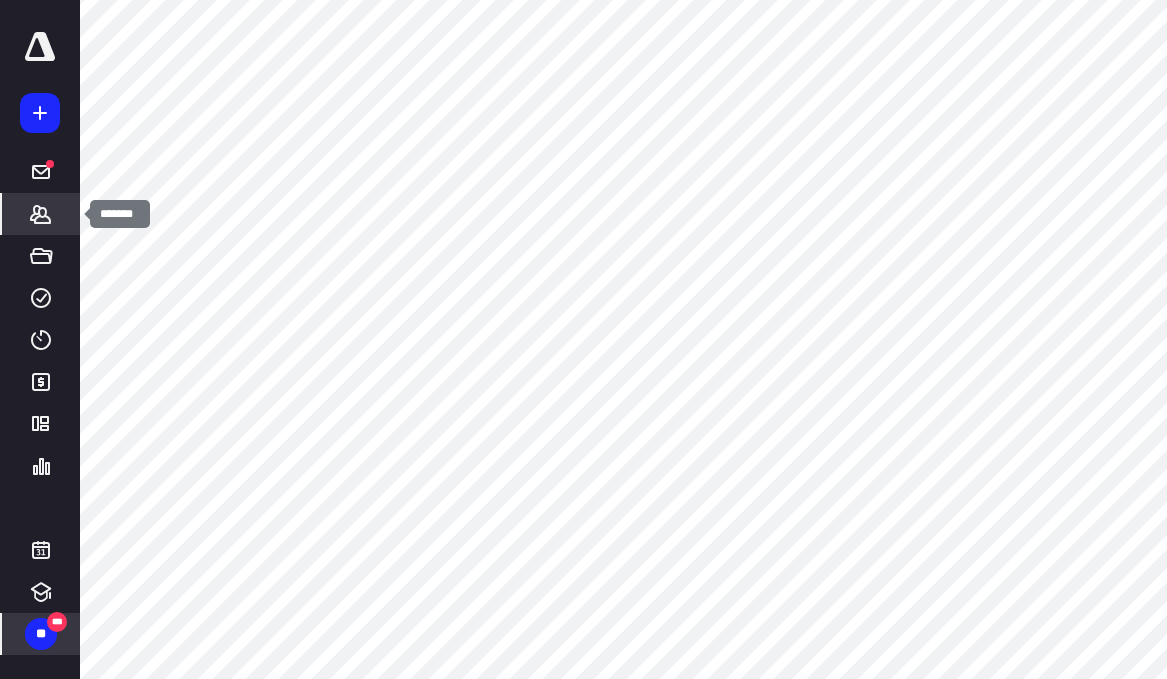 click 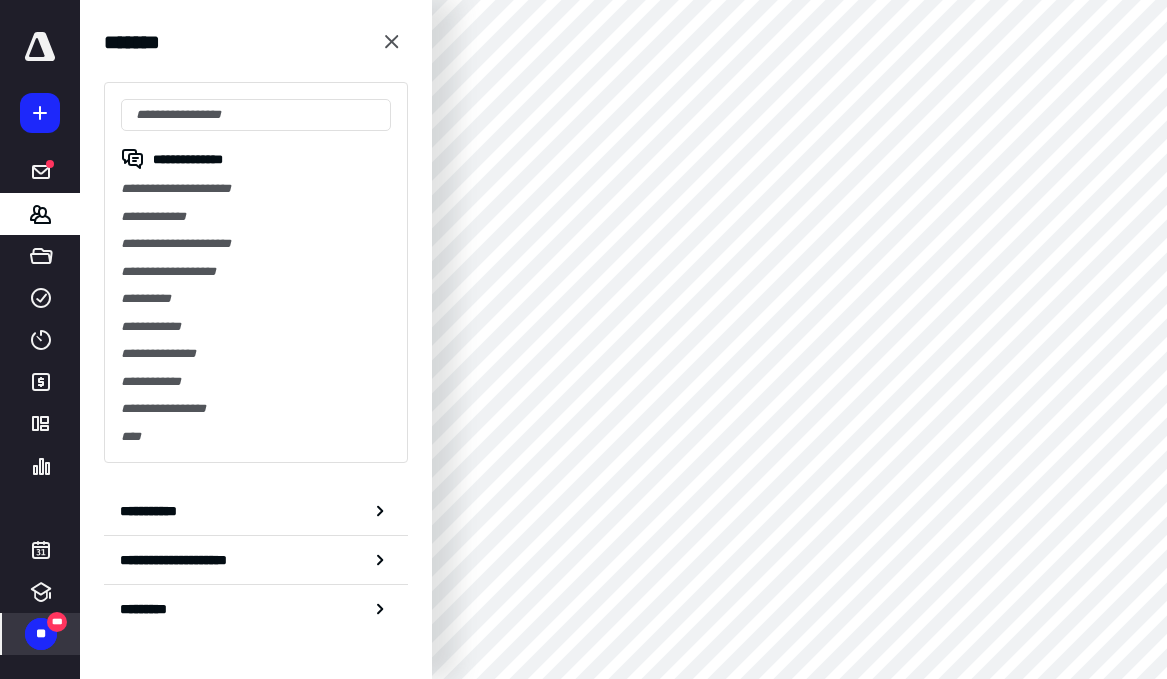 drag, startPoint x: 251, startPoint y: 183, endPoint x: 394, endPoint y: 213, distance: 146.11298 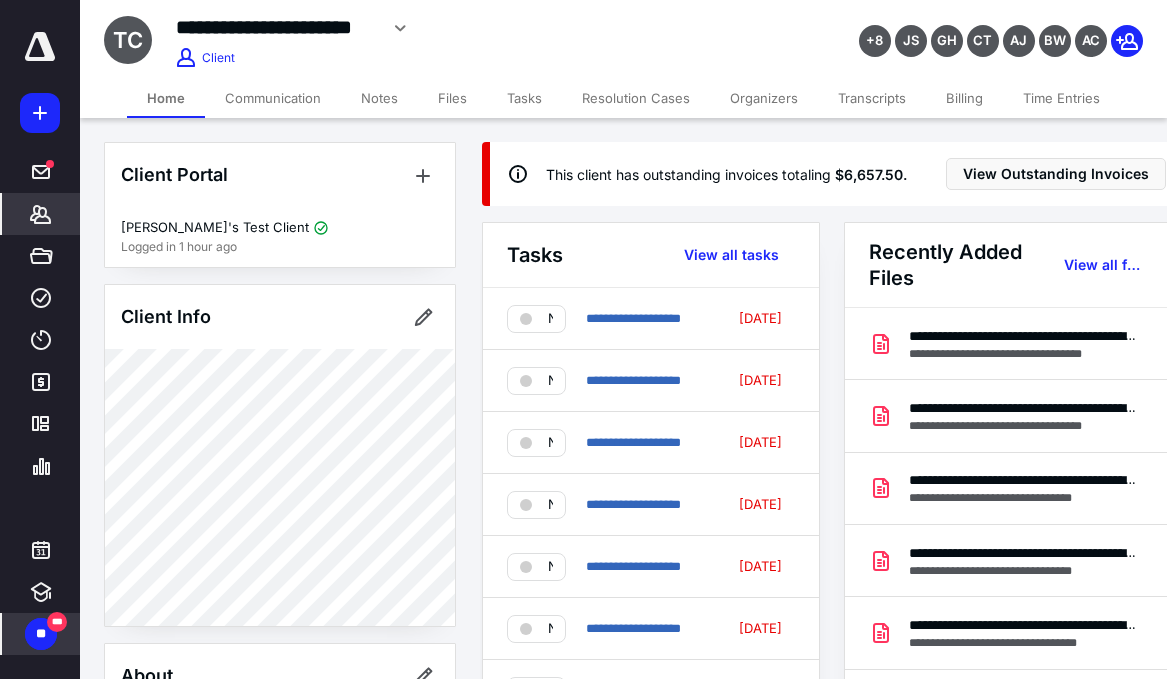 click on "Billing" at bounding box center (964, 98) 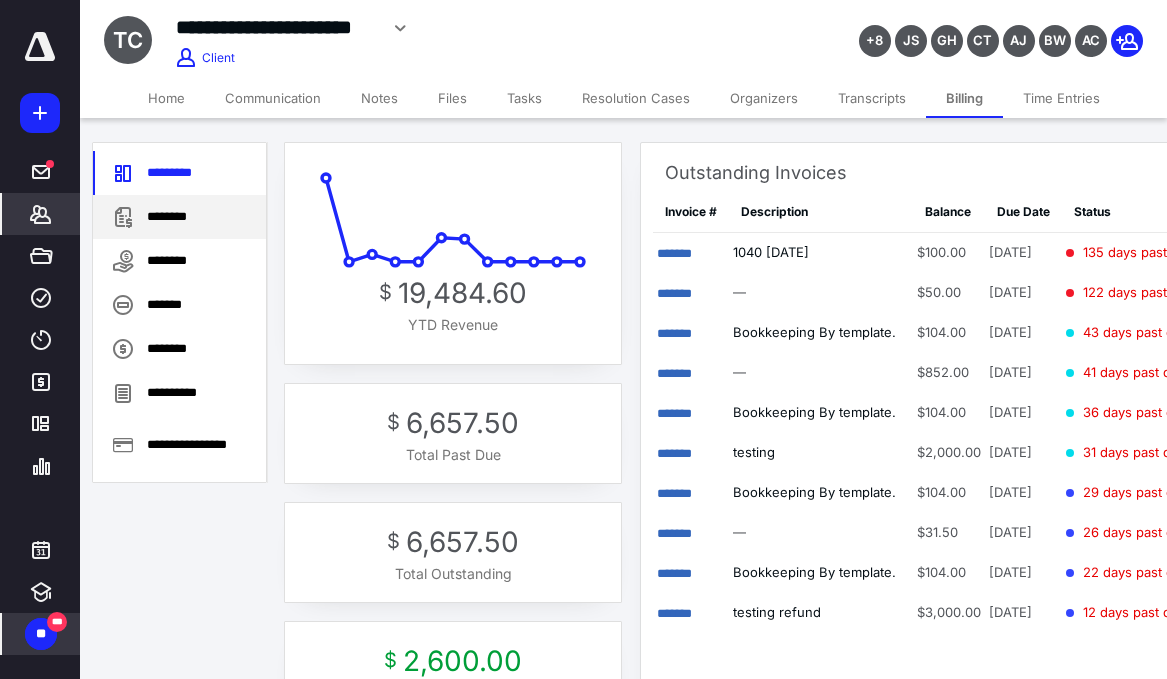 click on "********" at bounding box center (179, 217) 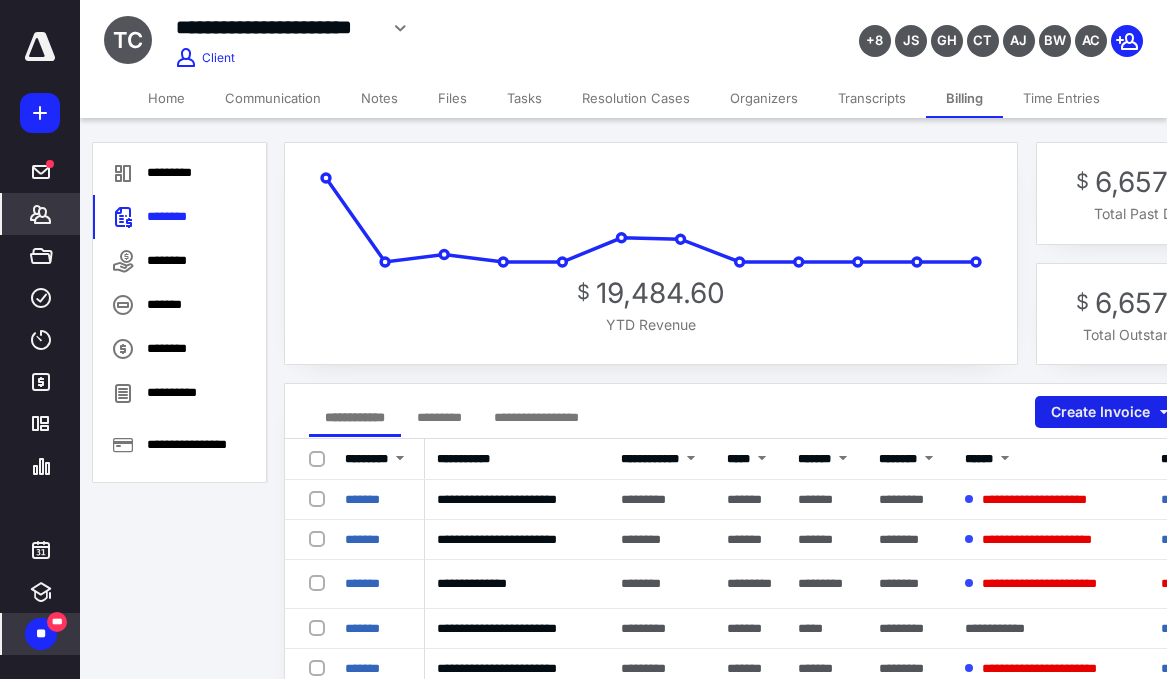 click on "Create Invoice" at bounding box center [1108, 412] 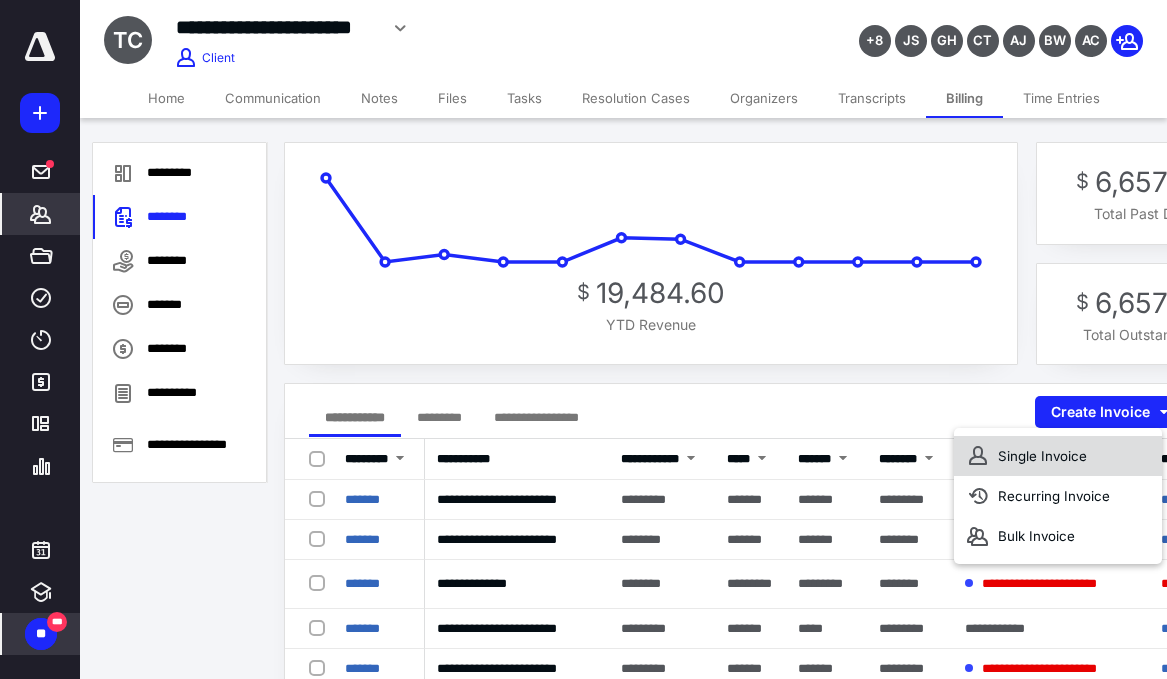 click on "Single Invoice" at bounding box center (1058, 456) 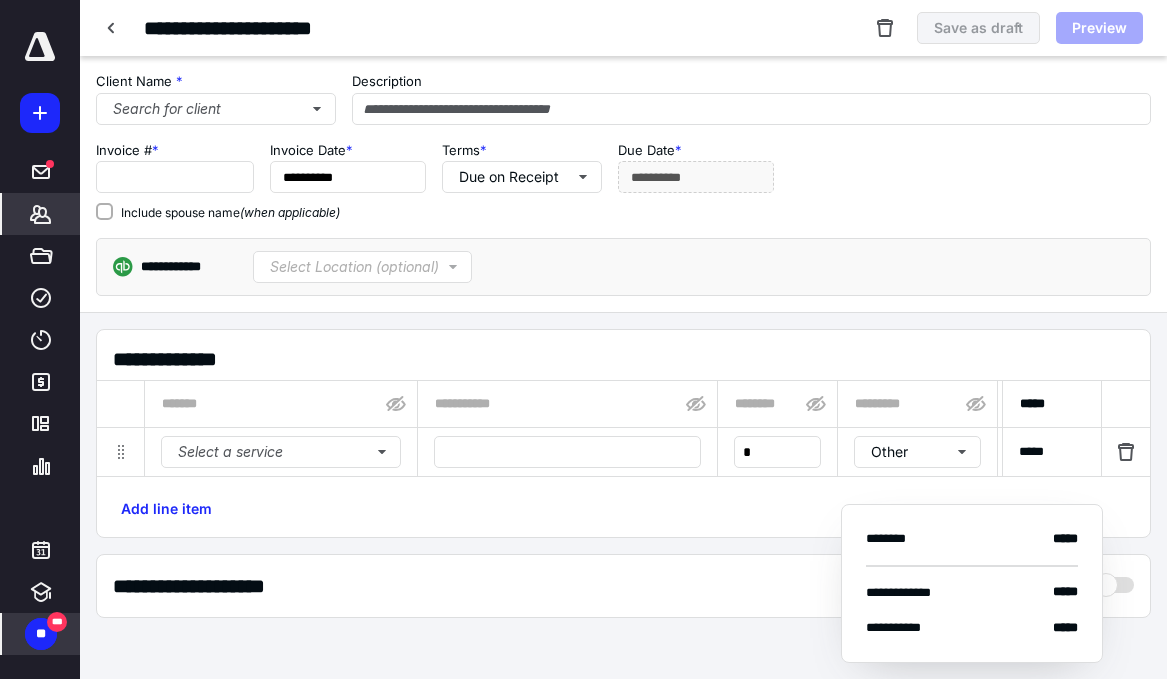 type on "*******" 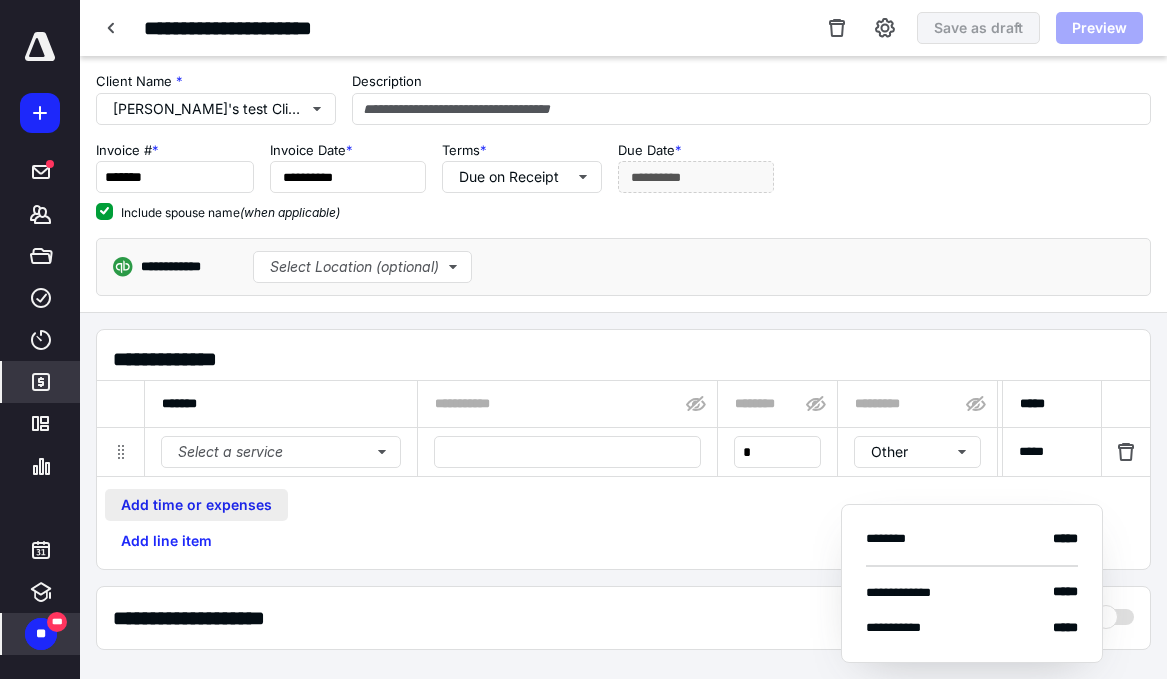 click on "Add time or expenses" at bounding box center [196, 505] 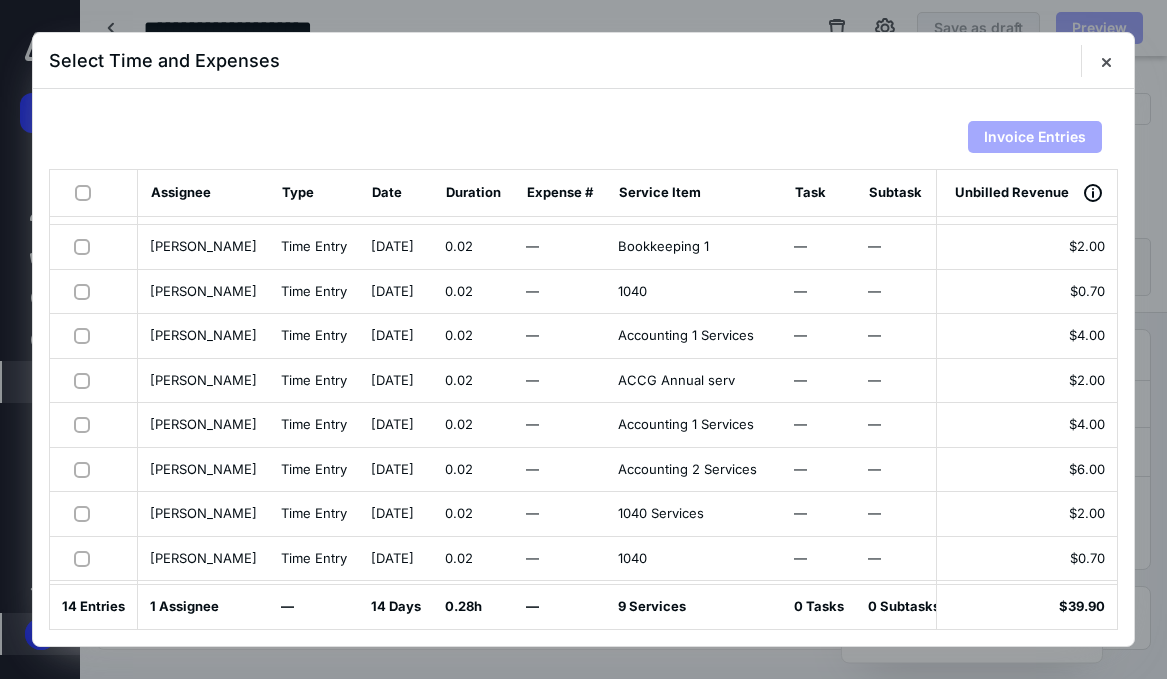 scroll, scrollTop: 254, scrollLeft: 0, axis: vertical 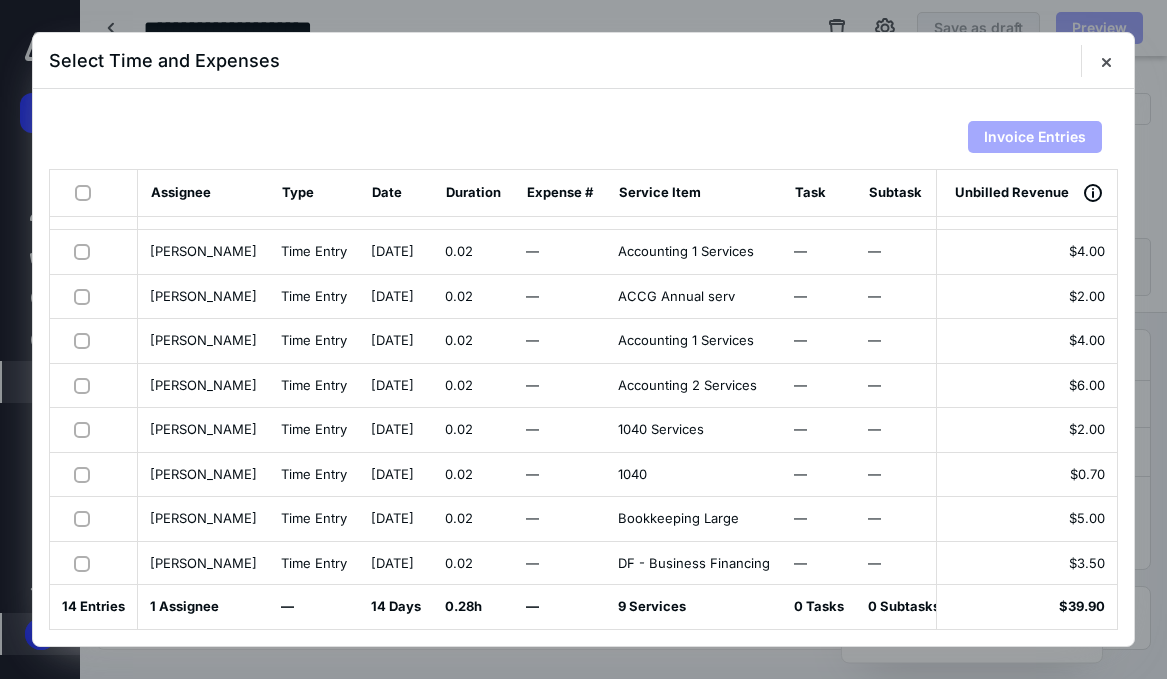 click at bounding box center [87, 192] 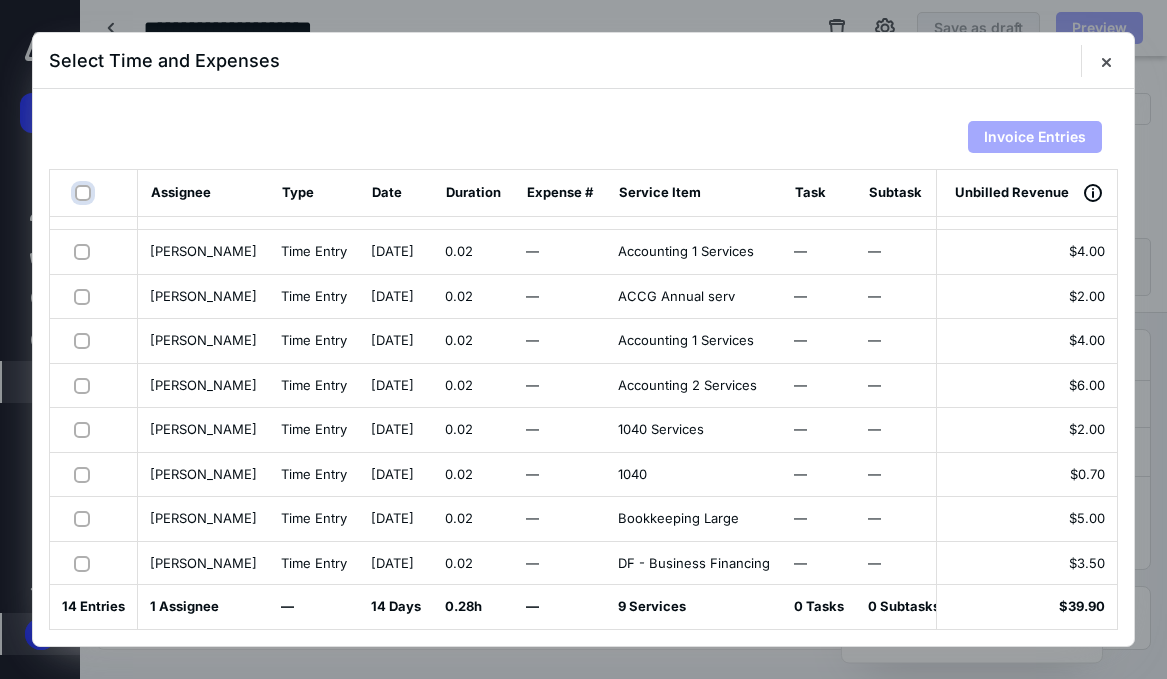 click at bounding box center [85, 193] 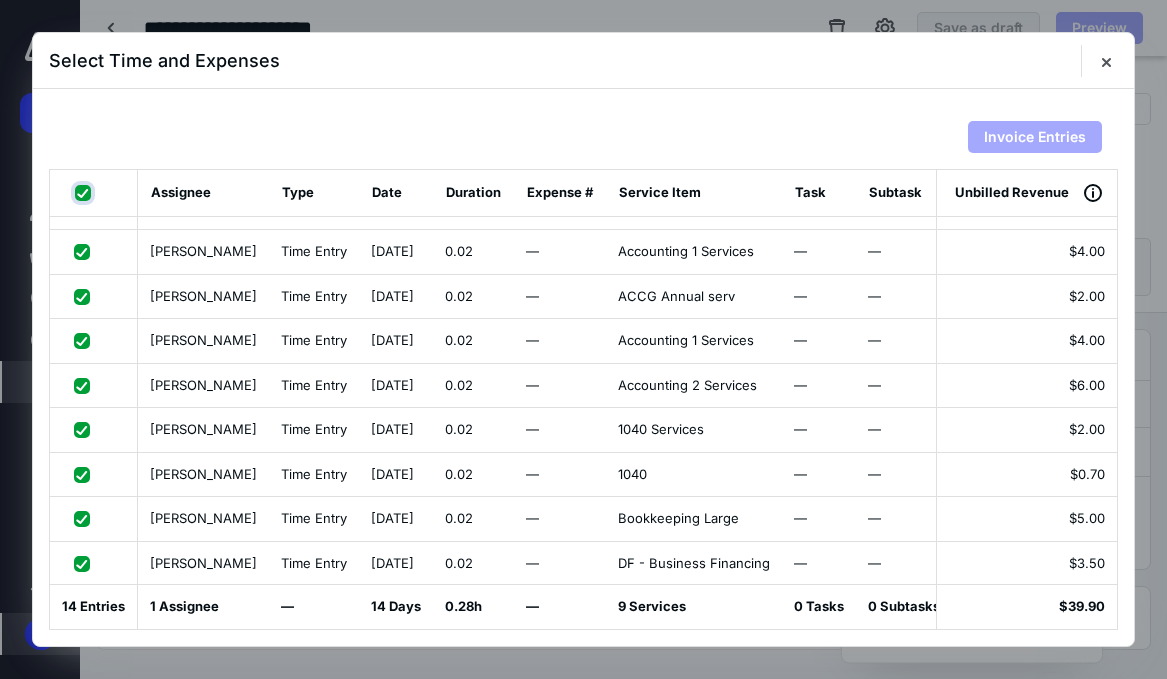 checkbox on "true" 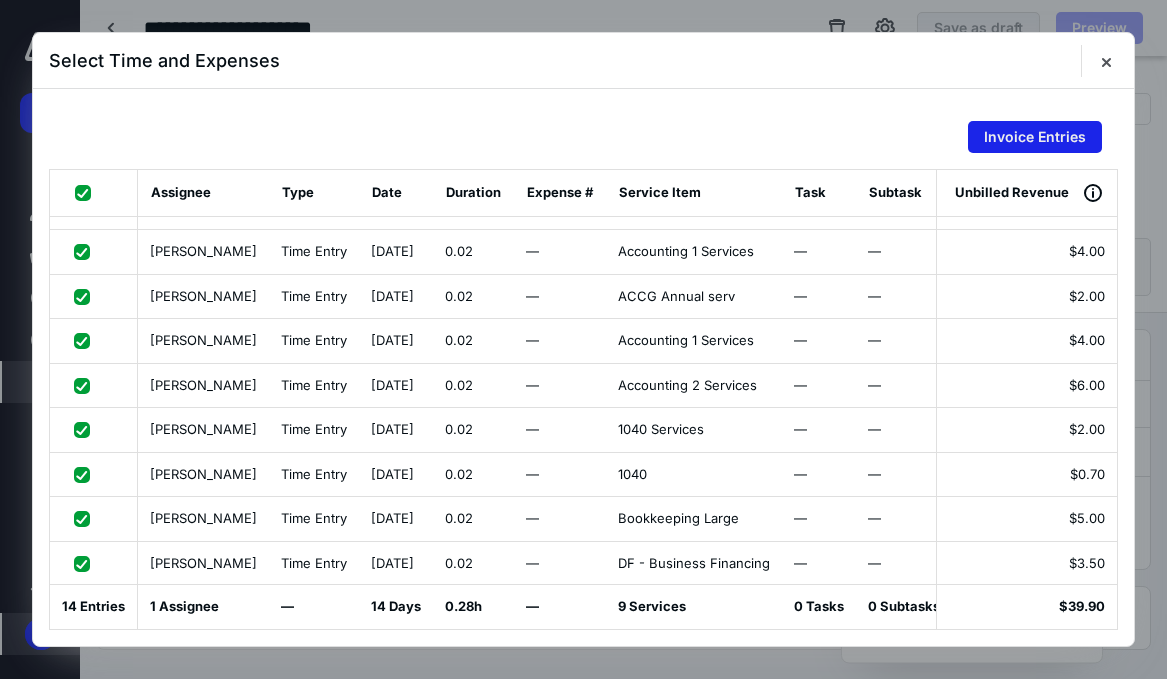 click on "Invoice Entries" at bounding box center (1035, 137) 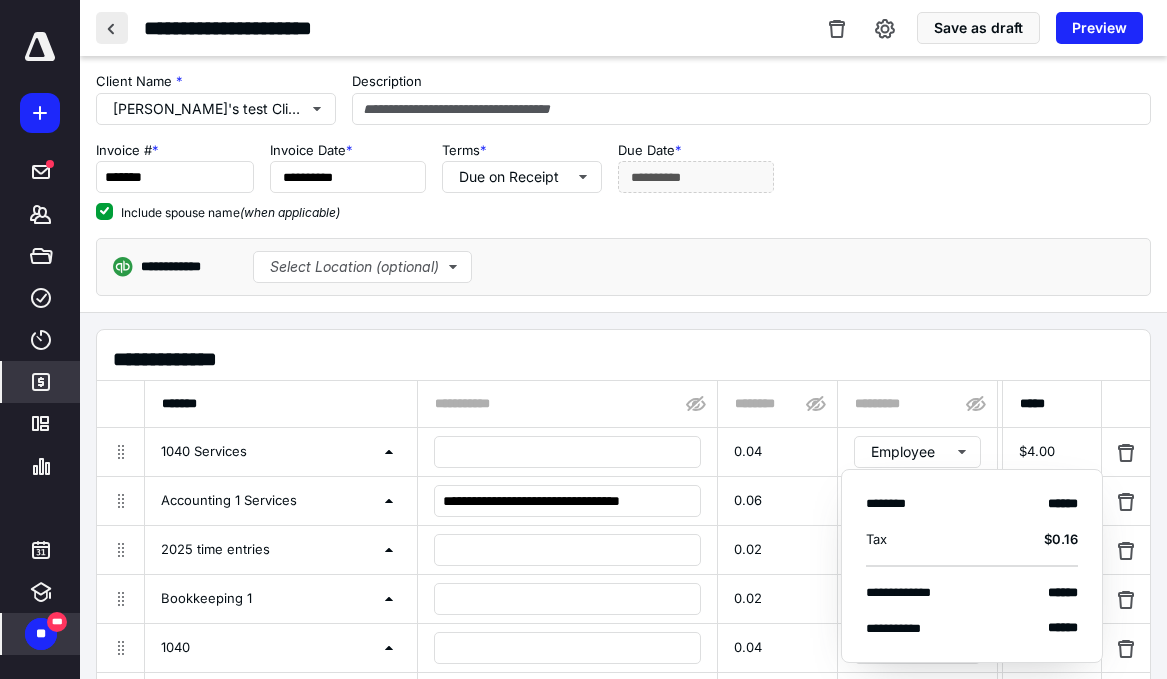 click at bounding box center (112, 28) 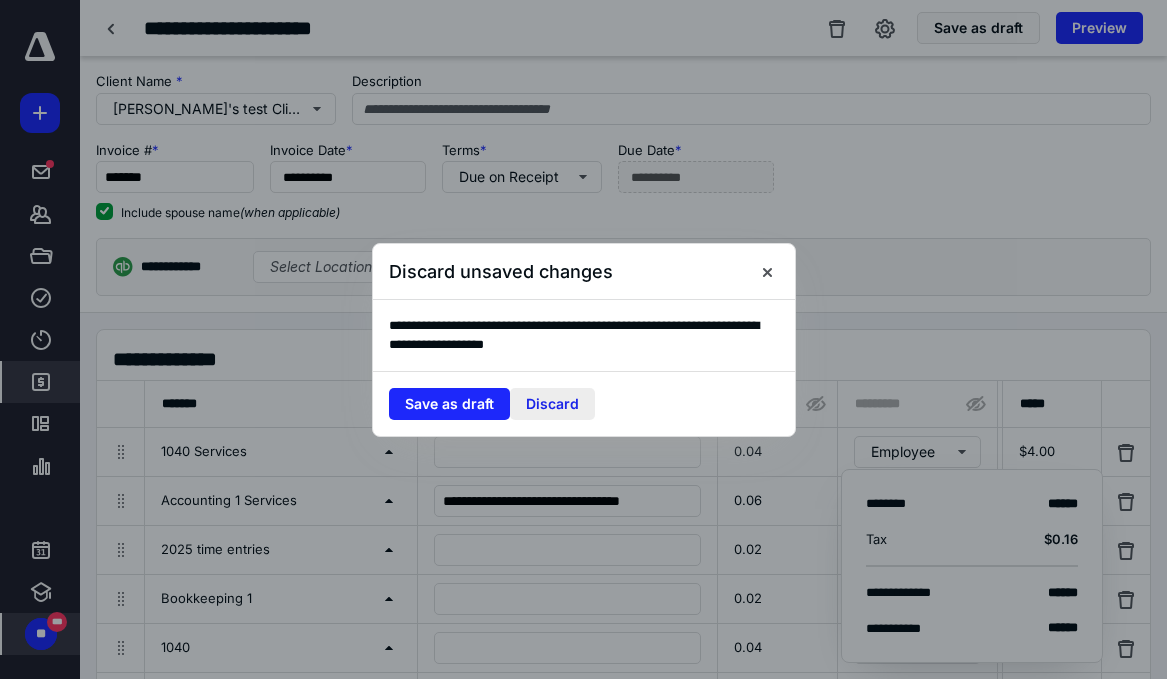 click on "Discard" at bounding box center [552, 404] 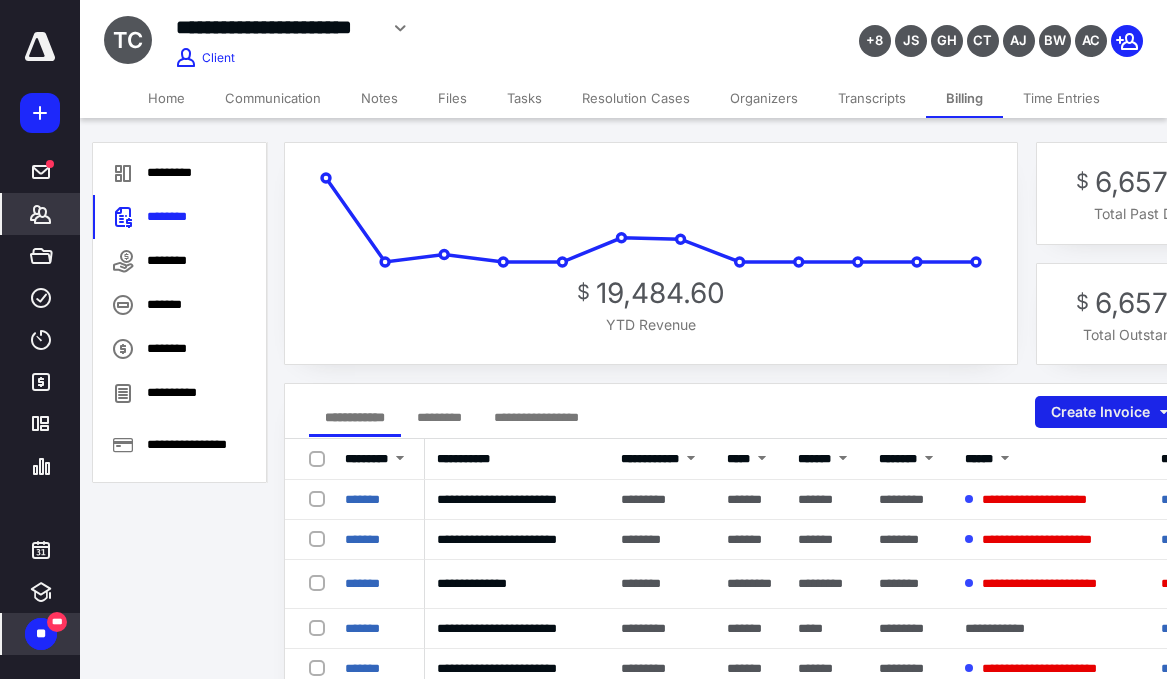 click on "Create Invoice" at bounding box center (1108, 412) 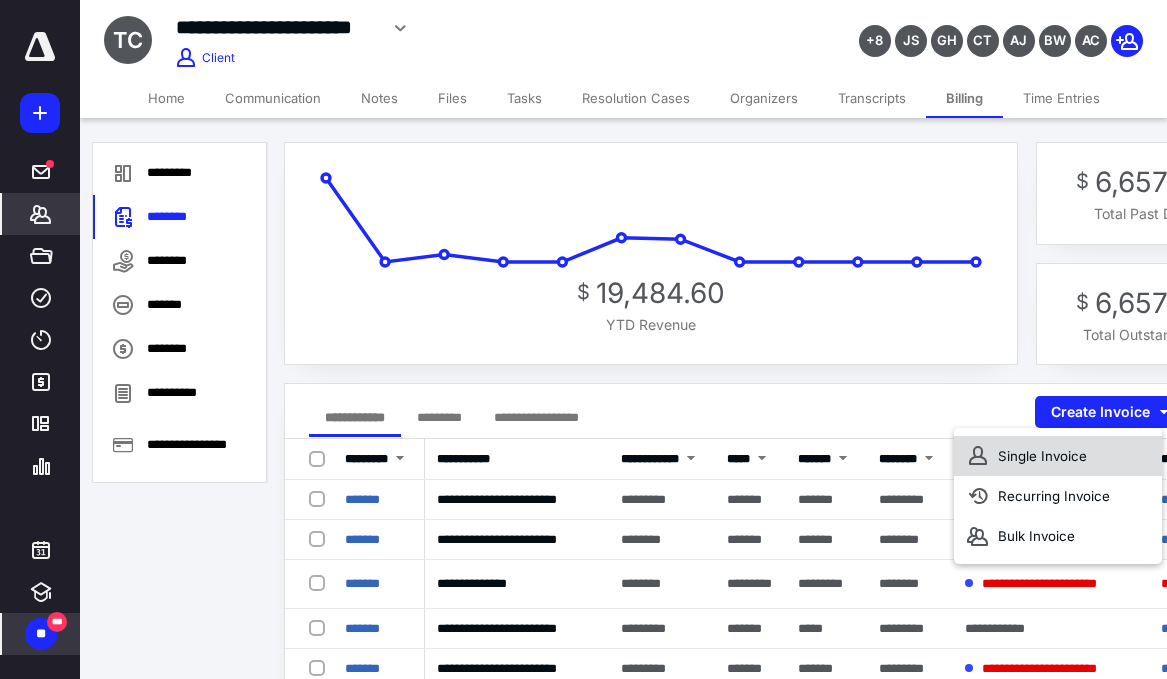 click on "Single Invoice" at bounding box center (1058, 456) 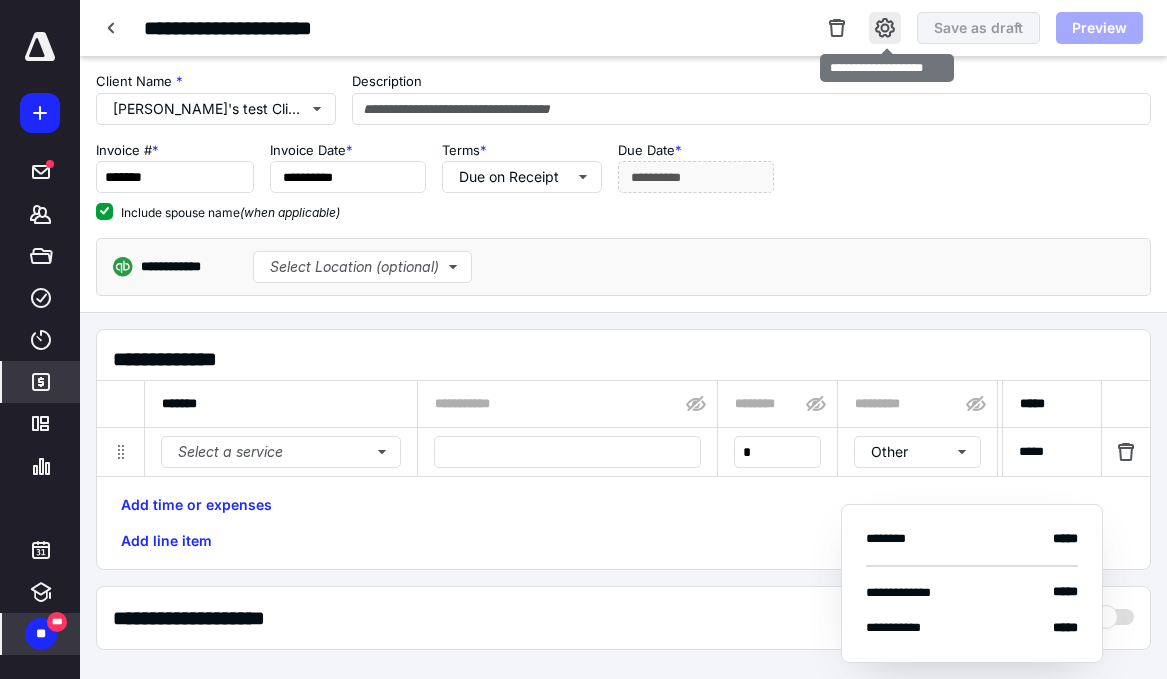 click at bounding box center [885, 28] 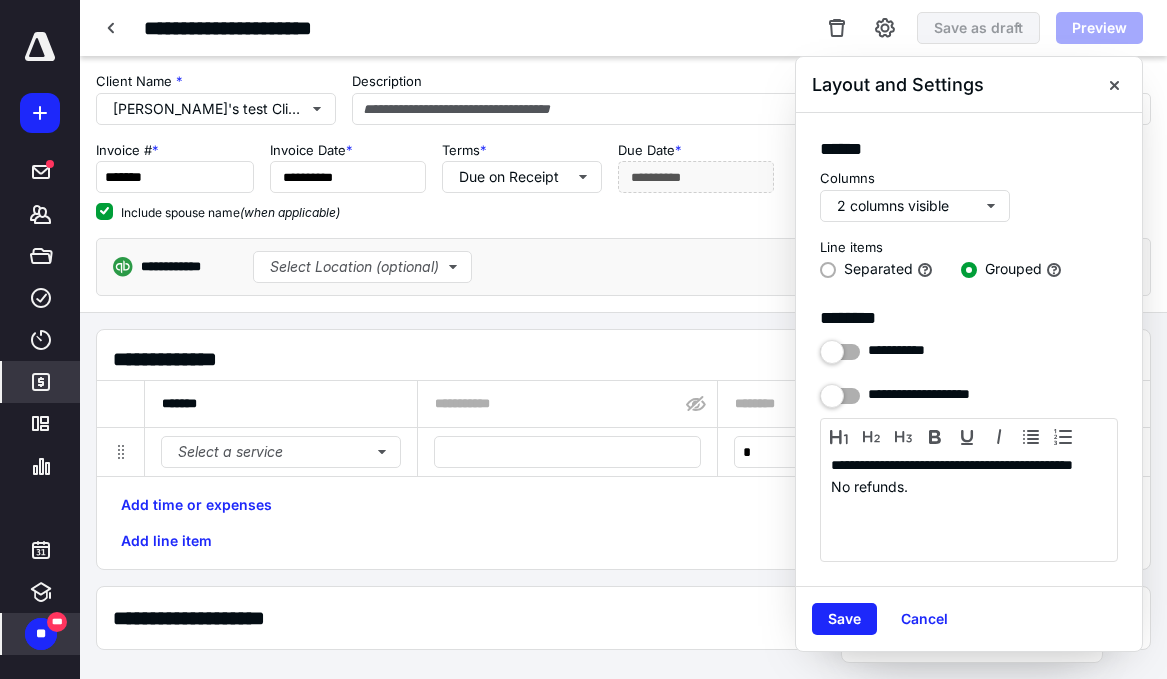click at bounding box center [828, 270] 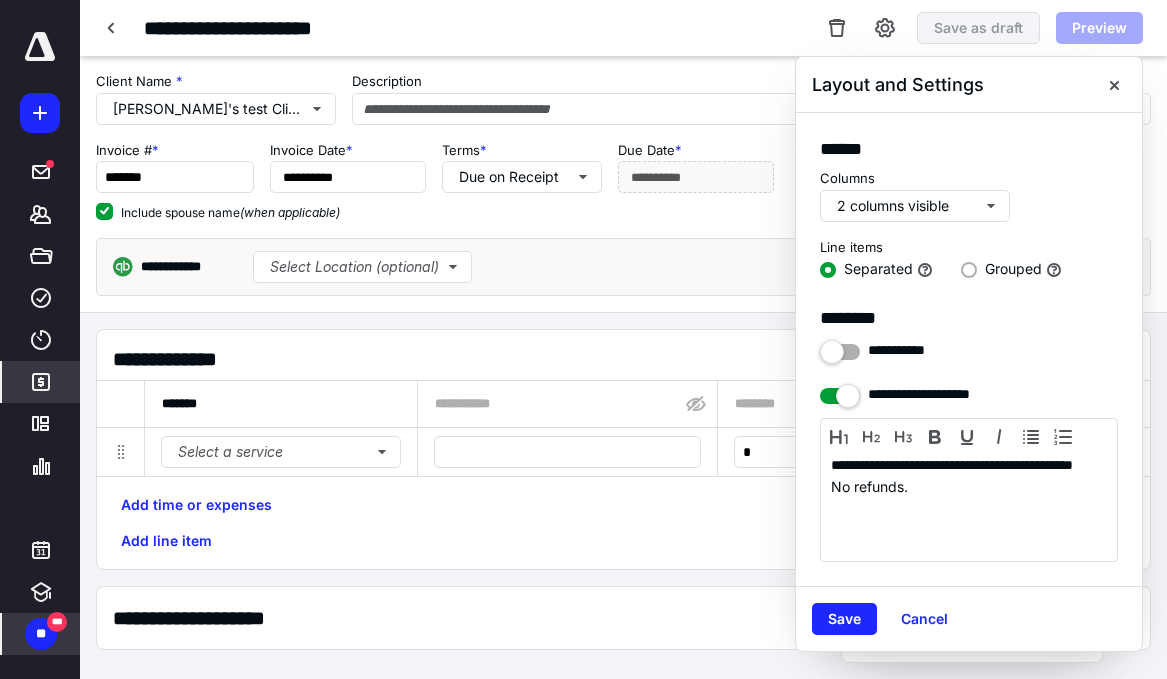 click on "Grouped" at bounding box center [1013, 270] 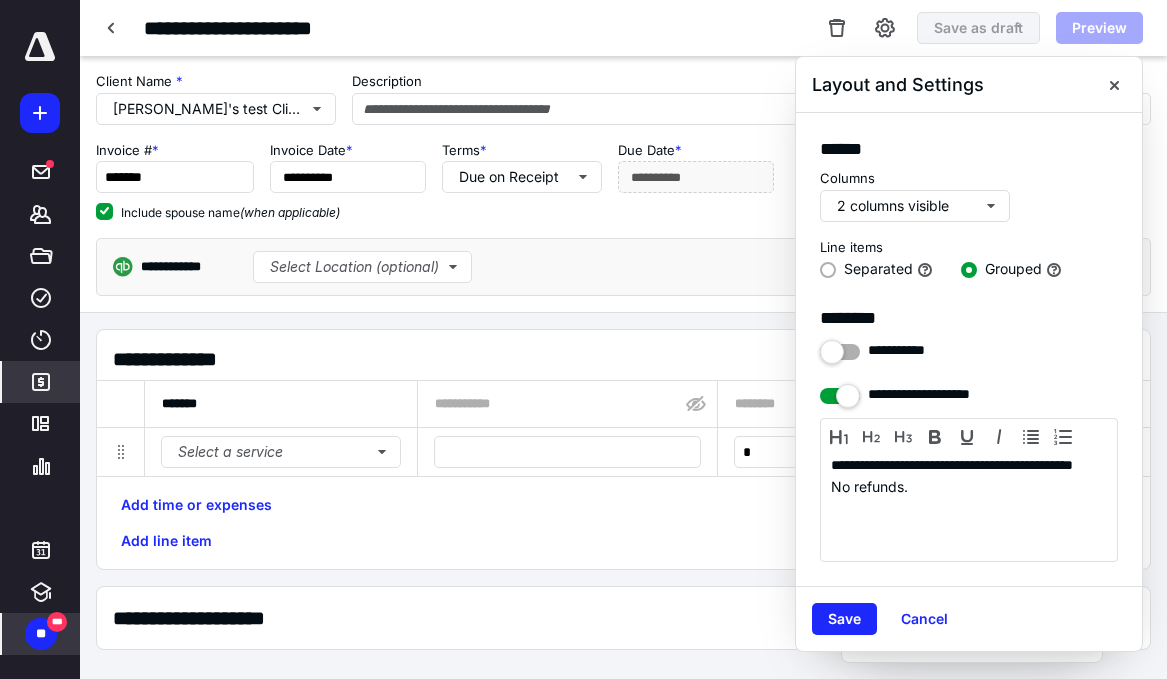 click on "Save" at bounding box center [844, 619] 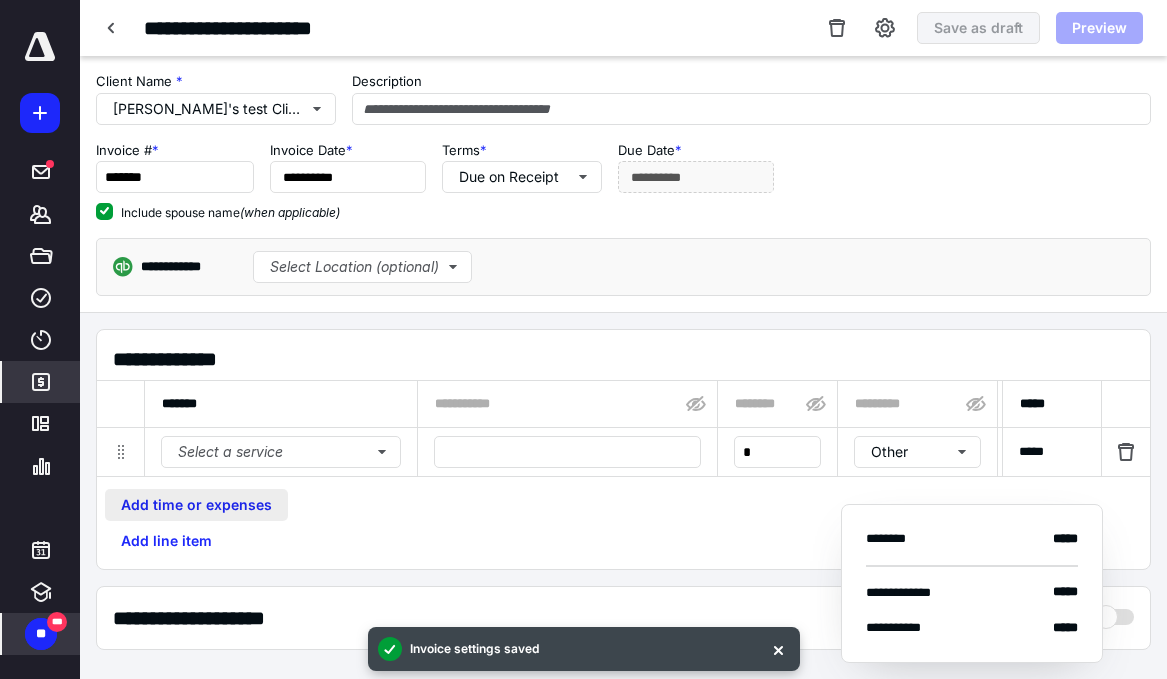 click on "Add time or expenses" at bounding box center [196, 505] 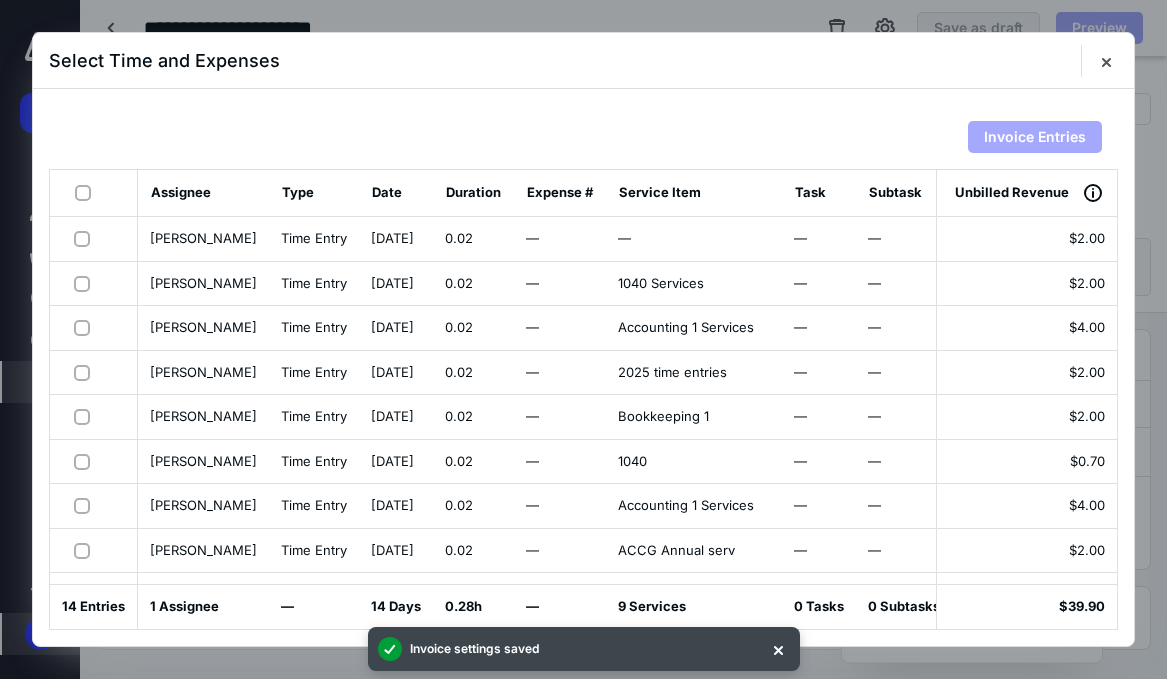 click at bounding box center [87, 192] 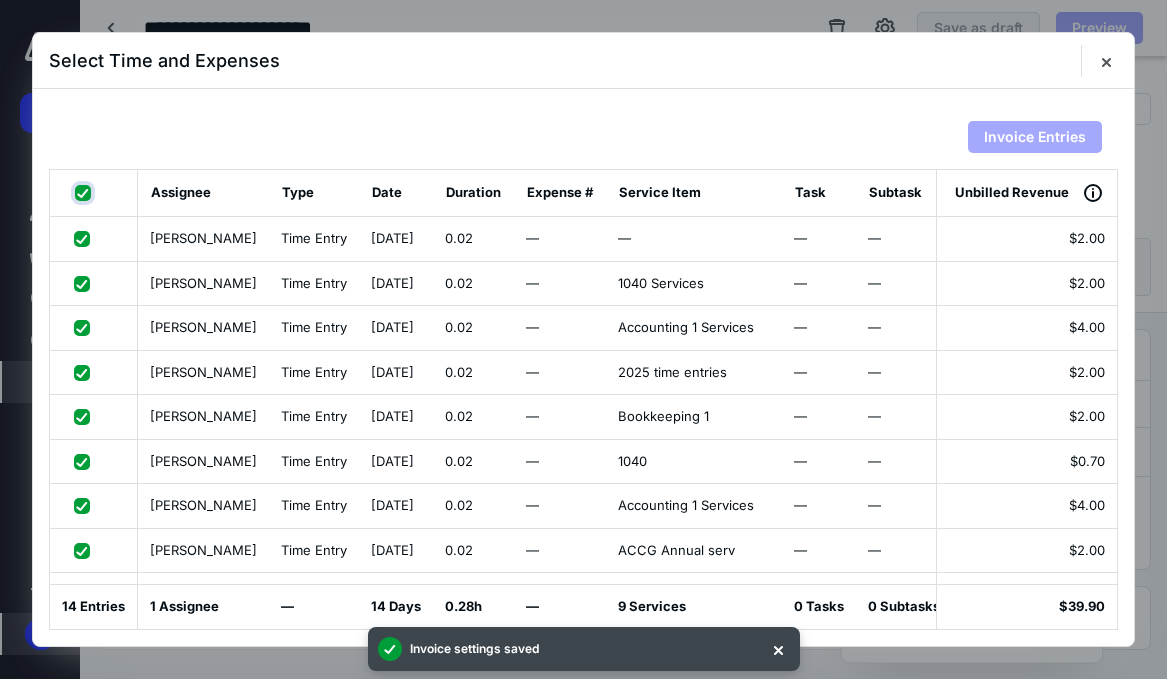 checkbox on "true" 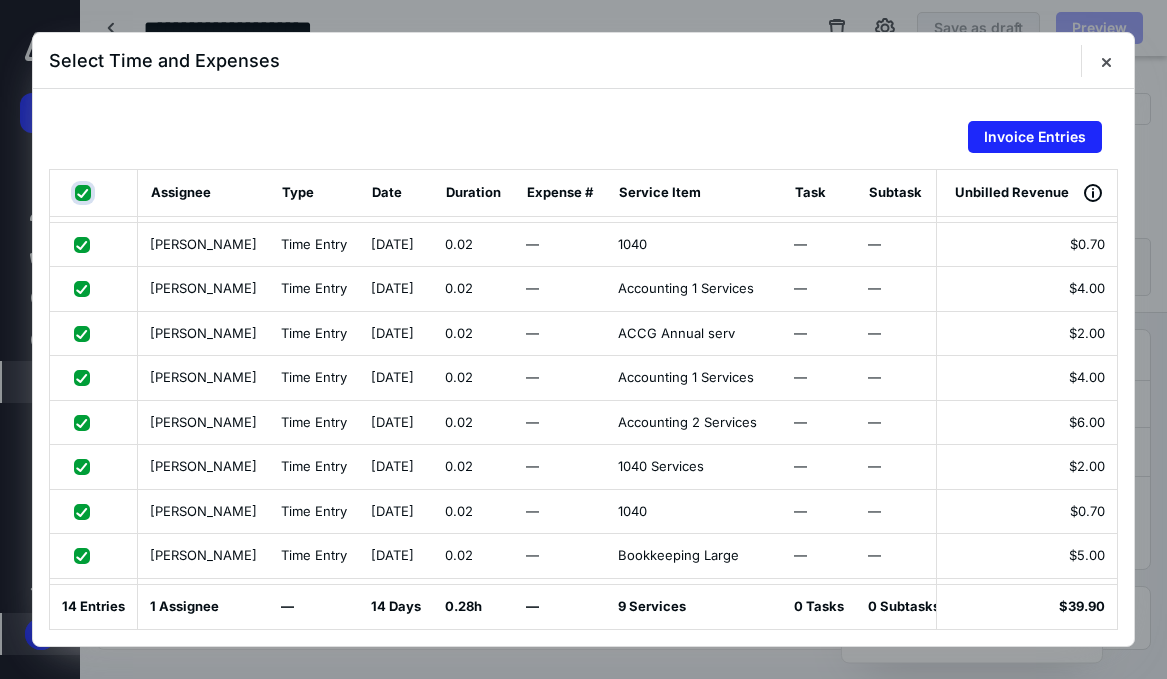 scroll, scrollTop: 254, scrollLeft: 0, axis: vertical 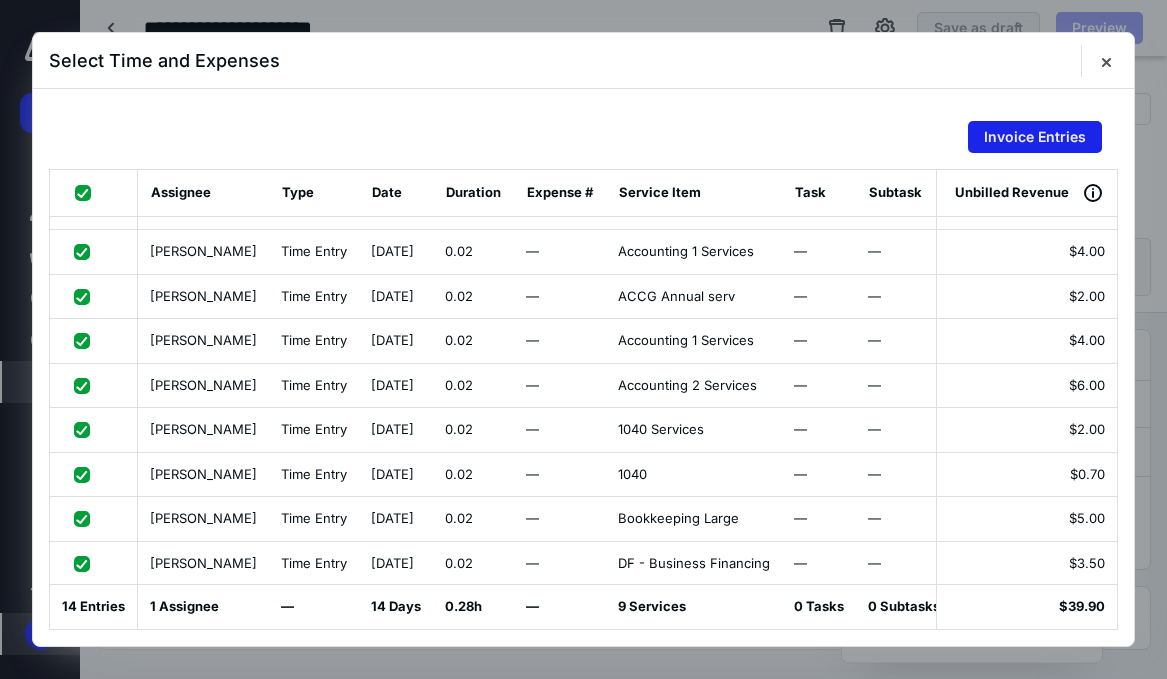 click on "Invoice Entries" at bounding box center [1035, 137] 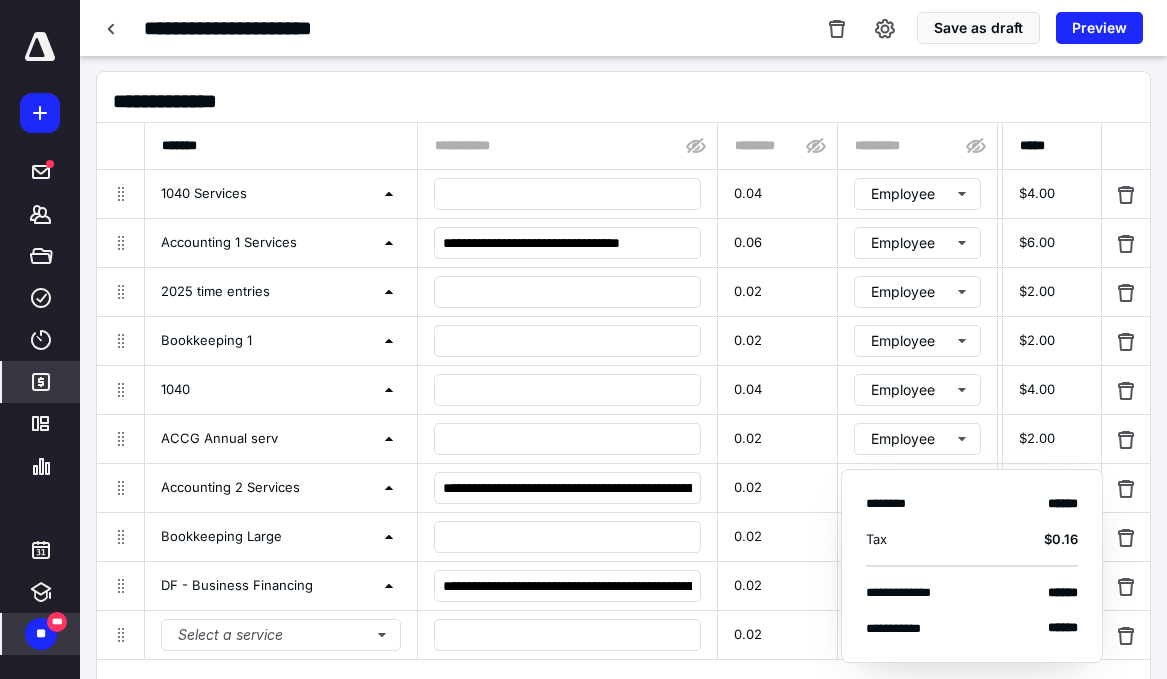 scroll, scrollTop: 259, scrollLeft: 0, axis: vertical 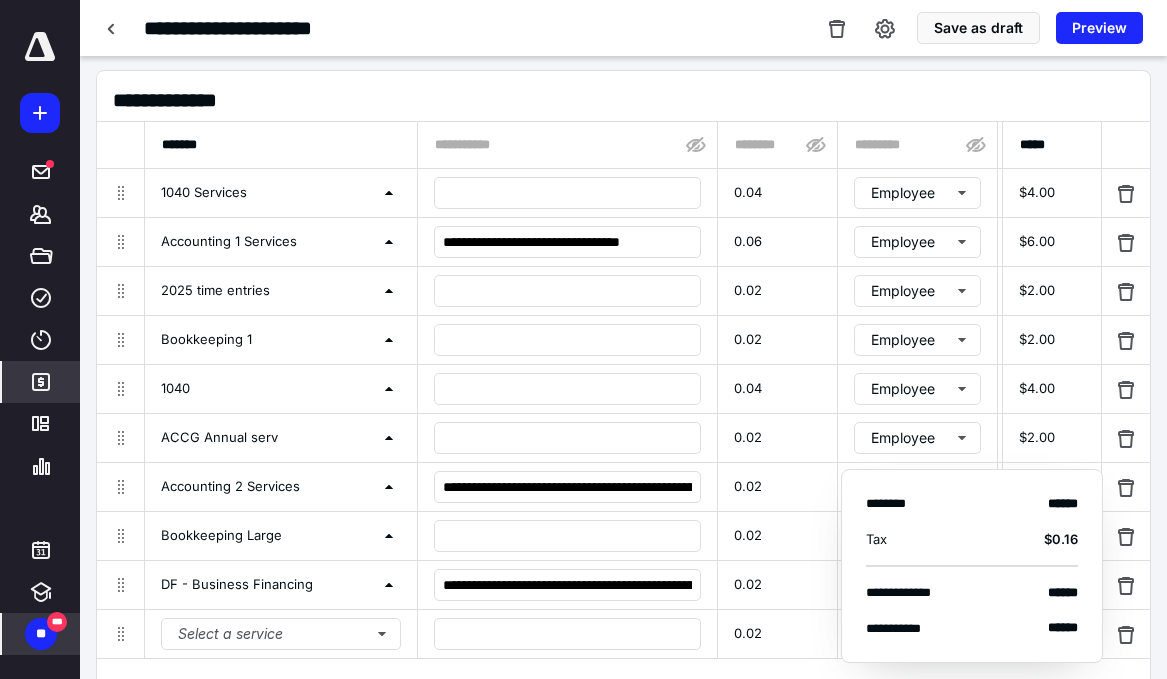 click 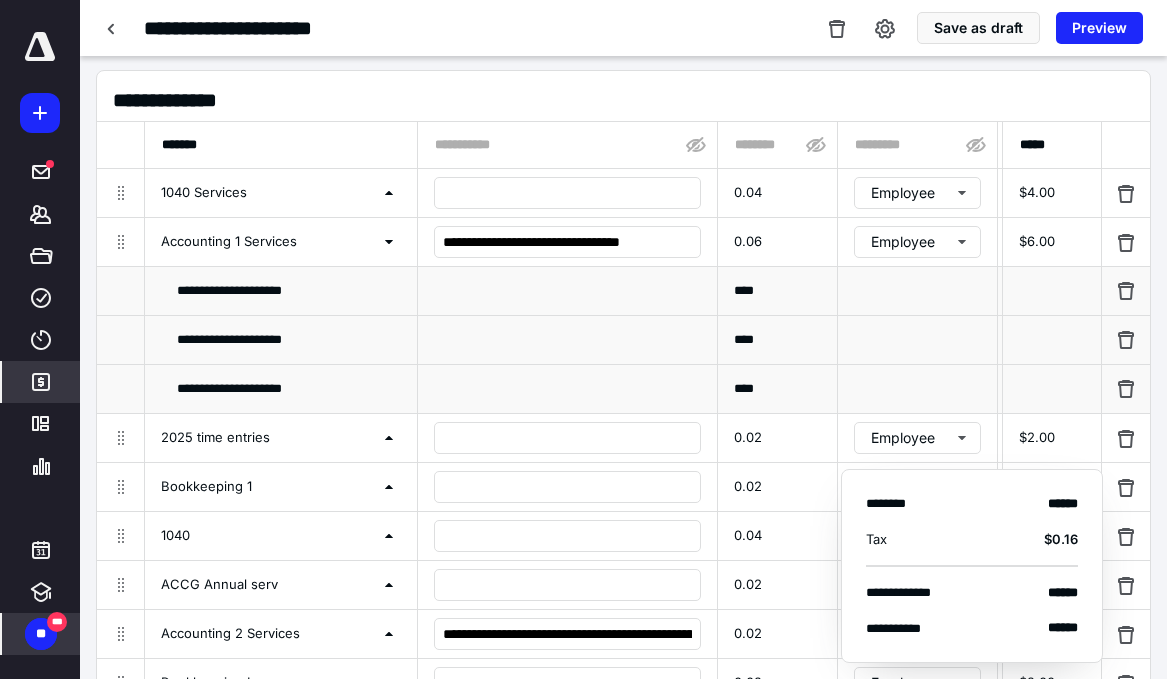 click 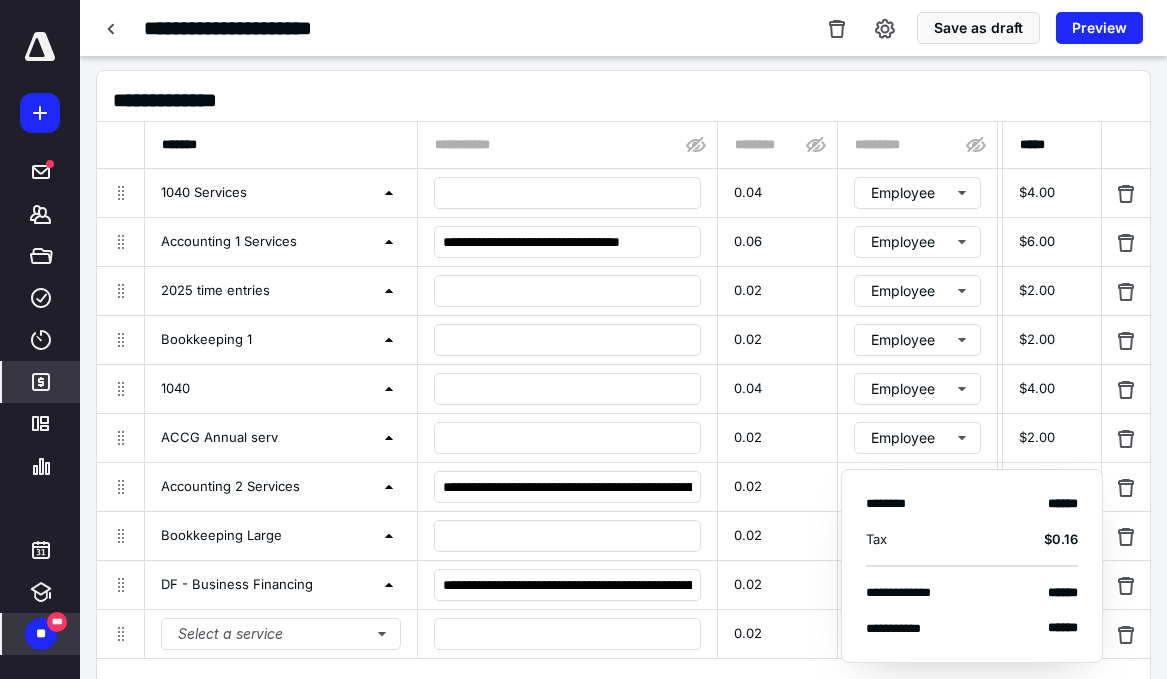 click 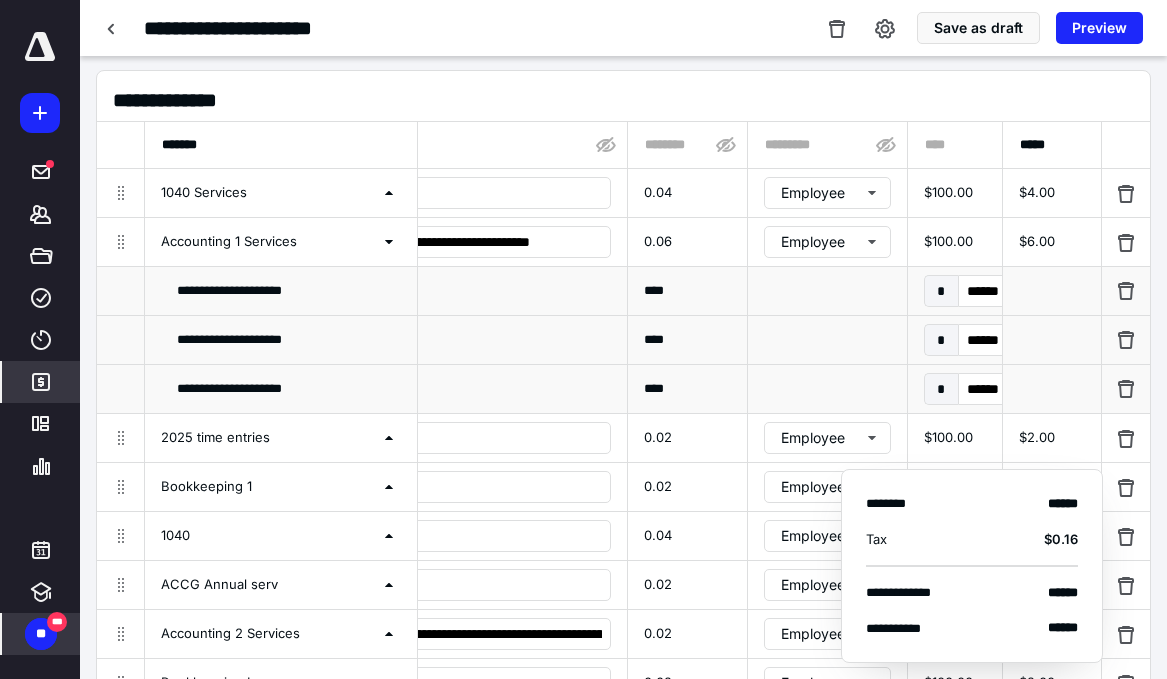 scroll, scrollTop: 0, scrollLeft: 96, axis: horizontal 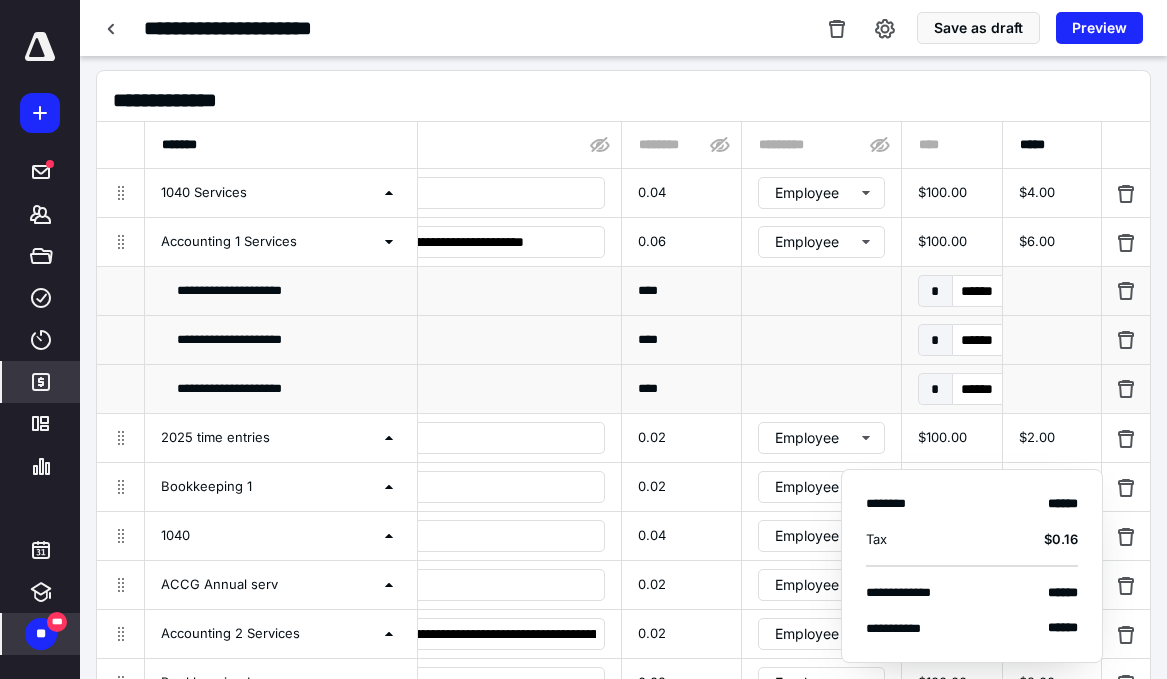 click 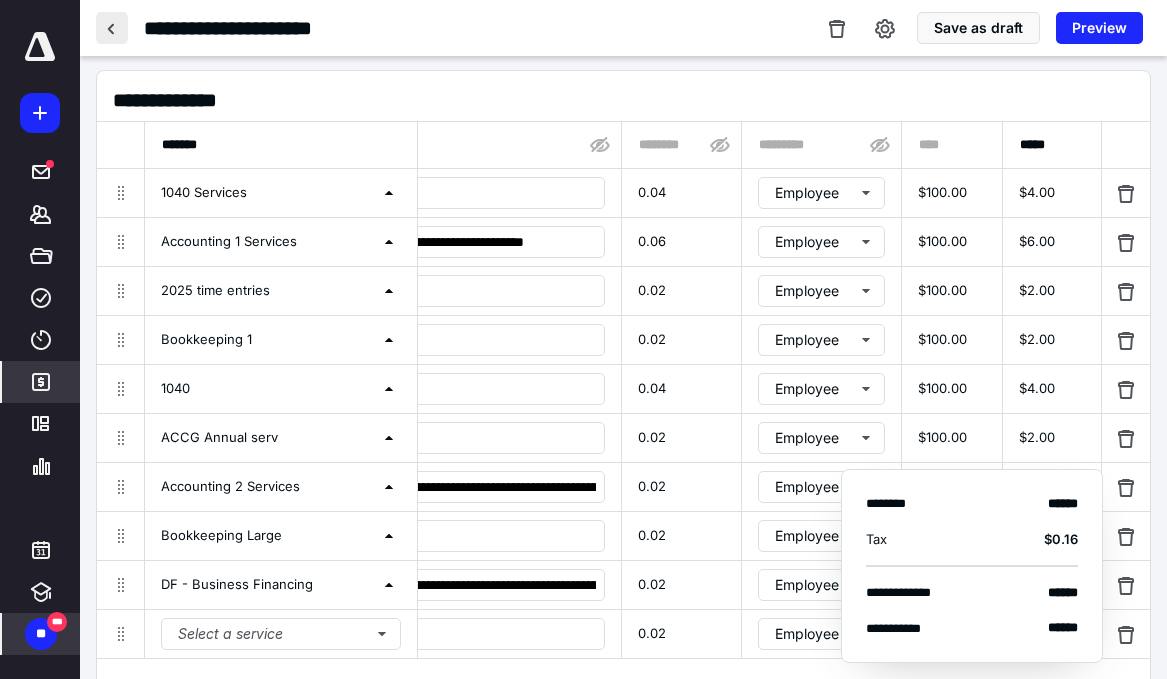 click at bounding box center (112, 28) 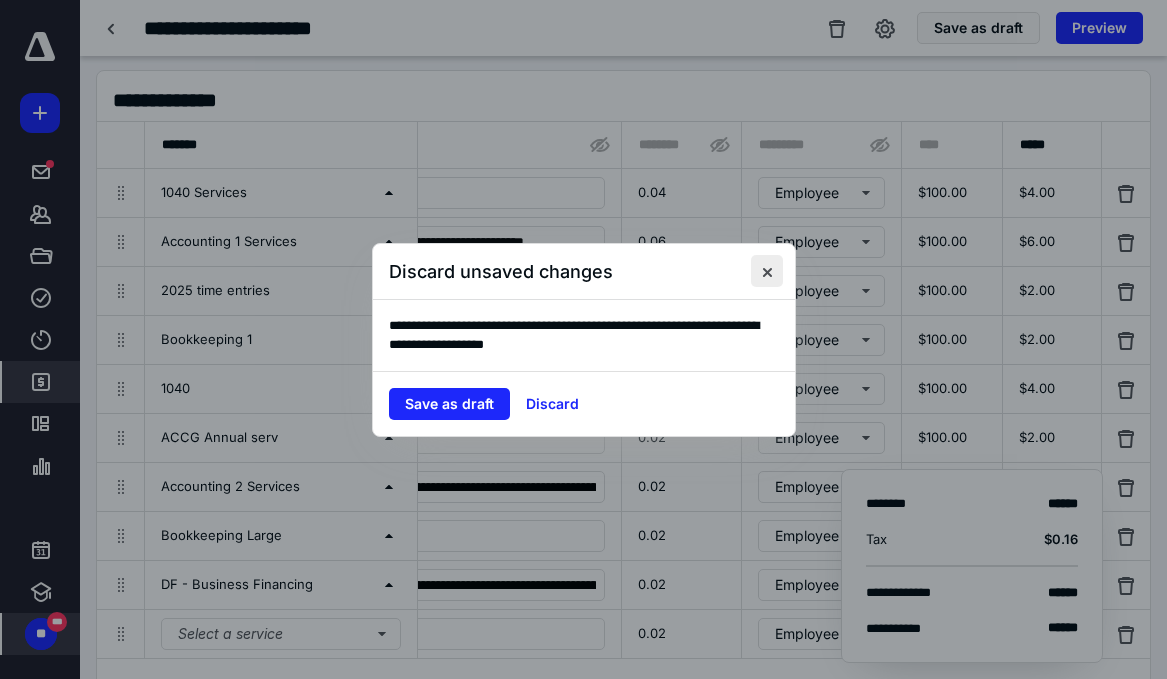 click at bounding box center (767, 271) 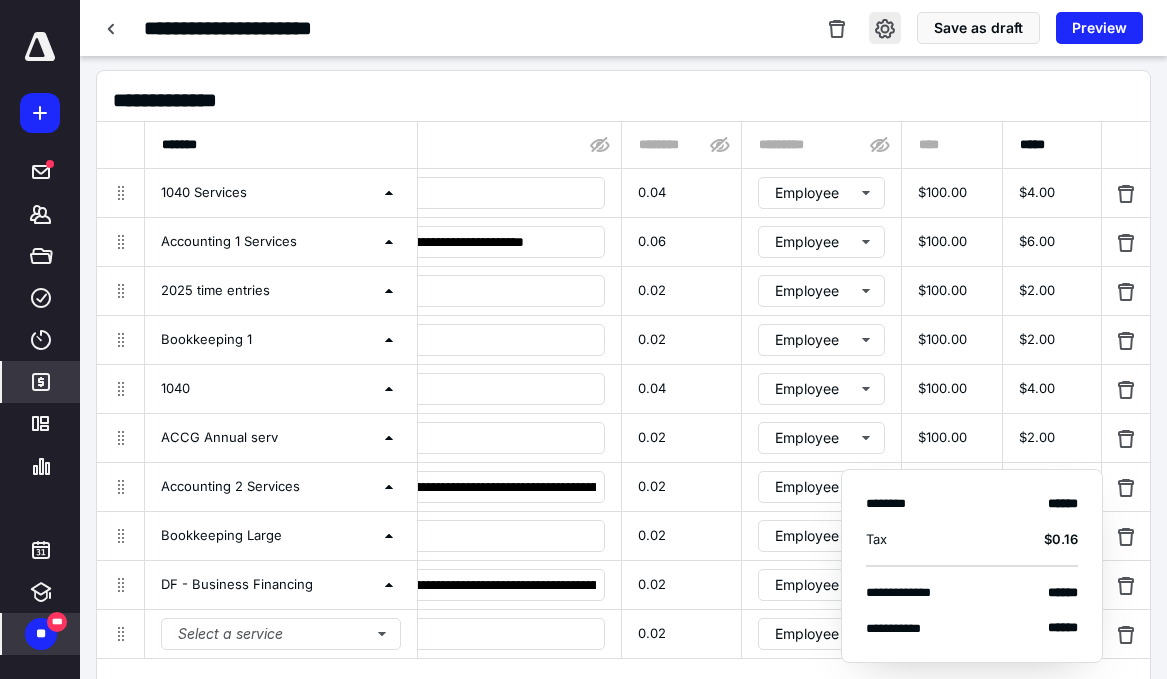 click at bounding box center [885, 28] 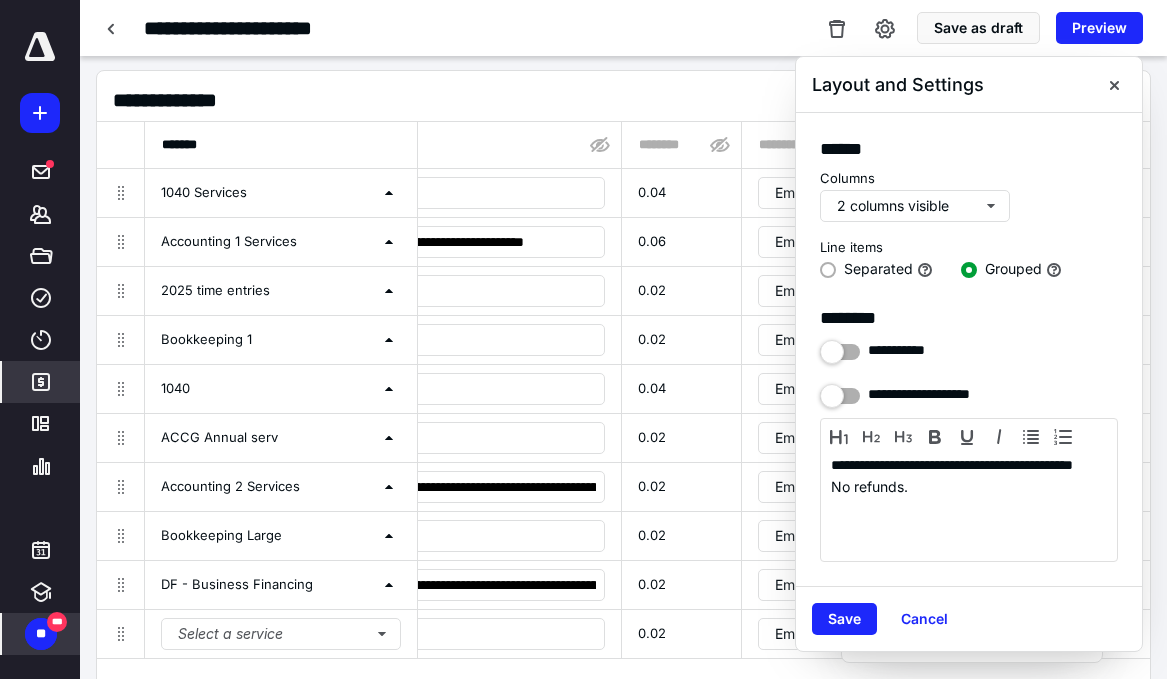 click at bounding box center (828, 270) 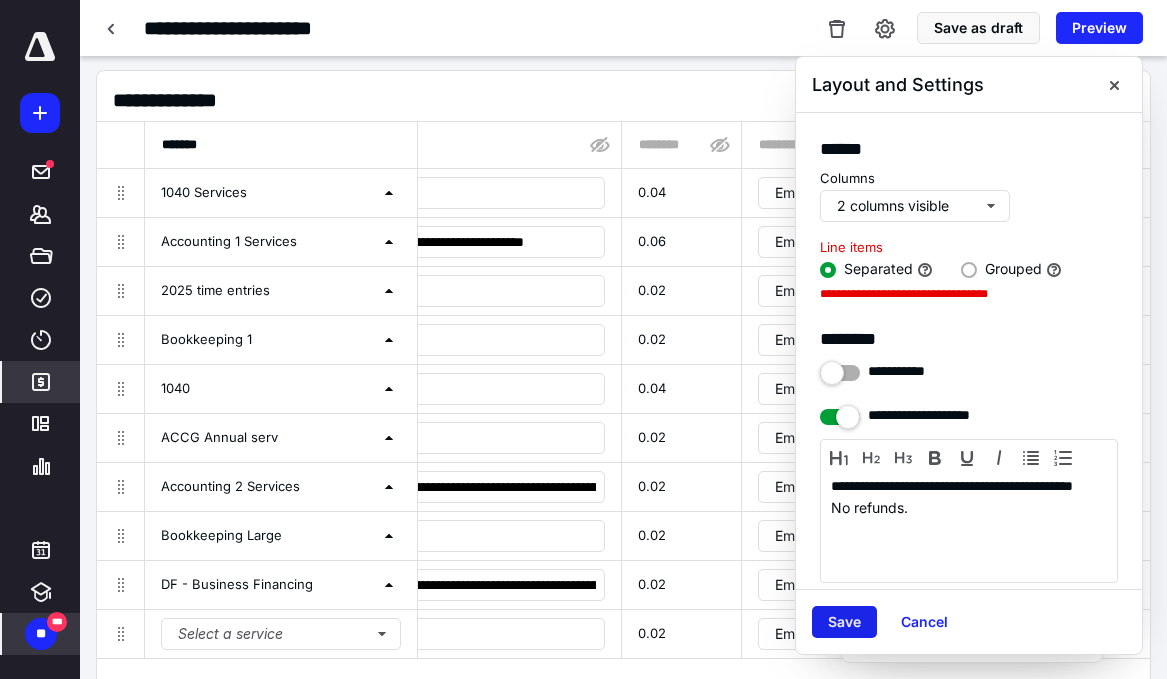 click on "Save" at bounding box center (844, 622) 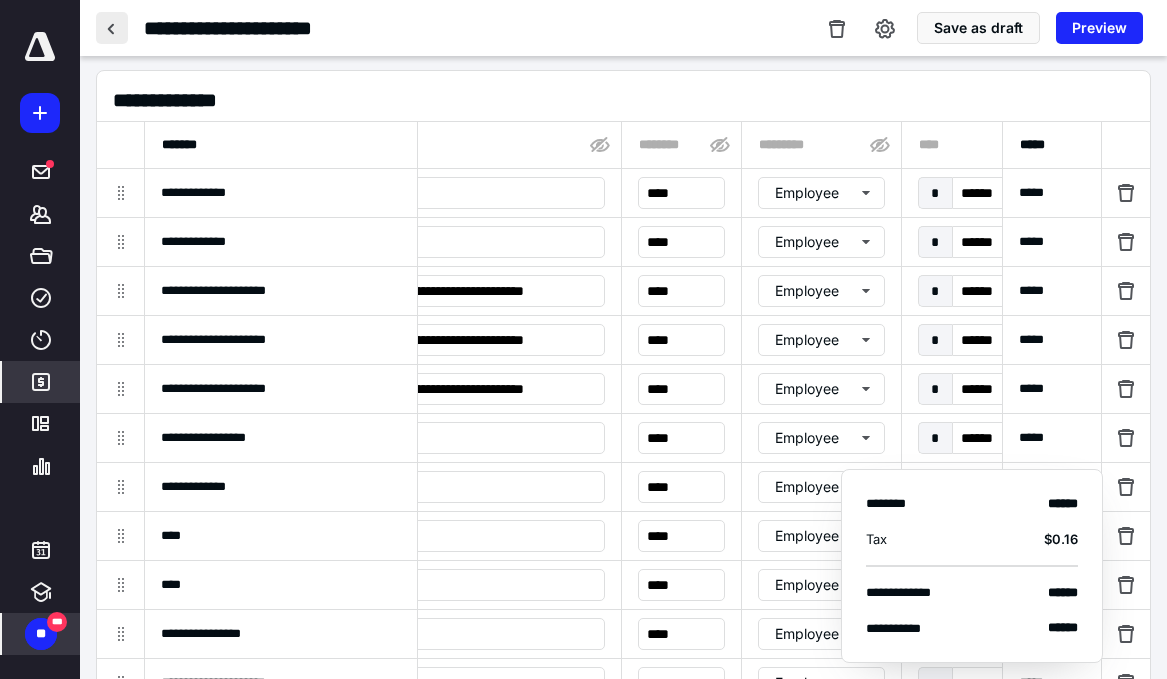 click at bounding box center (112, 28) 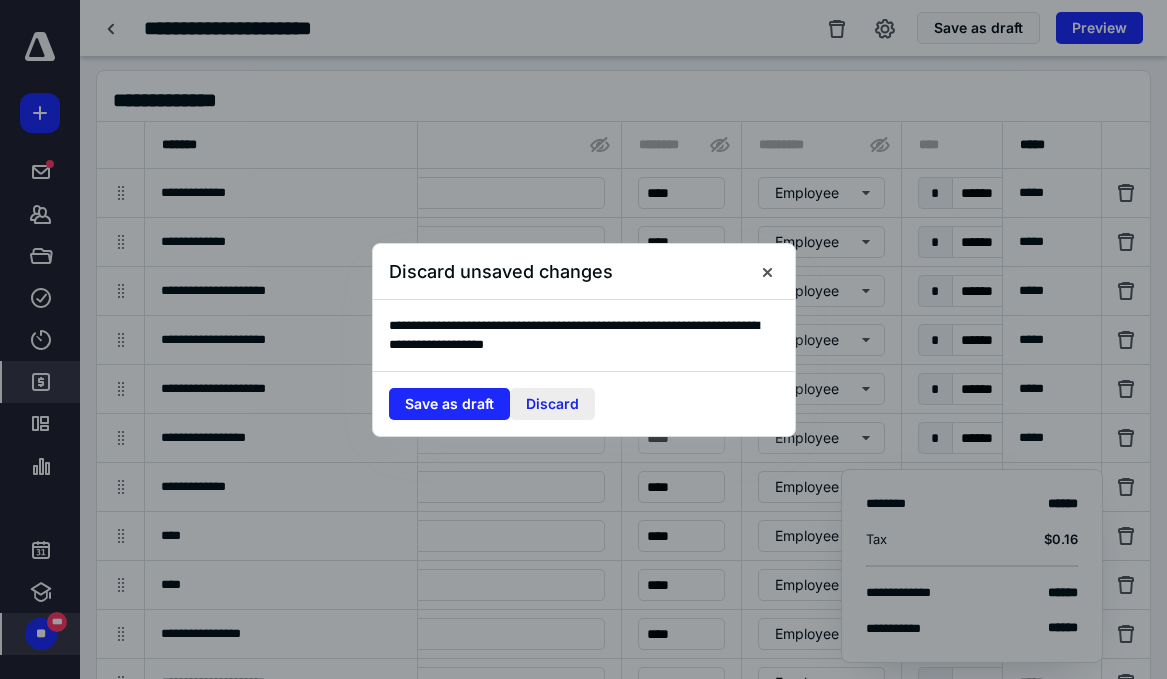click on "Discard" at bounding box center (552, 404) 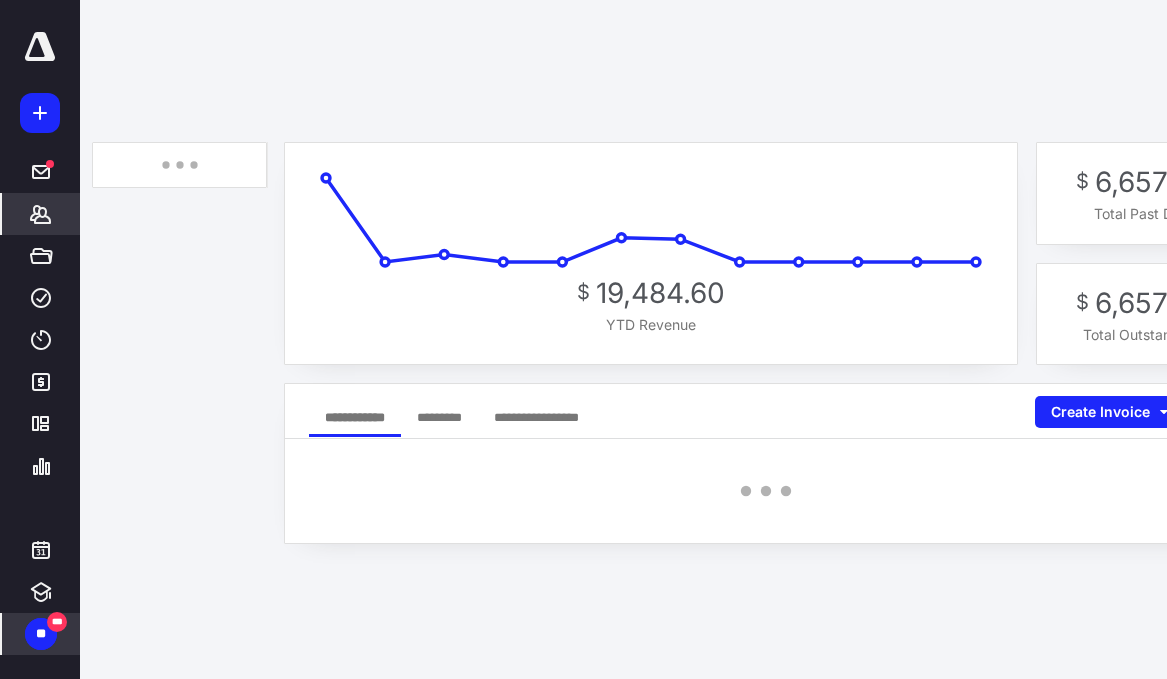 scroll, scrollTop: 0, scrollLeft: 0, axis: both 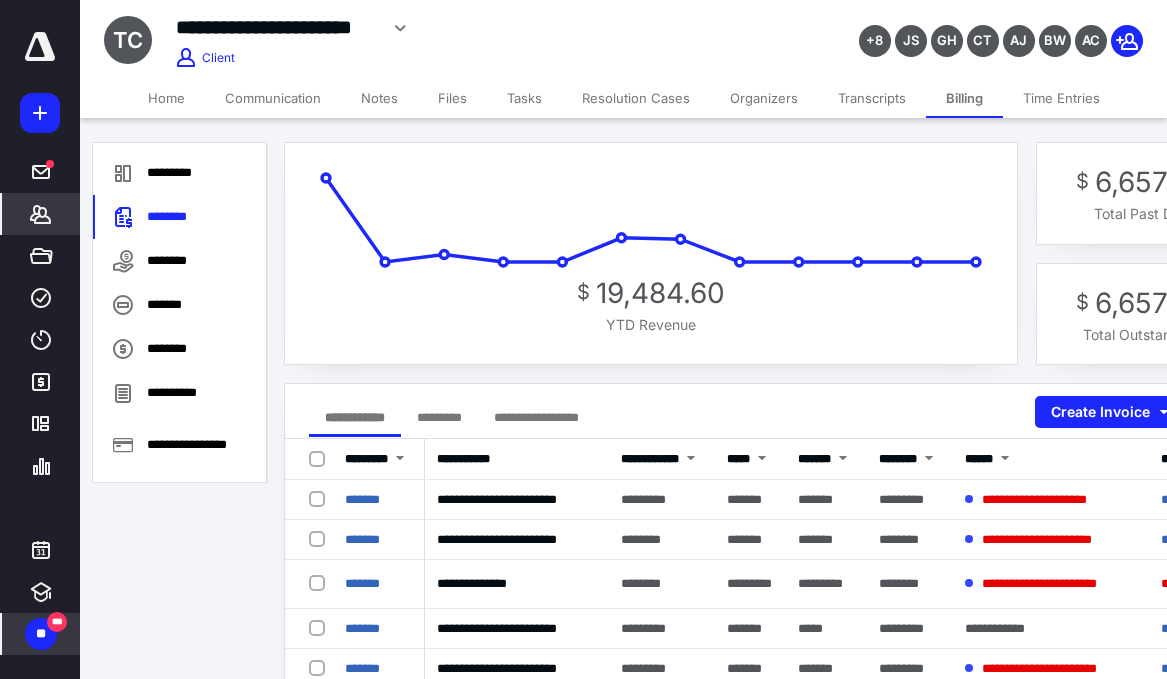 click on "Files" at bounding box center (452, 98) 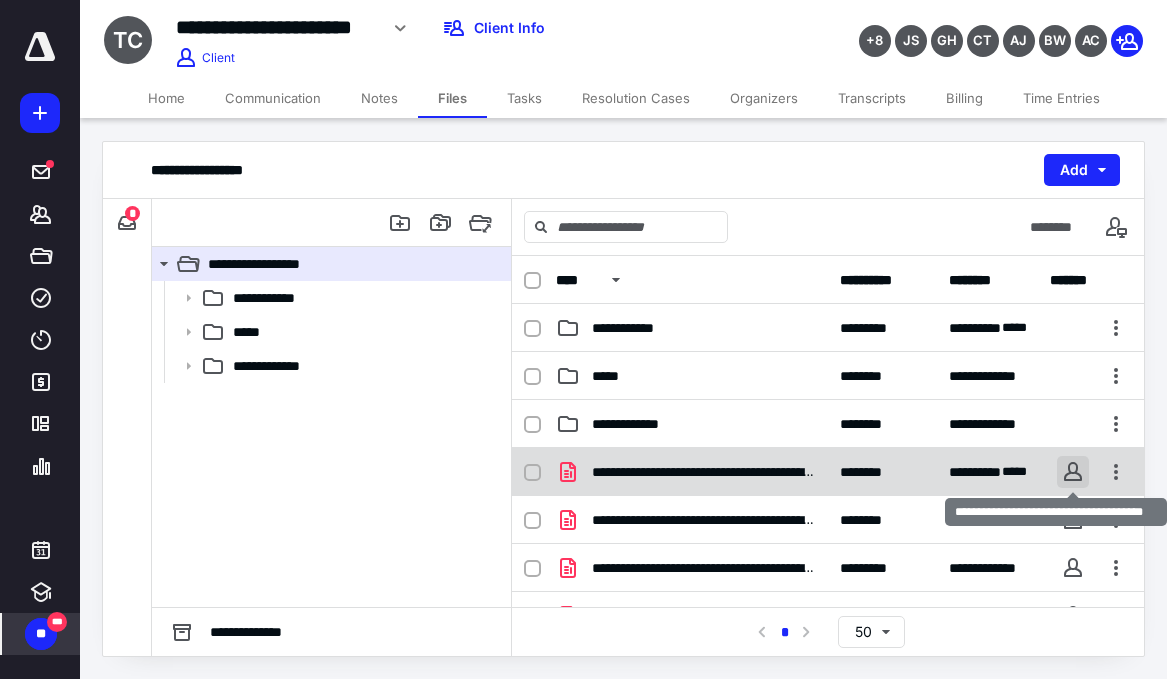 click at bounding box center (1073, 472) 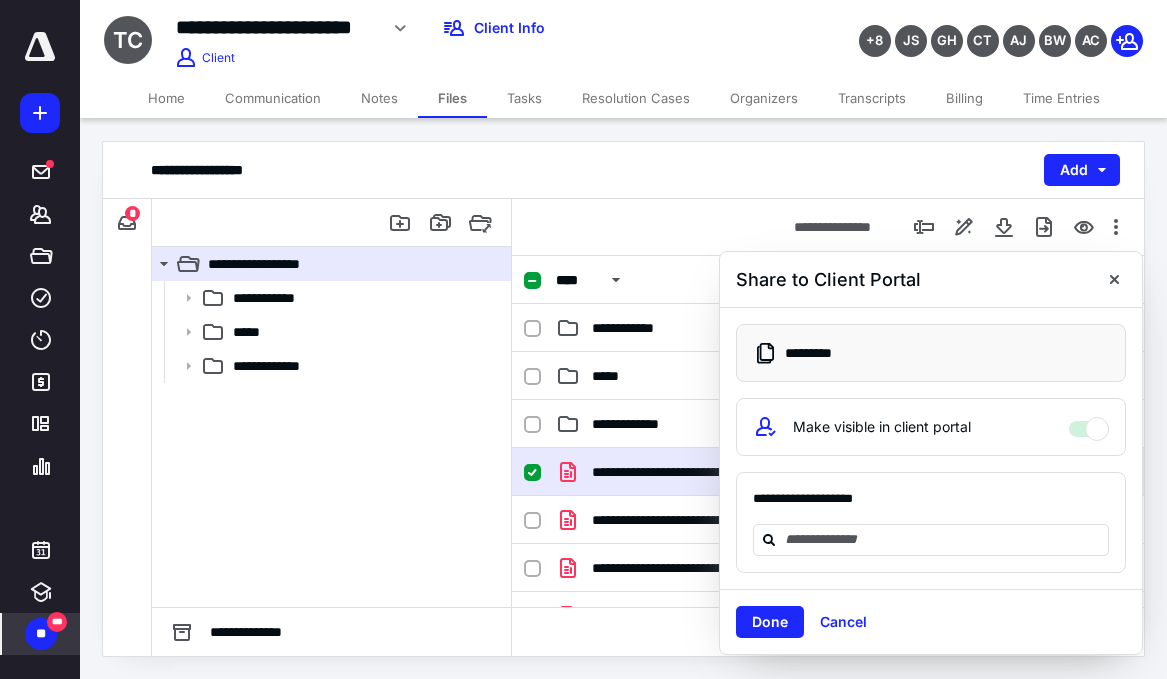 click on "Done" at bounding box center (770, 622) 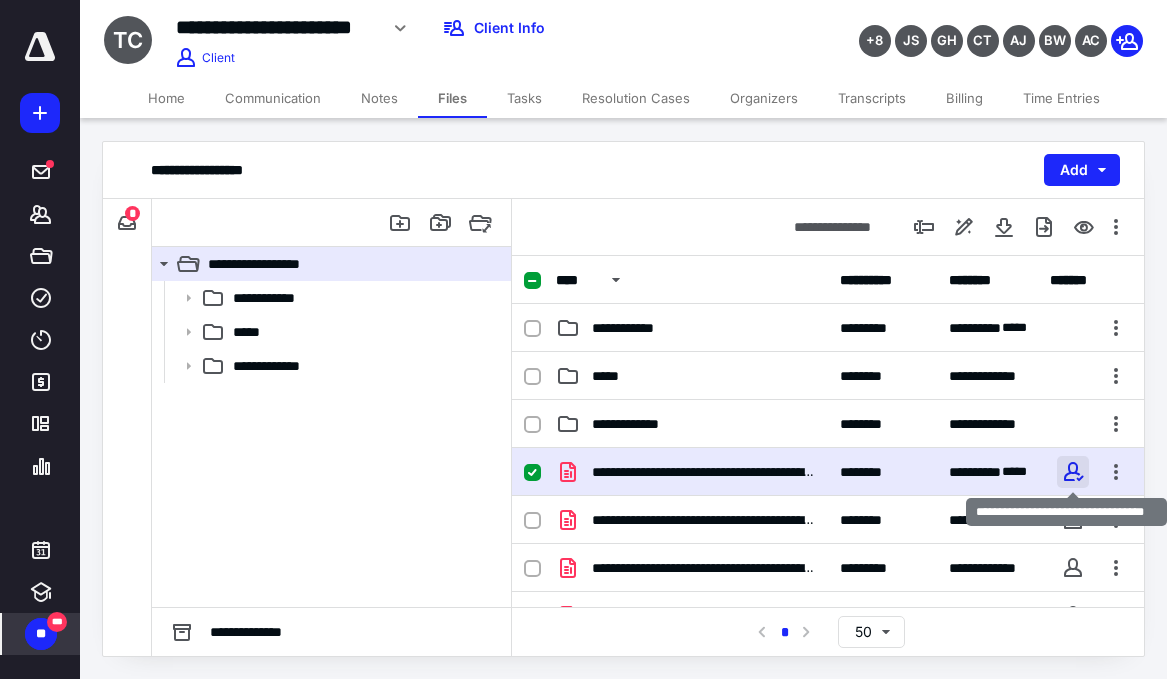 click at bounding box center (1073, 472) 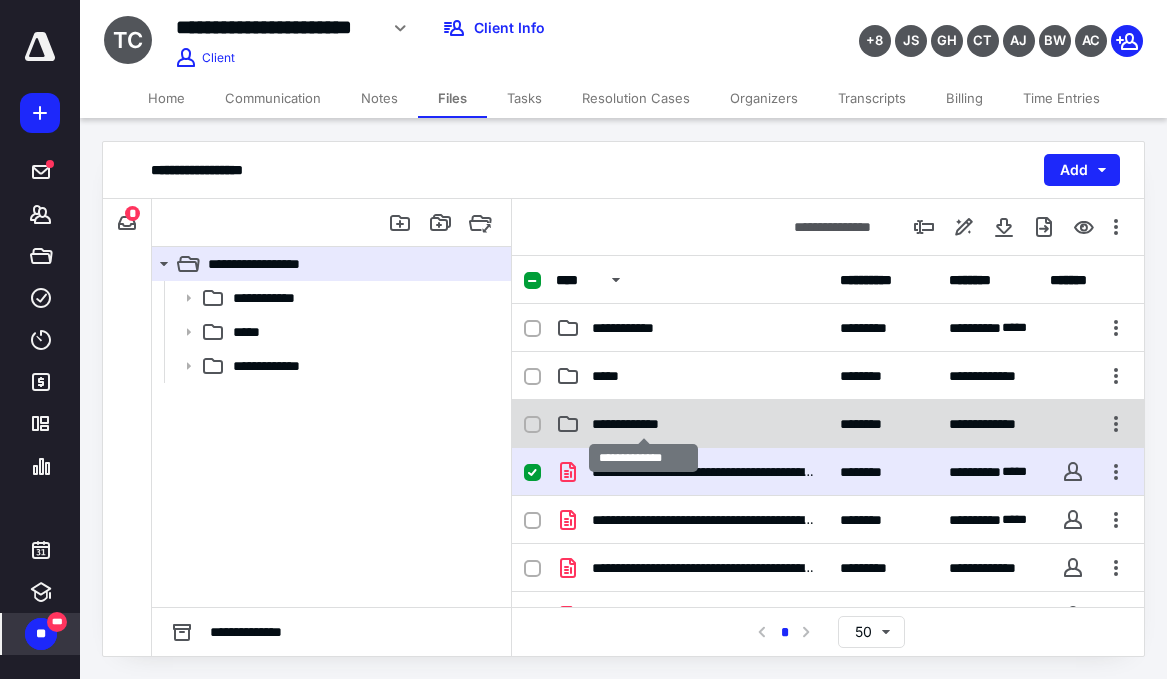 click on "**********" at bounding box center (643, 424) 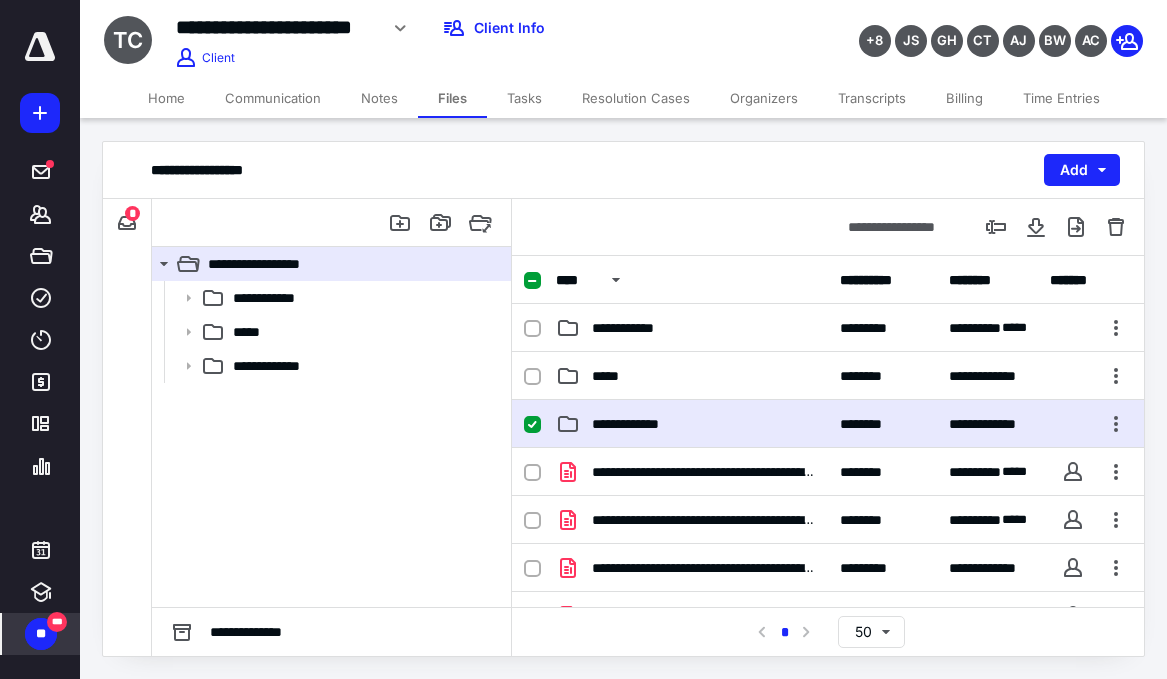 click 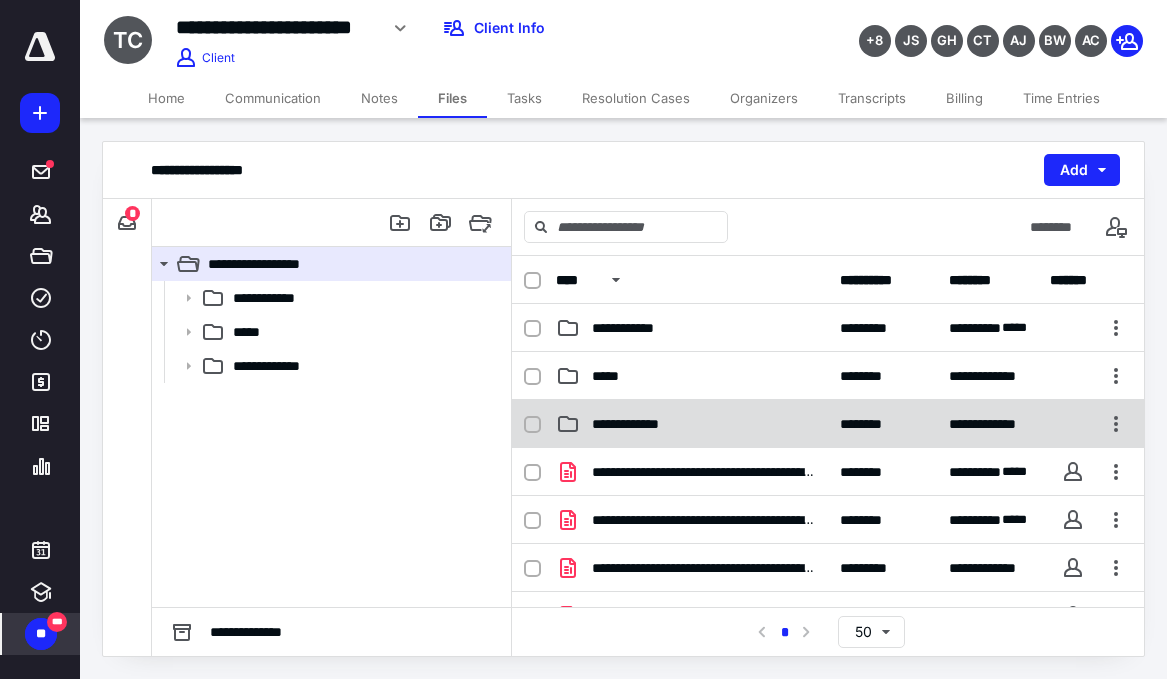 click 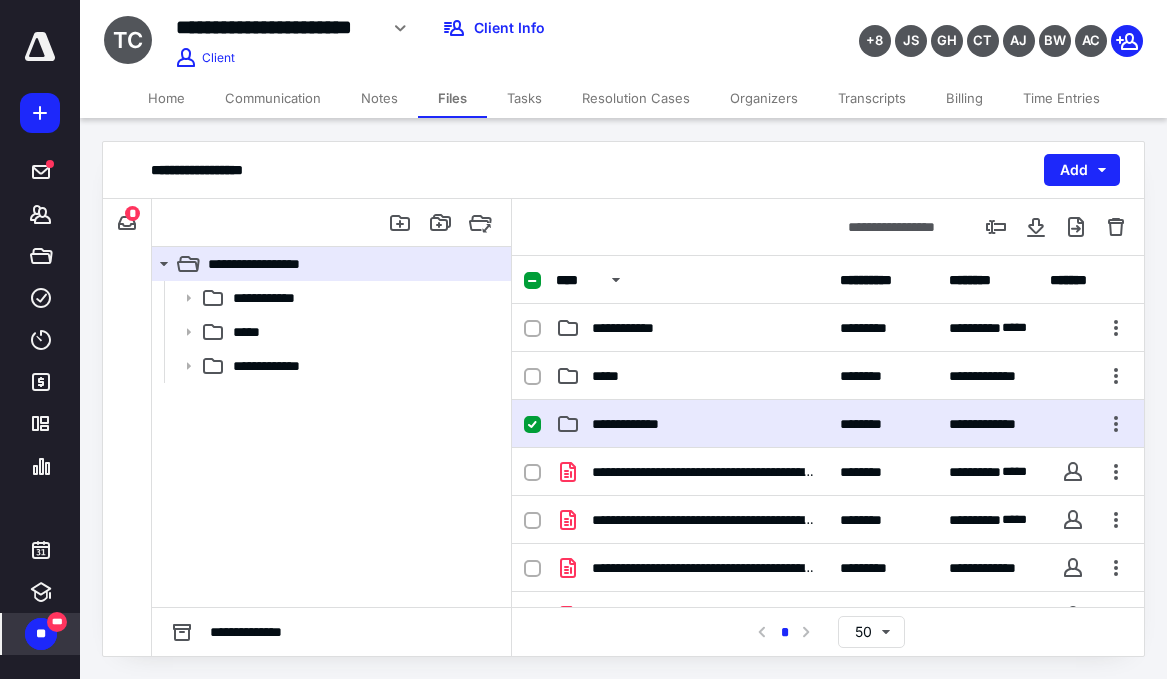 click 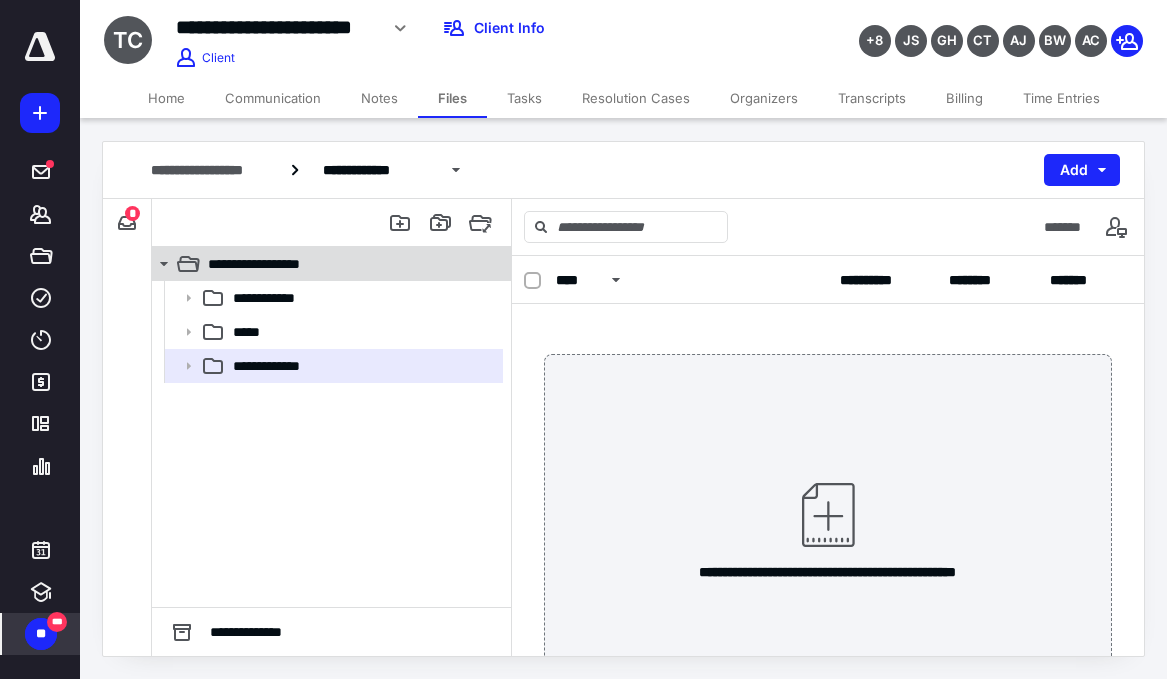 click on "**********" at bounding box center [320, 264] 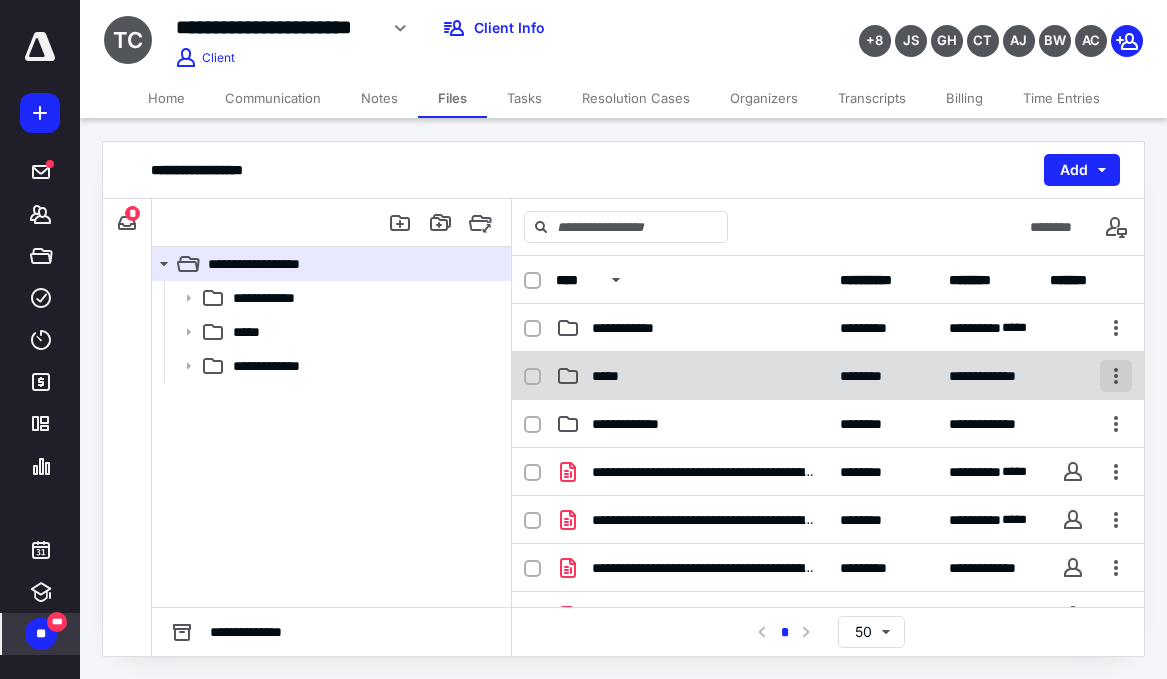 click at bounding box center (1116, 376) 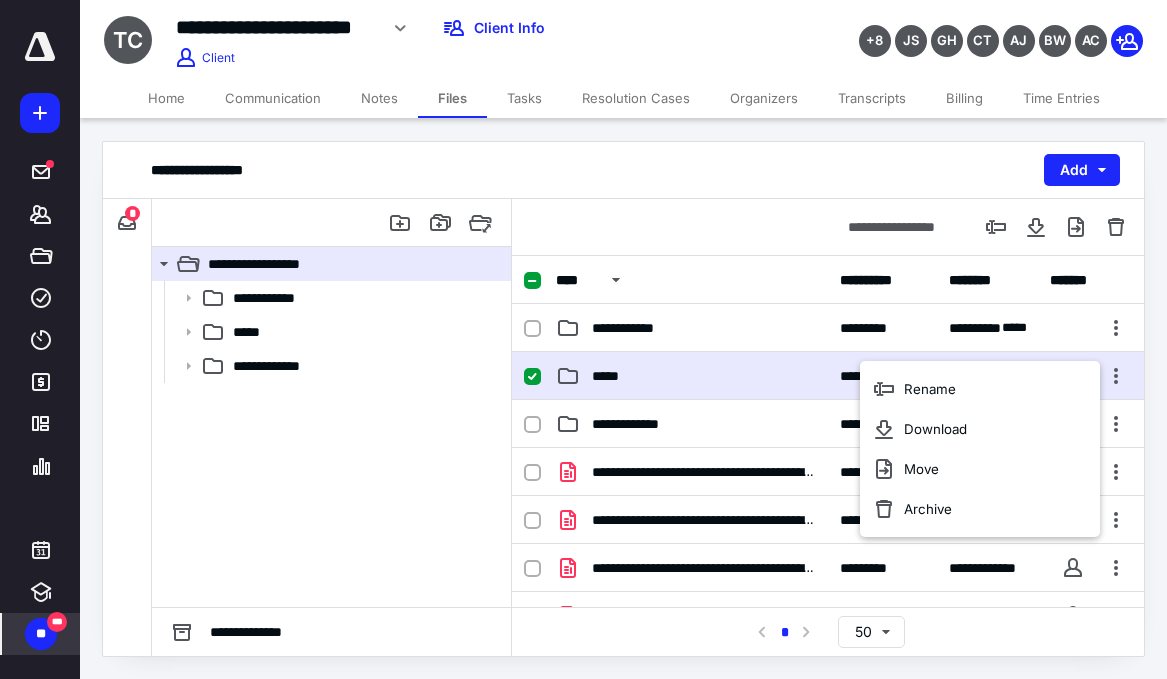 click on "****" at bounding box center [692, 280] 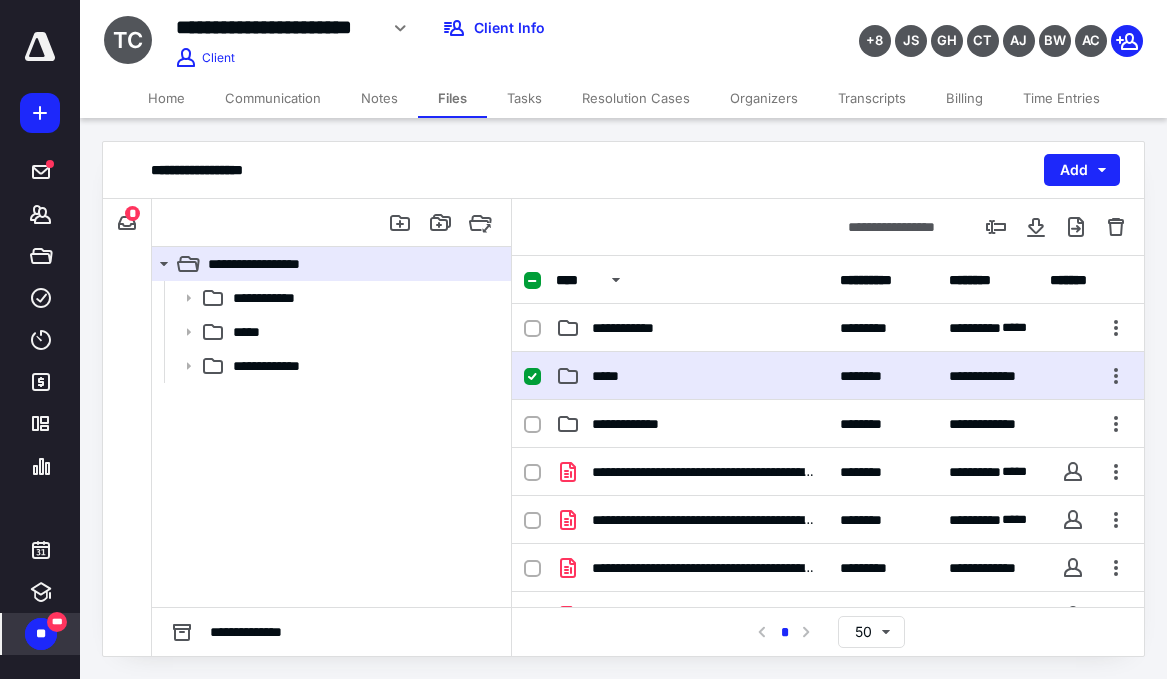 click at bounding box center [532, 377] 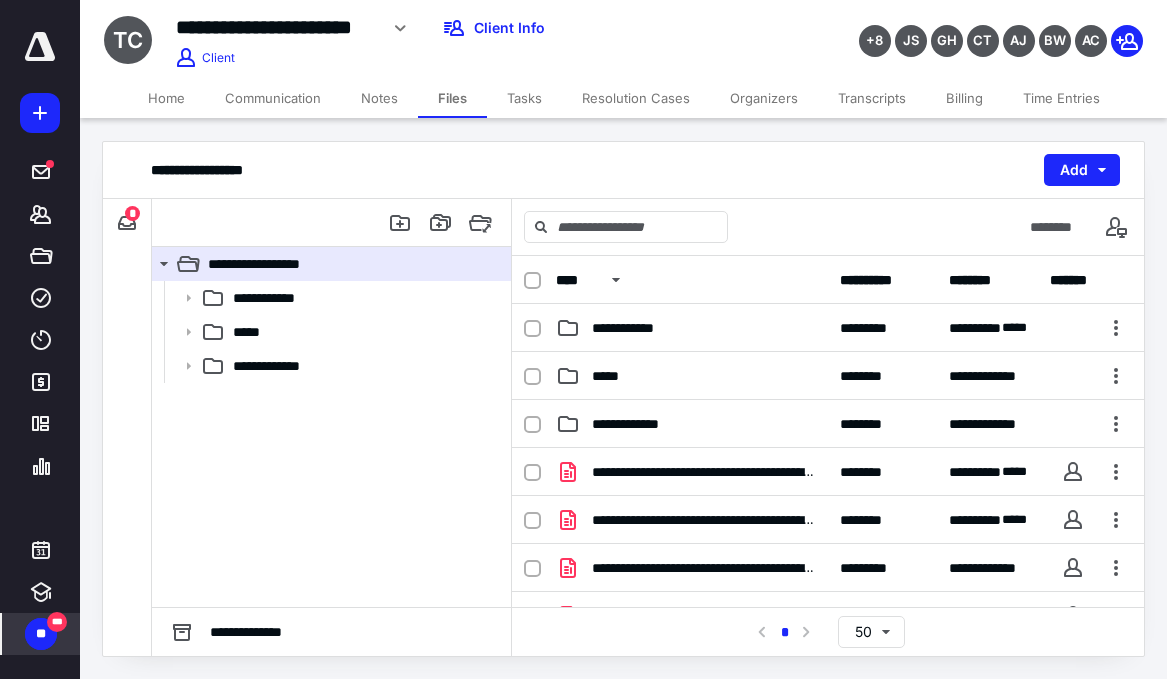 click on "** ***" at bounding box center (41, 634) 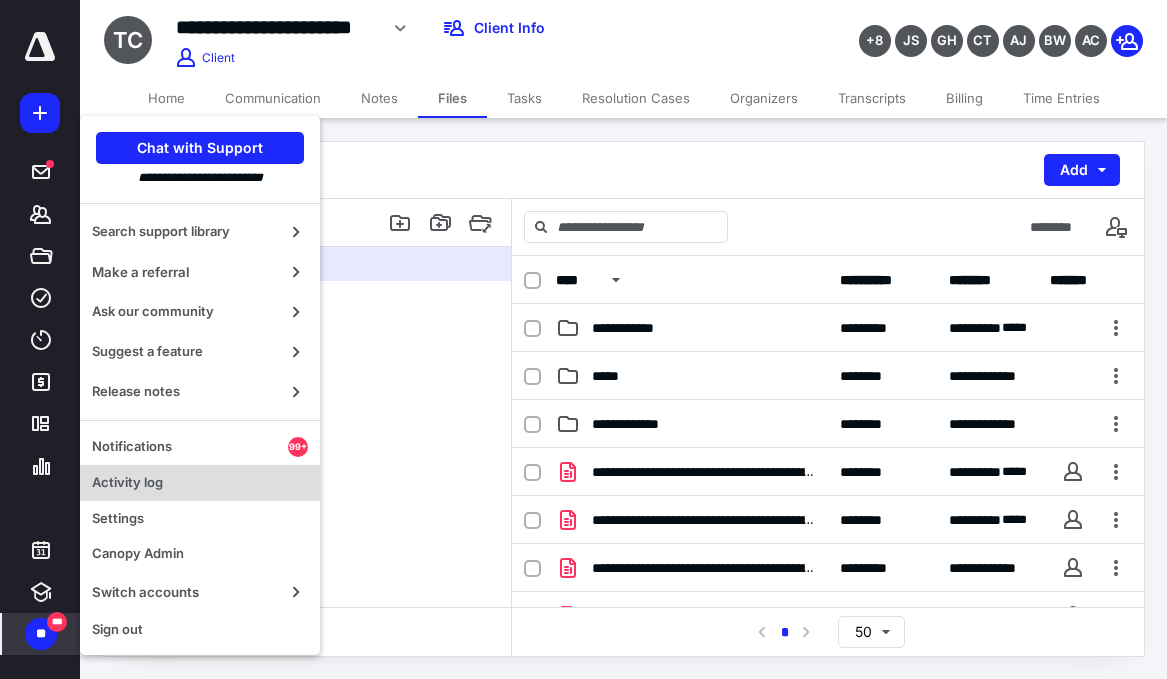 click on "Activity log" at bounding box center [200, 483] 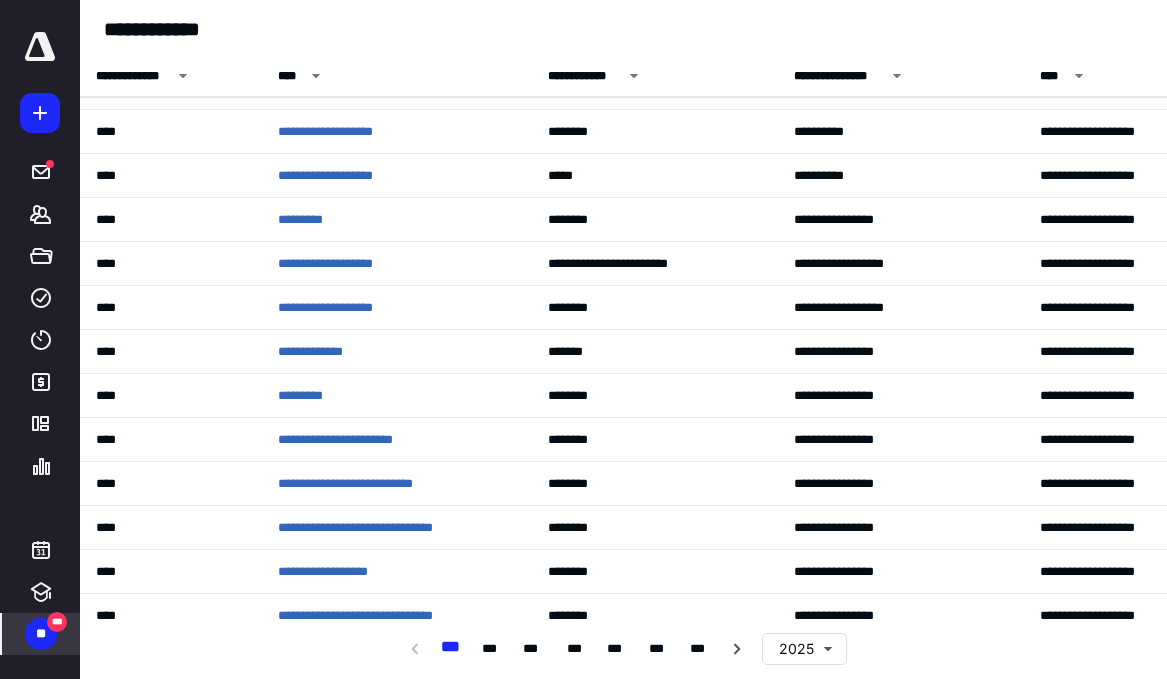 scroll, scrollTop: 327, scrollLeft: 0, axis: vertical 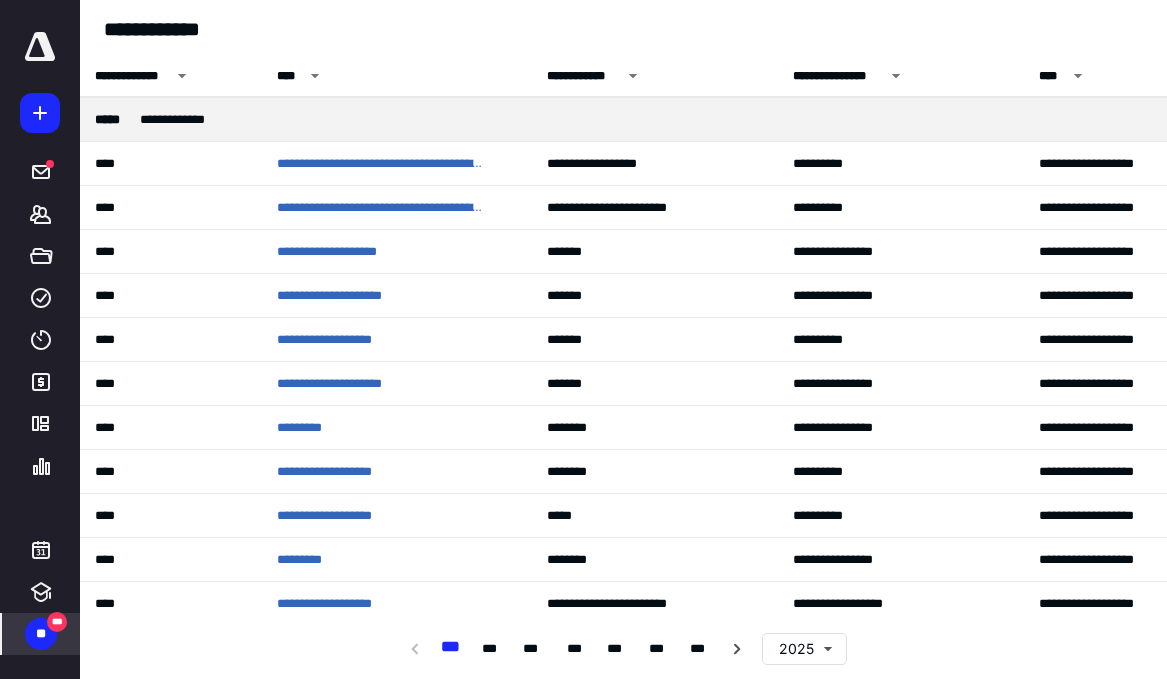 click on "**" at bounding box center [41, 634] 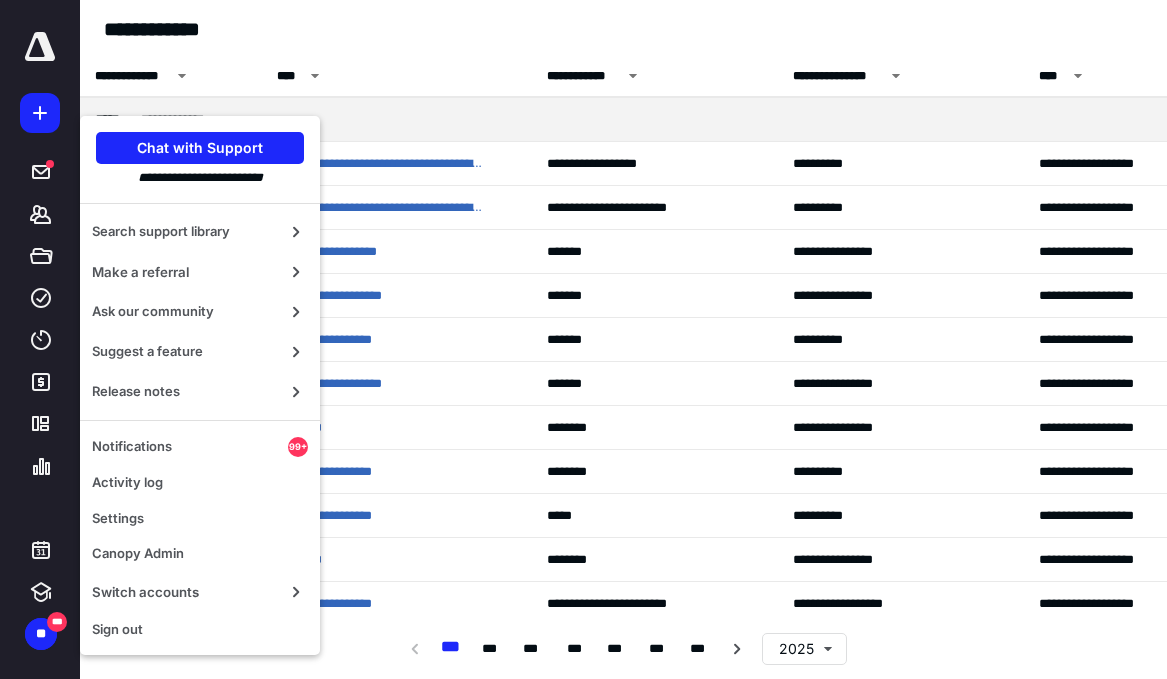 drag, startPoint x: 214, startPoint y: 558, endPoint x: 412, endPoint y: 446, distance: 227.48187 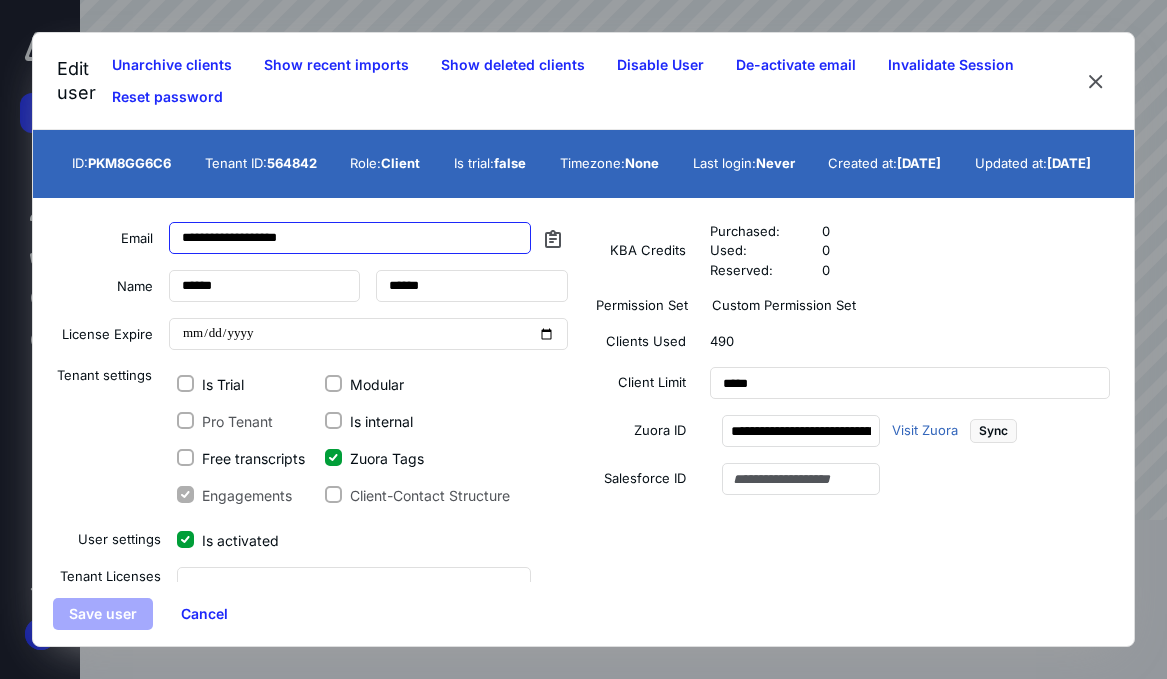 drag, startPoint x: 375, startPoint y: 237, endPoint x: 250, endPoint y: 243, distance: 125.14392 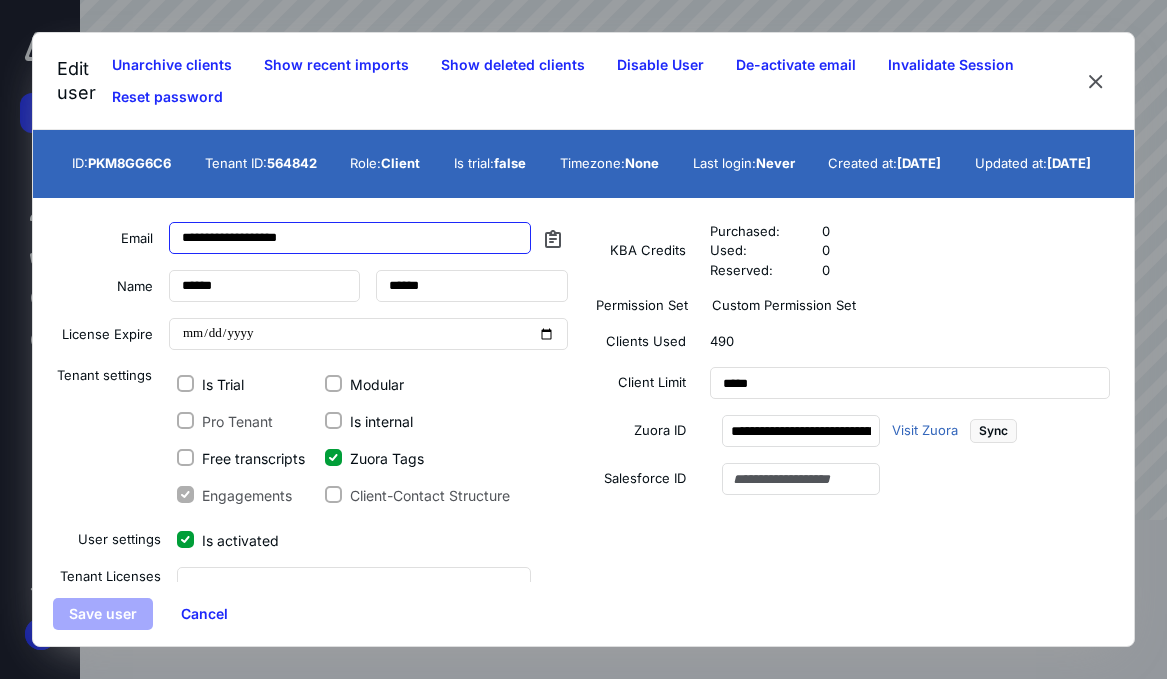 click on "**********" at bounding box center [308, 238] 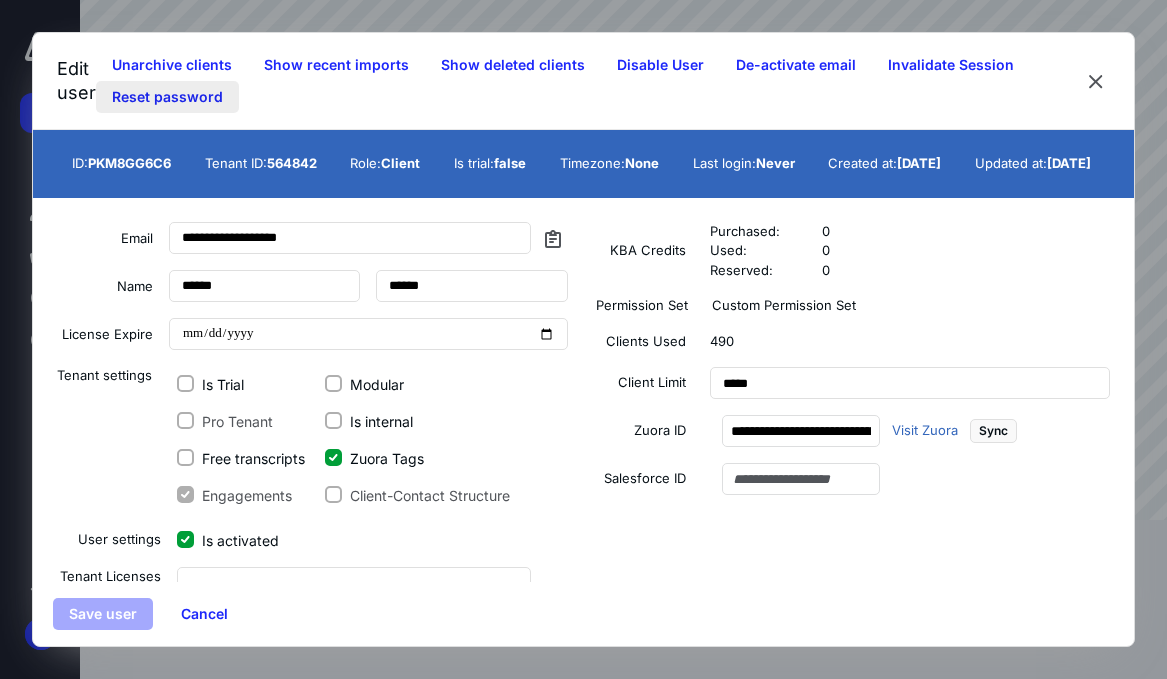 click on "Reset password" at bounding box center (167, 97) 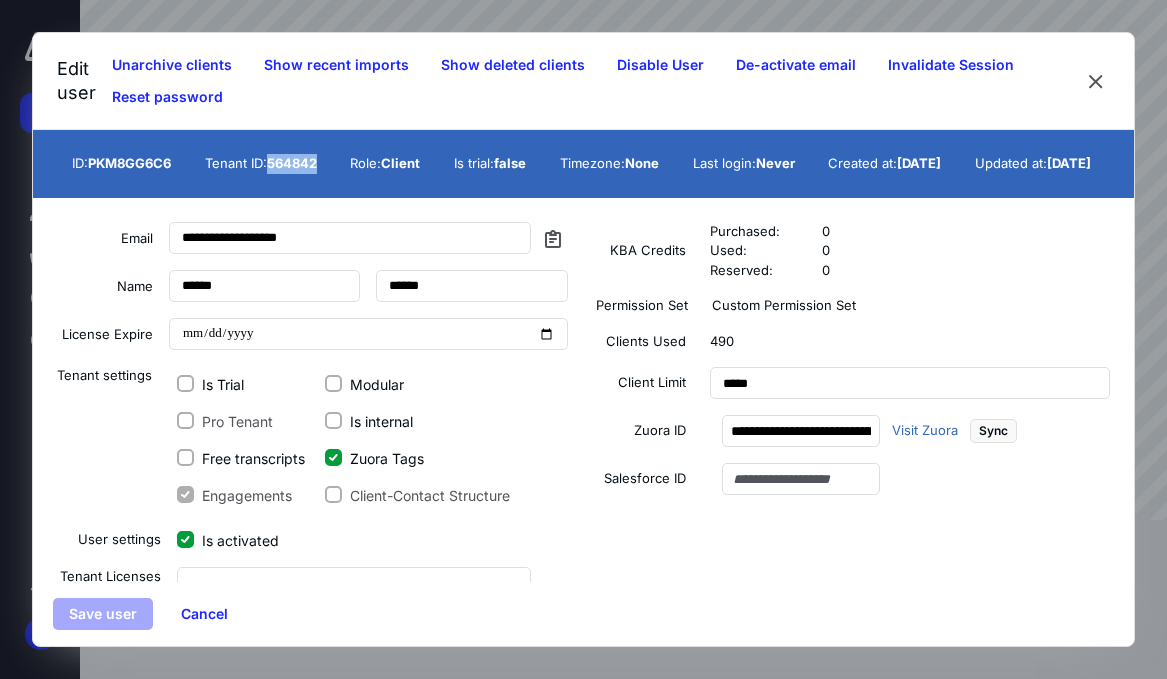 drag, startPoint x: 314, startPoint y: 166, endPoint x: 290, endPoint y: 169, distance: 24.186773 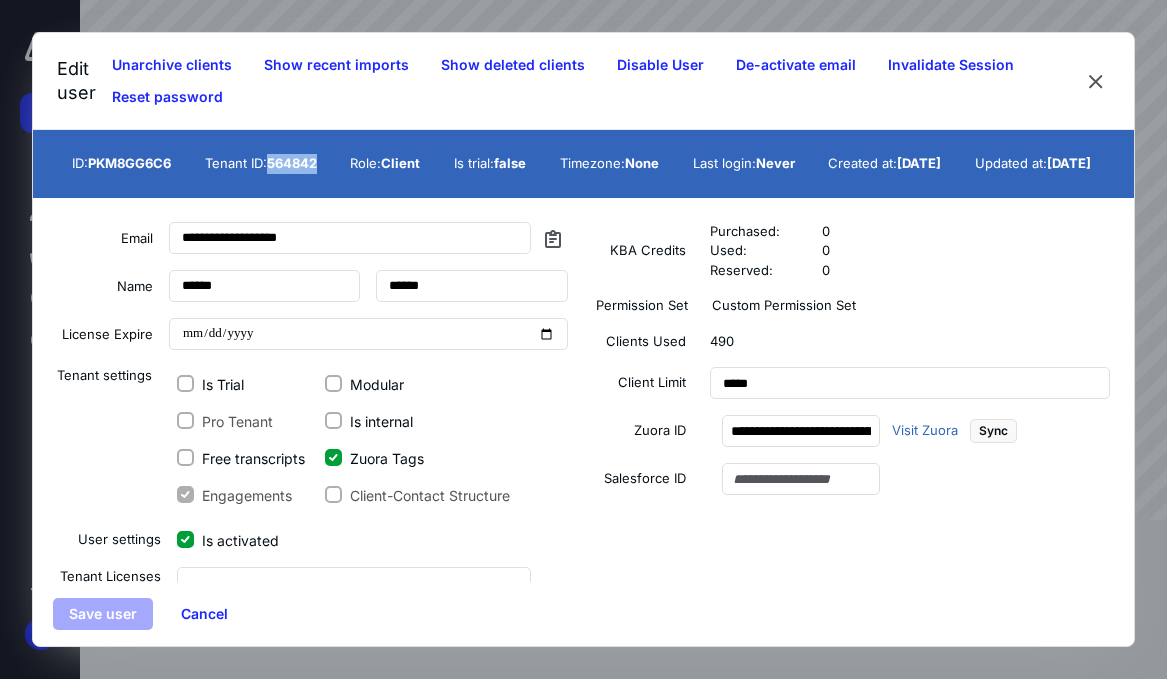 click on "ID:  PKM8GG6C6 Tenant ID:  564842 Role:  Client Is trial:  false Timezone:  None Last login:  Never Created at:  [DATE] Updated at:  [DATE]" at bounding box center [583, 164] 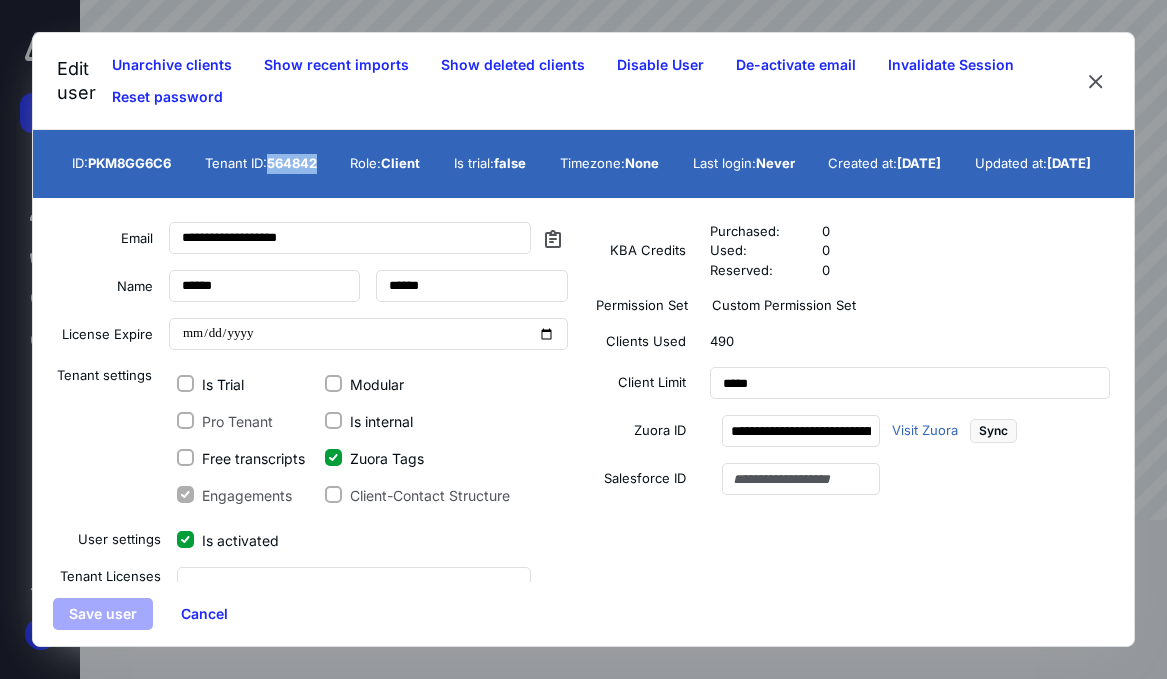 copy on "564842" 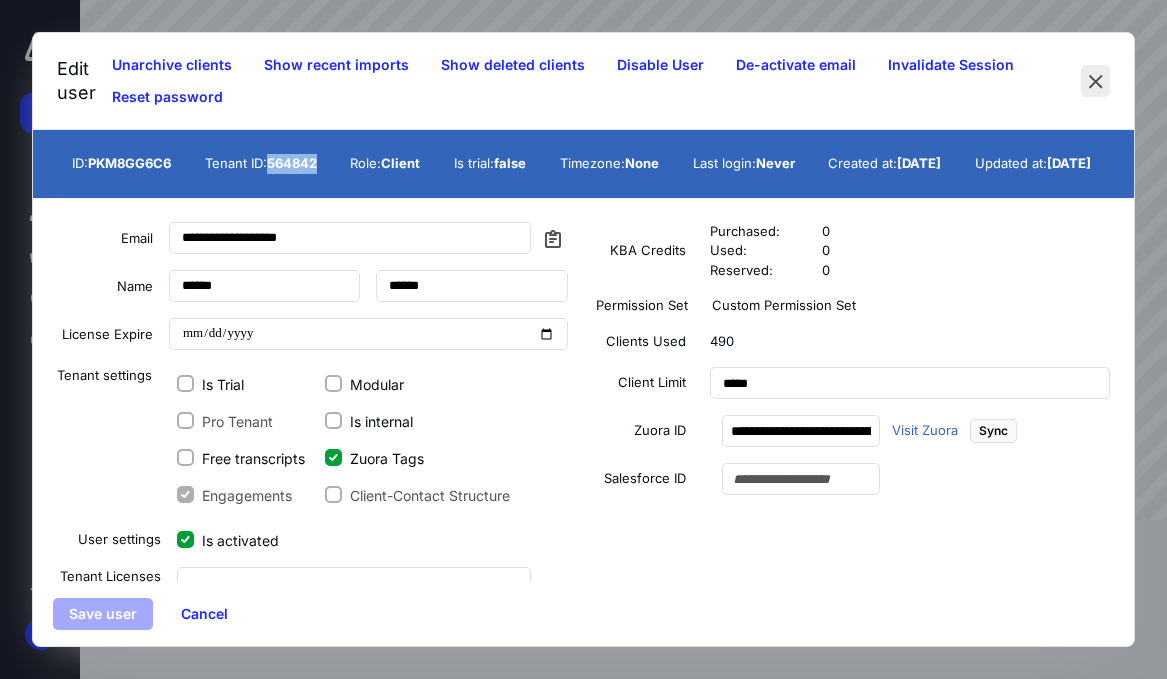 click at bounding box center [1095, 81] 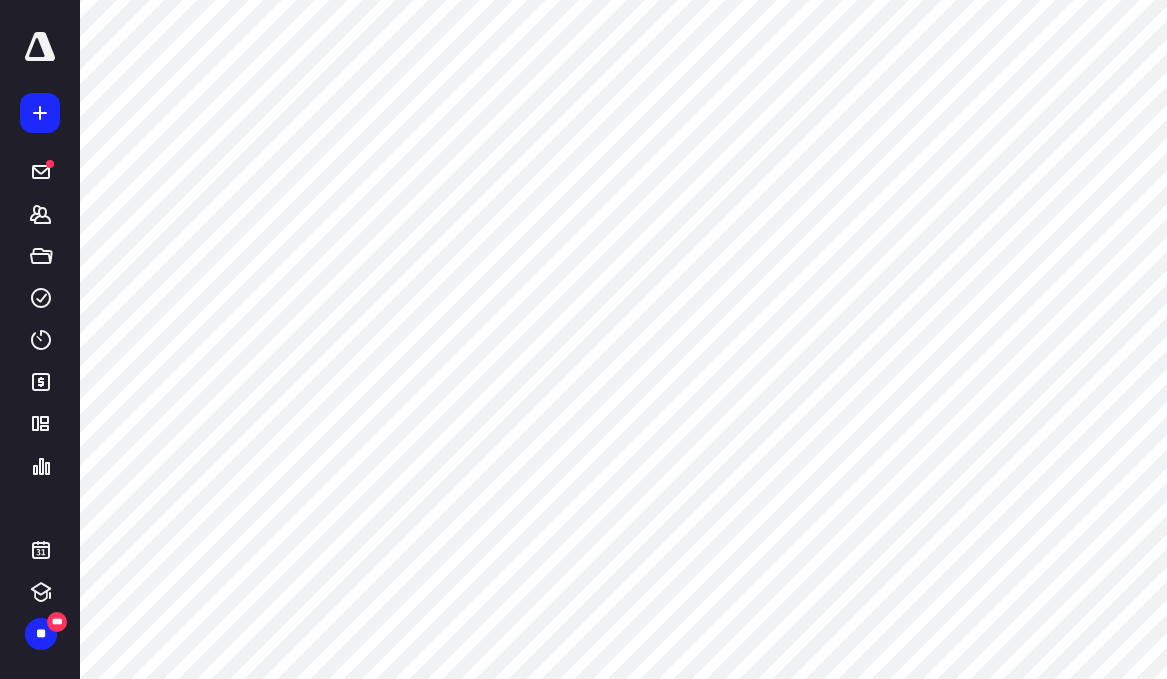 scroll, scrollTop: 532, scrollLeft: 0, axis: vertical 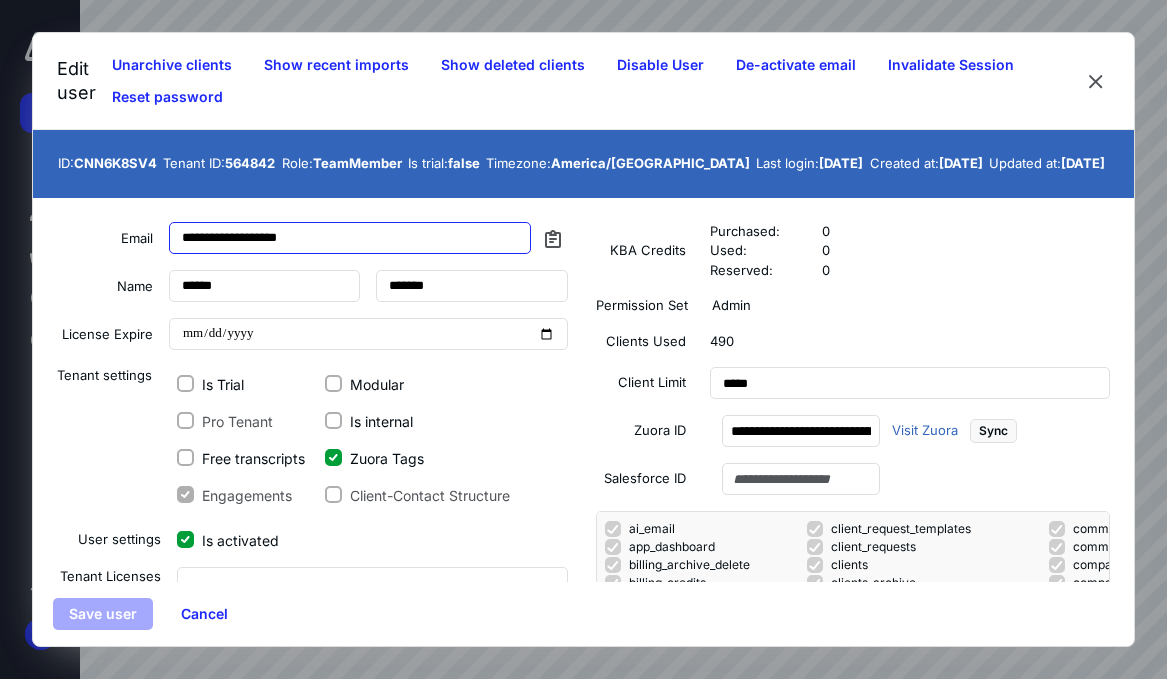 drag, startPoint x: 349, startPoint y: 265, endPoint x: 128, endPoint y: 262, distance: 221.02036 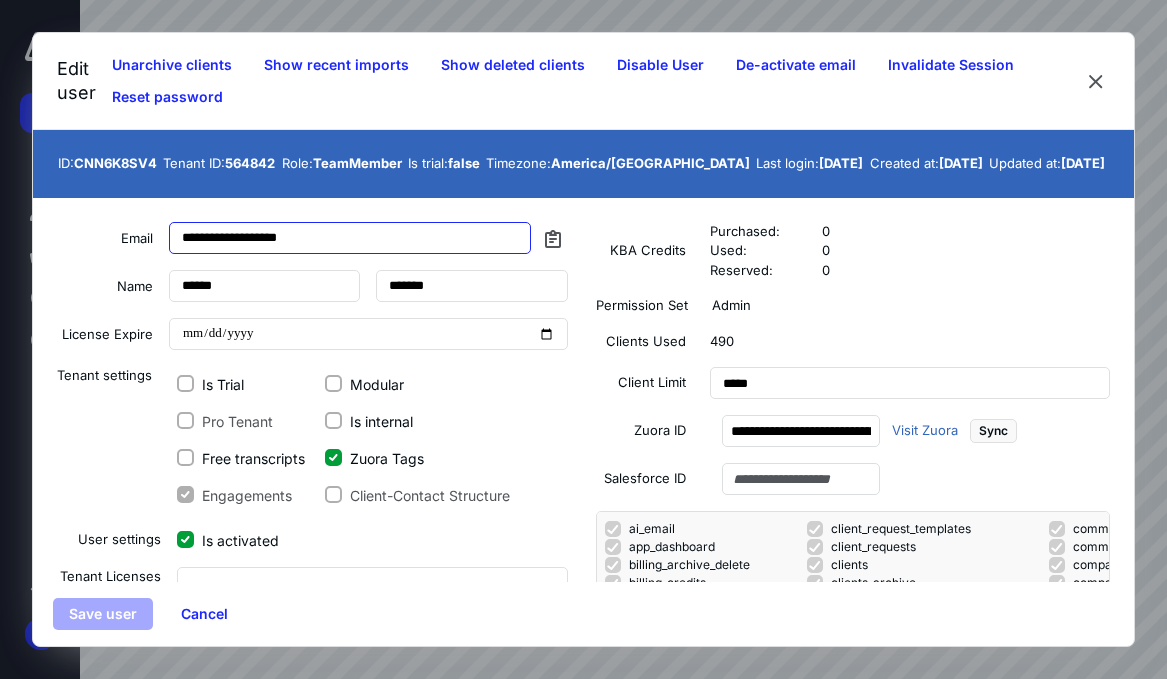 click on "**********" at bounding box center [308, 238] 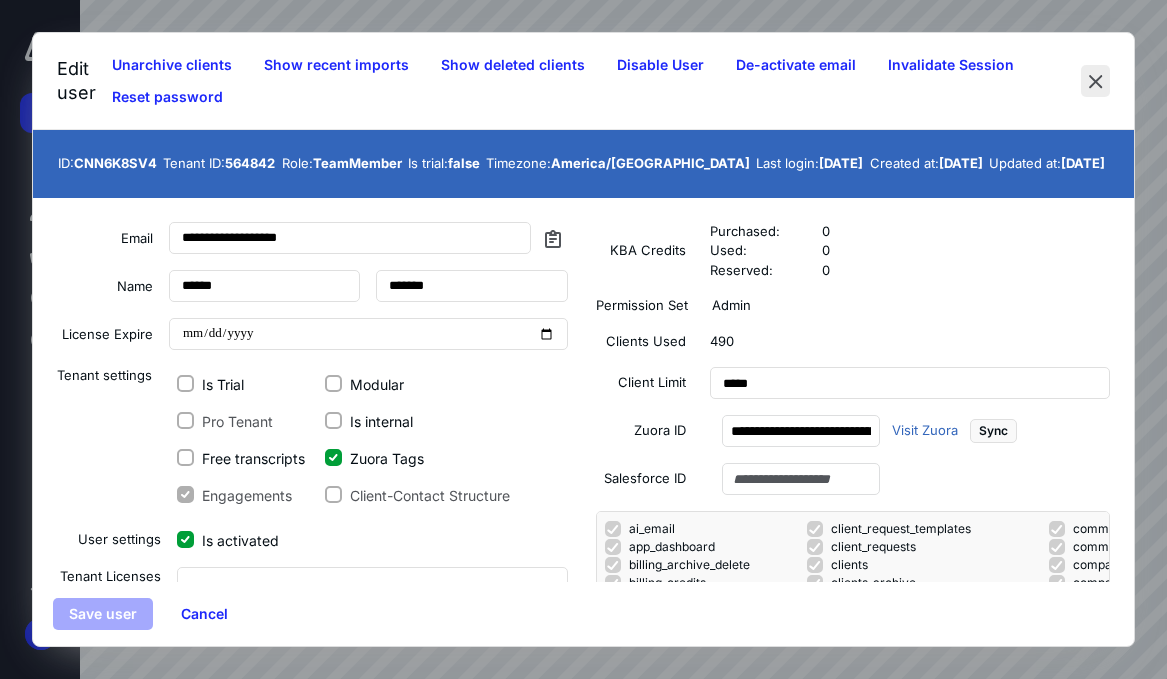 click at bounding box center (1095, 81) 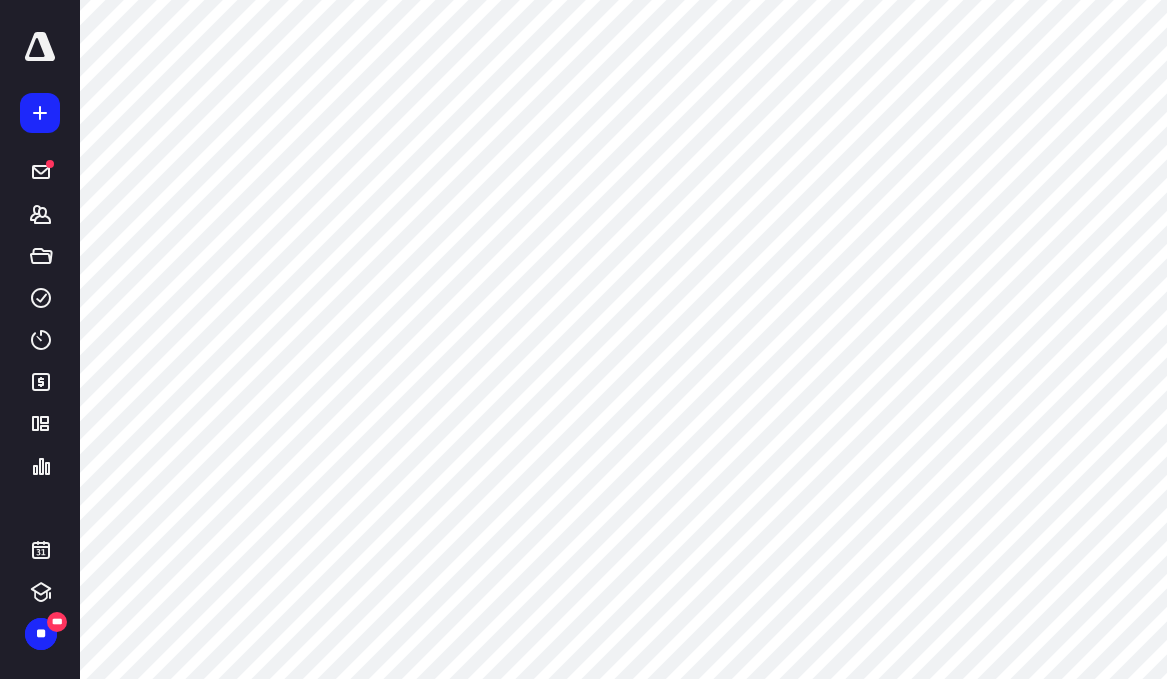 scroll, scrollTop: 0, scrollLeft: 0, axis: both 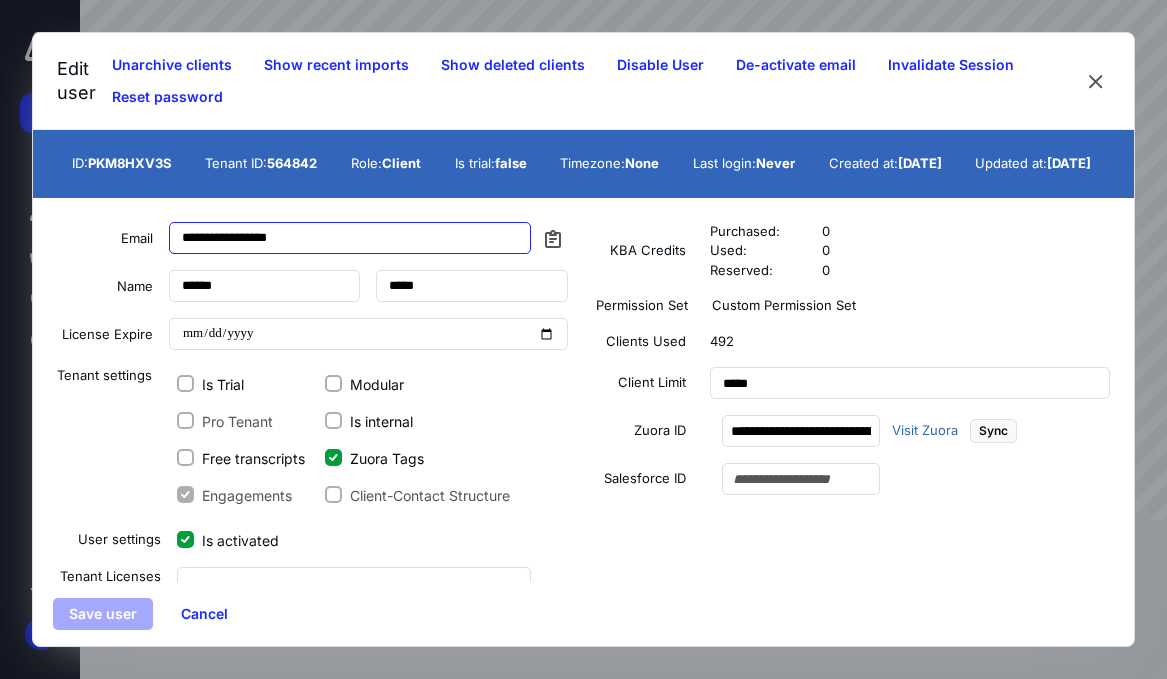 drag, startPoint x: 364, startPoint y: 242, endPoint x: 241, endPoint y: 241, distance: 123.00407 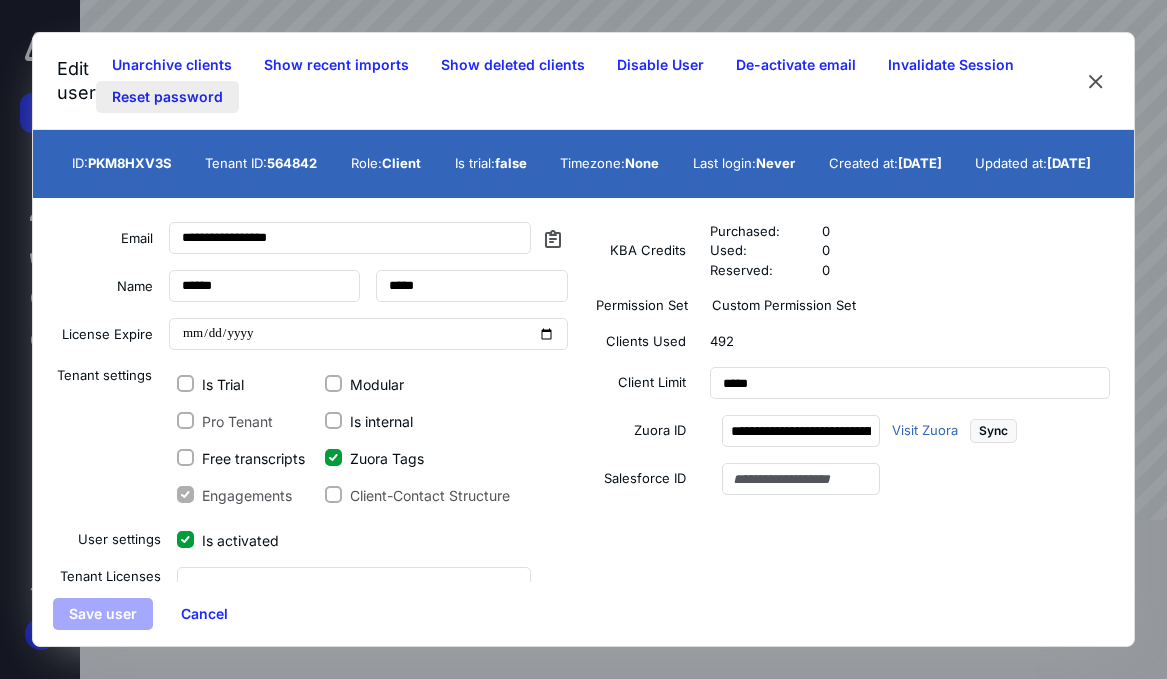 click on "Reset password" at bounding box center (167, 97) 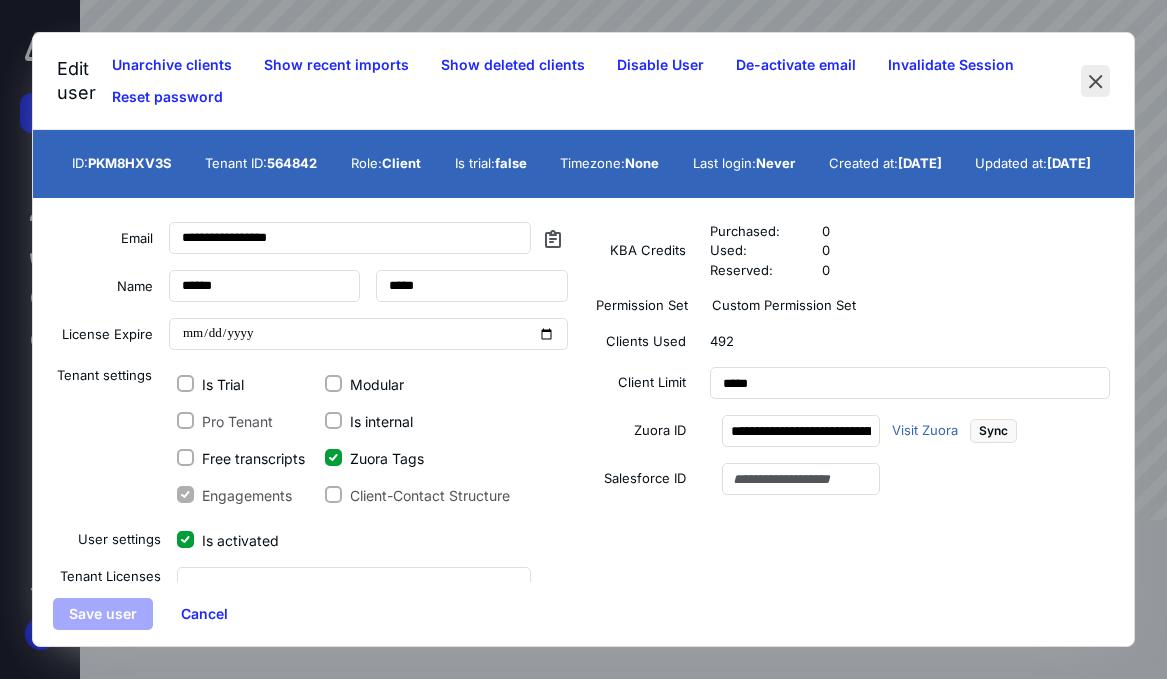 click at bounding box center (1095, 81) 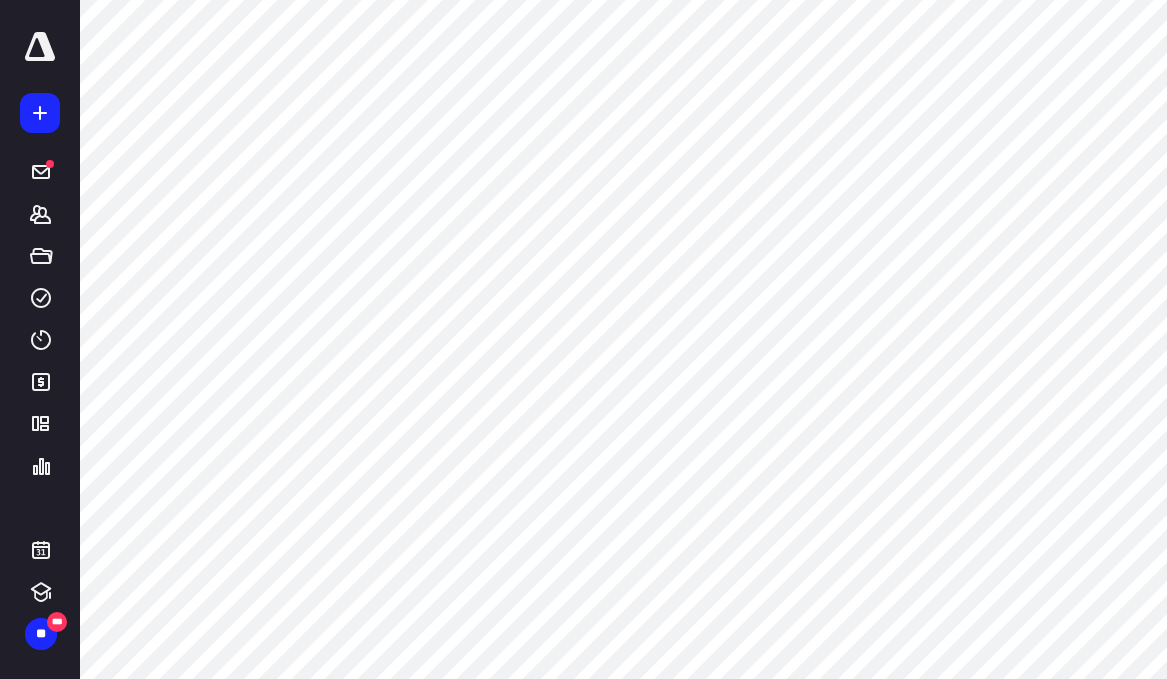 scroll, scrollTop: 452, scrollLeft: 0, axis: vertical 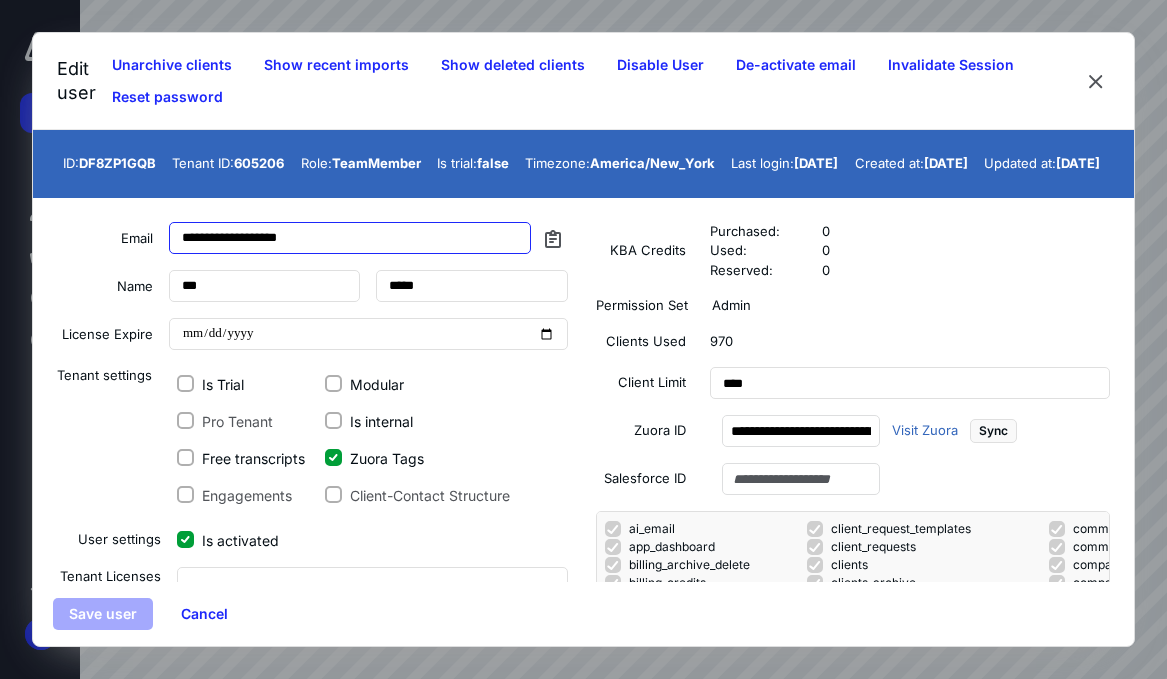 click on "**********" at bounding box center (350, 238) 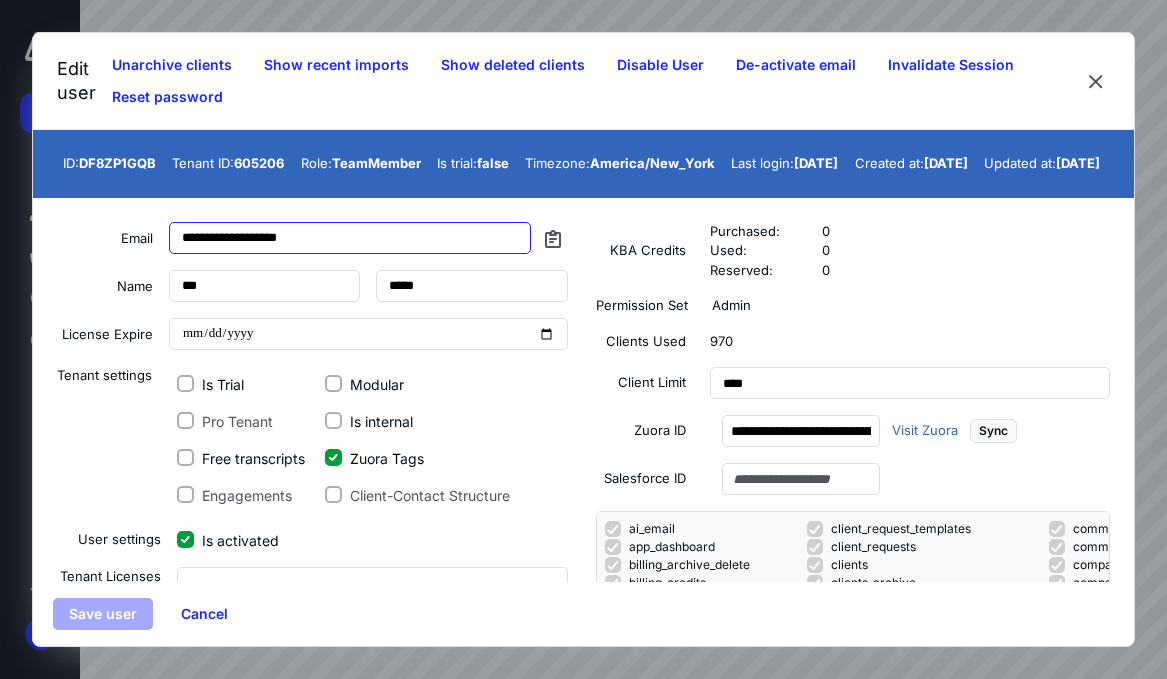 click on "**********" at bounding box center [308, 238] 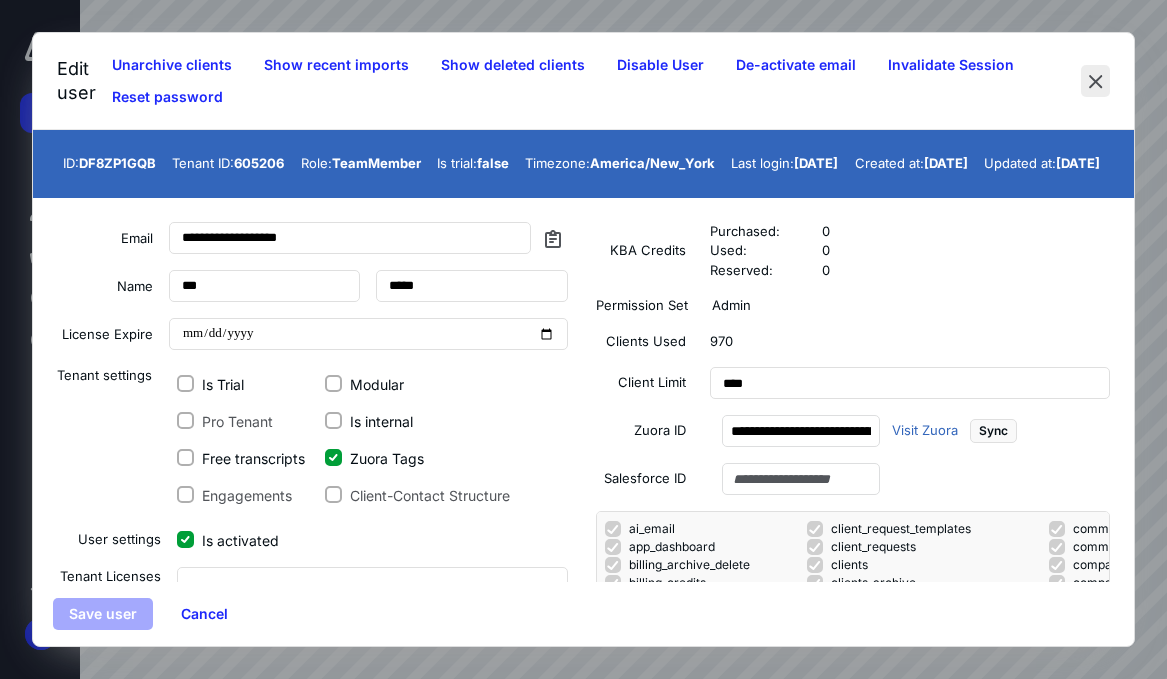 click at bounding box center [1095, 81] 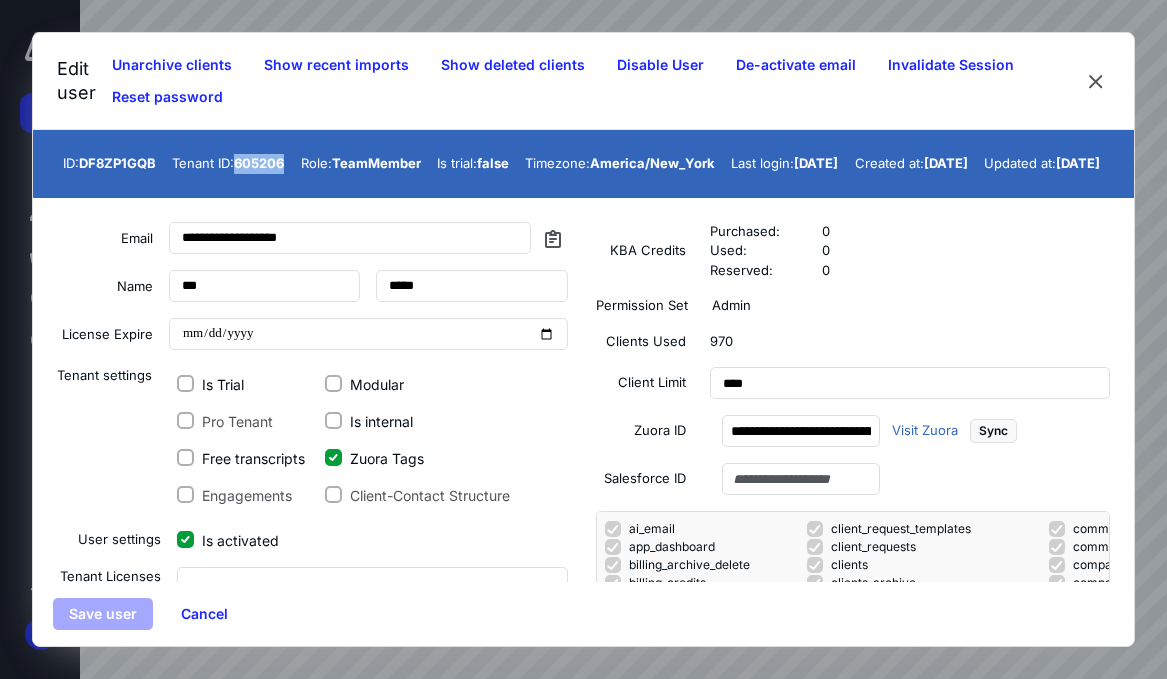 drag, startPoint x: 212, startPoint y: 182, endPoint x: 160, endPoint y: 185, distance: 52.086468 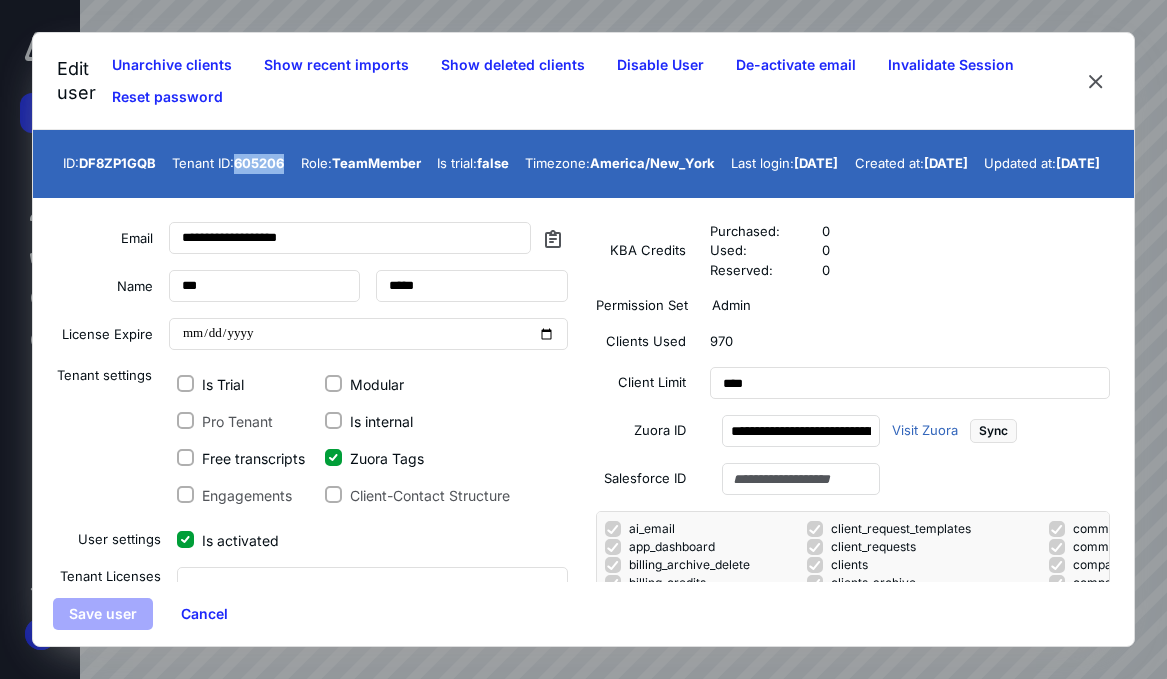 click on "Tenant ID:  605206" at bounding box center [228, 164] 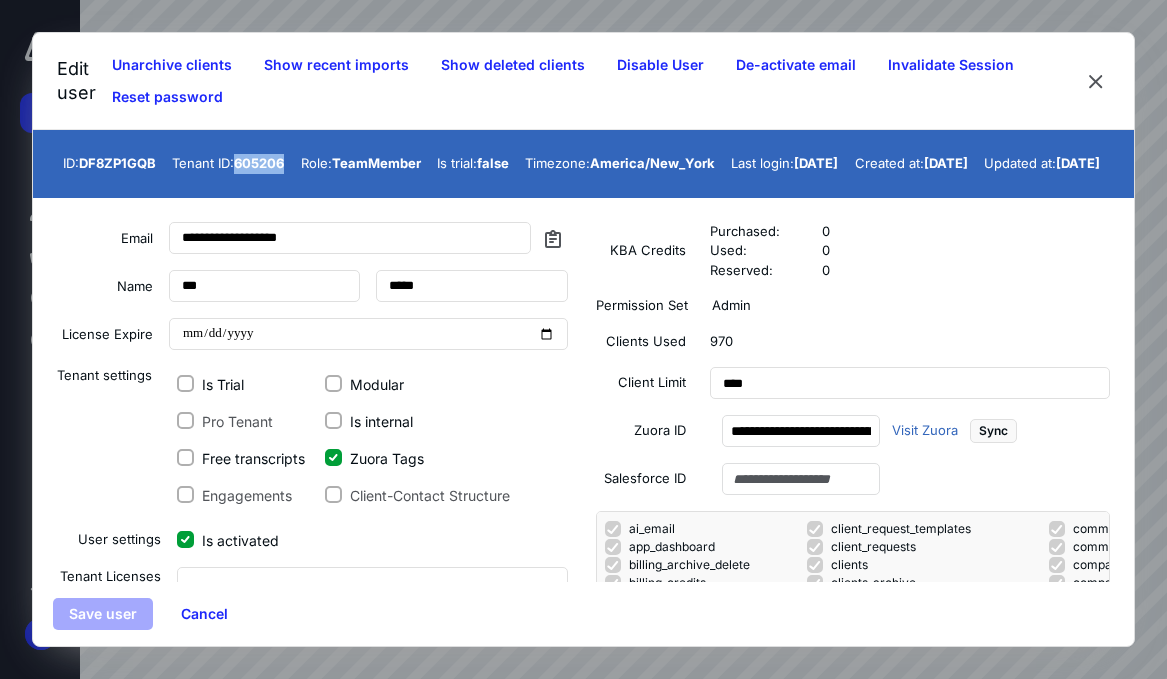 copy on "605206" 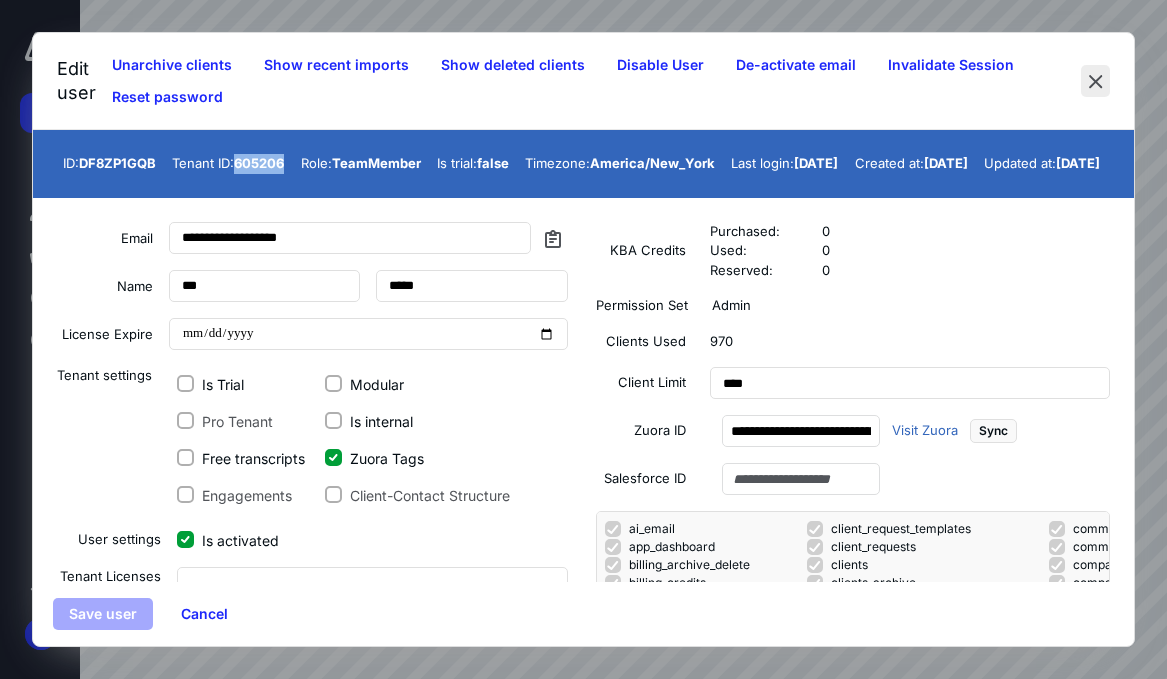 click at bounding box center [1095, 81] 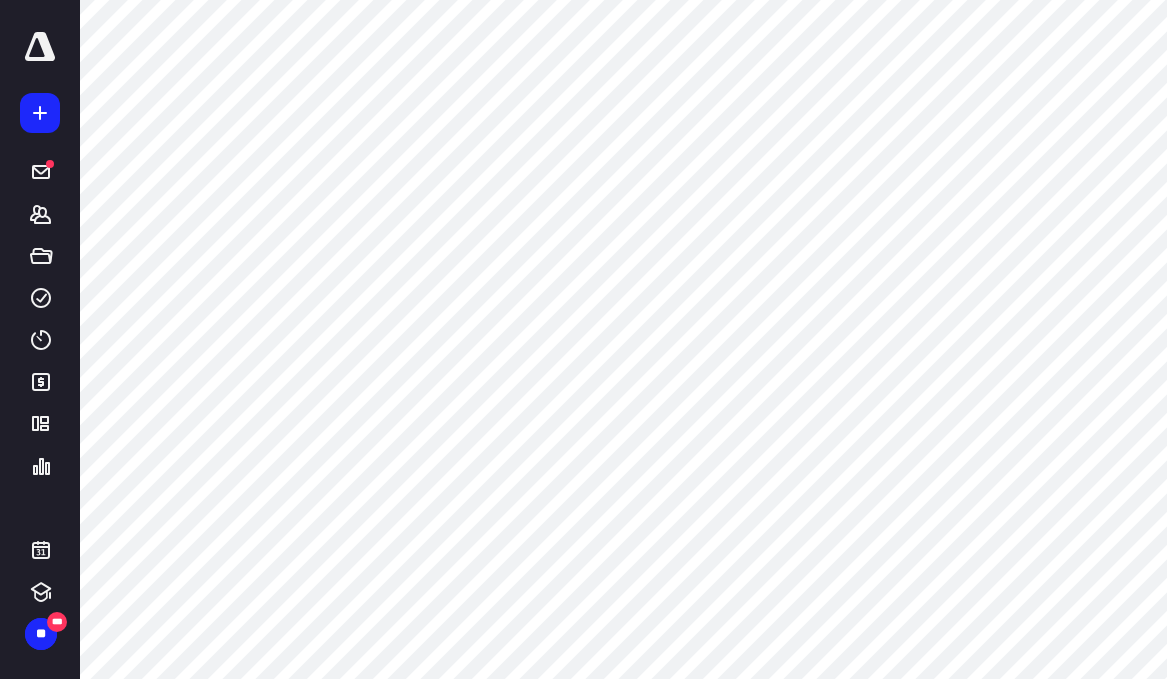 scroll, scrollTop: 451, scrollLeft: 0, axis: vertical 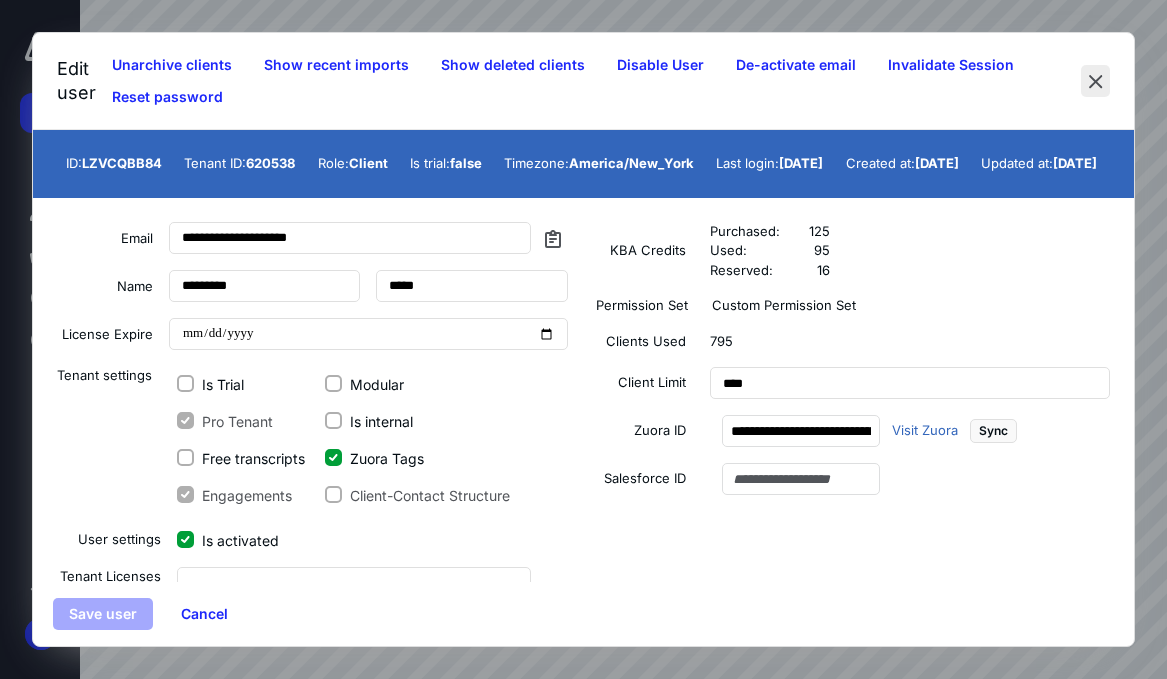 click at bounding box center (1095, 81) 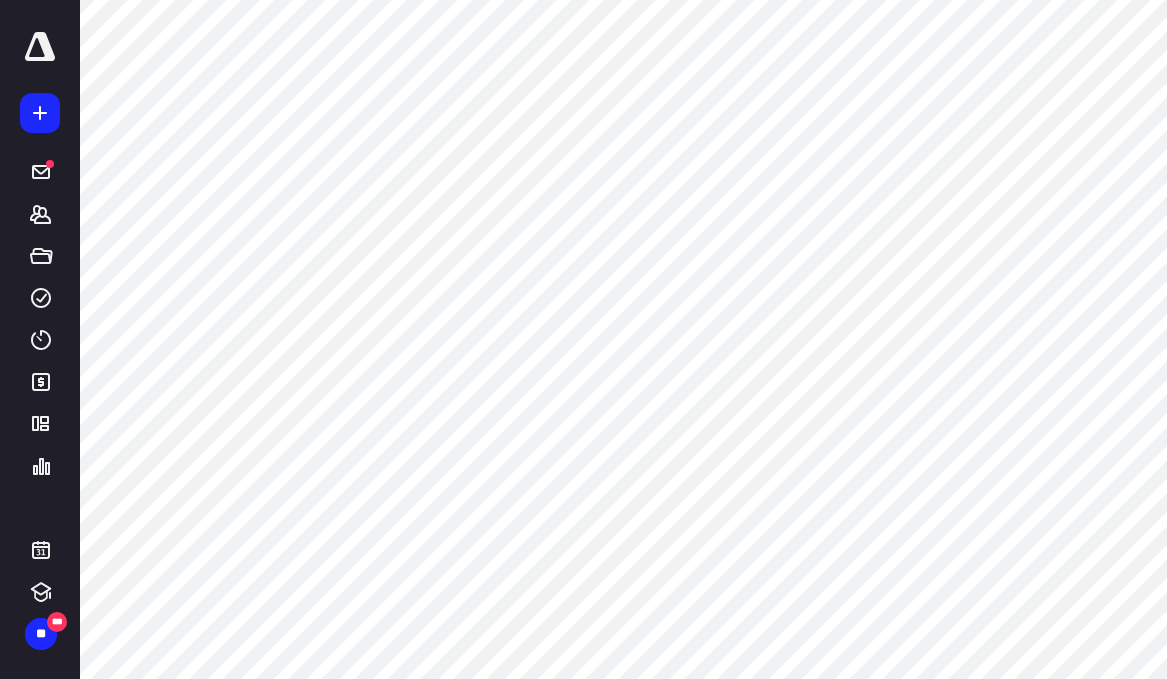 scroll, scrollTop: 1158, scrollLeft: 0, axis: vertical 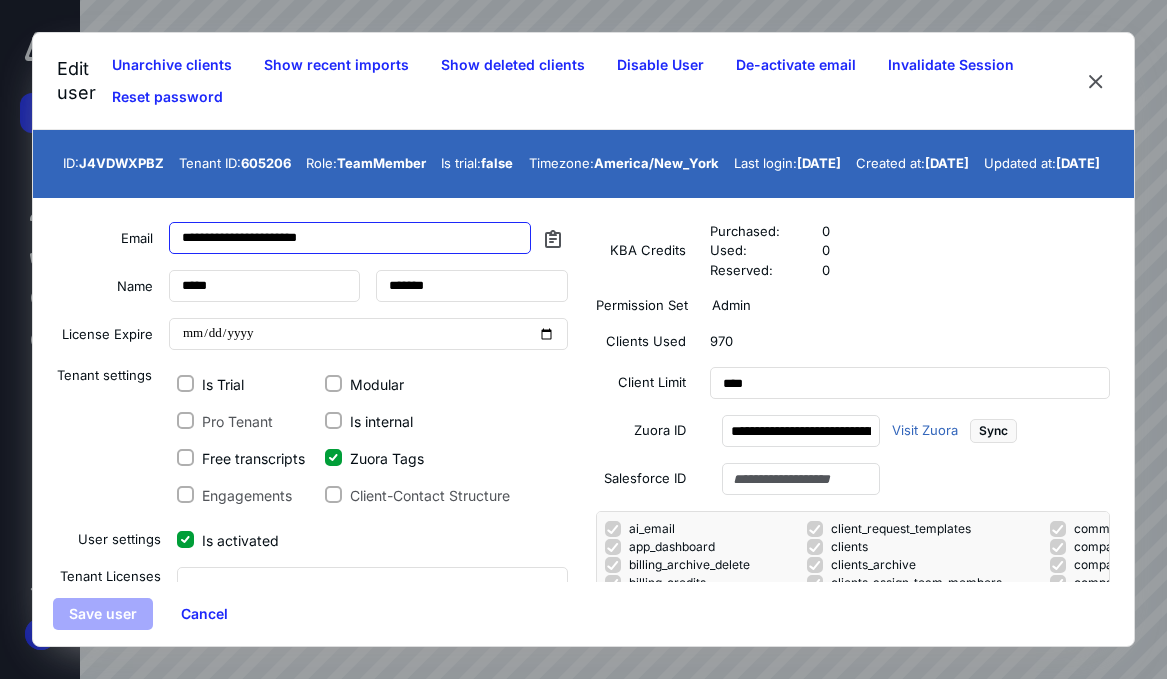 drag, startPoint x: 358, startPoint y: 262, endPoint x: 223, endPoint y: 260, distance: 135.01482 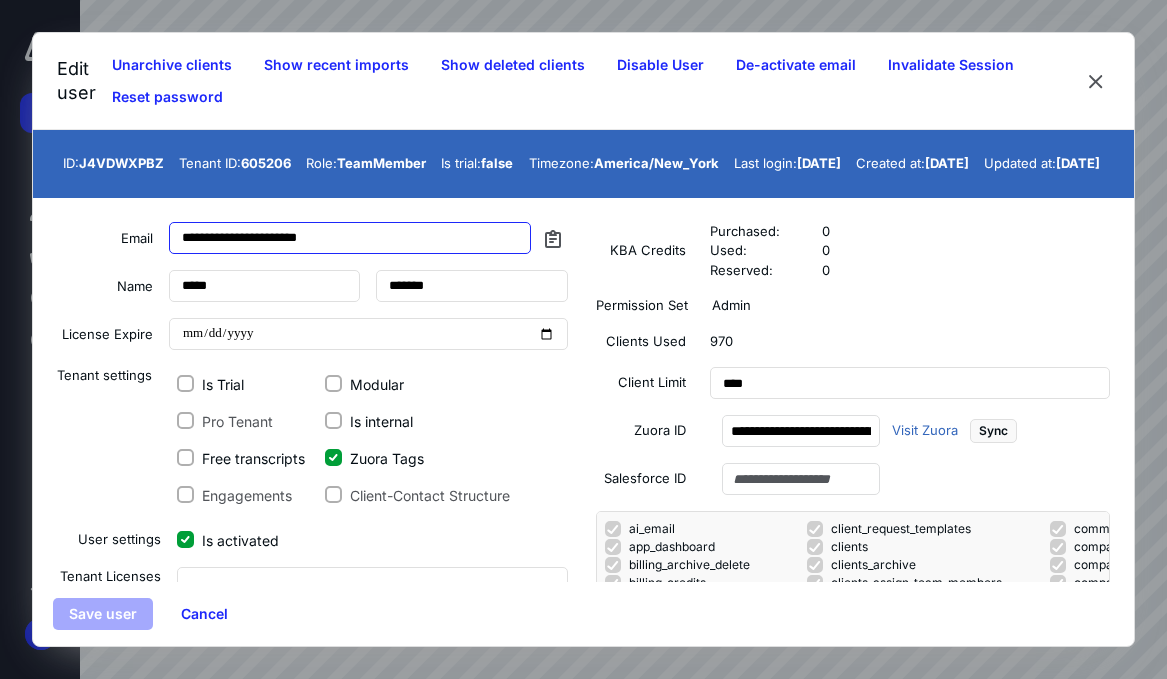 click on "**********" at bounding box center (308, 238) 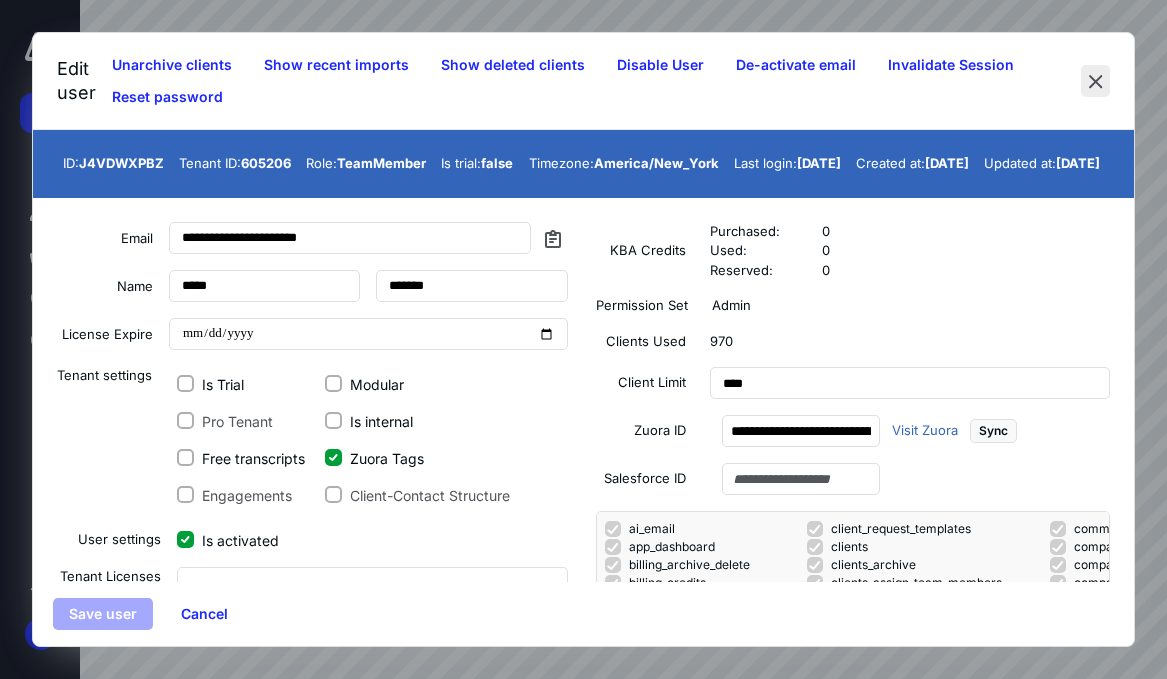 click at bounding box center (1095, 81) 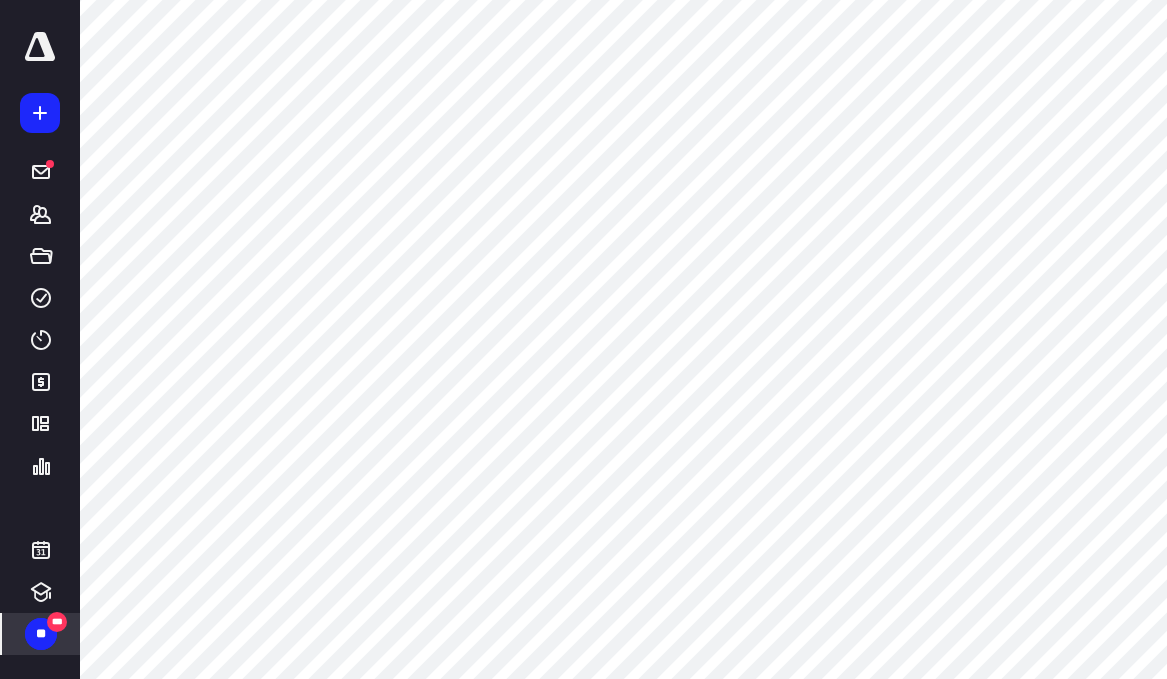 click on "**" at bounding box center [41, 634] 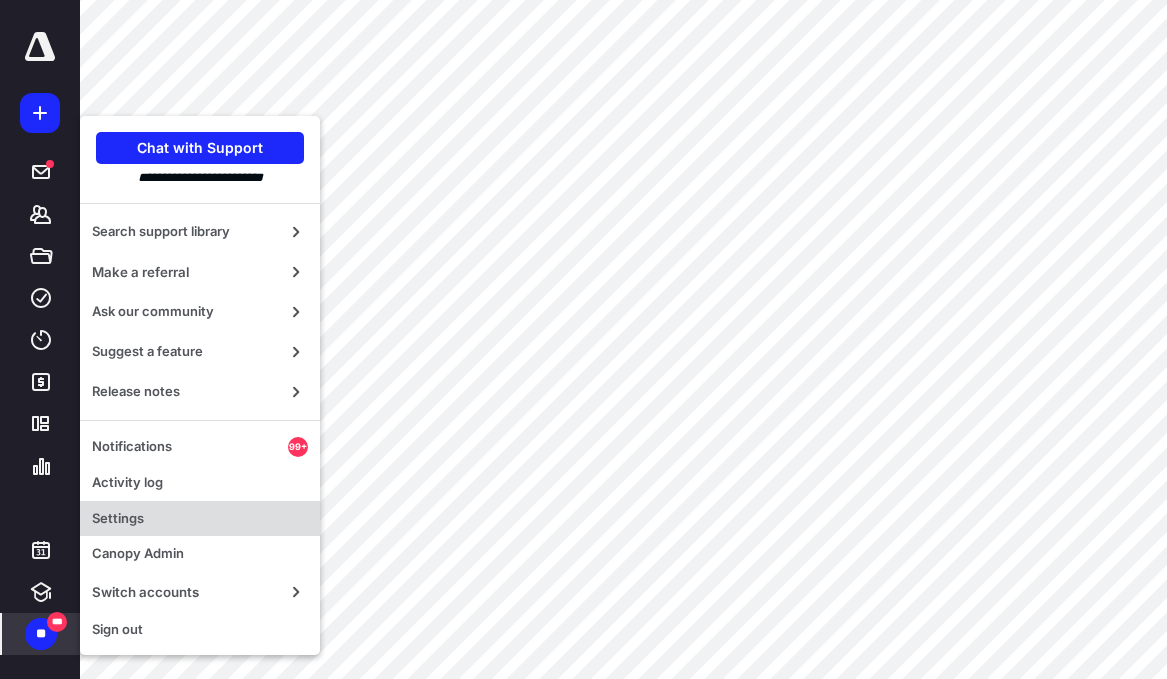 click on "Settings" at bounding box center [200, 519] 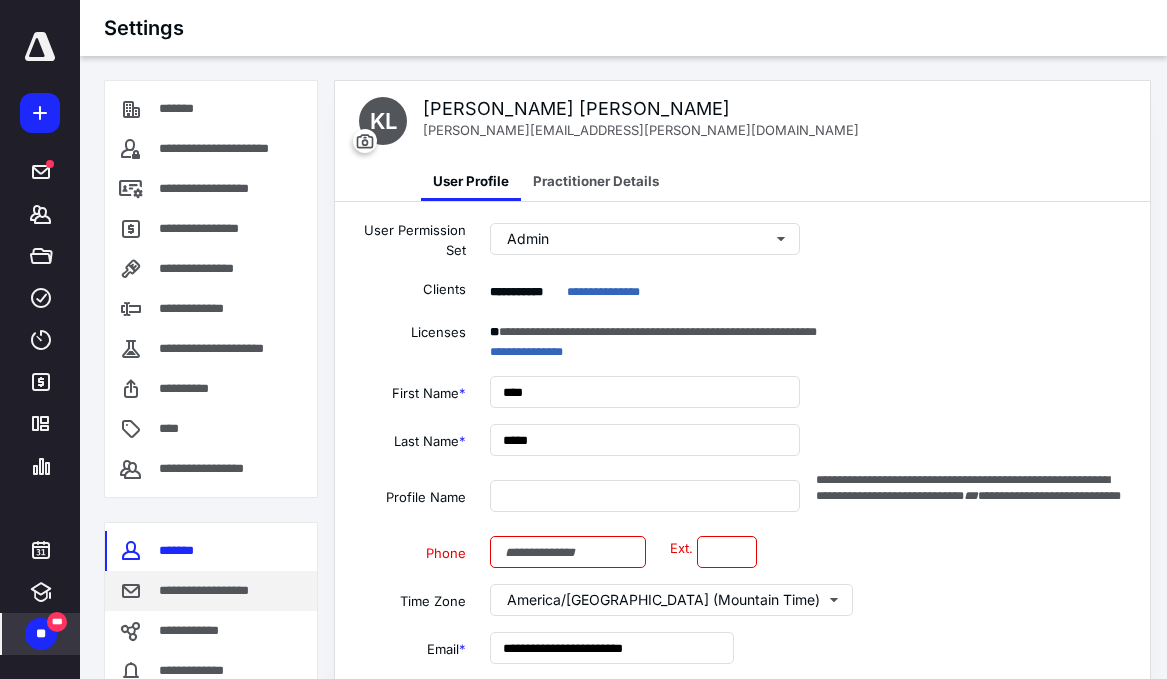 click on "**********" at bounding box center [218, 591] 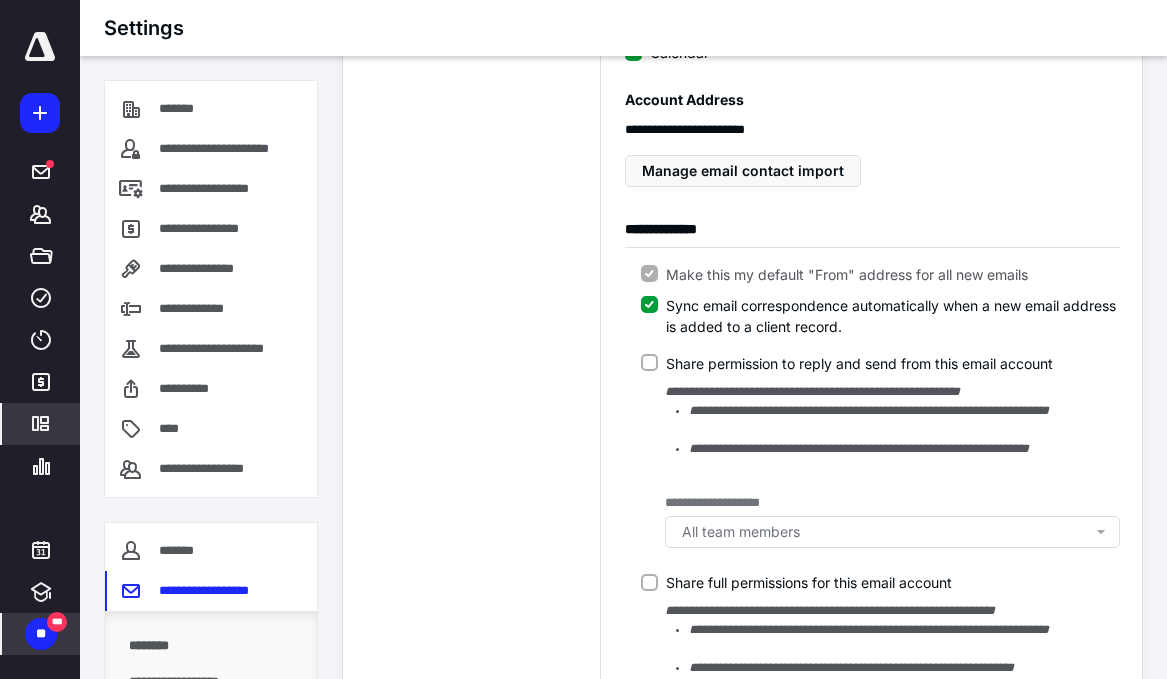 scroll, scrollTop: 340, scrollLeft: 0, axis: vertical 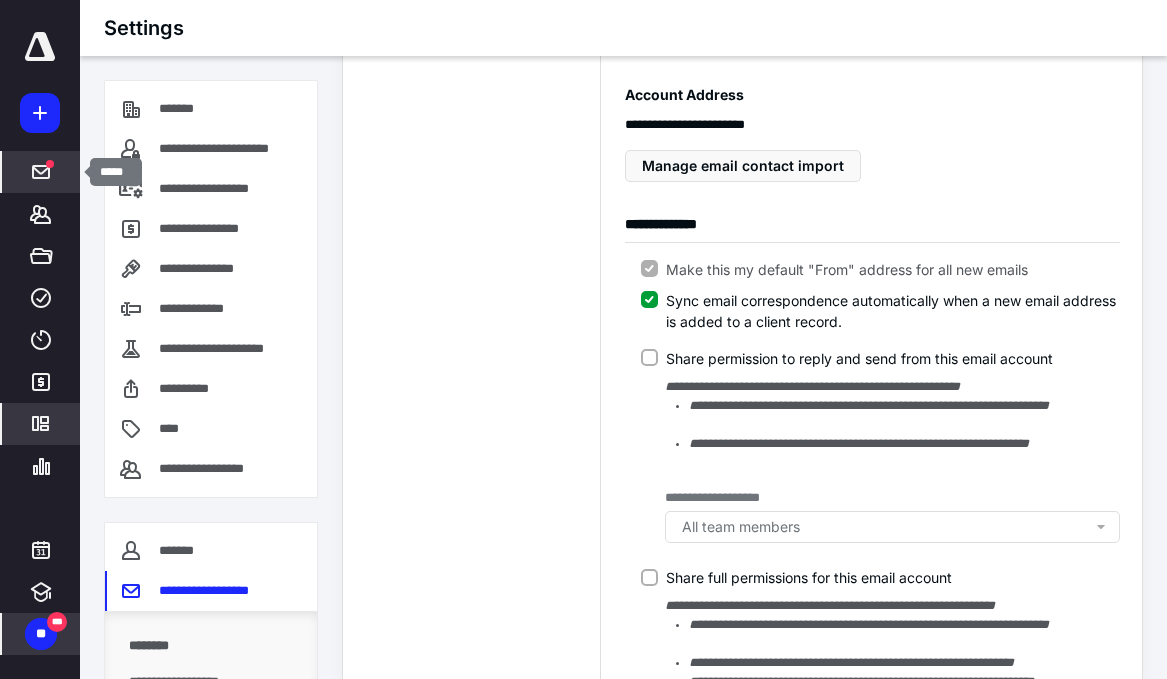 click at bounding box center (41, 172) 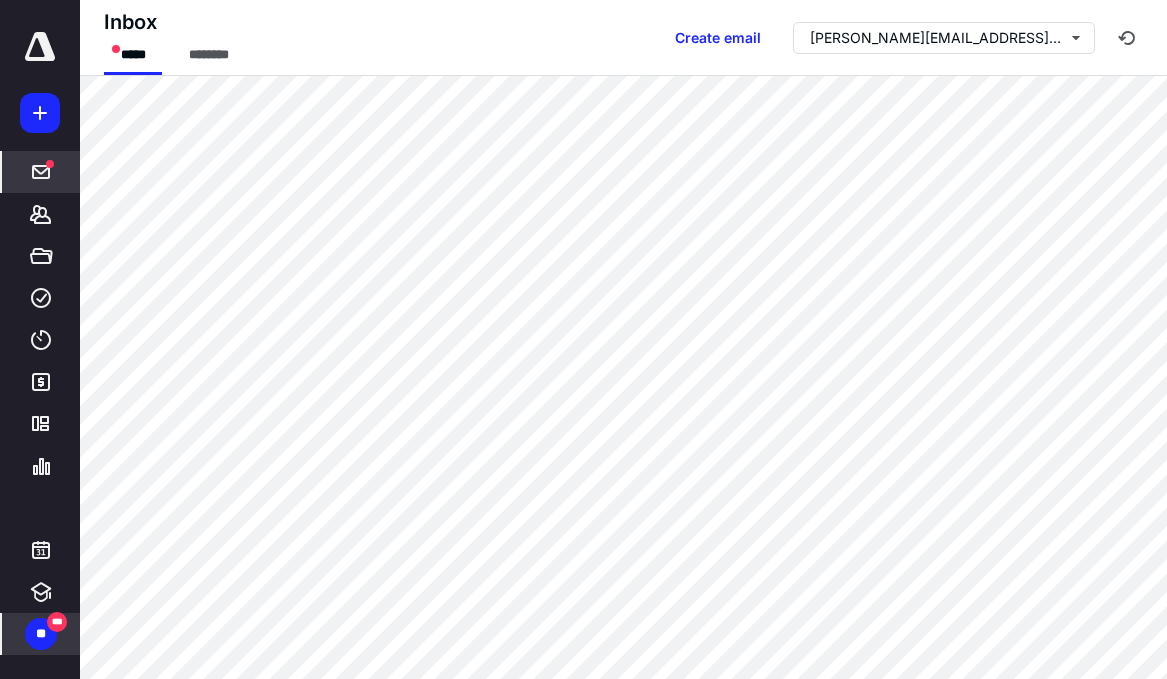 click on "**" at bounding box center (41, 634) 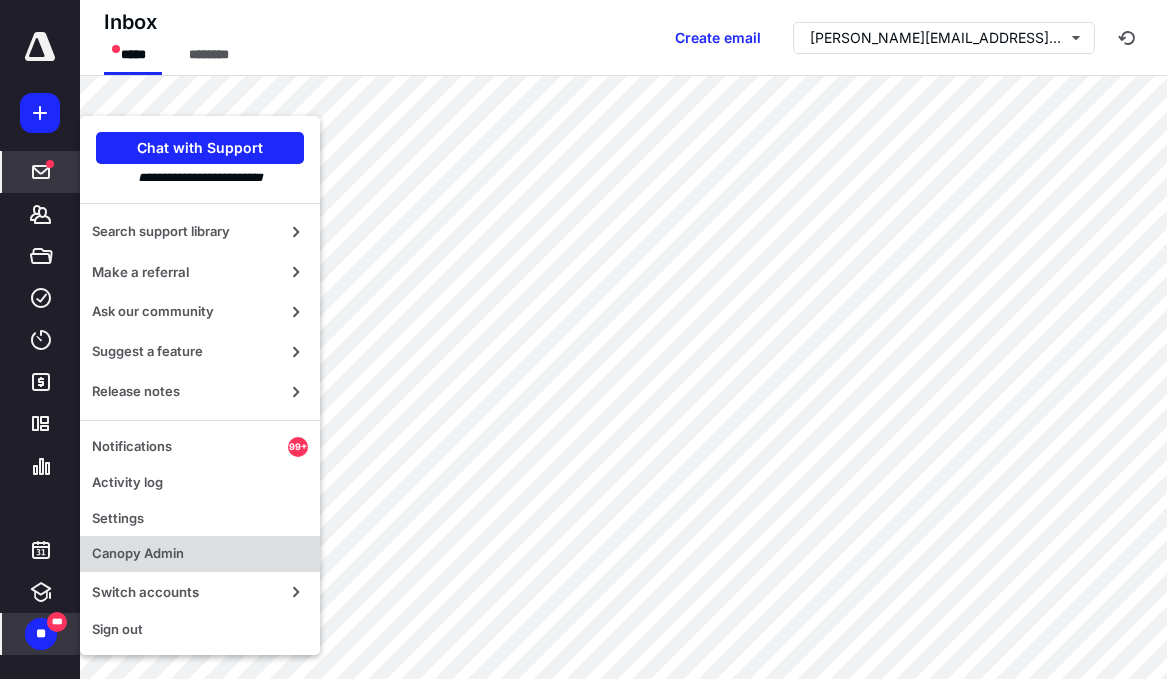 click on "Canopy Admin" at bounding box center (200, 554) 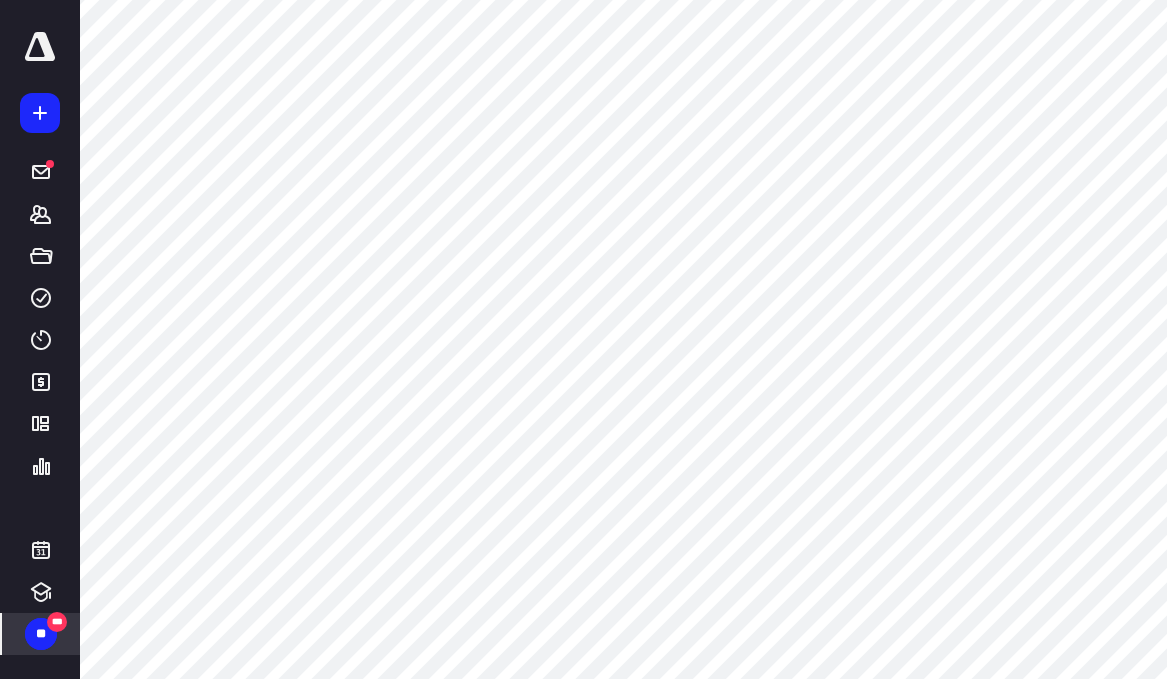 click on "**" at bounding box center [41, 634] 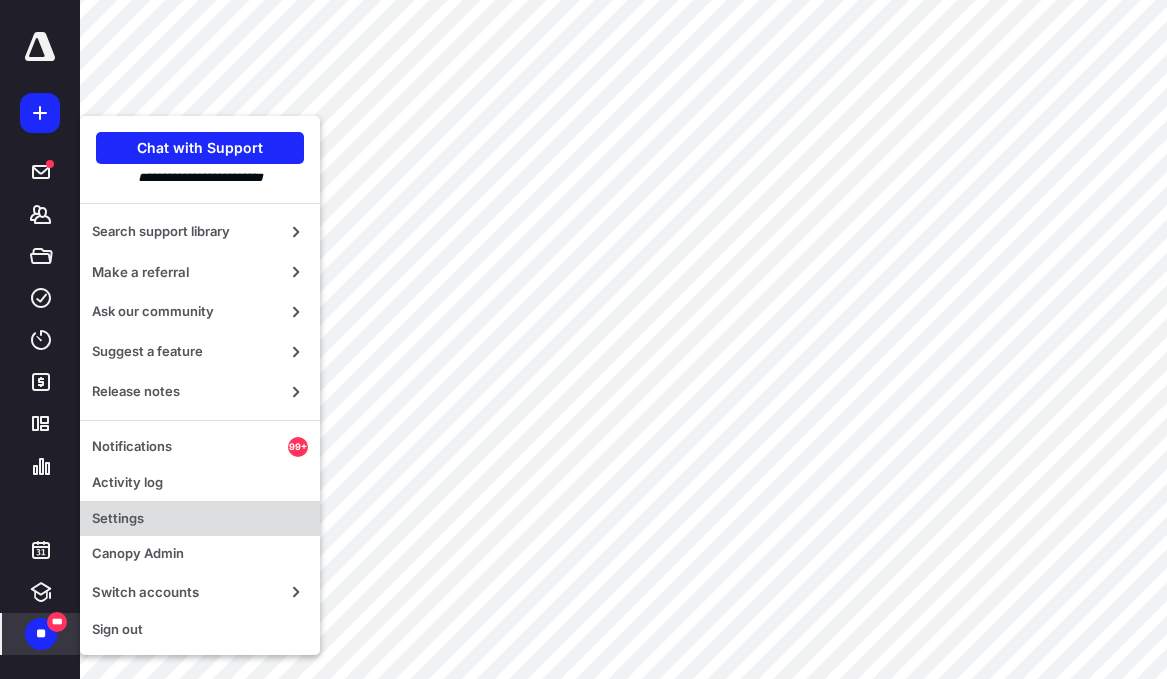 click on "Settings" at bounding box center [200, 519] 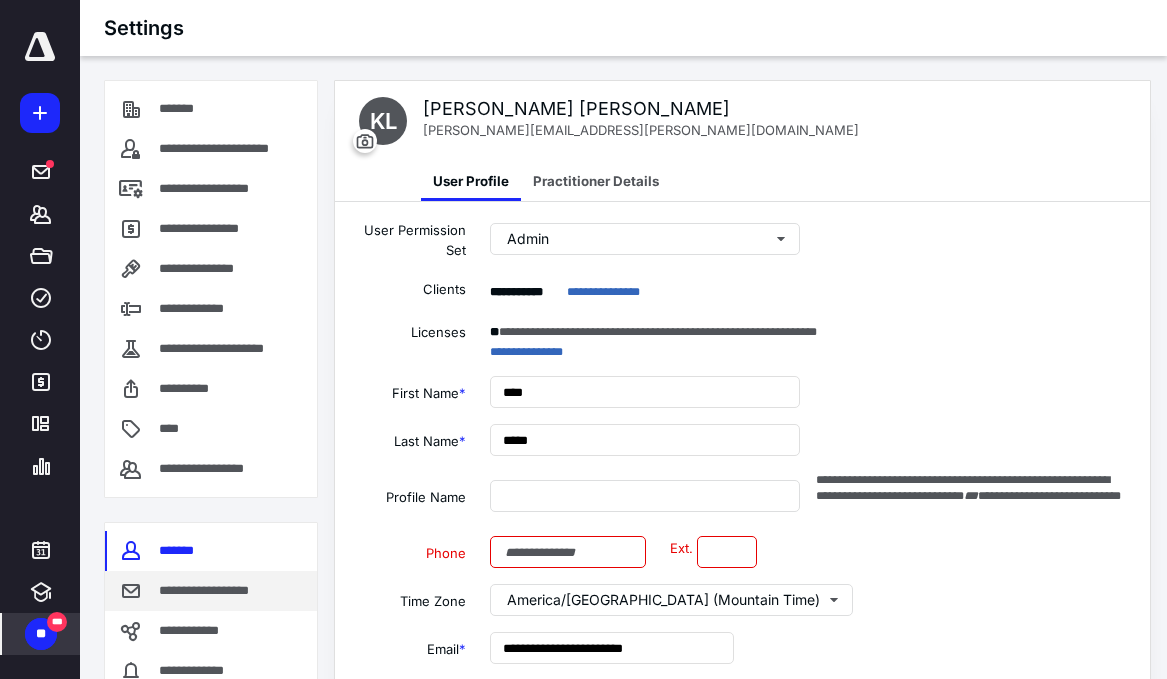 click on "**********" at bounding box center (211, 591) 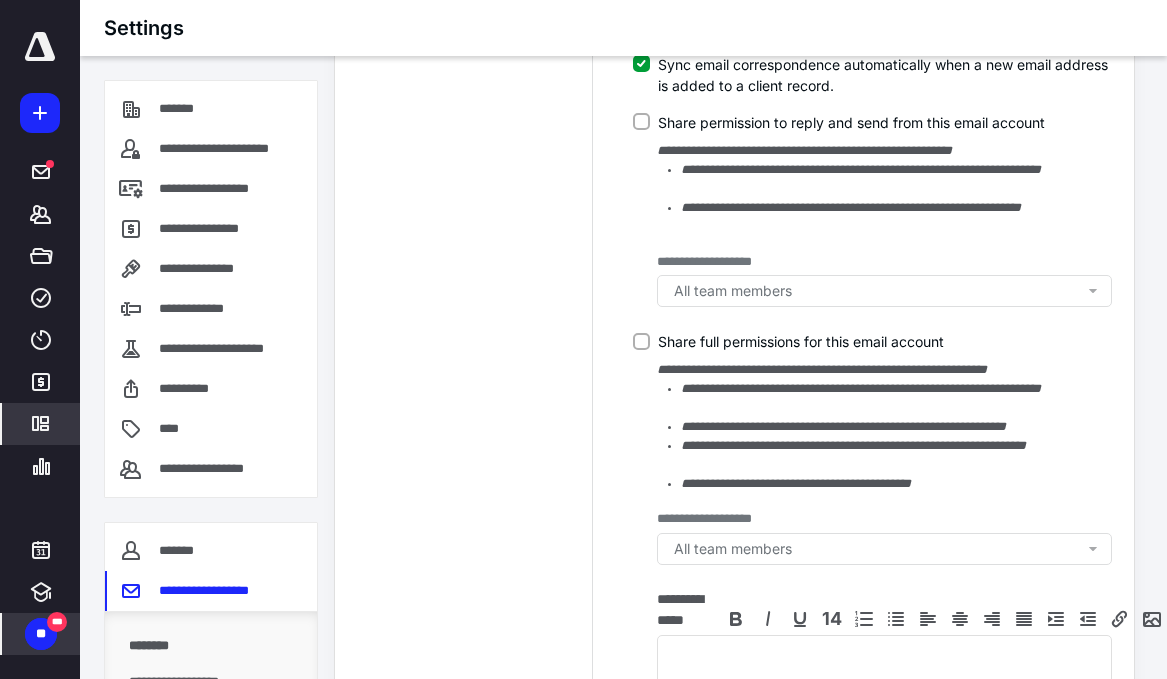 scroll, scrollTop: 802, scrollLeft: 8, axis: both 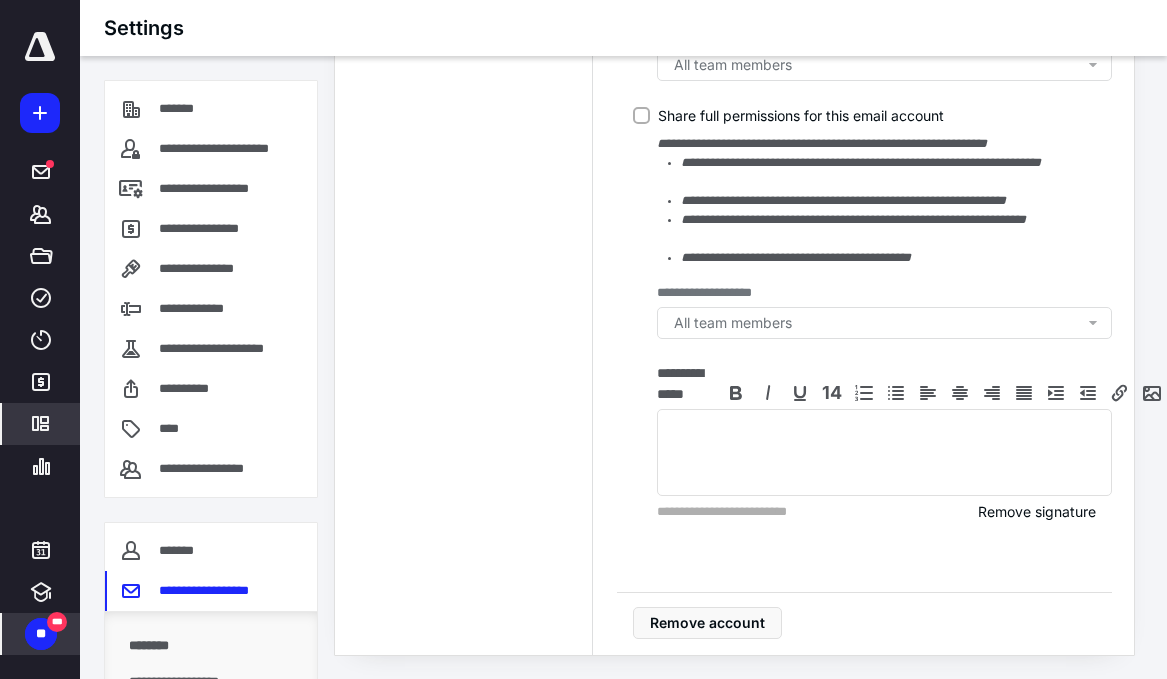 click on "***" at bounding box center (57, 622) 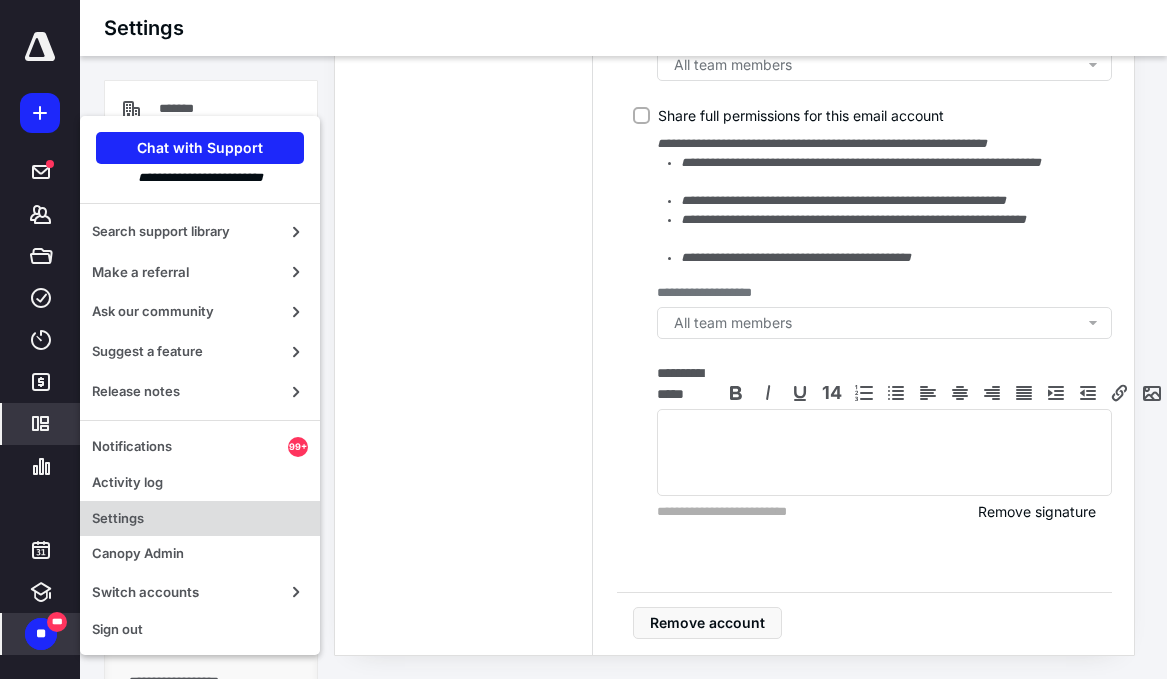 drag, startPoint x: 204, startPoint y: 562, endPoint x: 256, endPoint y: 528, distance: 62.1289 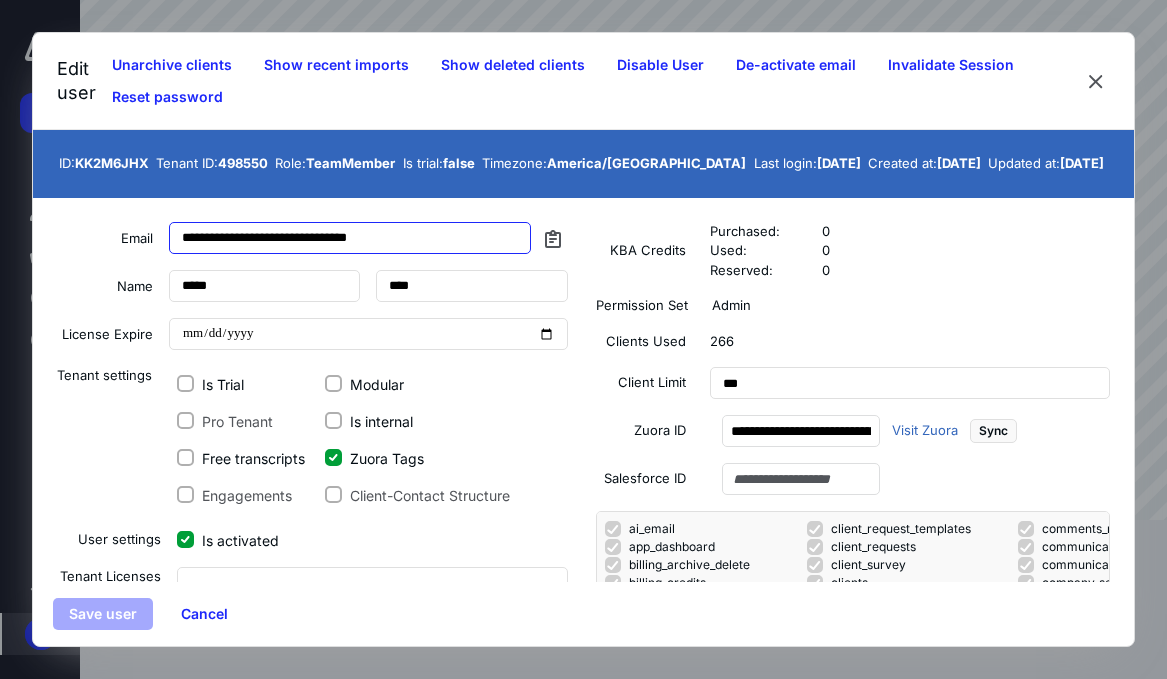 drag, startPoint x: 315, startPoint y: 257, endPoint x: 227, endPoint y: 249, distance: 88.362885 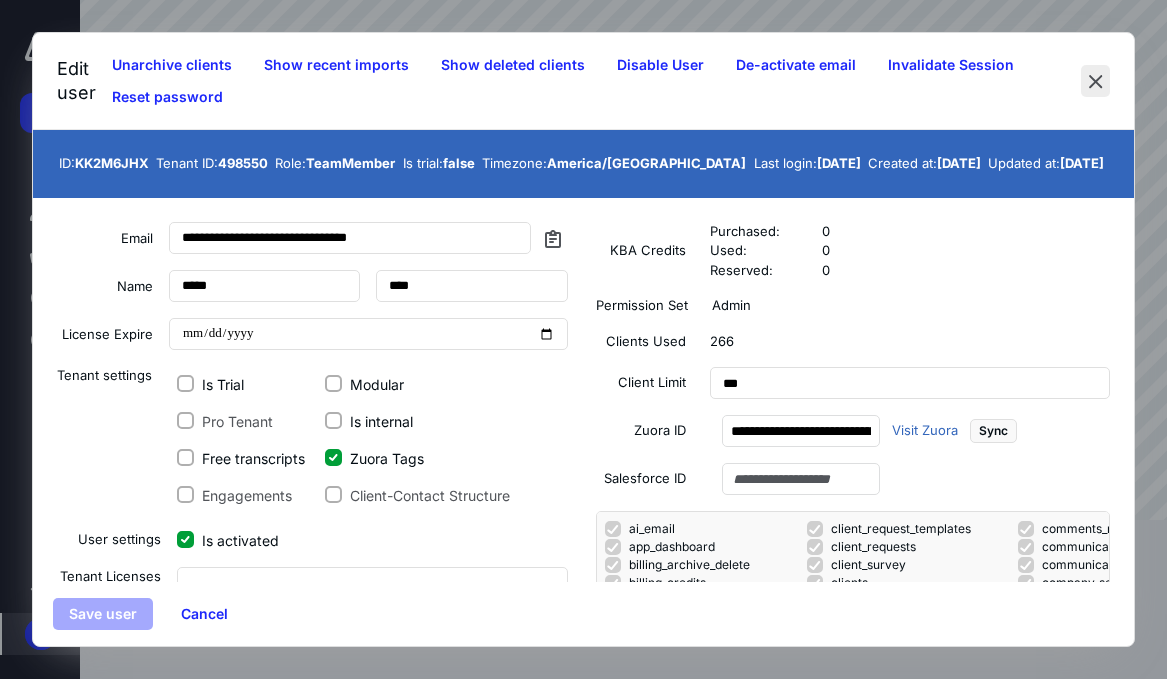click at bounding box center (1095, 81) 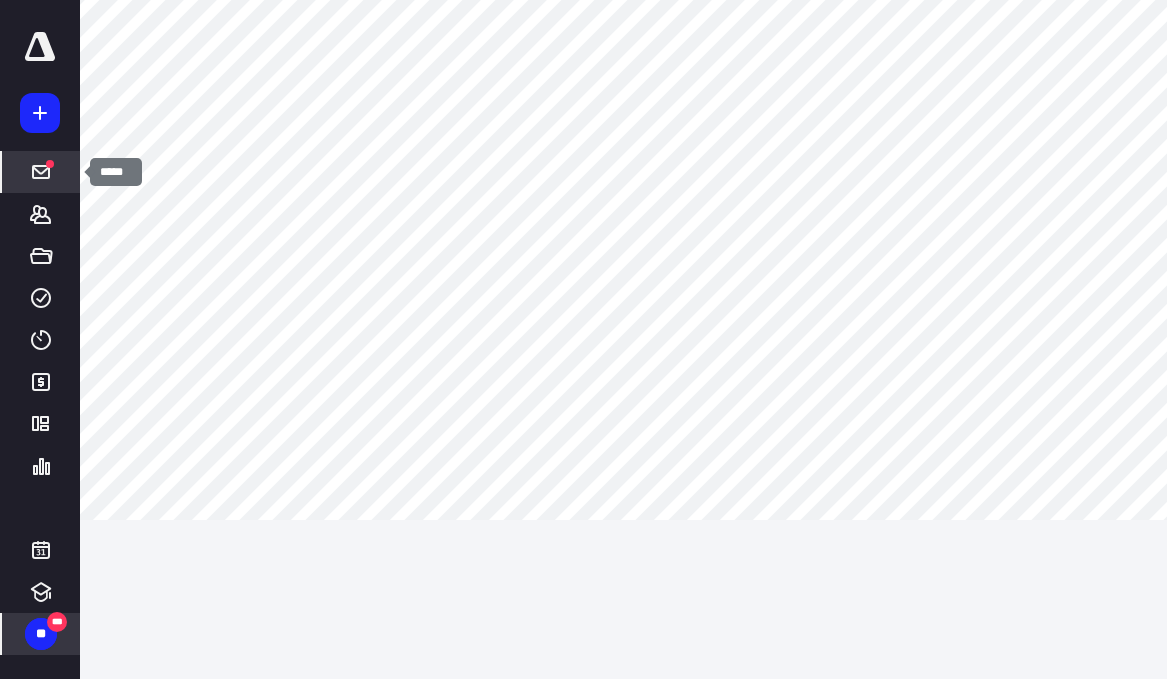 click 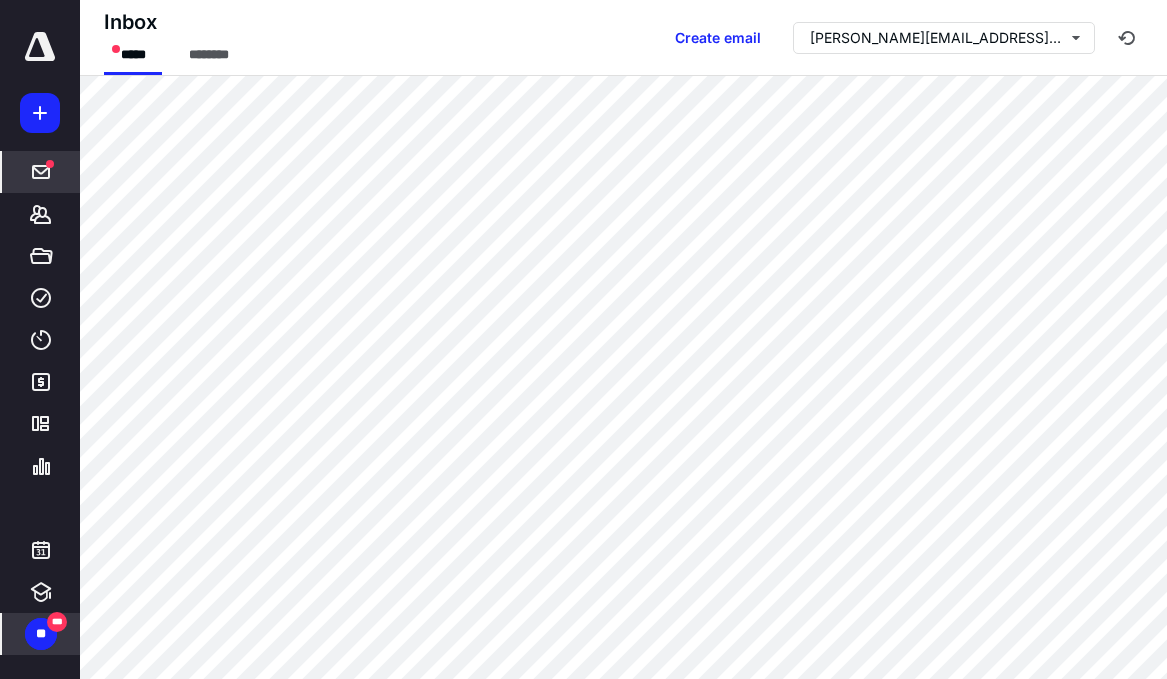 click on "**" at bounding box center (41, 634) 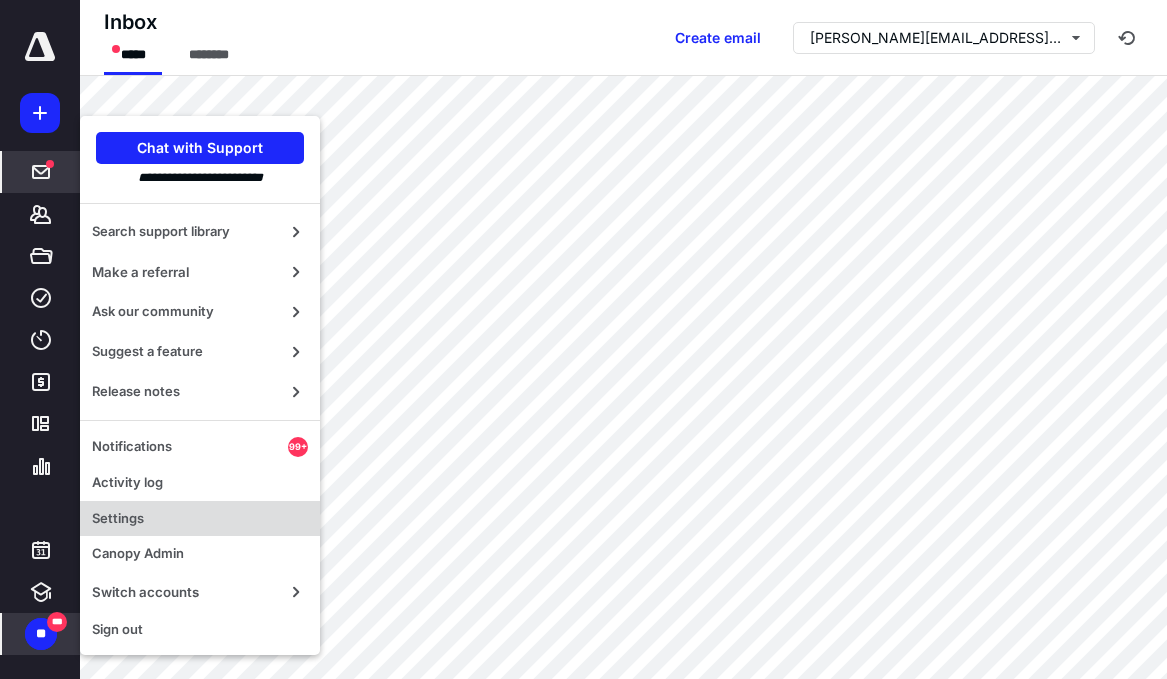 click on "Settings" at bounding box center [200, 519] 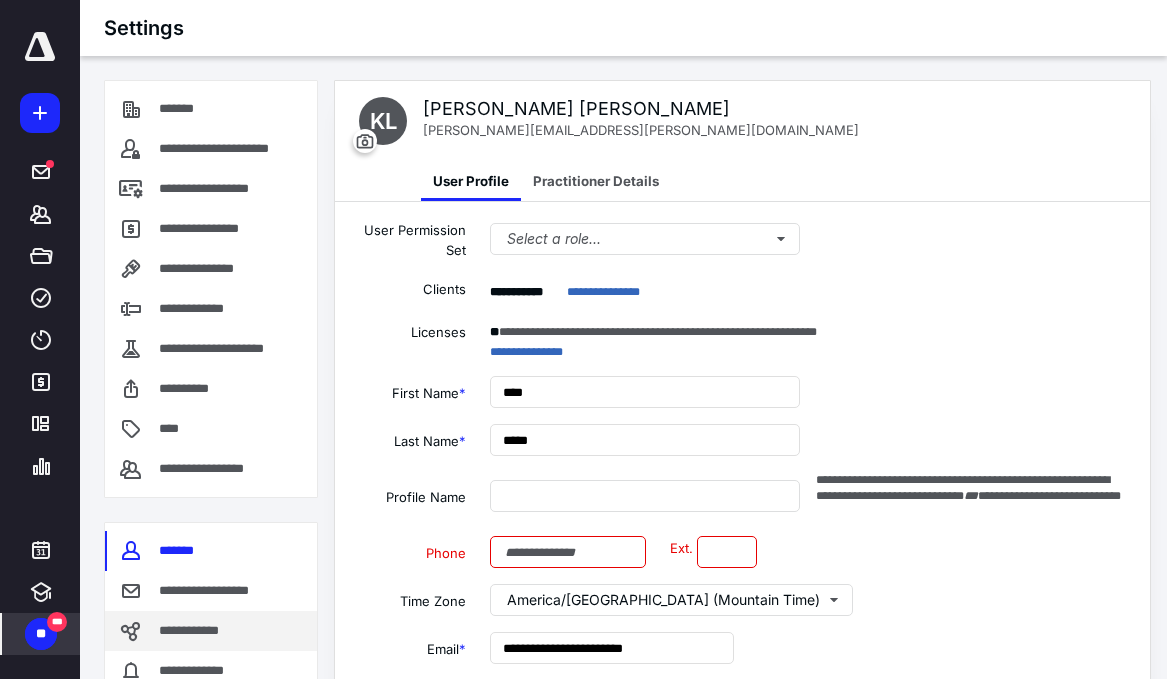 type on "**********" 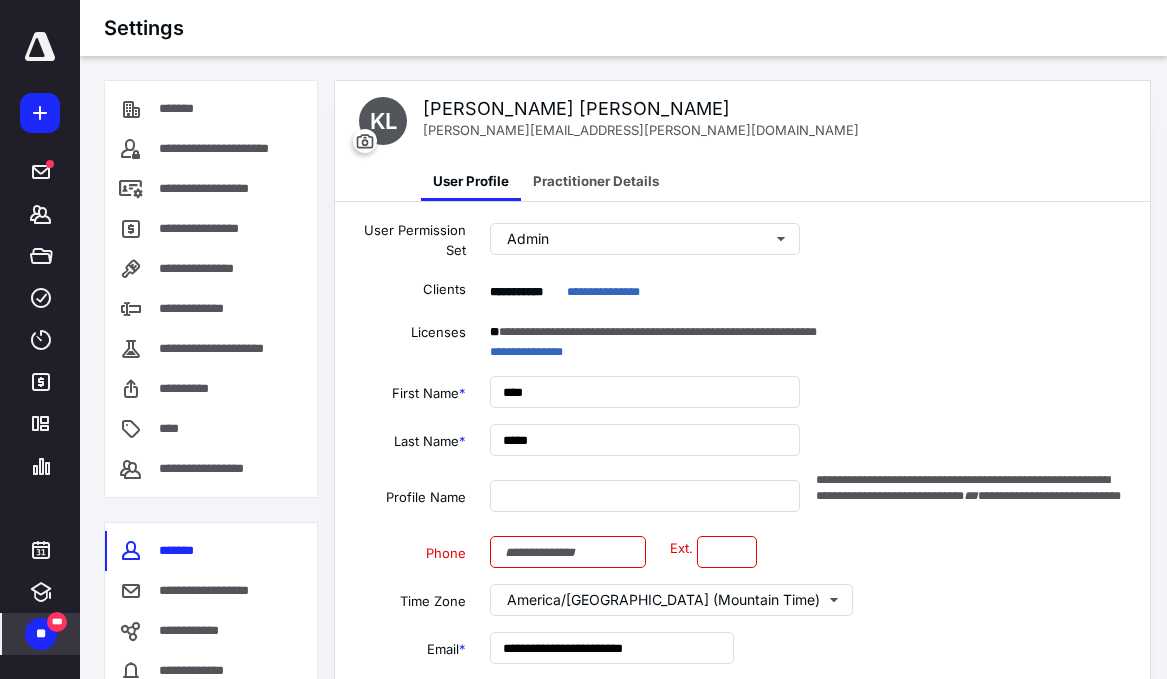 drag, startPoint x: 248, startPoint y: 592, endPoint x: 324, endPoint y: 597, distance: 76.1643 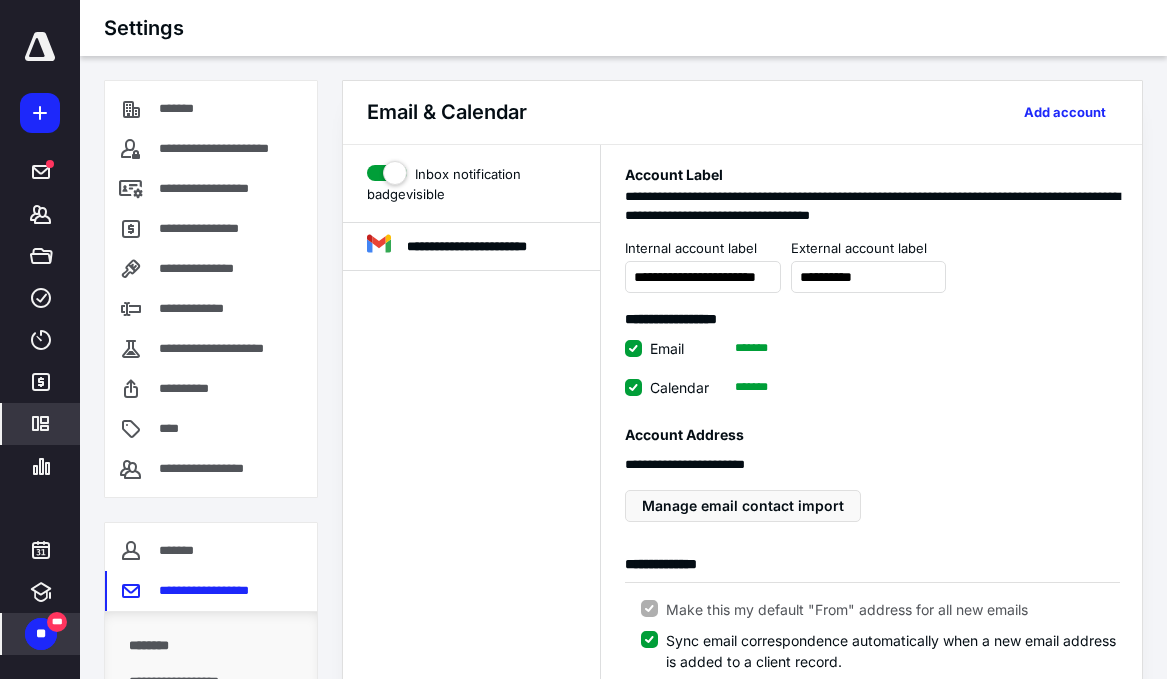 click on "** ***" at bounding box center [41, 634] 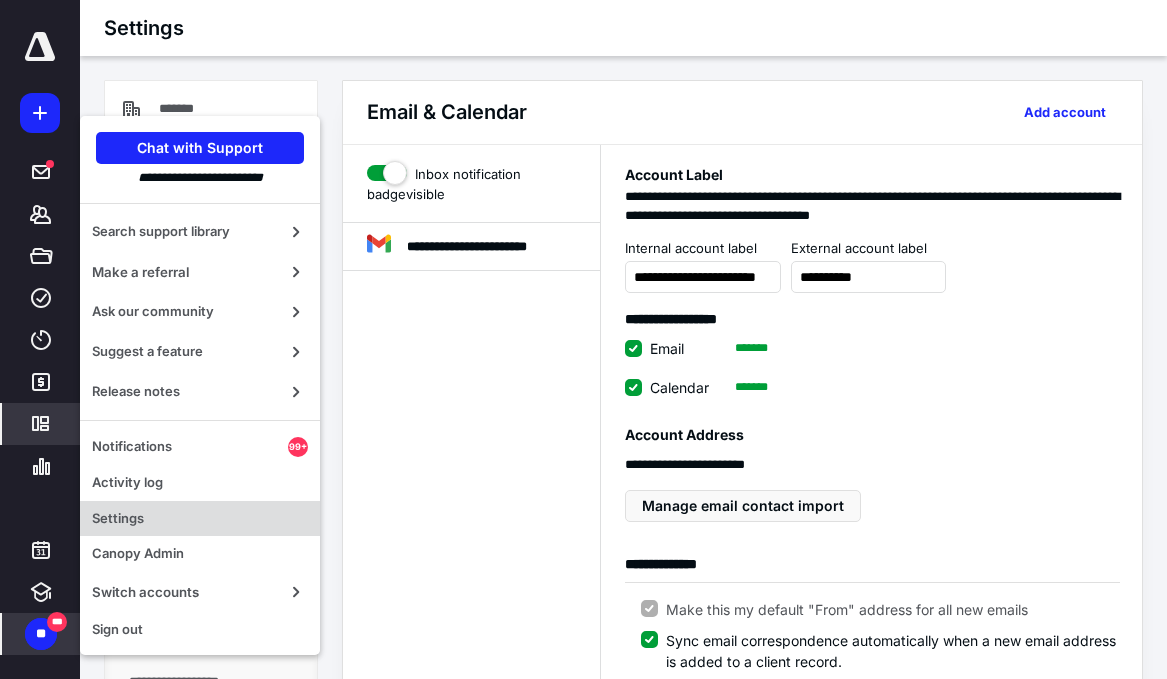 click on "Settings" at bounding box center [200, 519] 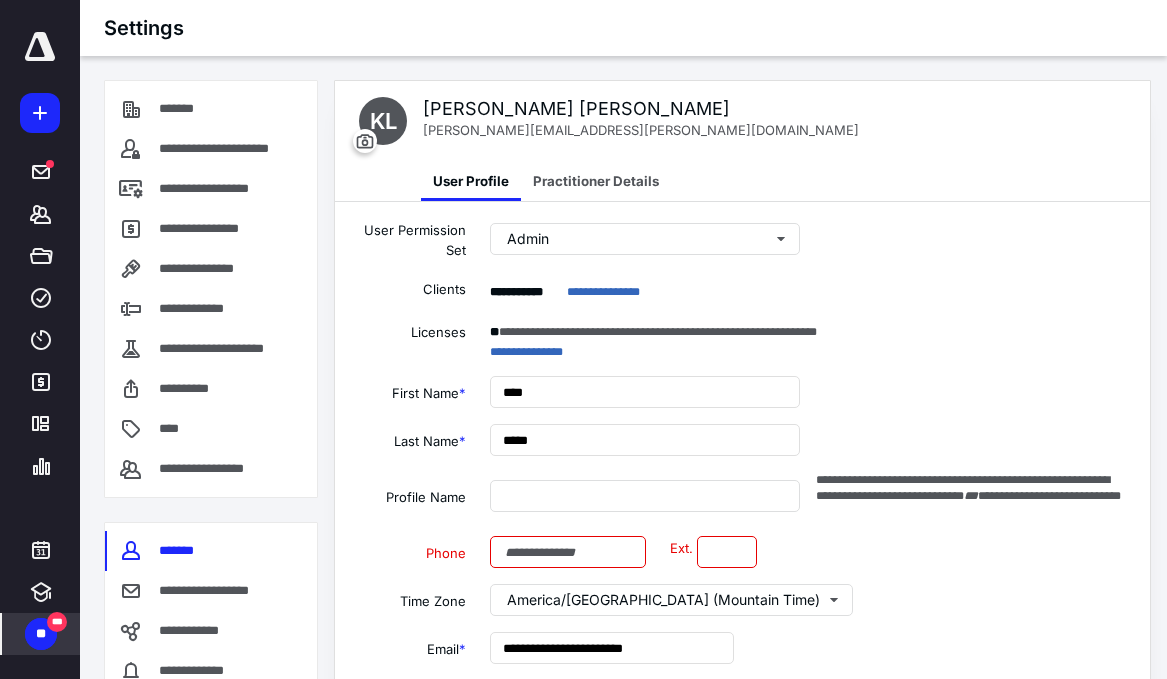 type on "**********" 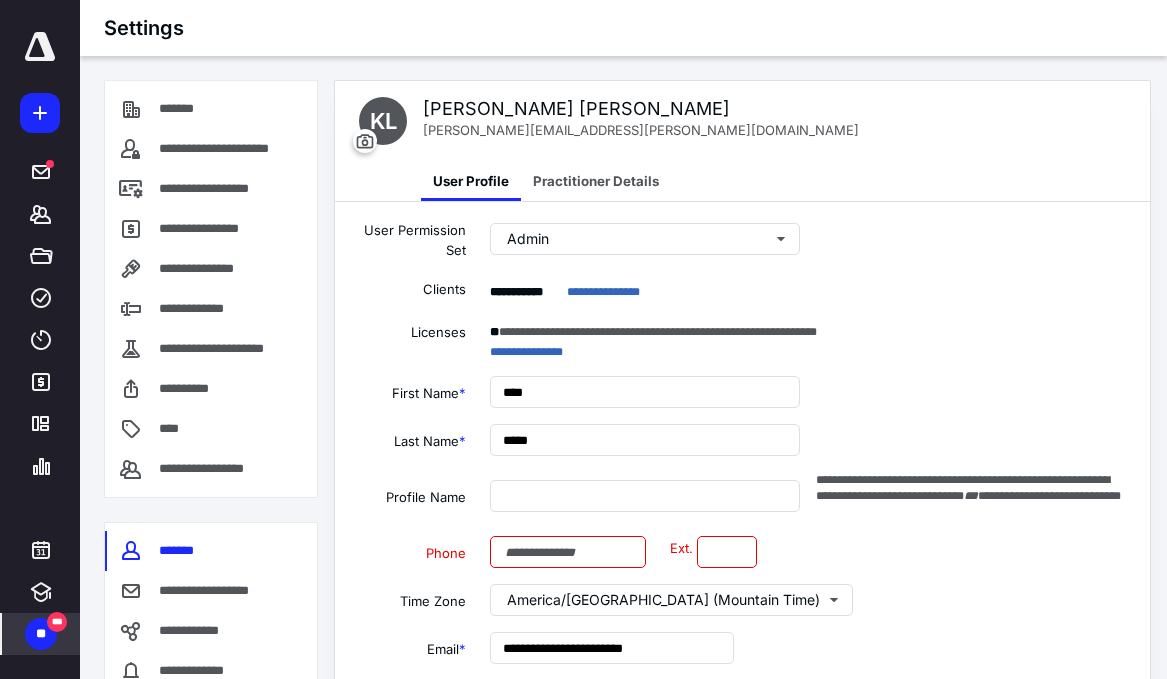 click on "***" at bounding box center (57, 622) 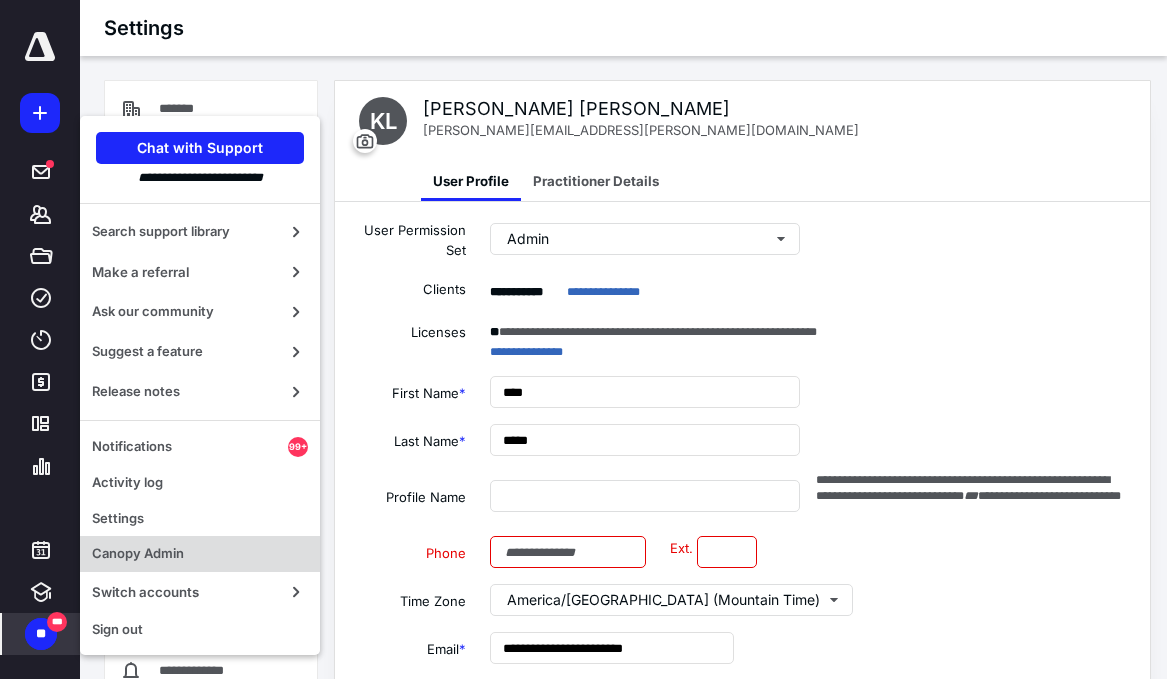 click on "Canopy Admin" at bounding box center (200, 554) 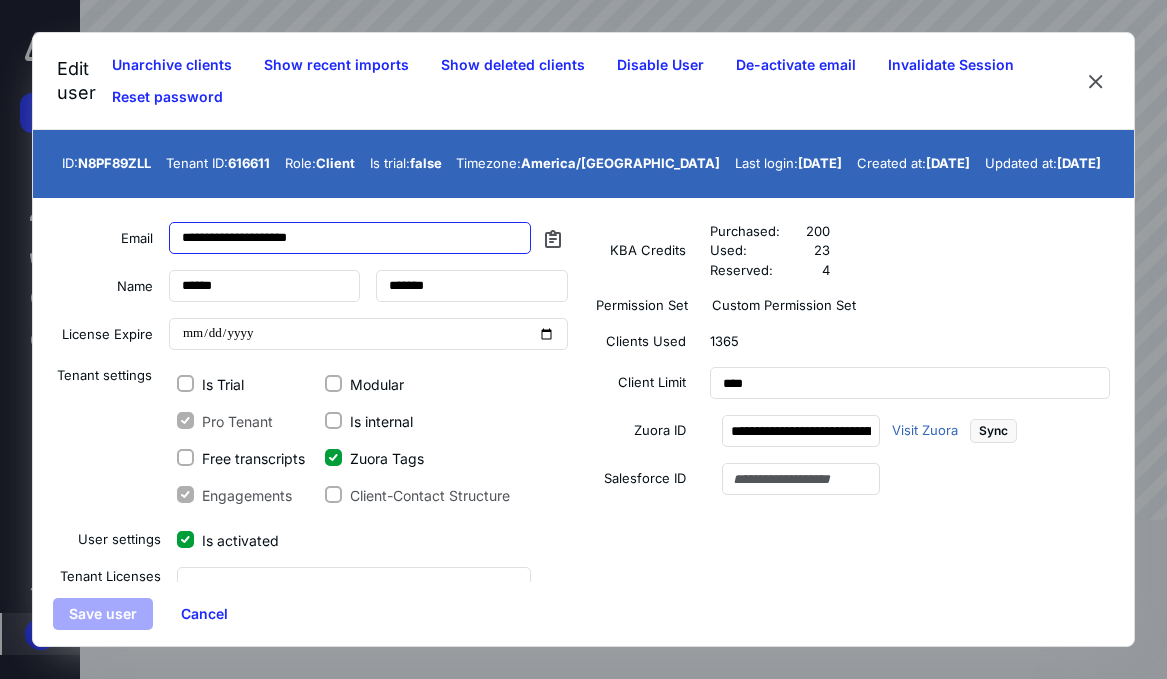 click on "**********" at bounding box center (350, 238) 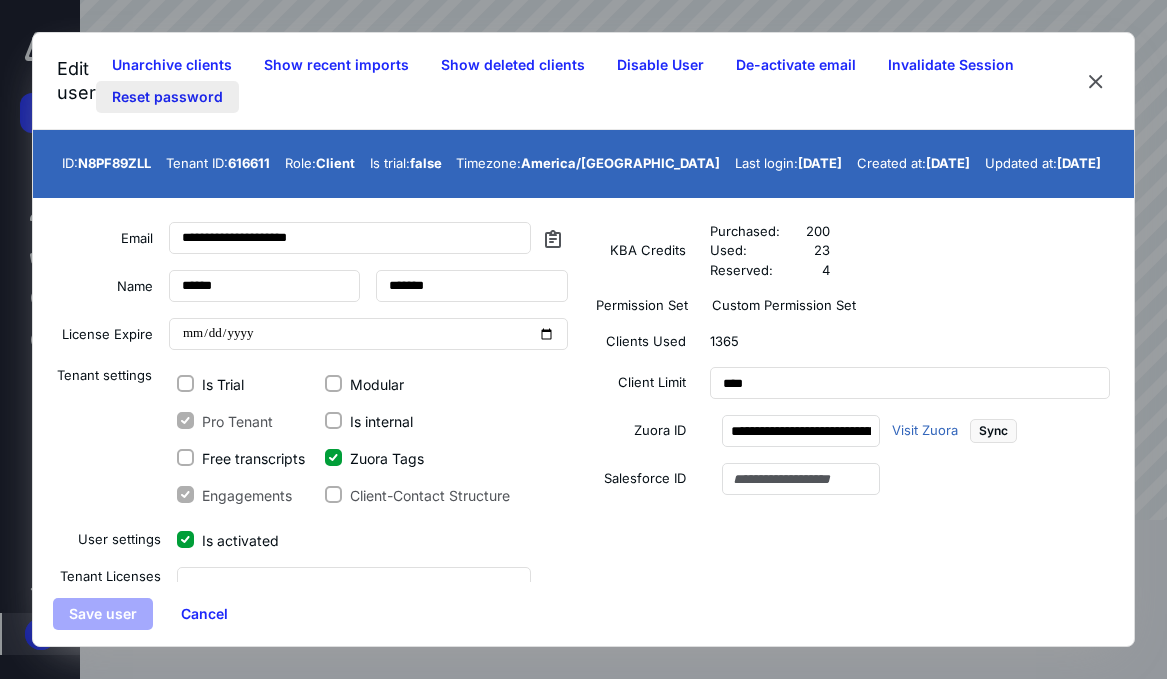 click on "Reset password" at bounding box center (167, 97) 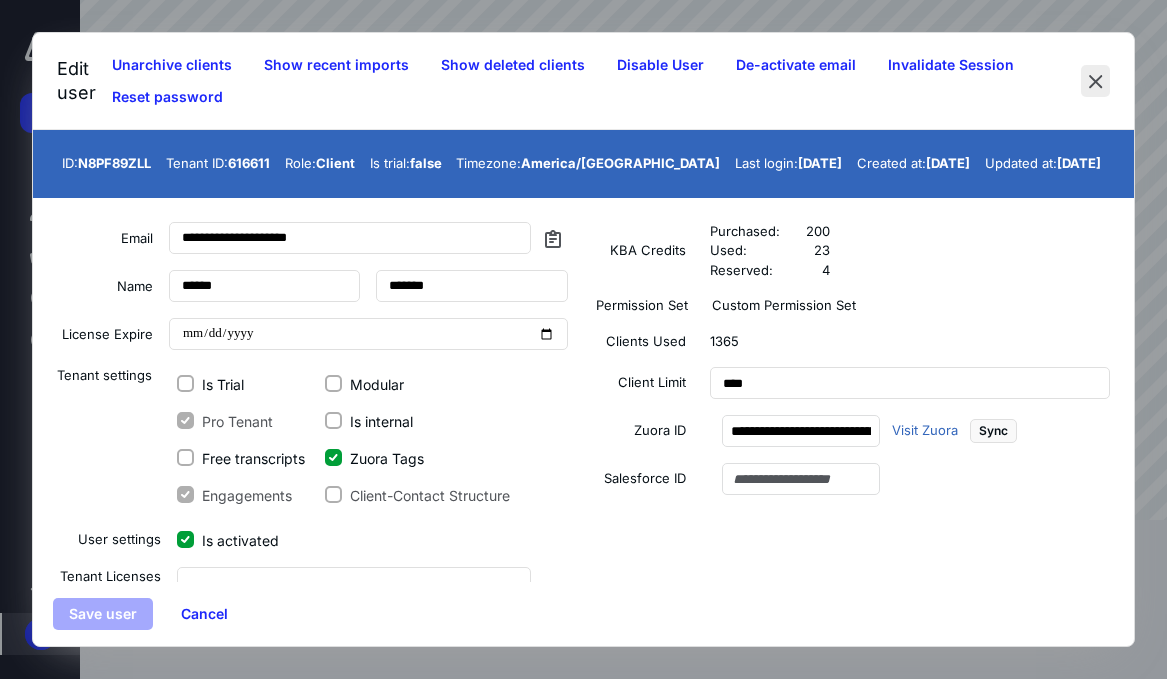 click at bounding box center (1095, 81) 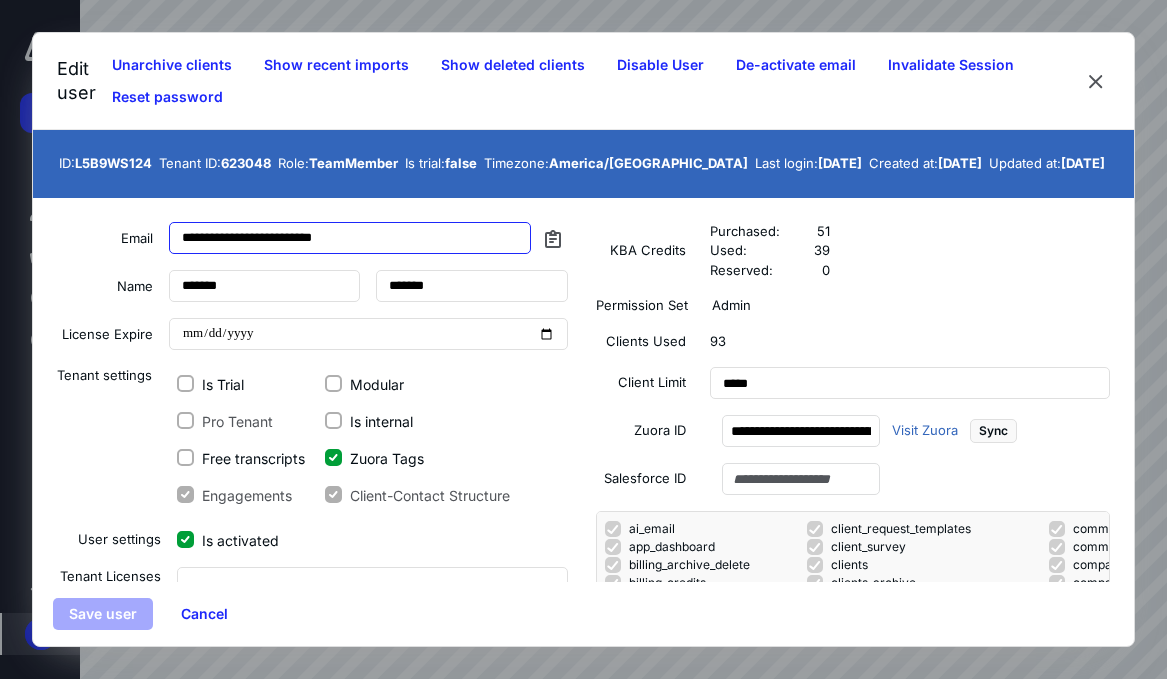 drag, startPoint x: 375, startPoint y: 238, endPoint x: 15, endPoint y: 245, distance: 360.06805 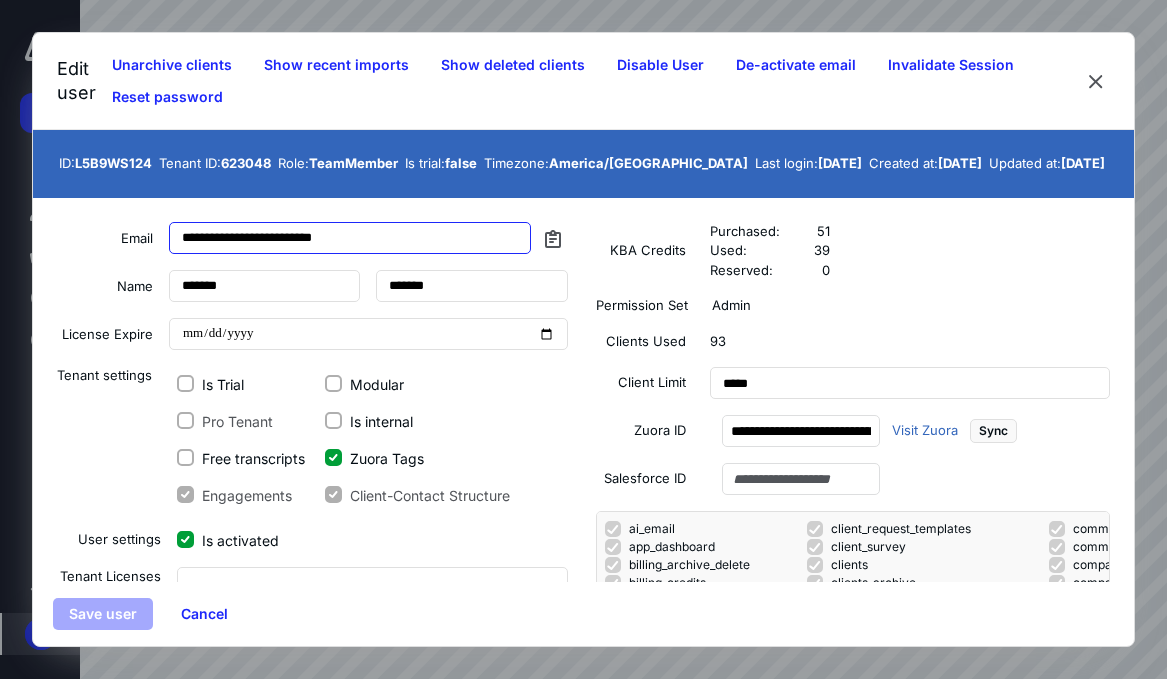 click on "**********" at bounding box center (583, 339) 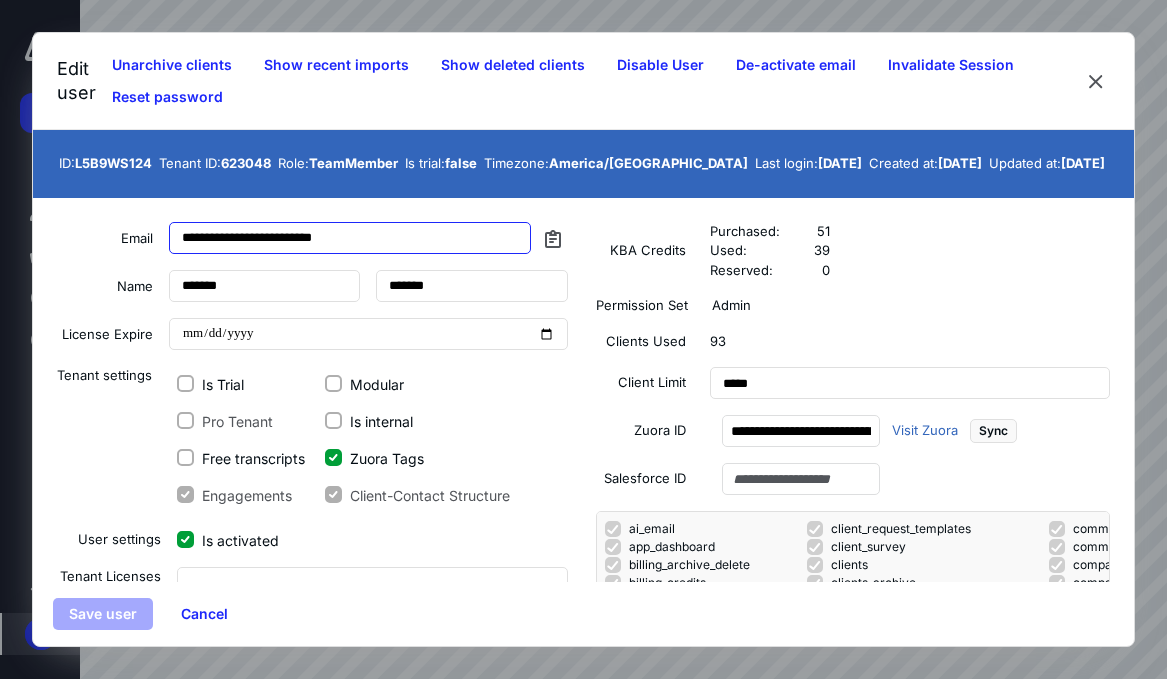drag, startPoint x: 373, startPoint y: 234, endPoint x: 237, endPoint y: 244, distance: 136.36716 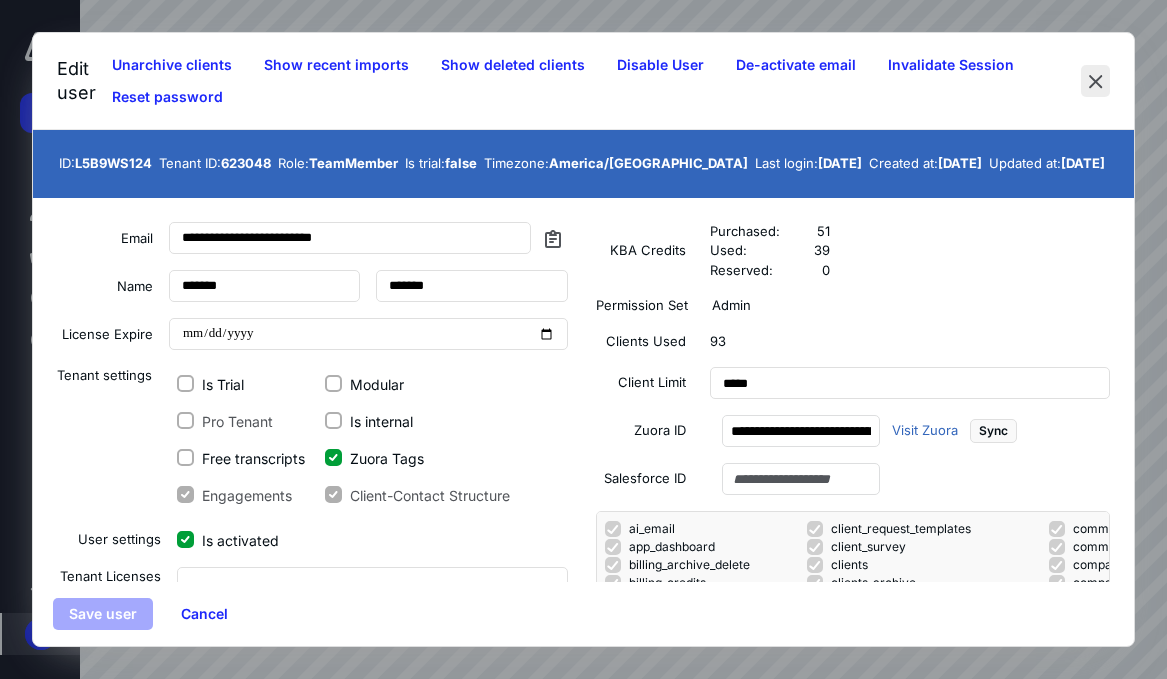 click at bounding box center [1095, 81] 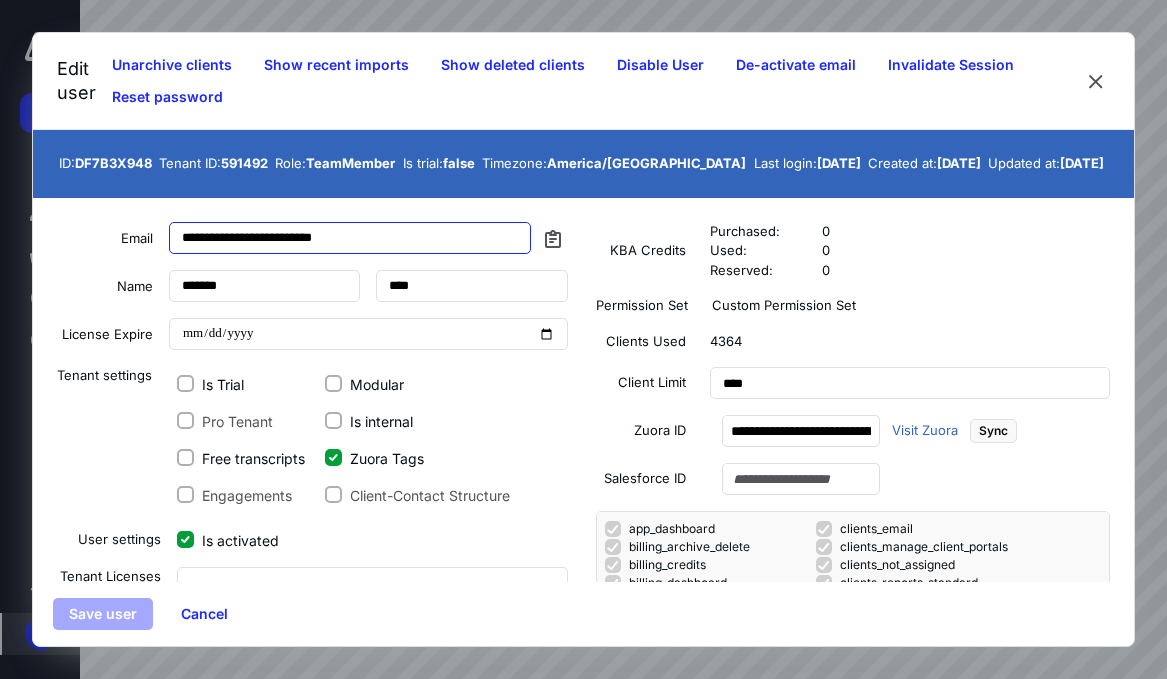 click on "**********" at bounding box center (350, 238) 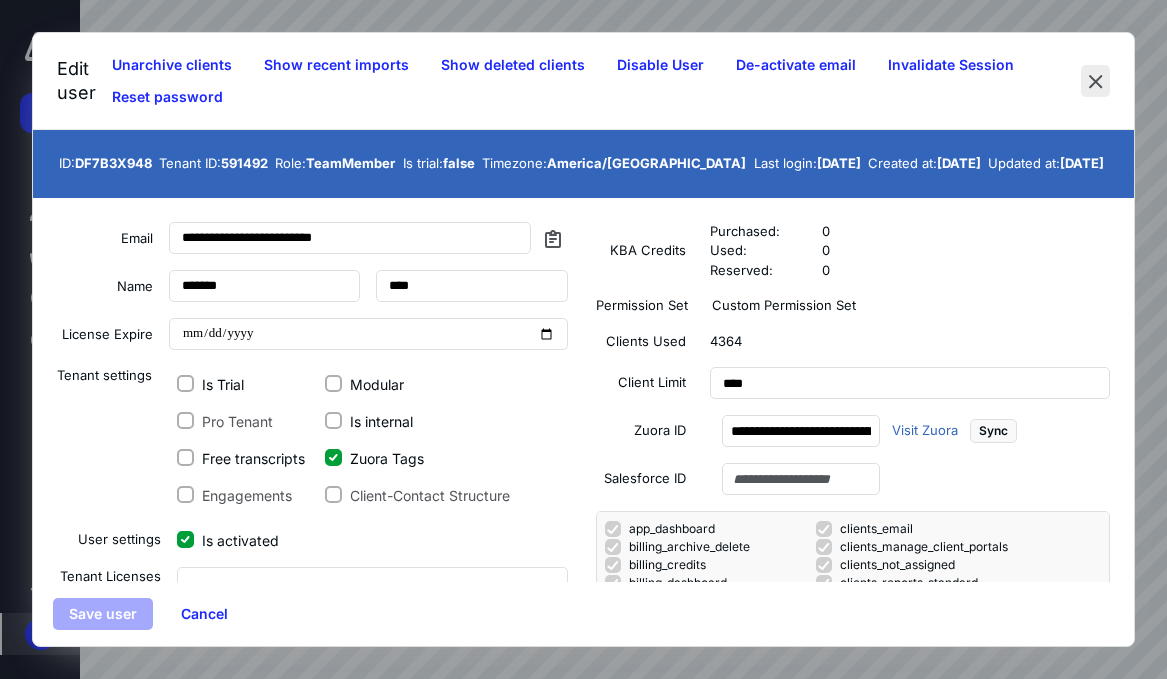 click at bounding box center (1095, 81) 